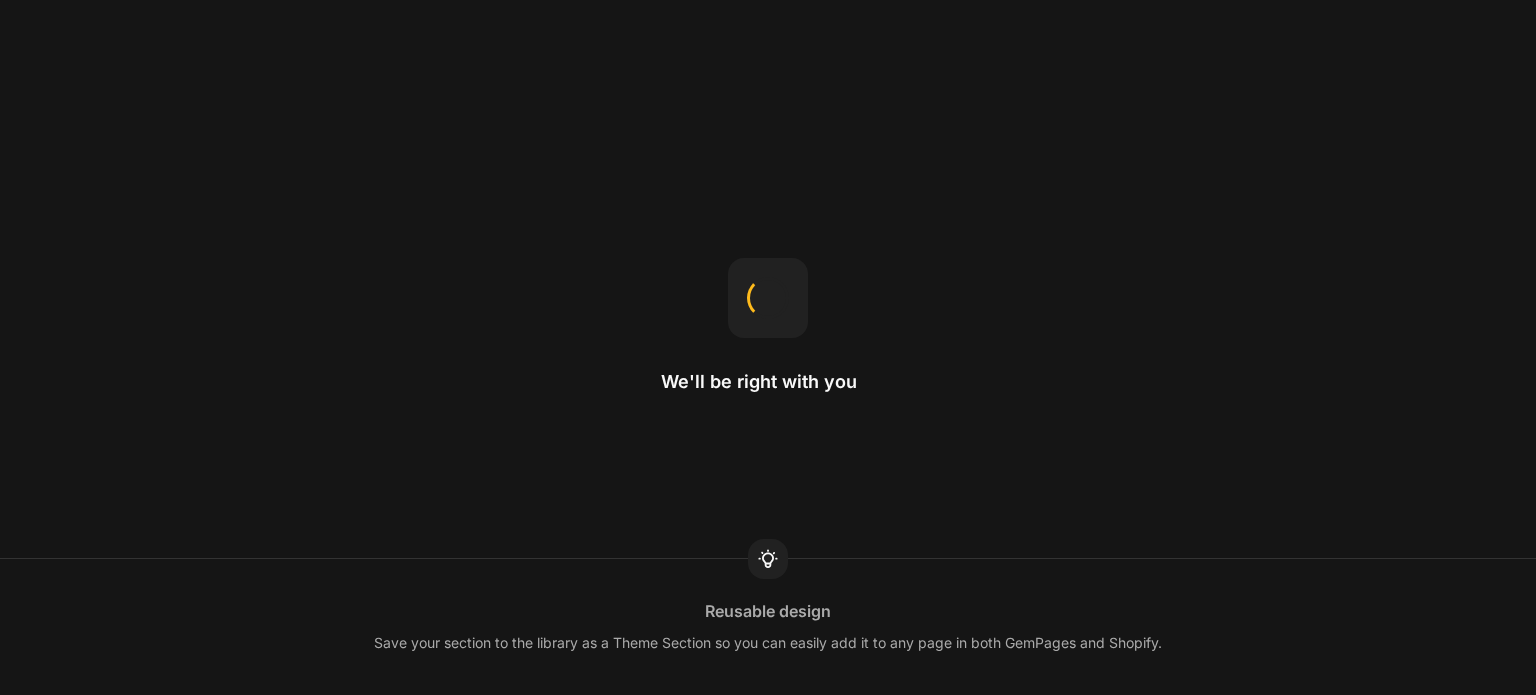 scroll, scrollTop: 0, scrollLeft: 0, axis: both 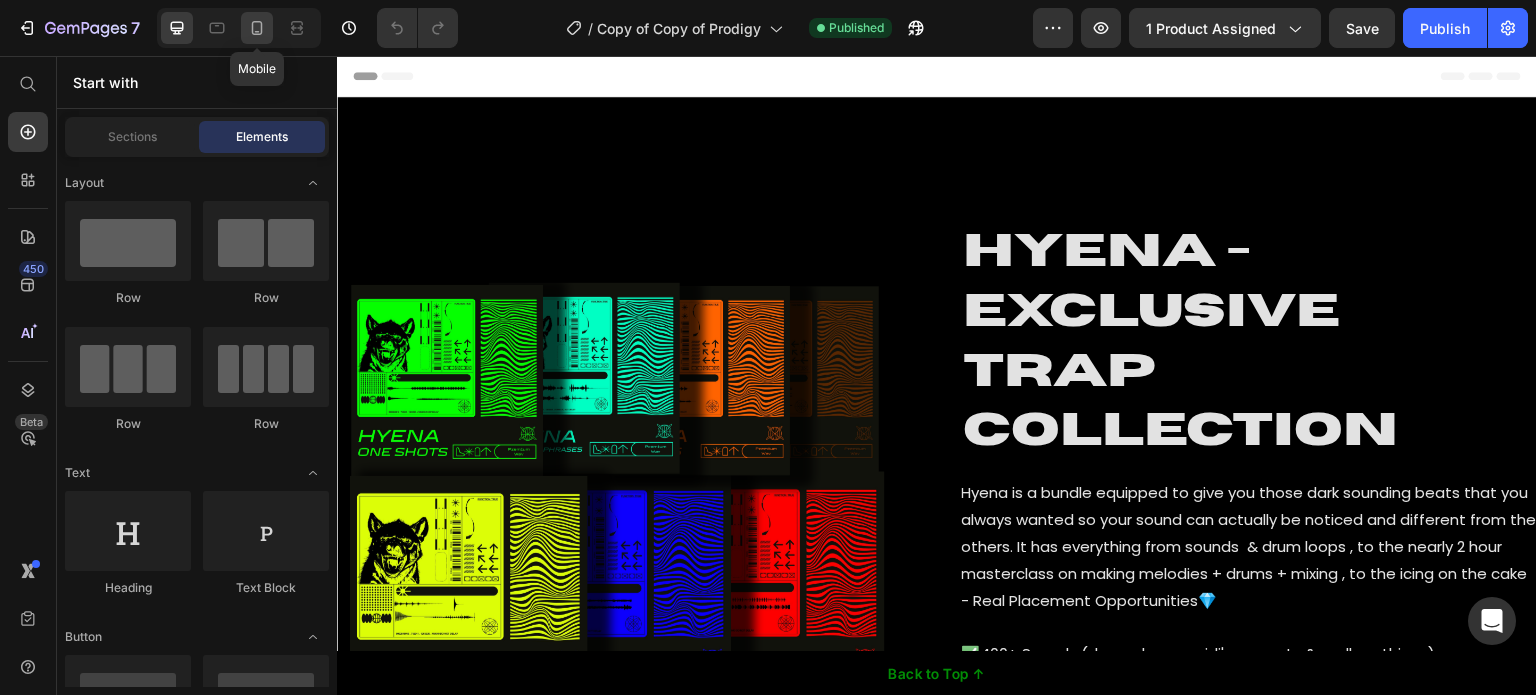 click 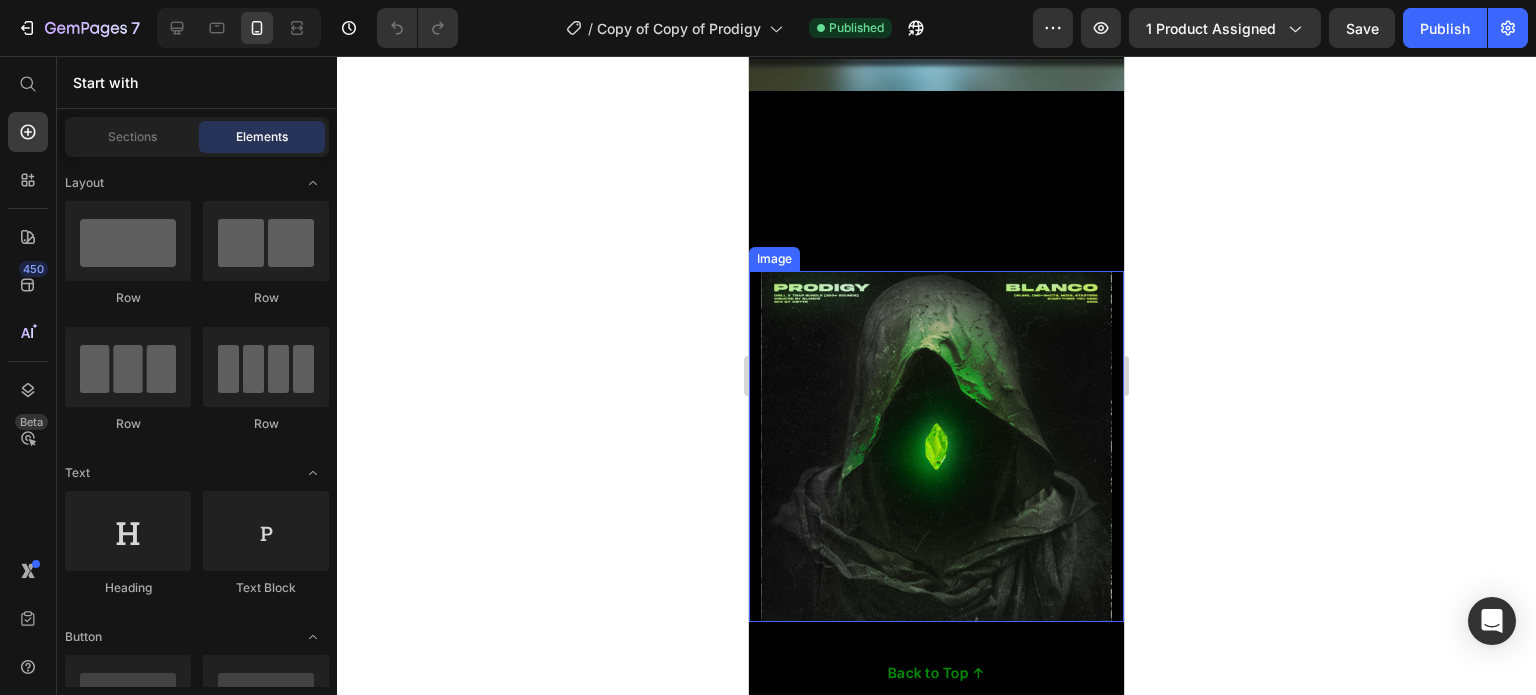 scroll, scrollTop: 11100, scrollLeft: 0, axis: vertical 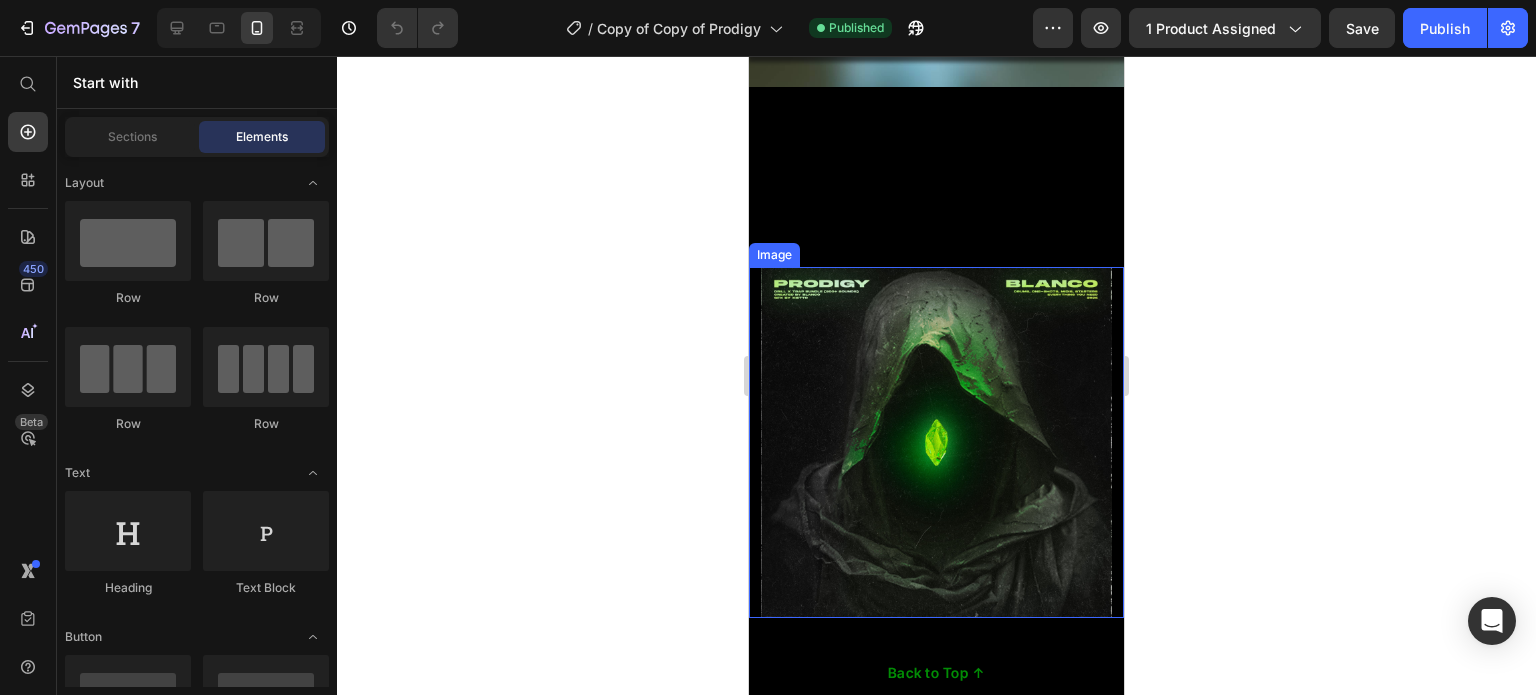 click at bounding box center [936, 442] 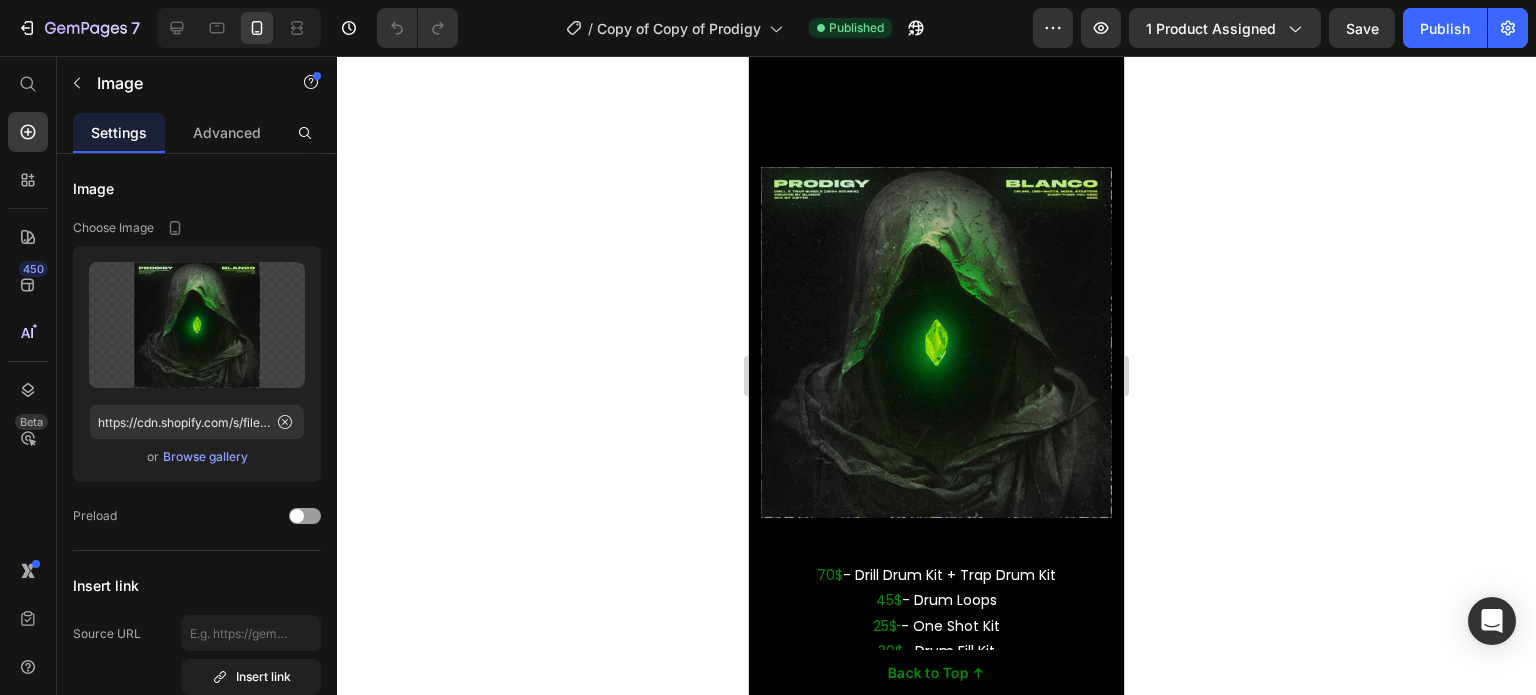 scroll, scrollTop: 10900, scrollLeft: 0, axis: vertical 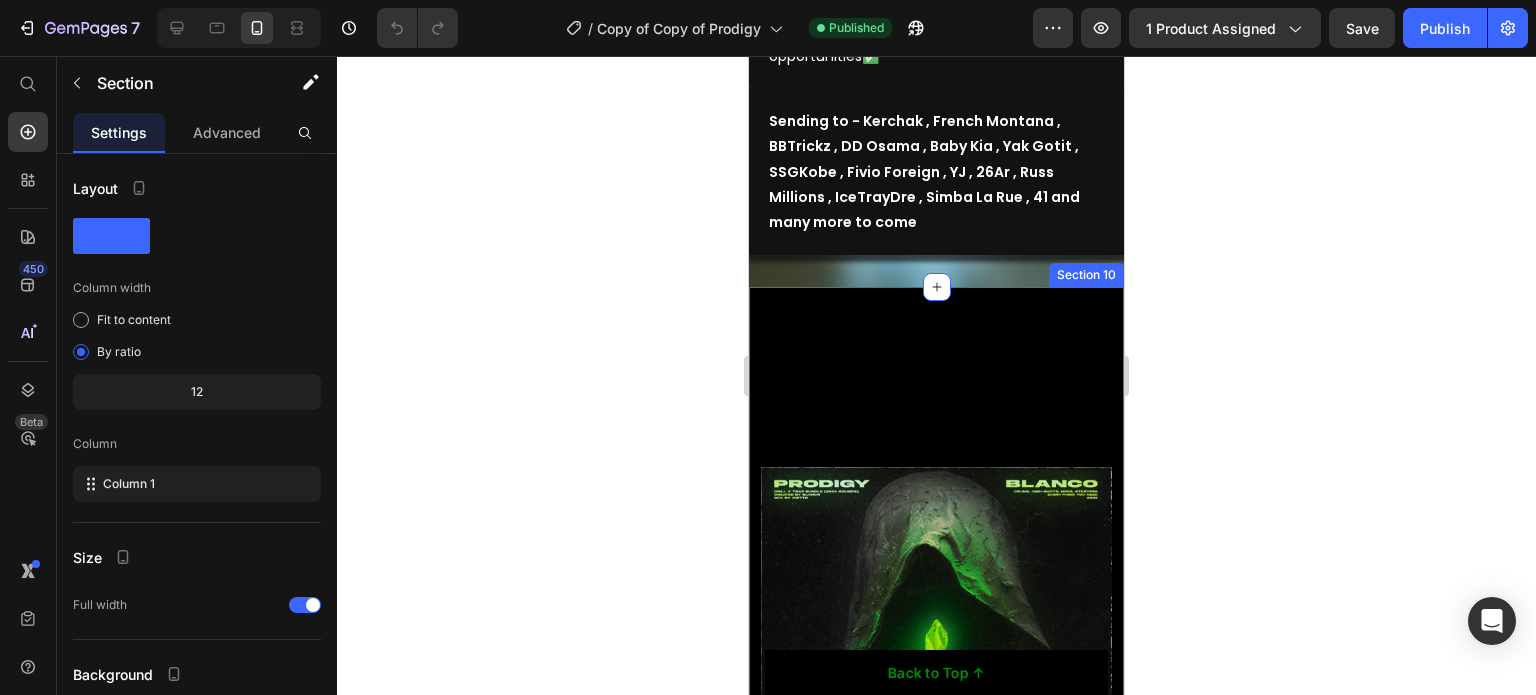 click on "[PRICE]$ - Drill Drum Kit + Trap Drum Kit [PRICE]$ - Drum Loops [PRICE]$ - One Shot Kit [PRICE]$ - Drum Fill Kit [PRICE]$ - Royalty-Free Melody Starter and Layer Kit [PRICE]$ - Melodic and Drums Midi Kit [PRICE]$ - 2 Full Masterclasses on making melodies   Value -  [PRICE]$    Special Deal - [PRICE]$   Text Block Get   NOW Button" at bounding box center [936, 784] 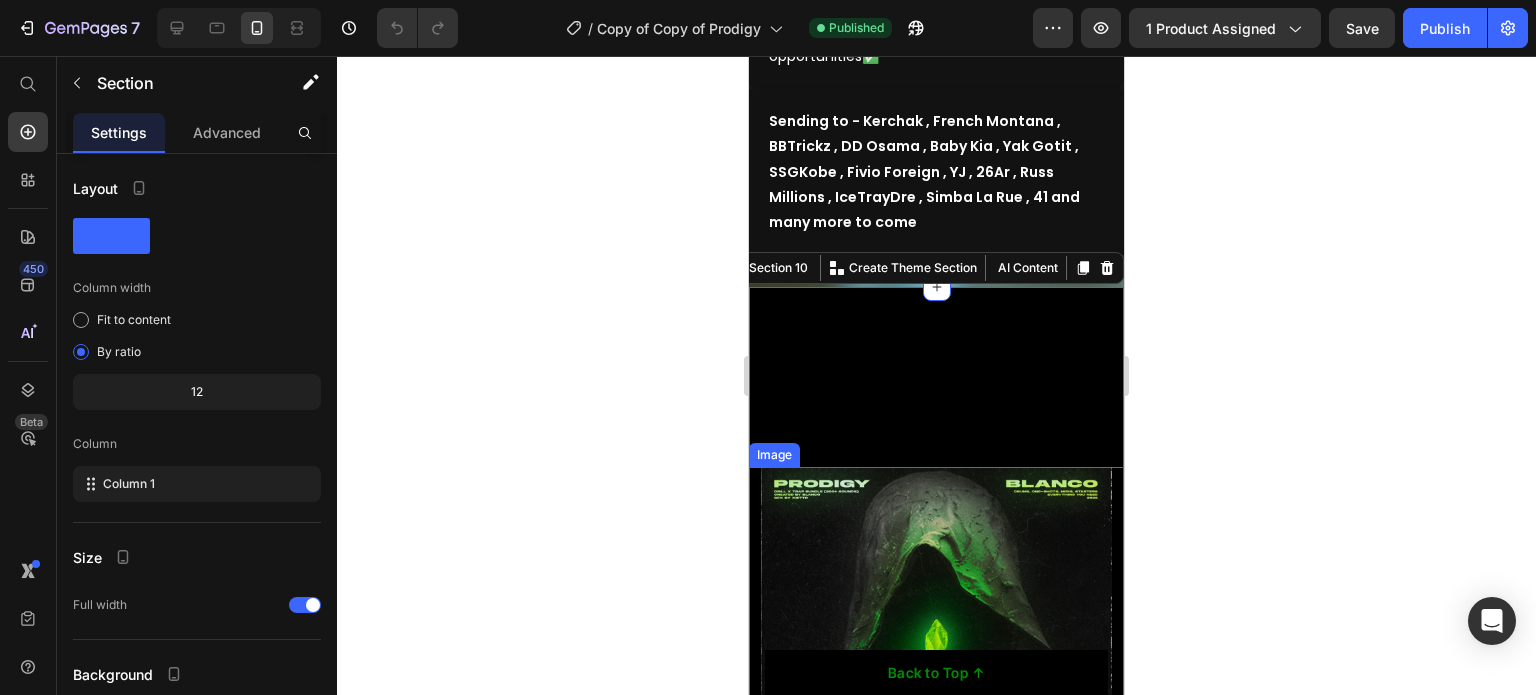 click at bounding box center [936, 642] 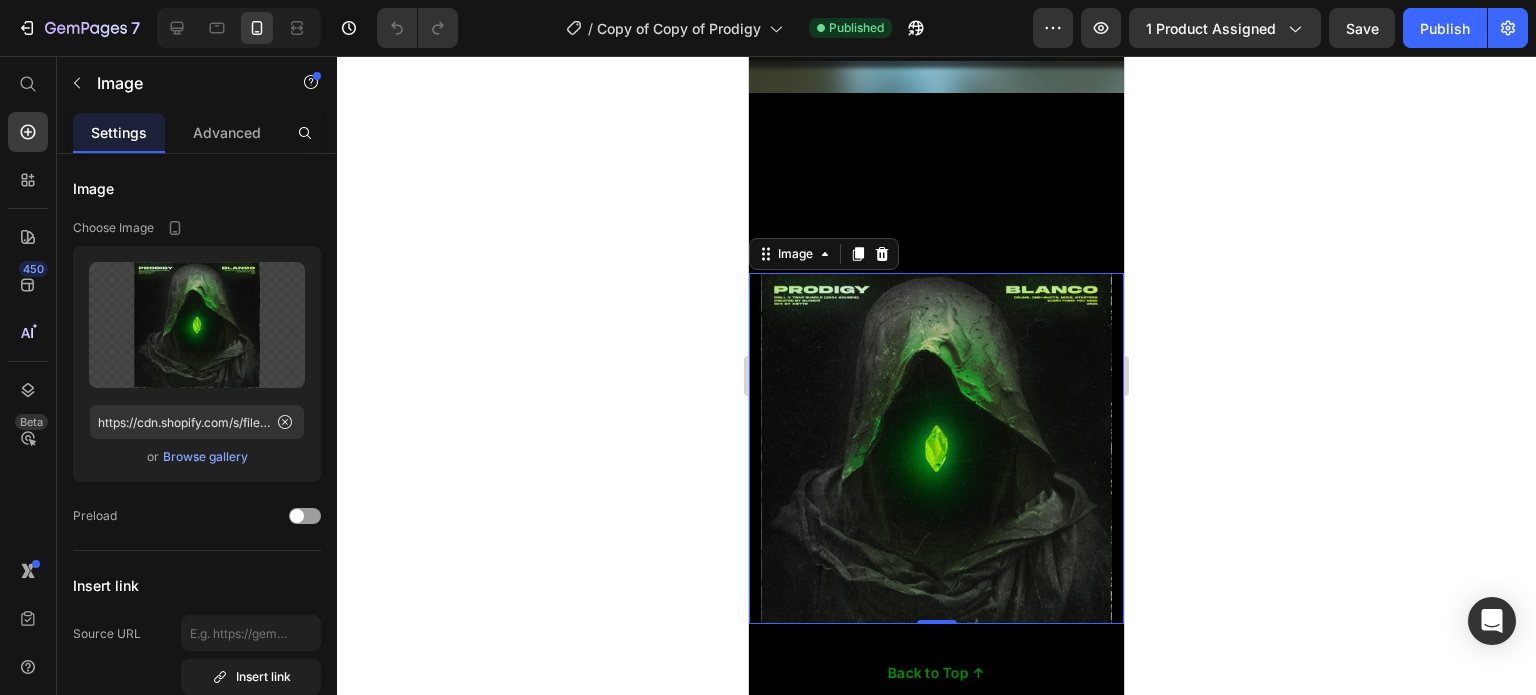 scroll, scrollTop: 10900, scrollLeft: 0, axis: vertical 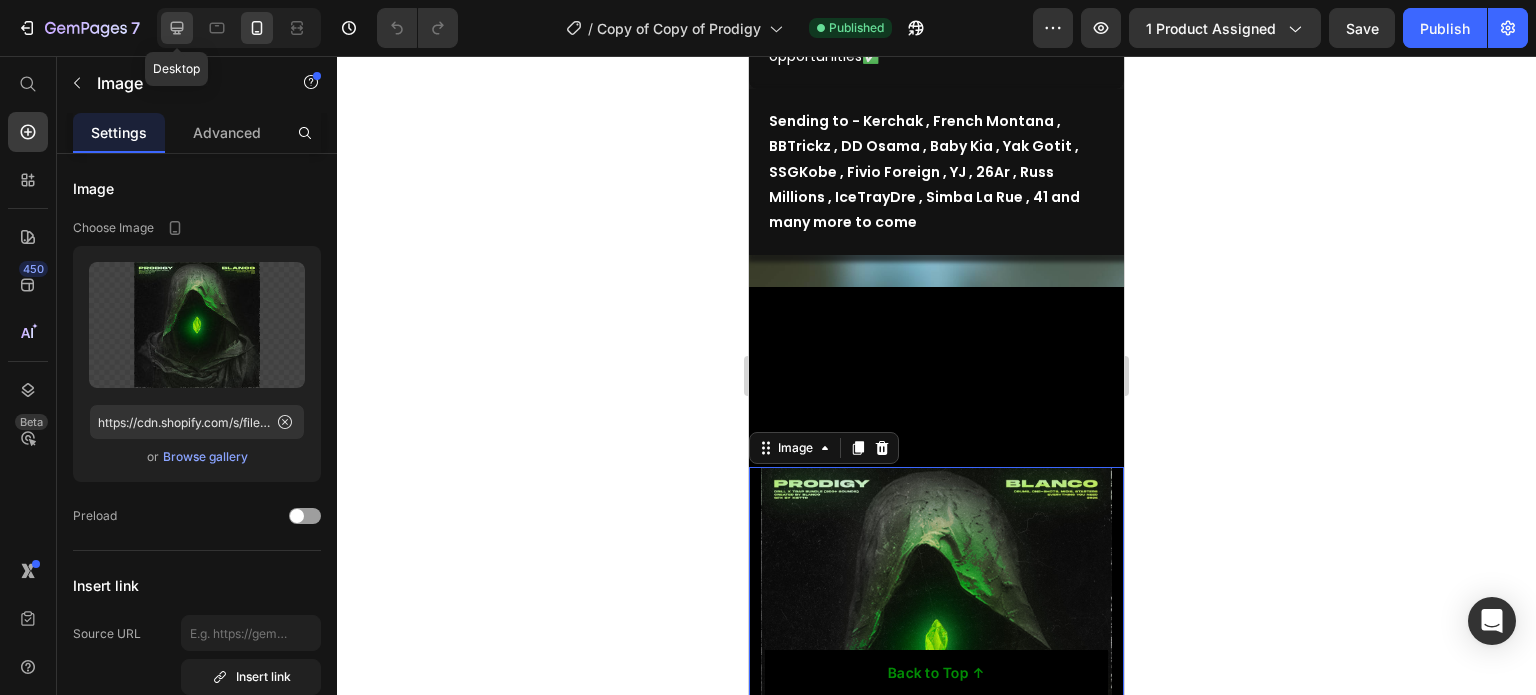 click 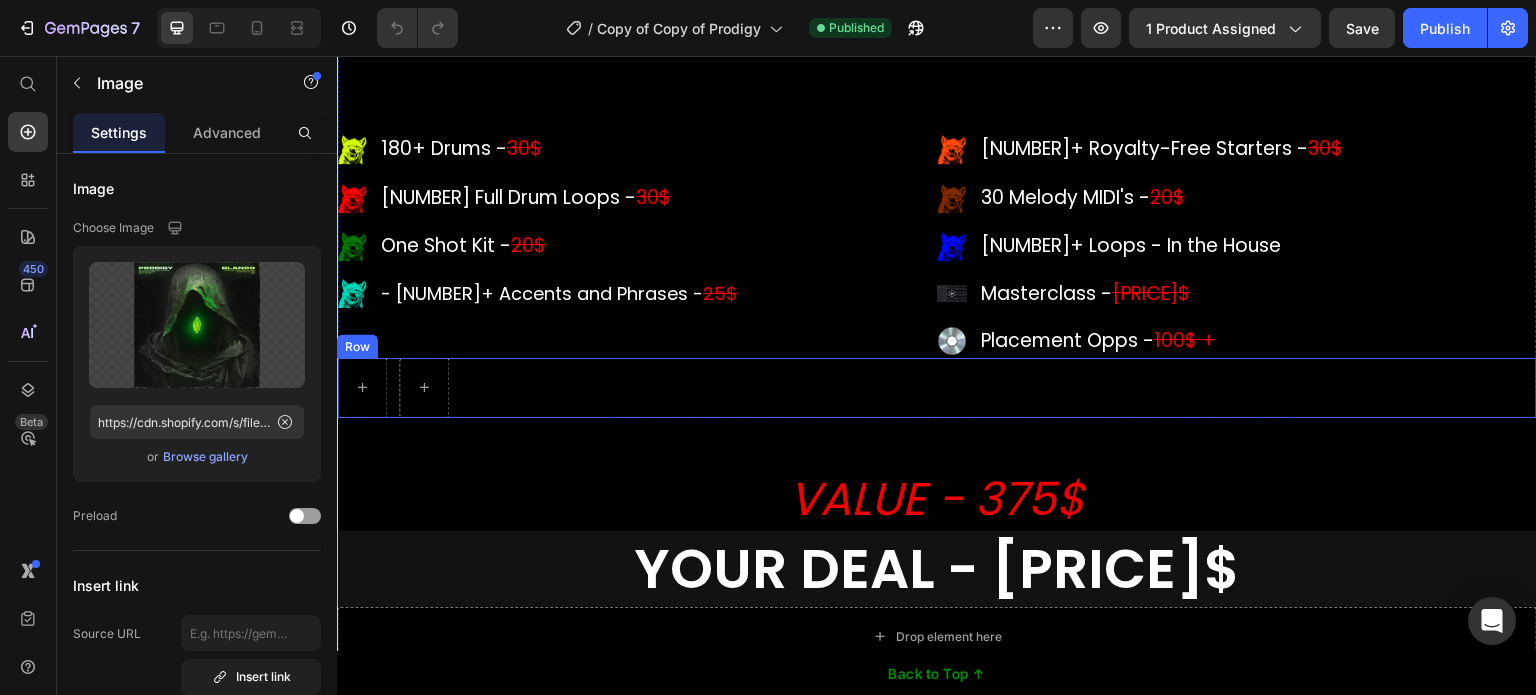 scroll, scrollTop: 13500, scrollLeft: 0, axis: vertical 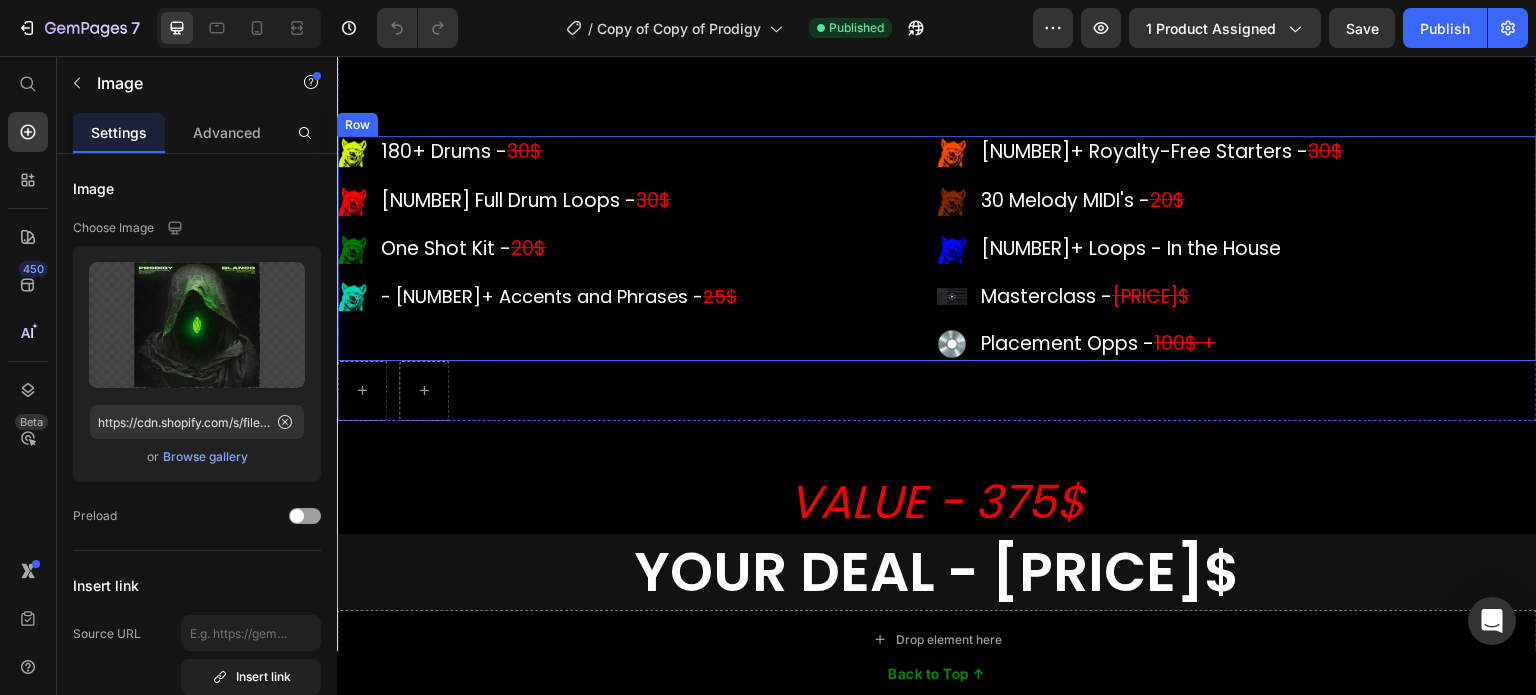 click on "Image [NUMBER]+ Drums -  [PRICE]$ Text block Row Image [NUMBER] Full Drum Loops -  [PRICE]$ Text block Row Image One Shot Kit -  [PRICE]$ Text block Row Image [NUMBER]+ Accents and Phrases -  [PRICE]$ Text block Row" at bounding box center (637, 248) 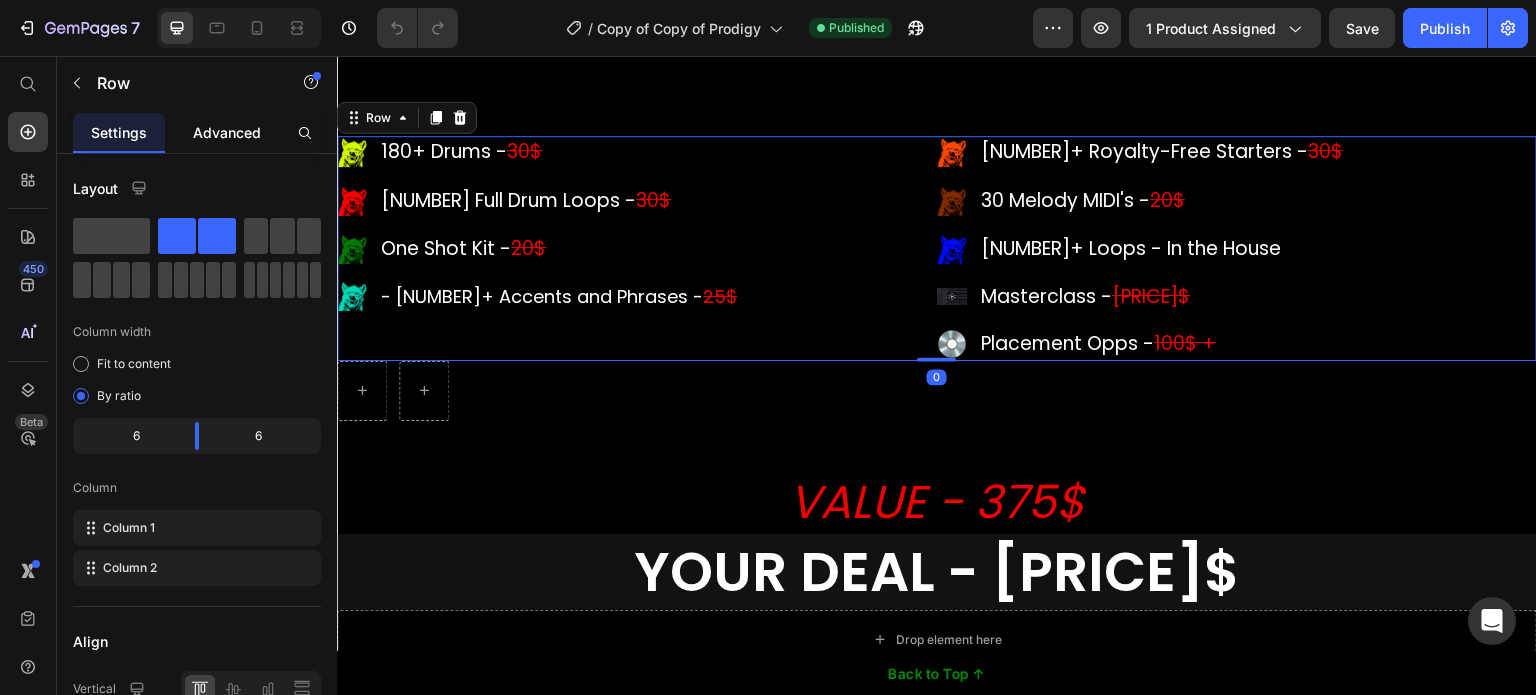click on "Advanced" at bounding box center (227, 132) 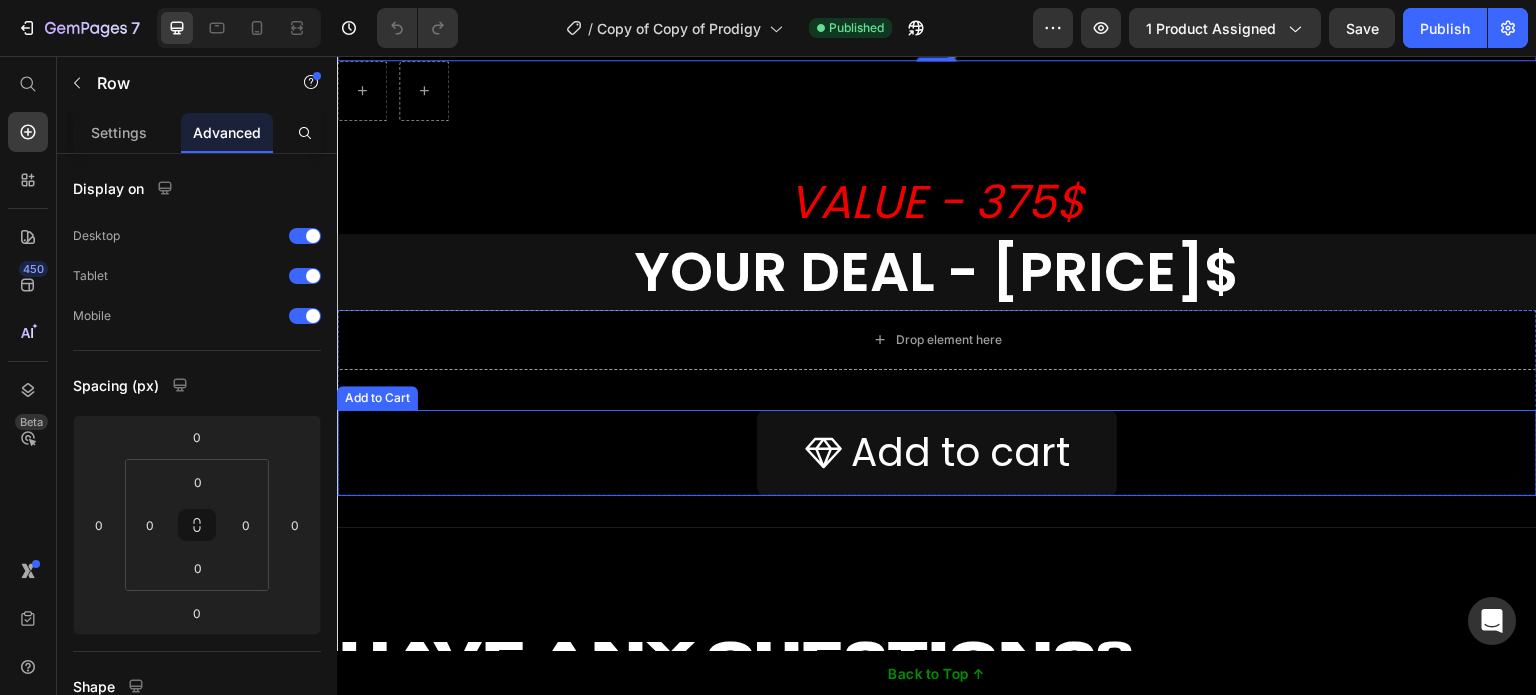 scroll, scrollTop: 13500, scrollLeft: 0, axis: vertical 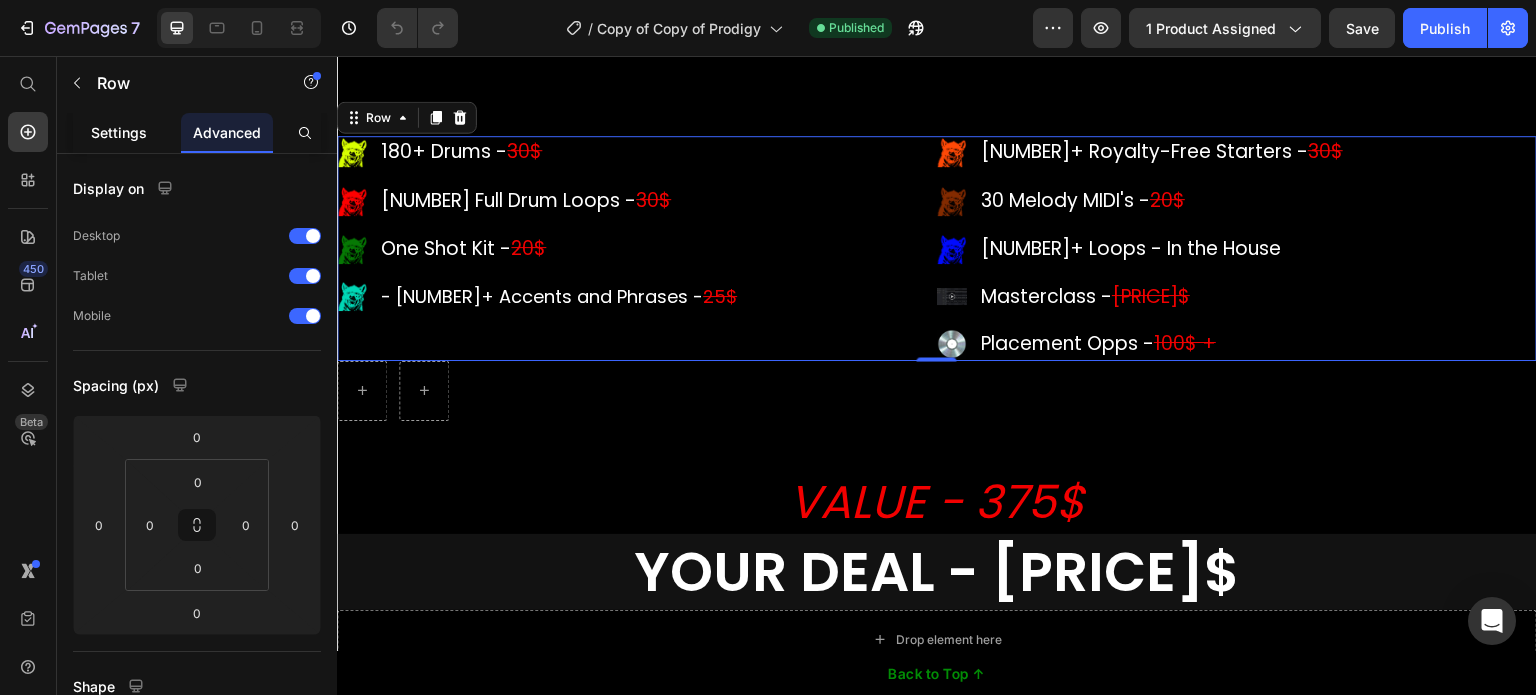 click on "Settings" 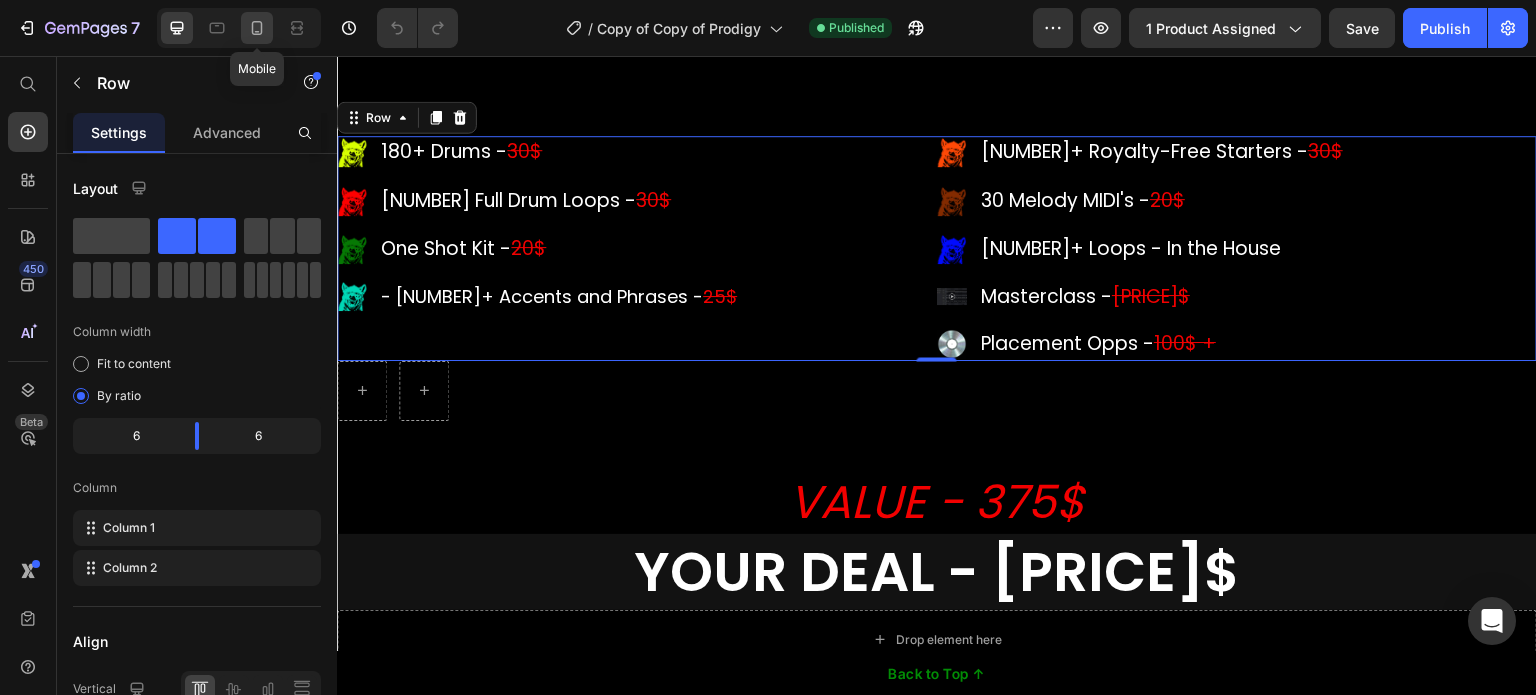 click 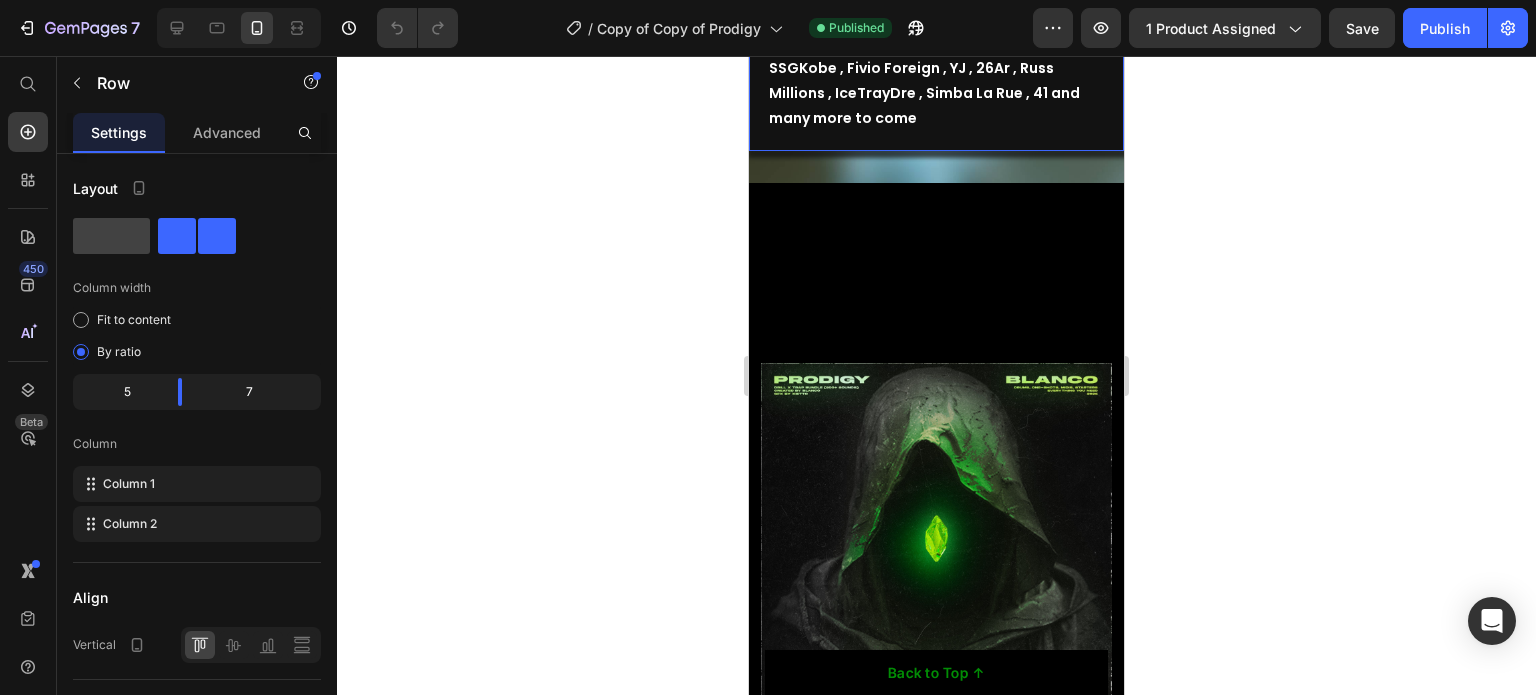 scroll, scrollTop: 8784, scrollLeft: 0, axis: vertical 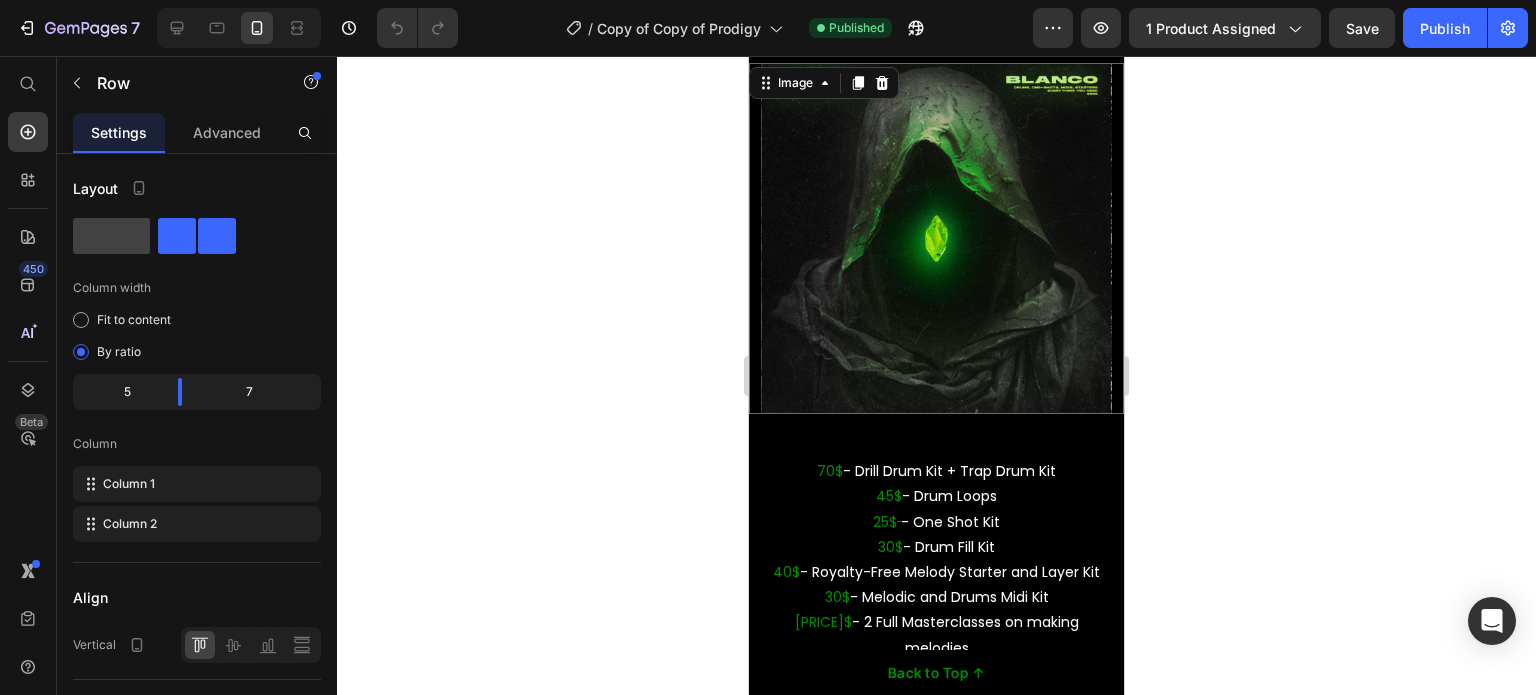 click at bounding box center [936, 238] 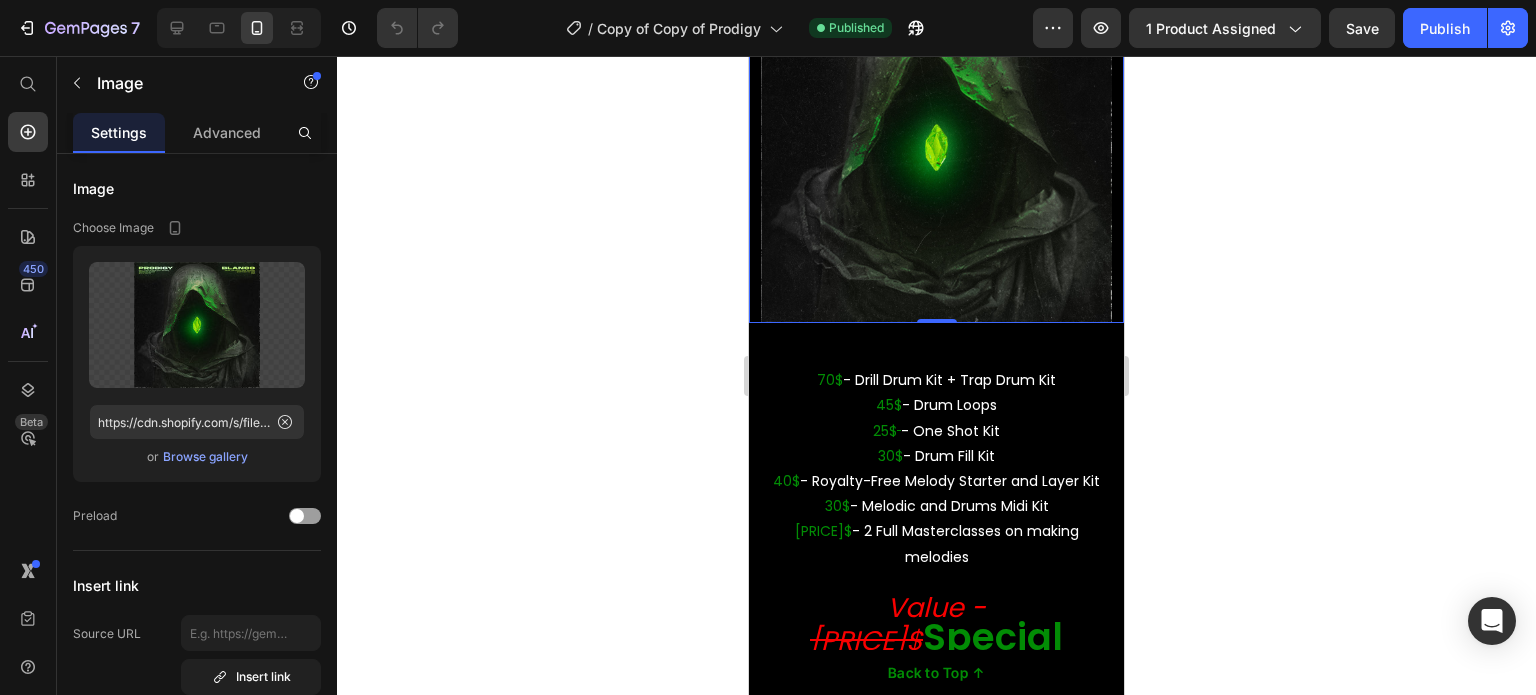 scroll, scrollTop: 8984, scrollLeft: 0, axis: vertical 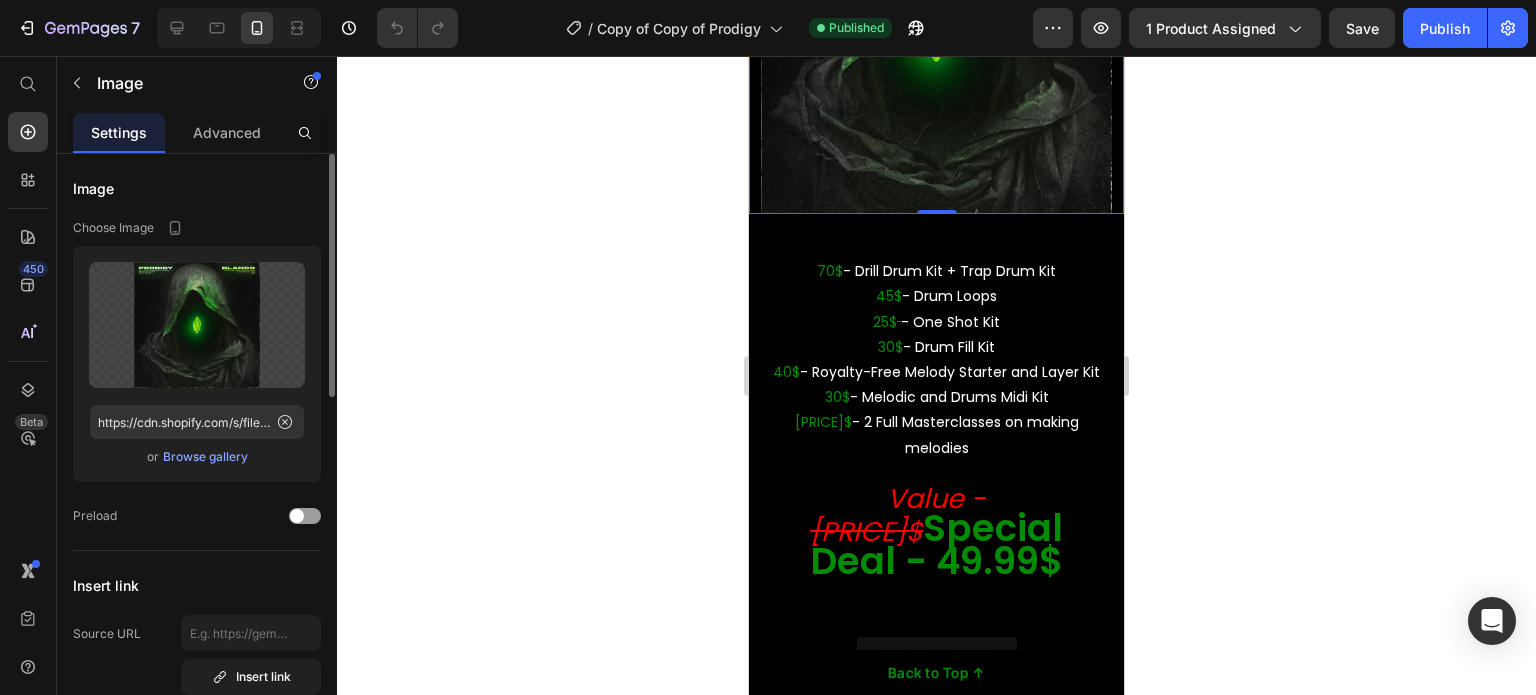 click on "Browse gallery" at bounding box center (205, 457) 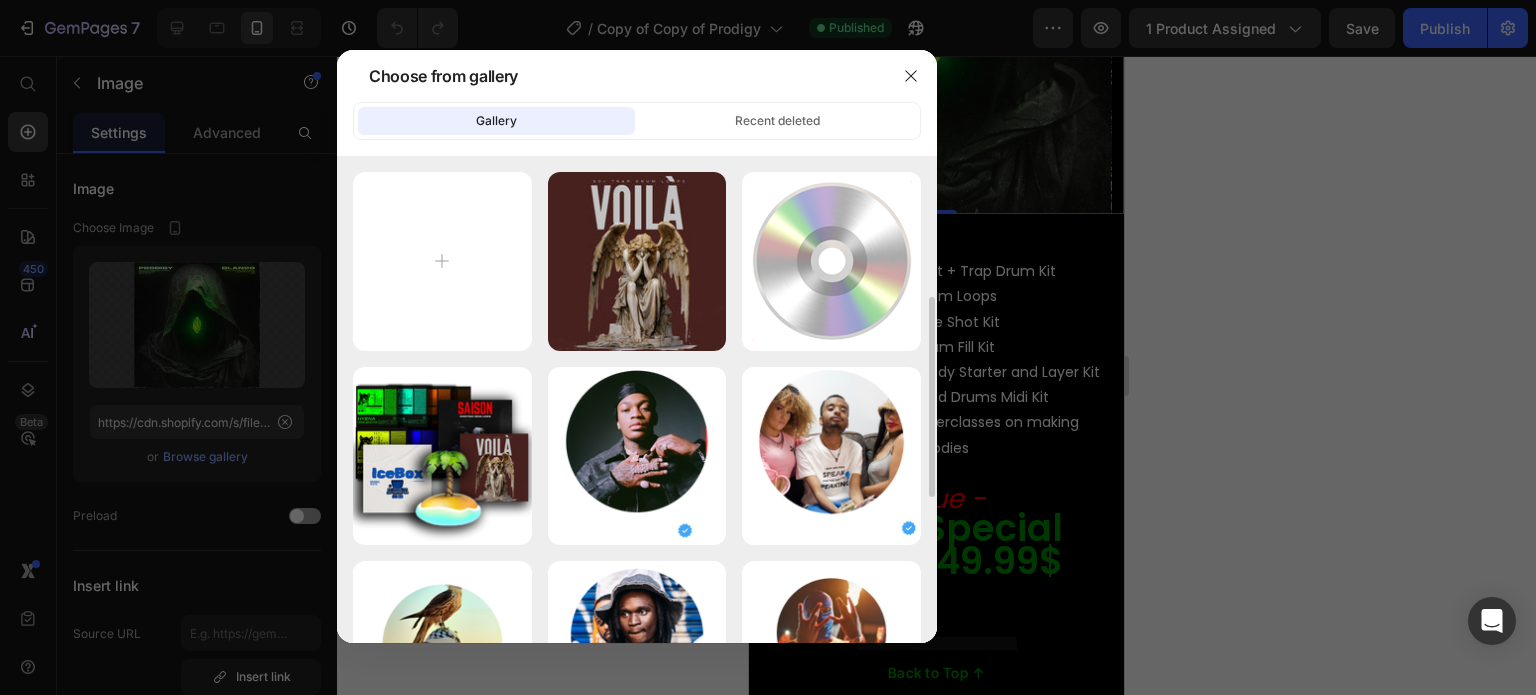 scroll, scrollTop: 400, scrollLeft: 0, axis: vertical 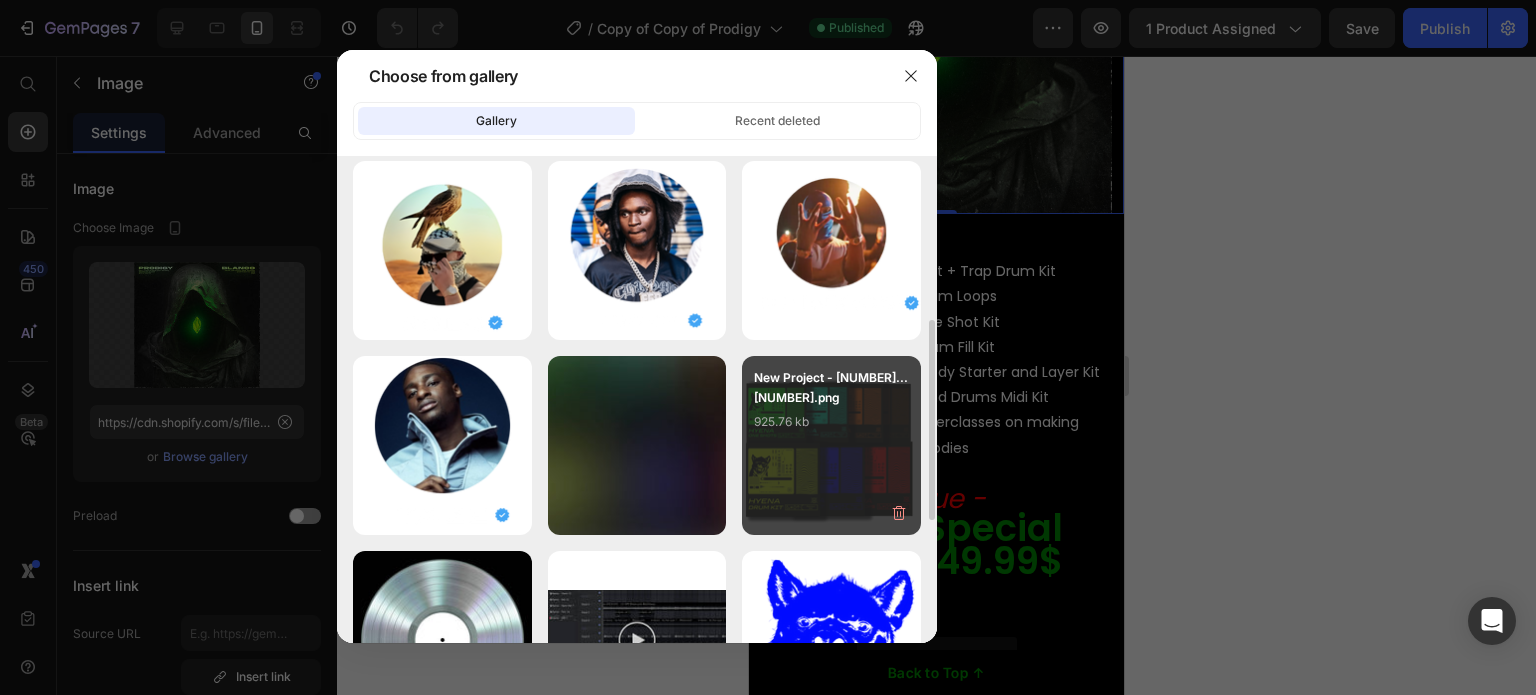 click on "New Project - 20...97.png 925.76 kb" at bounding box center [831, 408] 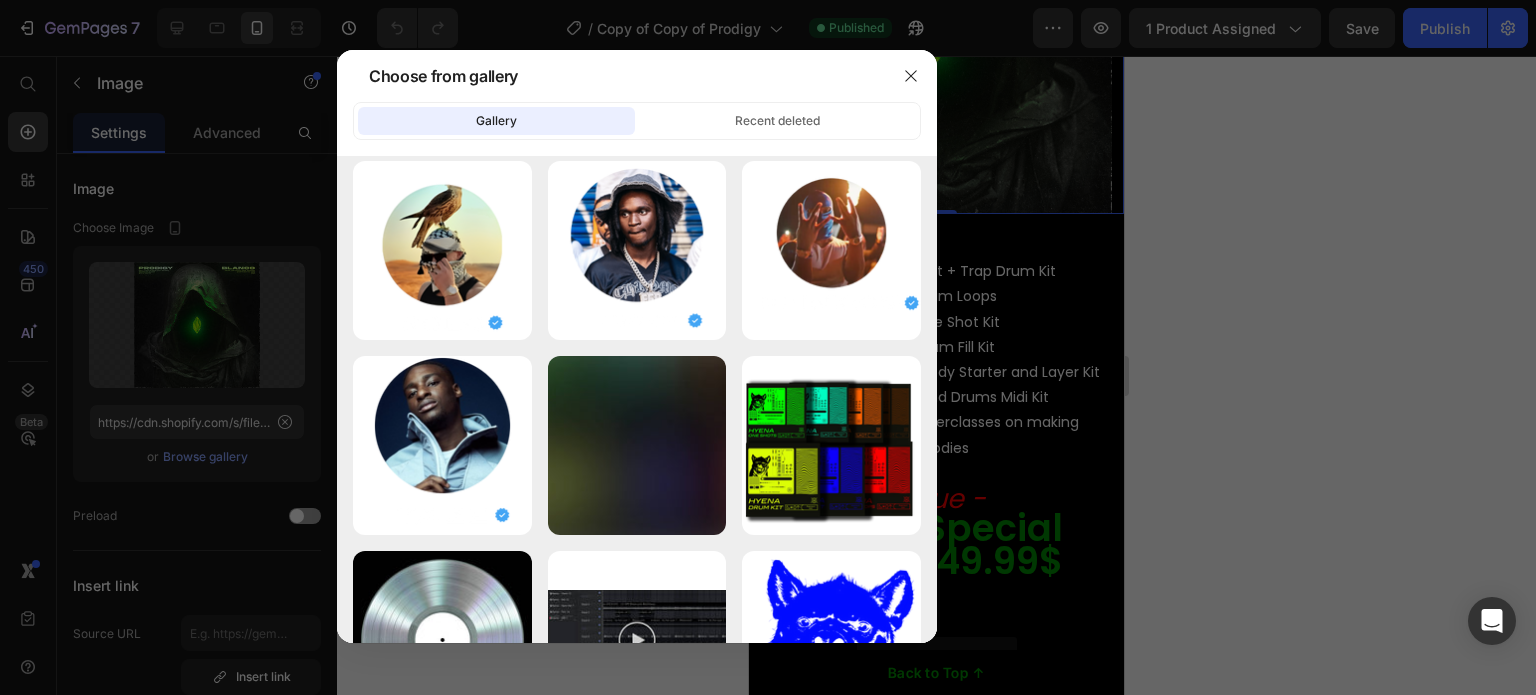 type on "https://cdn.shopify.com/s/files/1/[NUMBER]/[NUMBER]/files/gempages_[NUMBER]-[NUMBER].png" 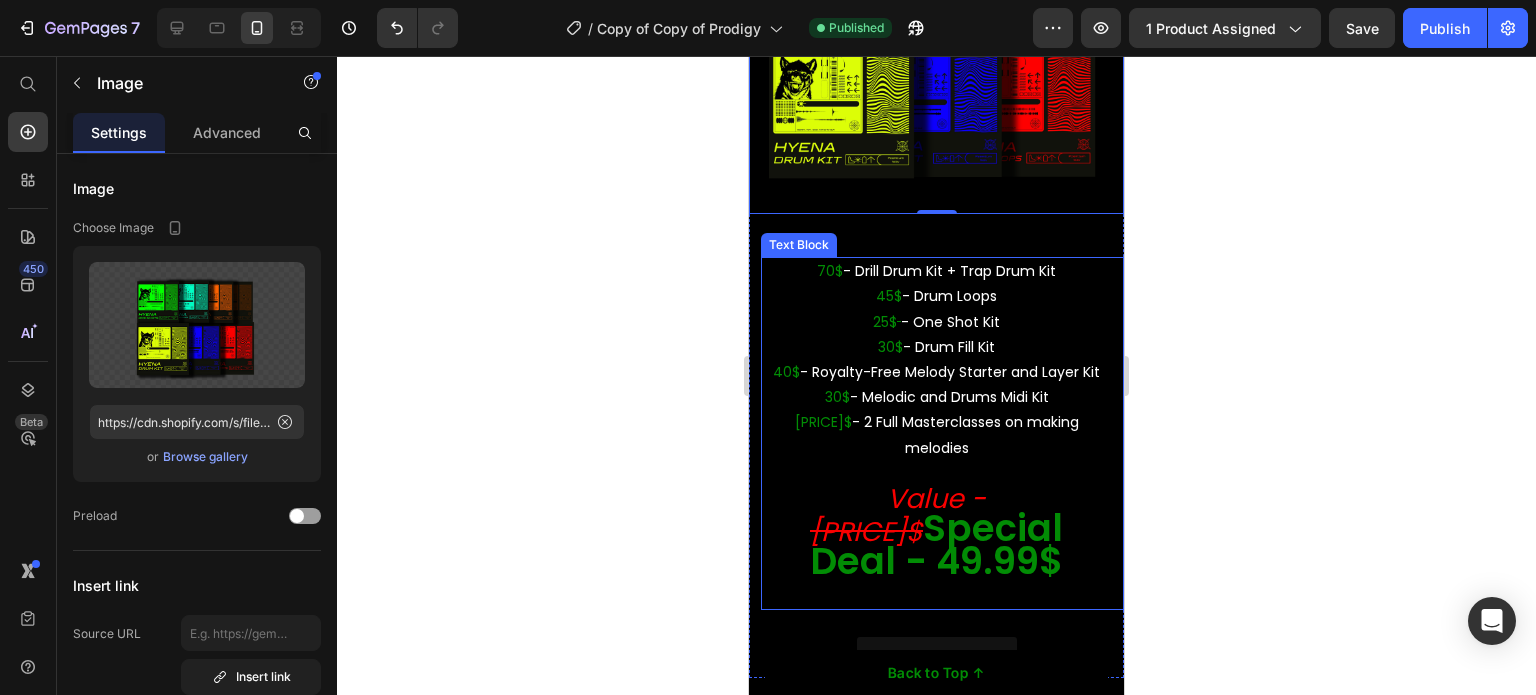 click on "70$  - Drill Drum Kit + Trap Drum Kit" at bounding box center [936, 271] 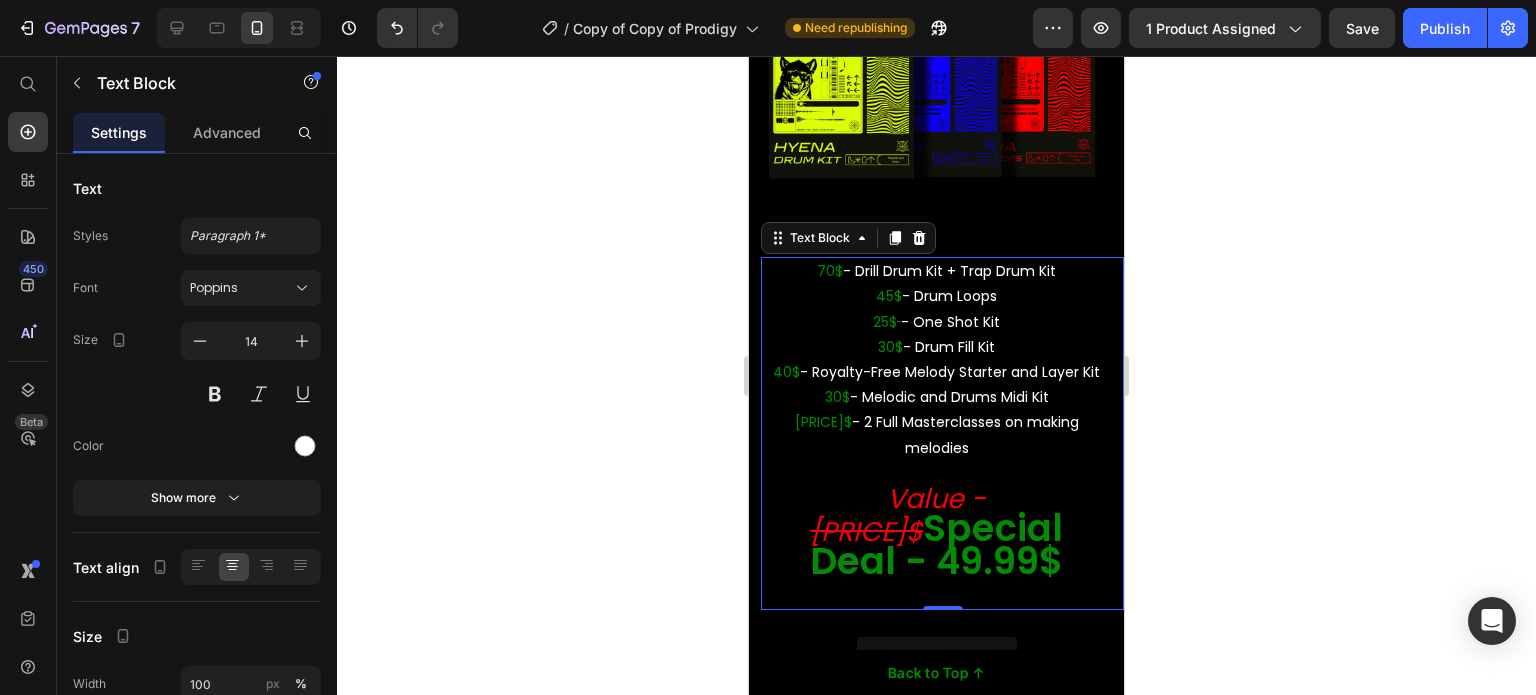 click on "70$  - Drill Drum Kit + Trap Drum Kit" at bounding box center (936, 271) 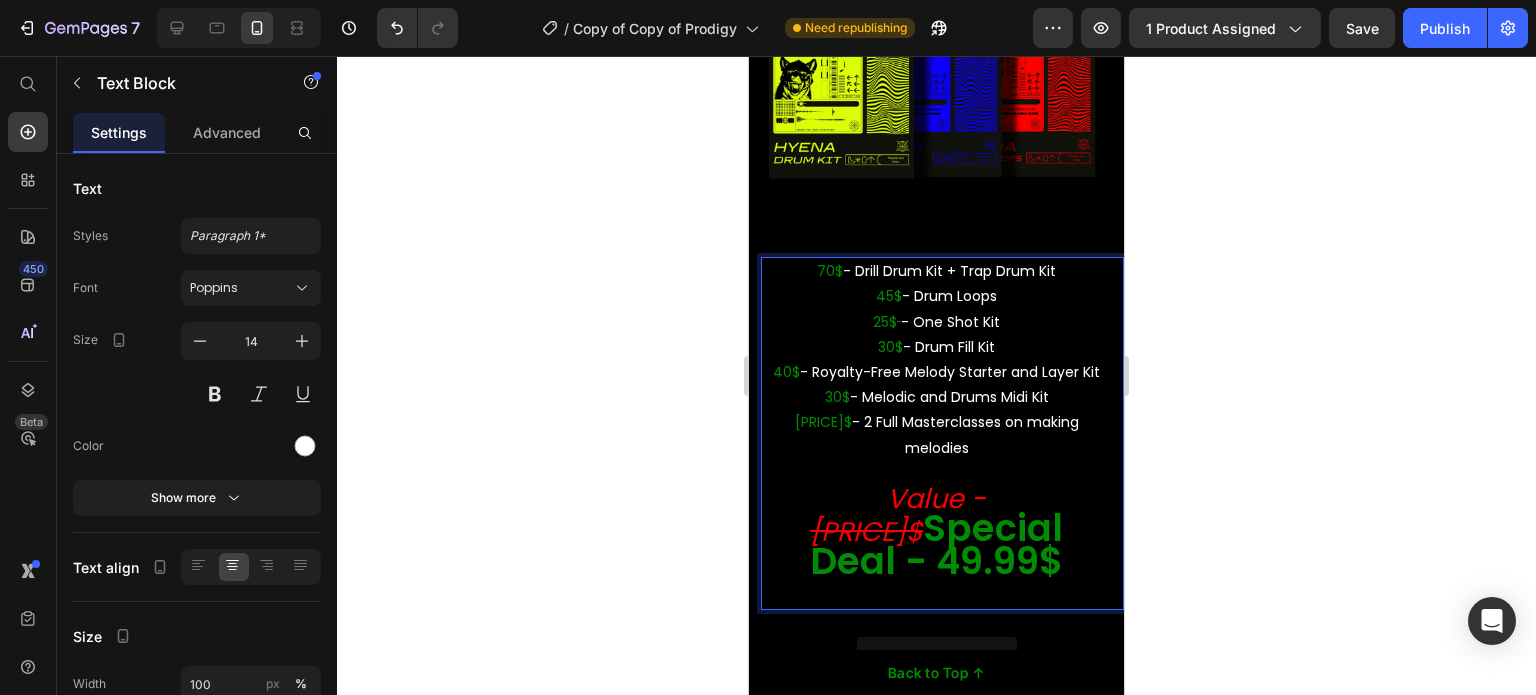 click on "70$  - Drill Drum Kit + Trap Drum Kit" at bounding box center [936, 271] 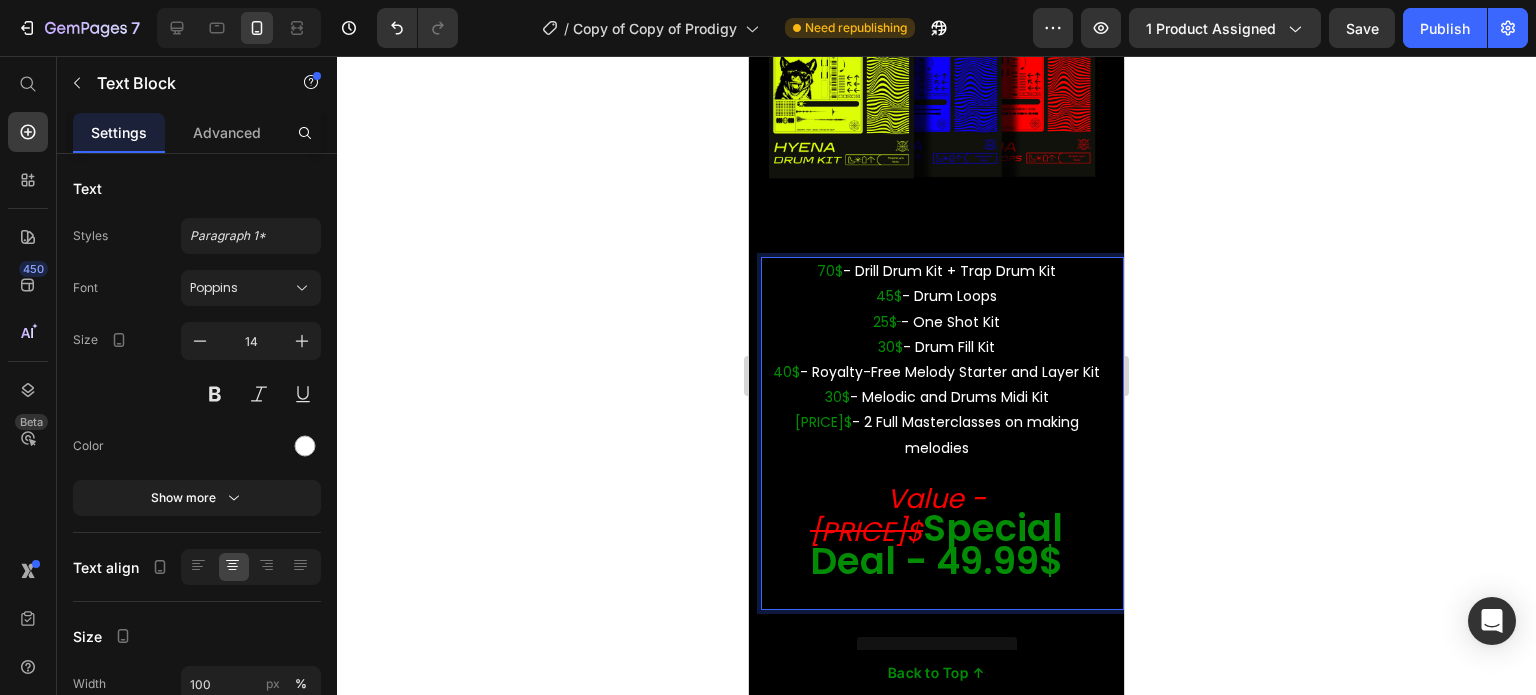 drag, startPoint x: 1051, startPoint y: 256, endPoint x: 851, endPoint y: 254, distance: 200.01 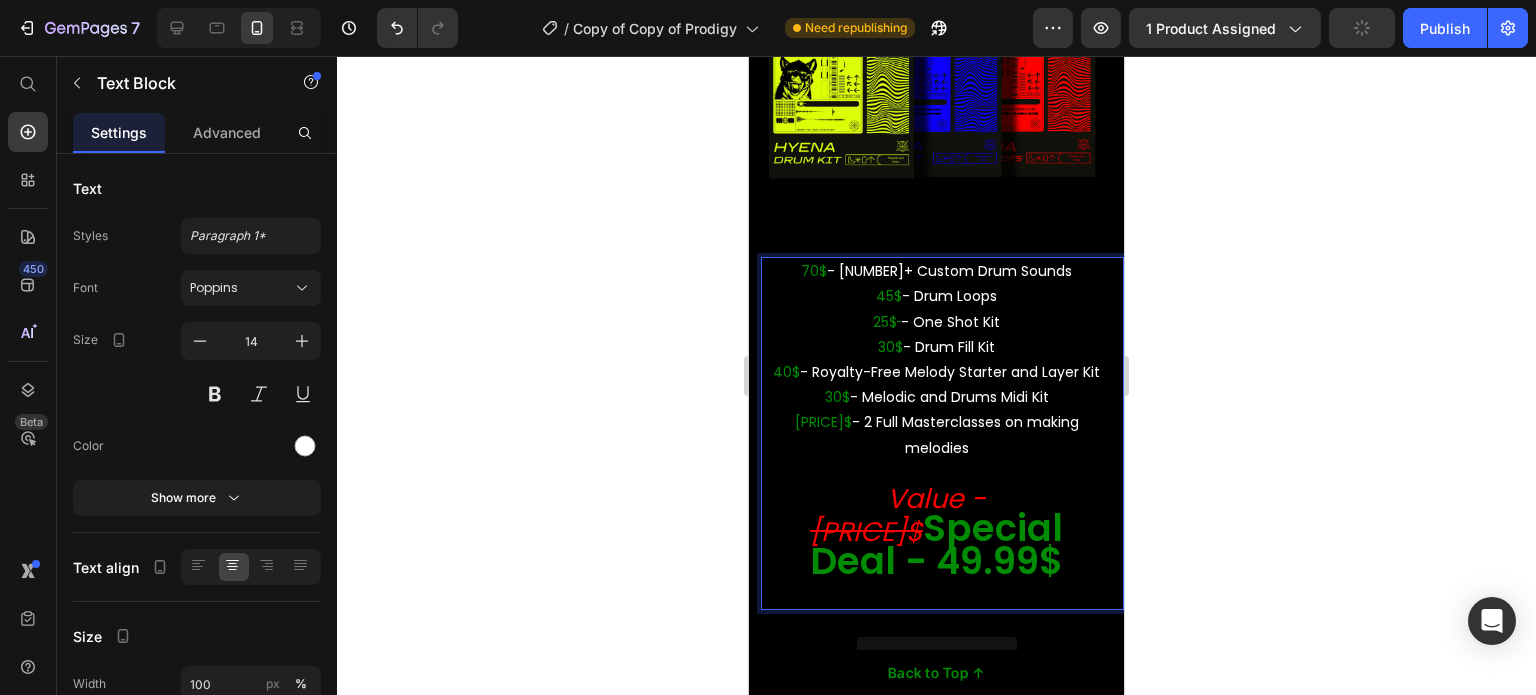 click on "45$  - Drum Loops" at bounding box center [936, 296] 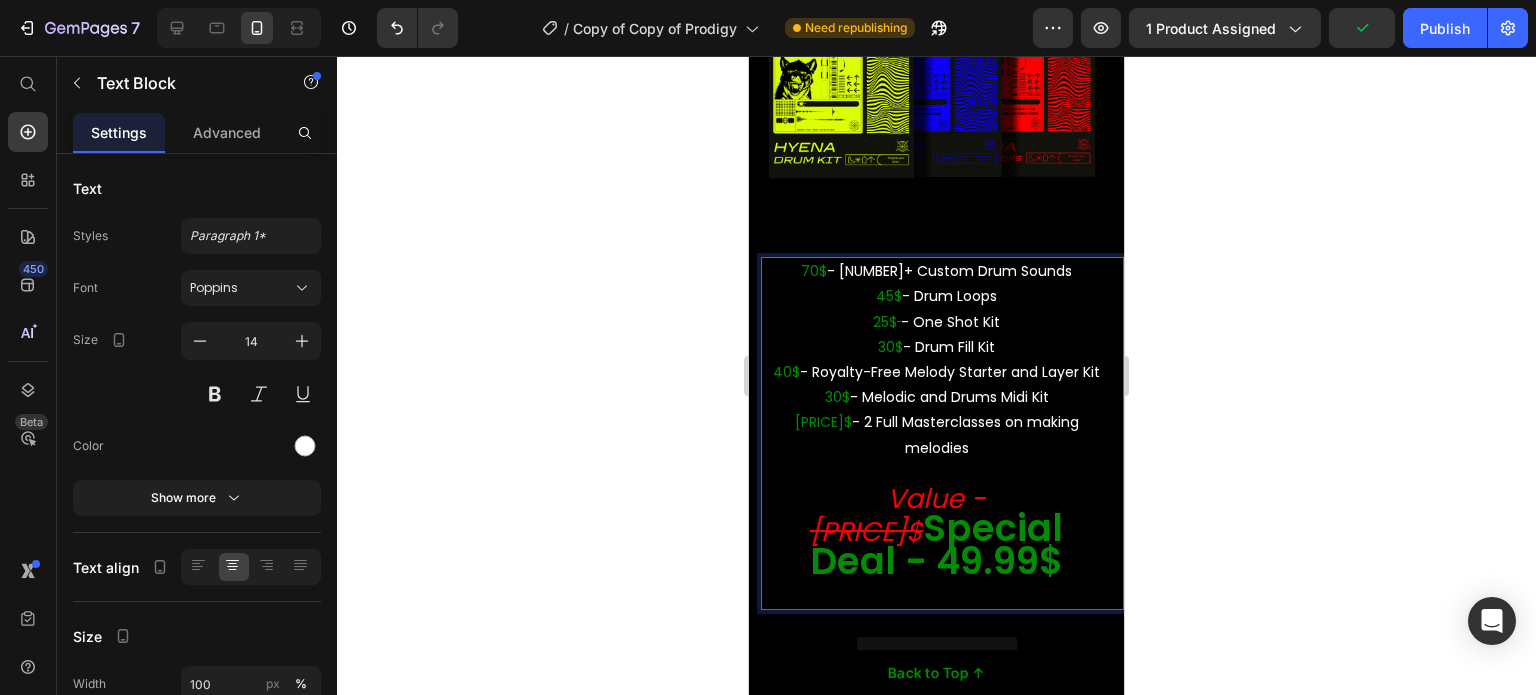drag, startPoint x: 993, startPoint y: 283, endPoint x: 917, endPoint y: 281, distance: 76.02631 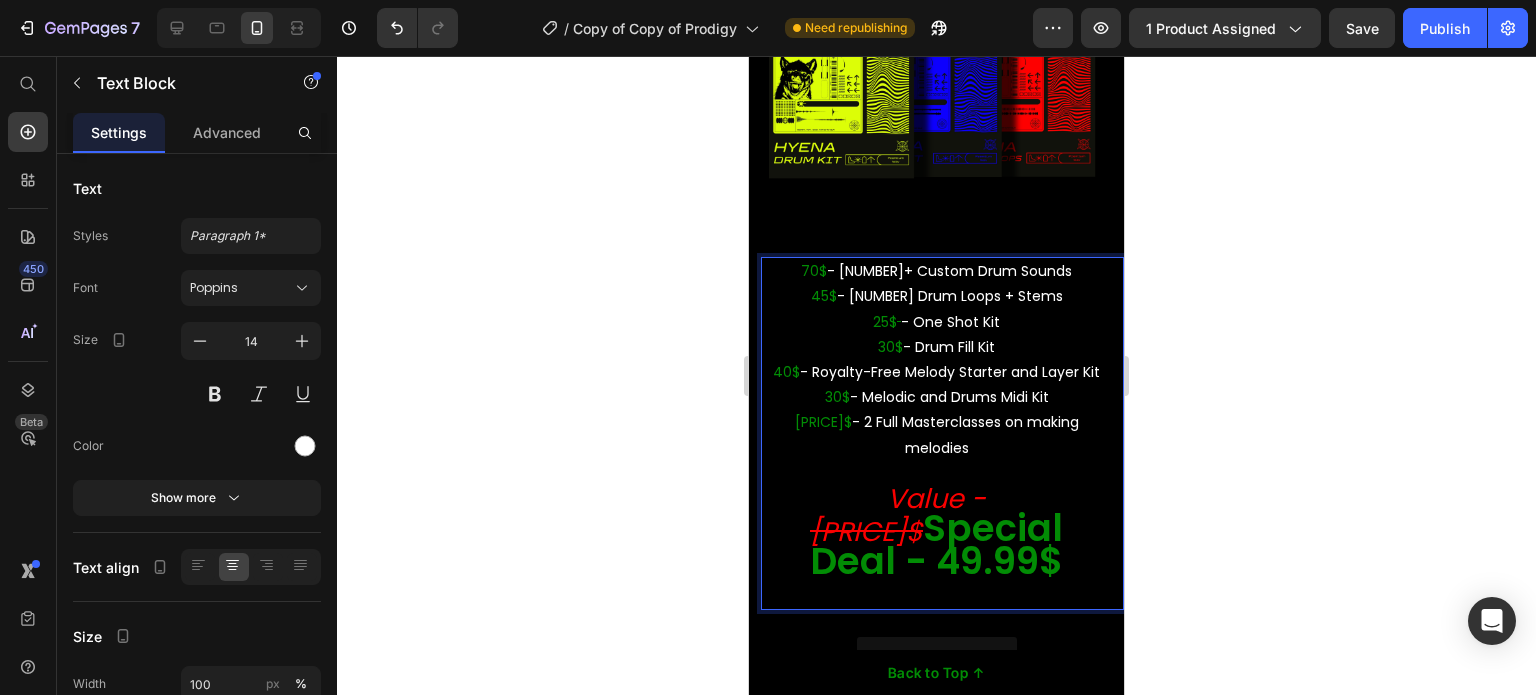click on "[PRICE]$ - One Shot Kit" at bounding box center [936, 322] 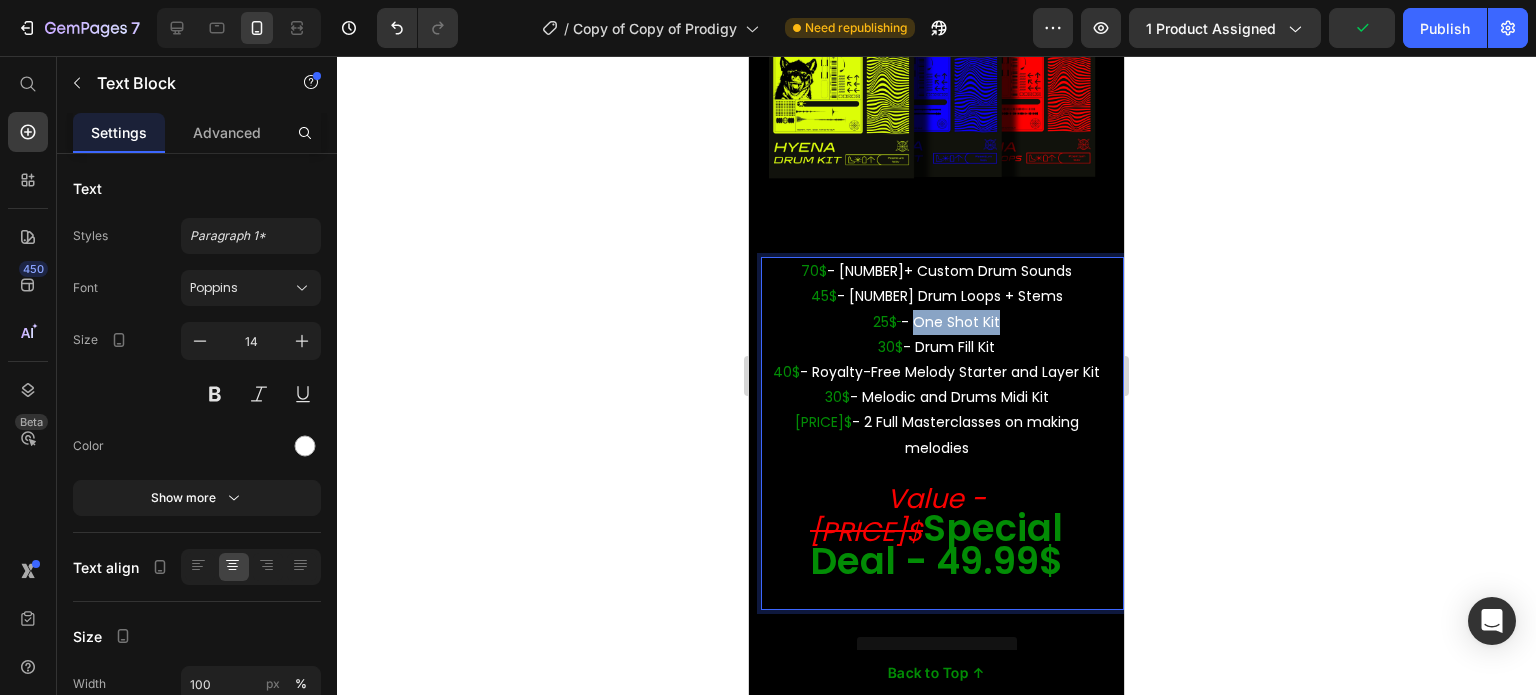 drag, startPoint x: 996, startPoint y: 308, endPoint x: 912, endPoint y: 308, distance: 84 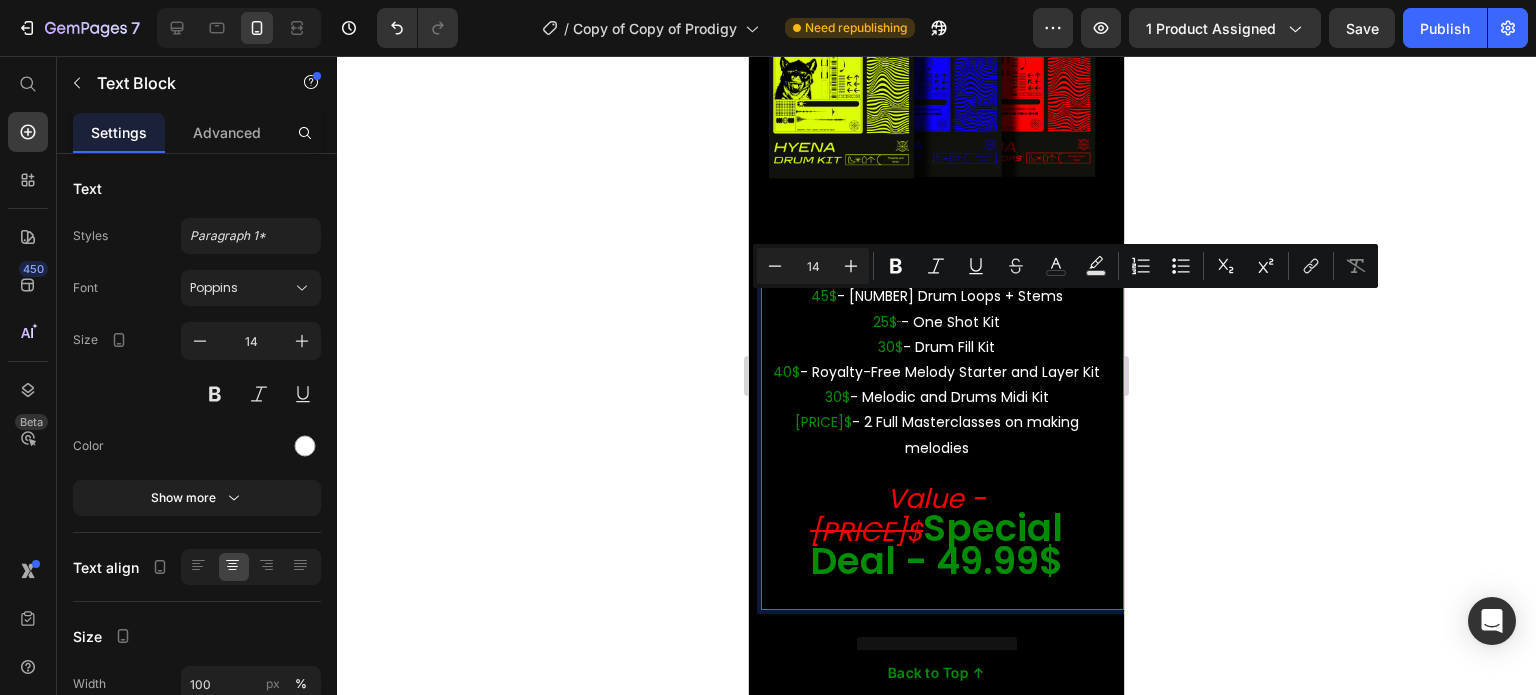 click on "[PRICE]$ - Drum Fill Kit" at bounding box center [936, 347] 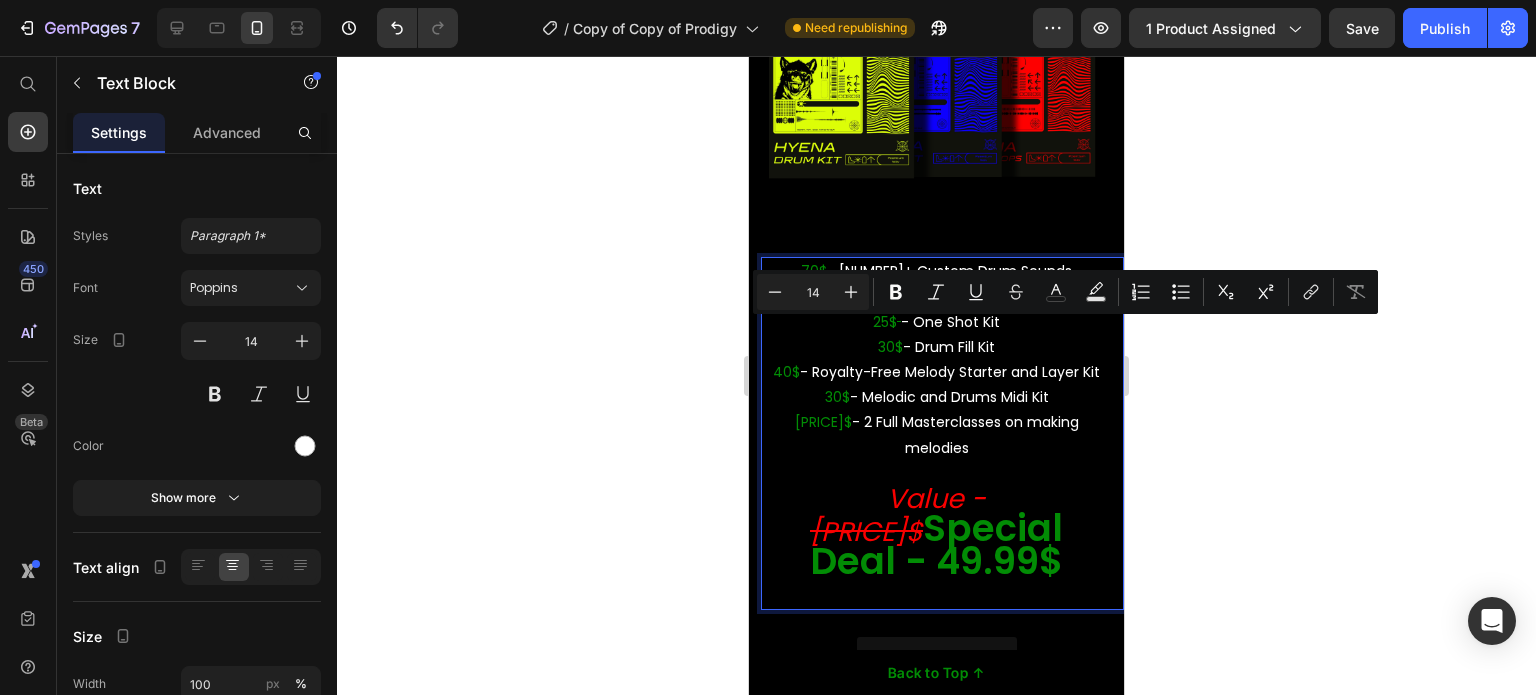 drag, startPoint x: 991, startPoint y: 331, endPoint x: 913, endPoint y: 323, distance: 78.40918 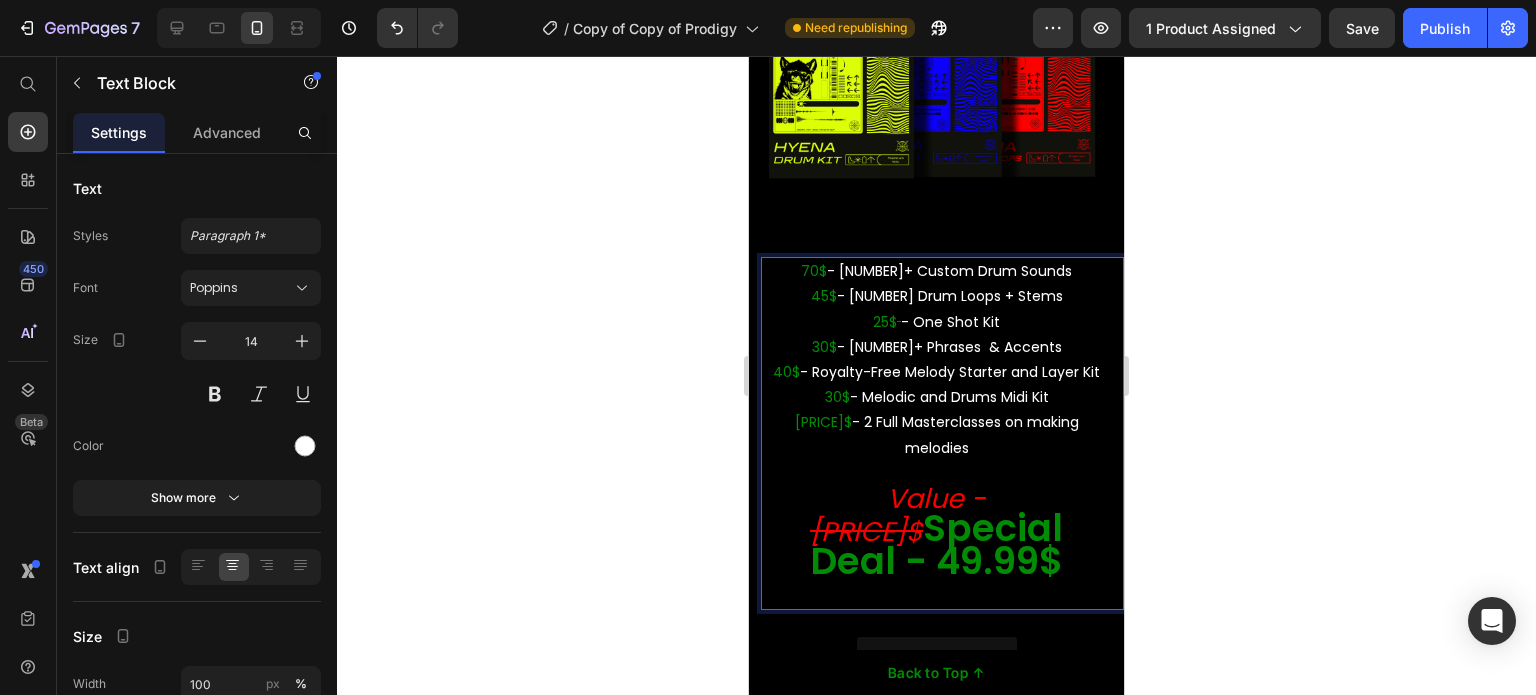 click on "[PRICE]$ - Royalty-Free Melody Starter and Layer Kit" at bounding box center (936, 372) 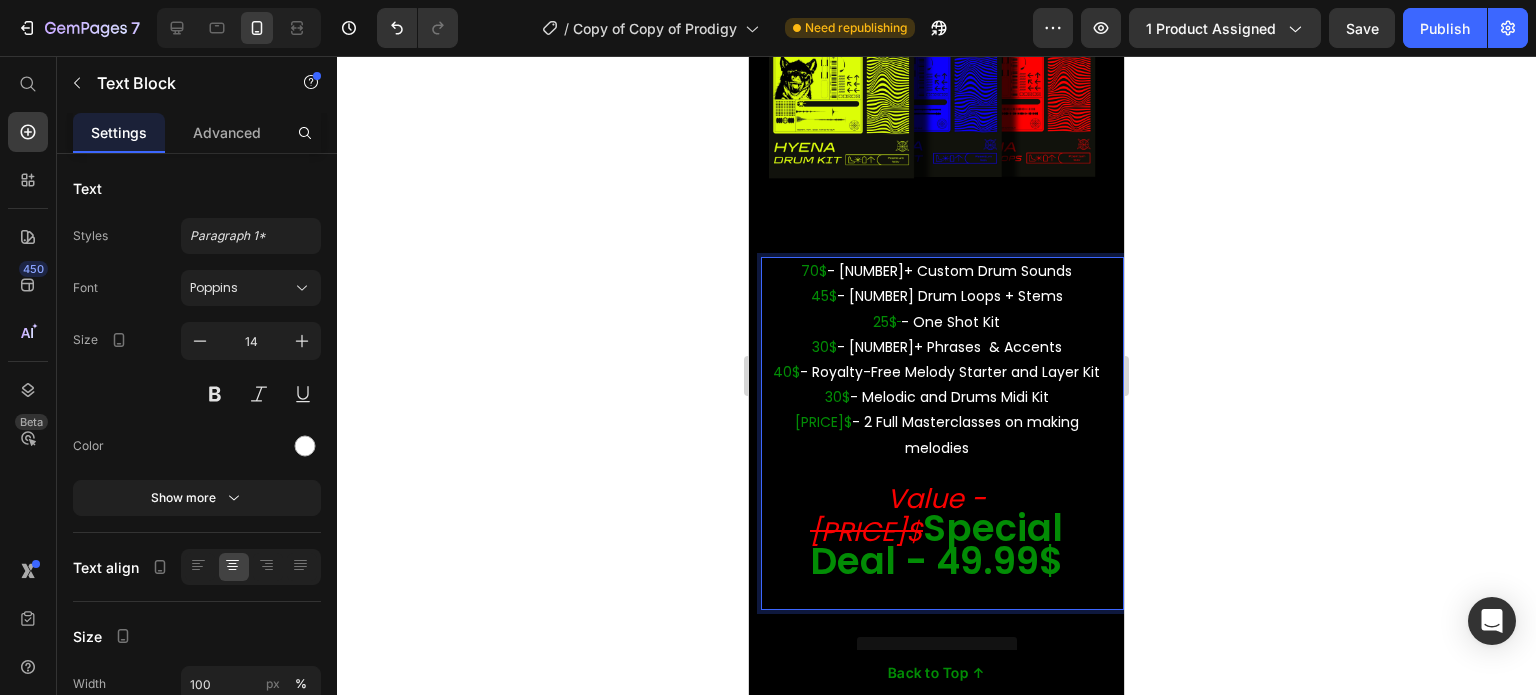 click on "[PRICE]$ - Royalty-Free Melody Starter and Layer Kit" at bounding box center (936, 372) 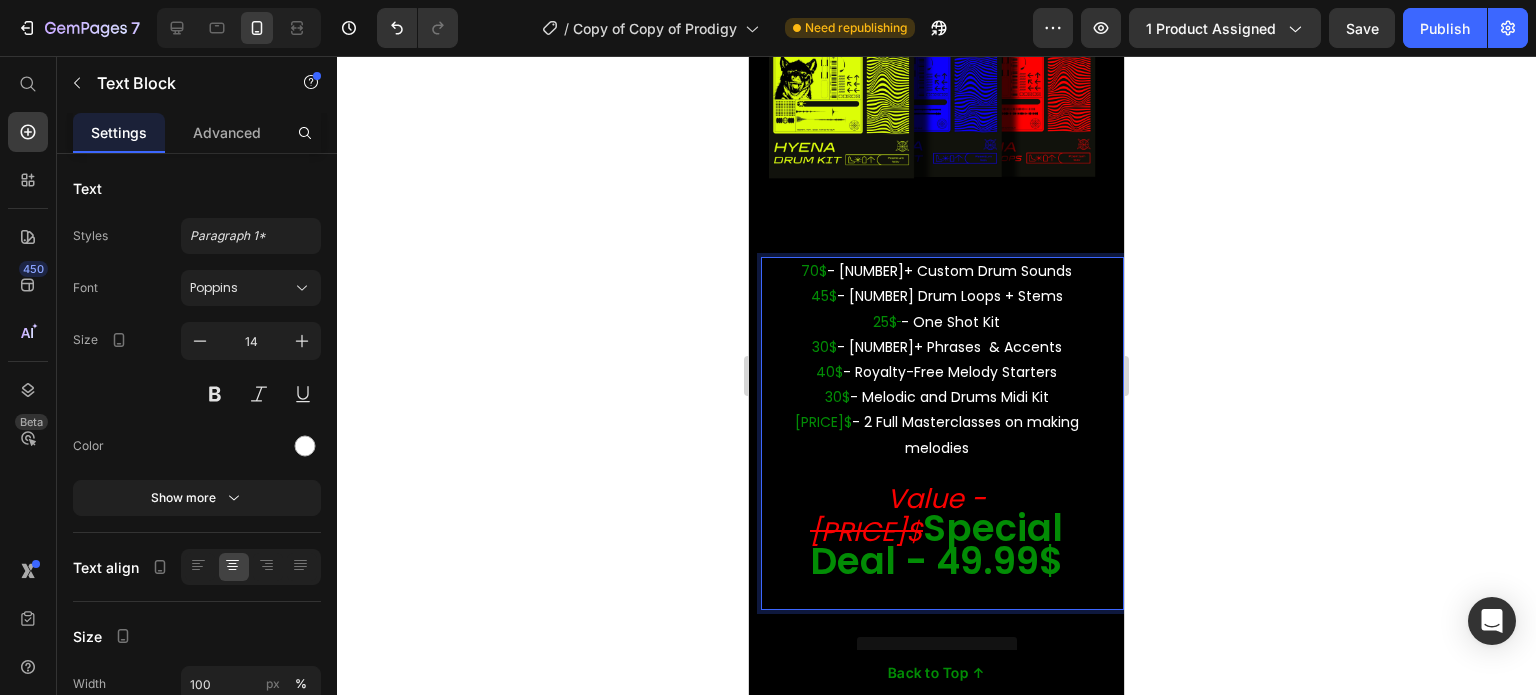 click on "[PRICE]$ - Royalty-Free Melody Starters" at bounding box center [936, 372] 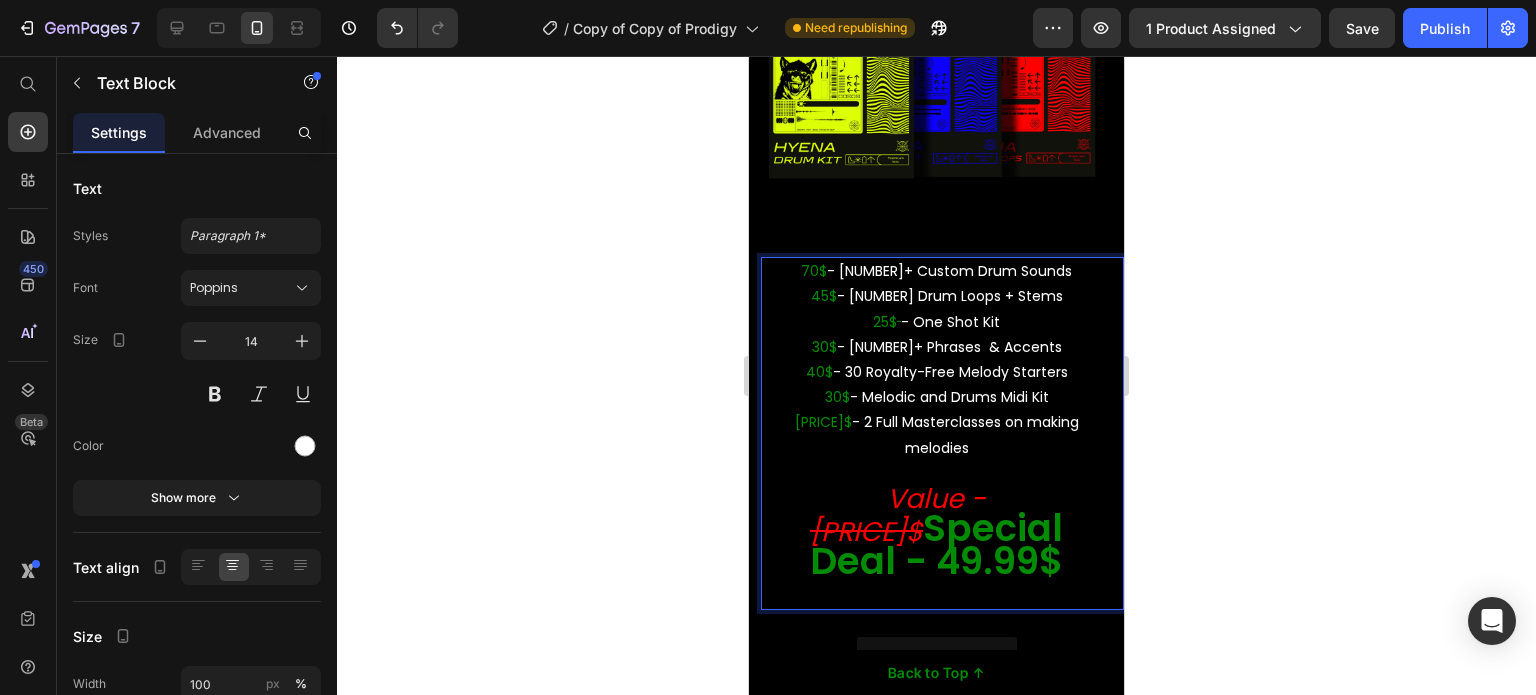 click on "[PRICE]$ - Melodic and Drums Midi Kit" at bounding box center [936, 397] 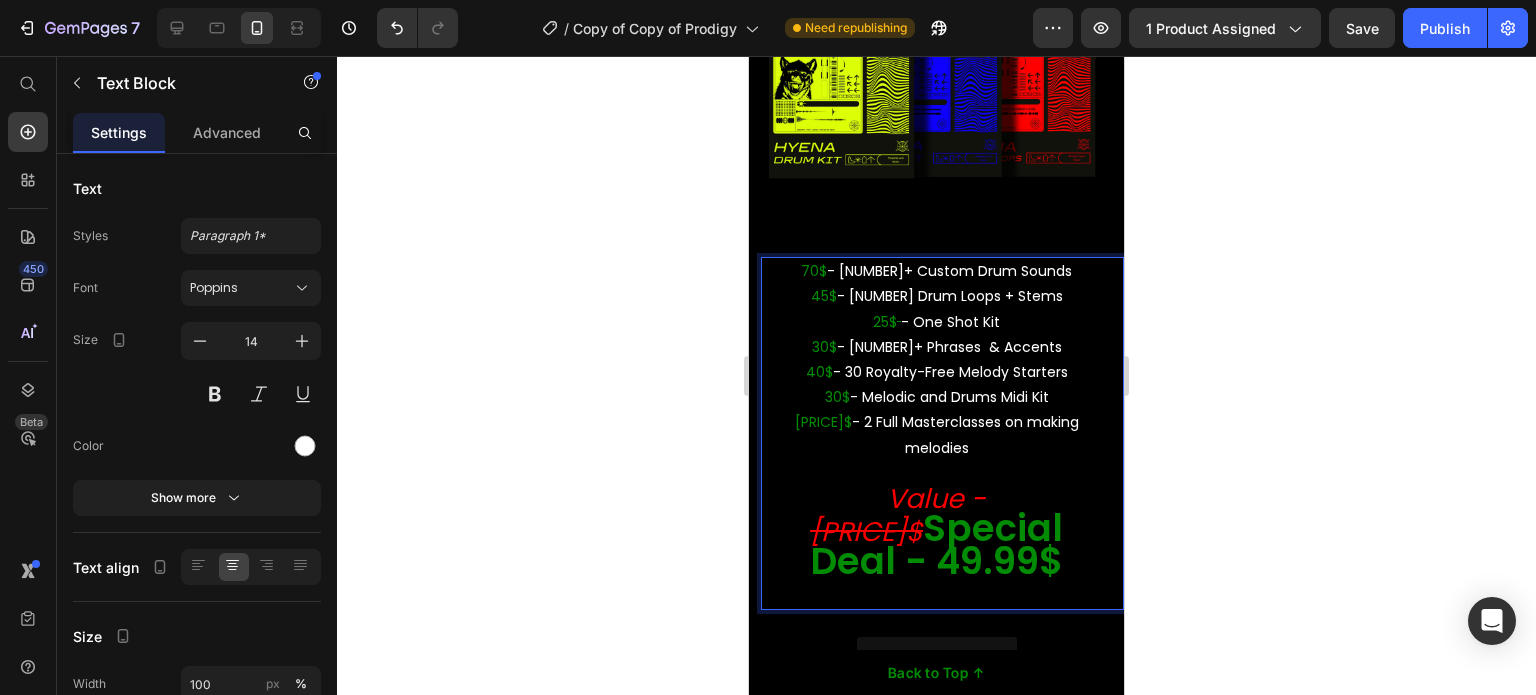 drag, startPoint x: 1041, startPoint y: 380, endPoint x: 857, endPoint y: 381, distance: 184.00272 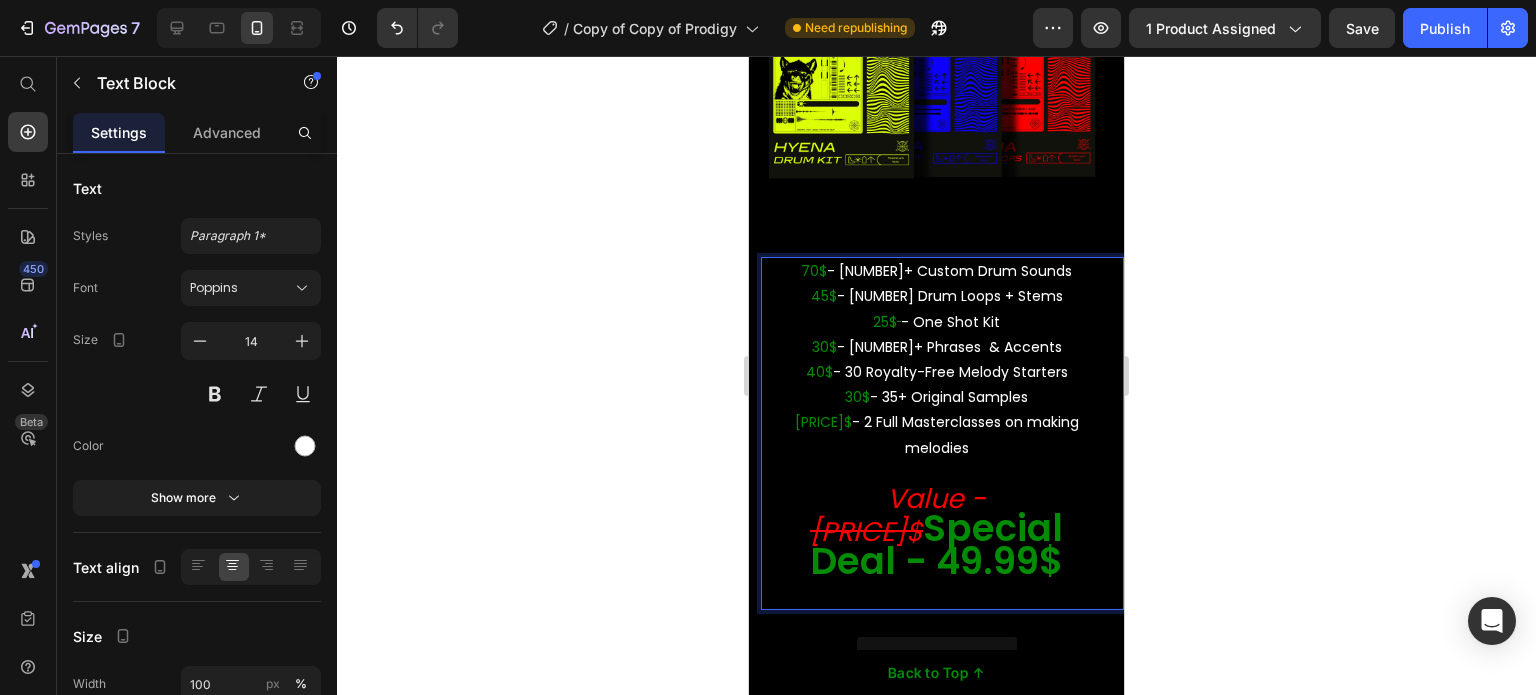 click on "[PRICE]$ - [NUMBER] Royalty-Free Melody Starters" at bounding box center [936, 372] 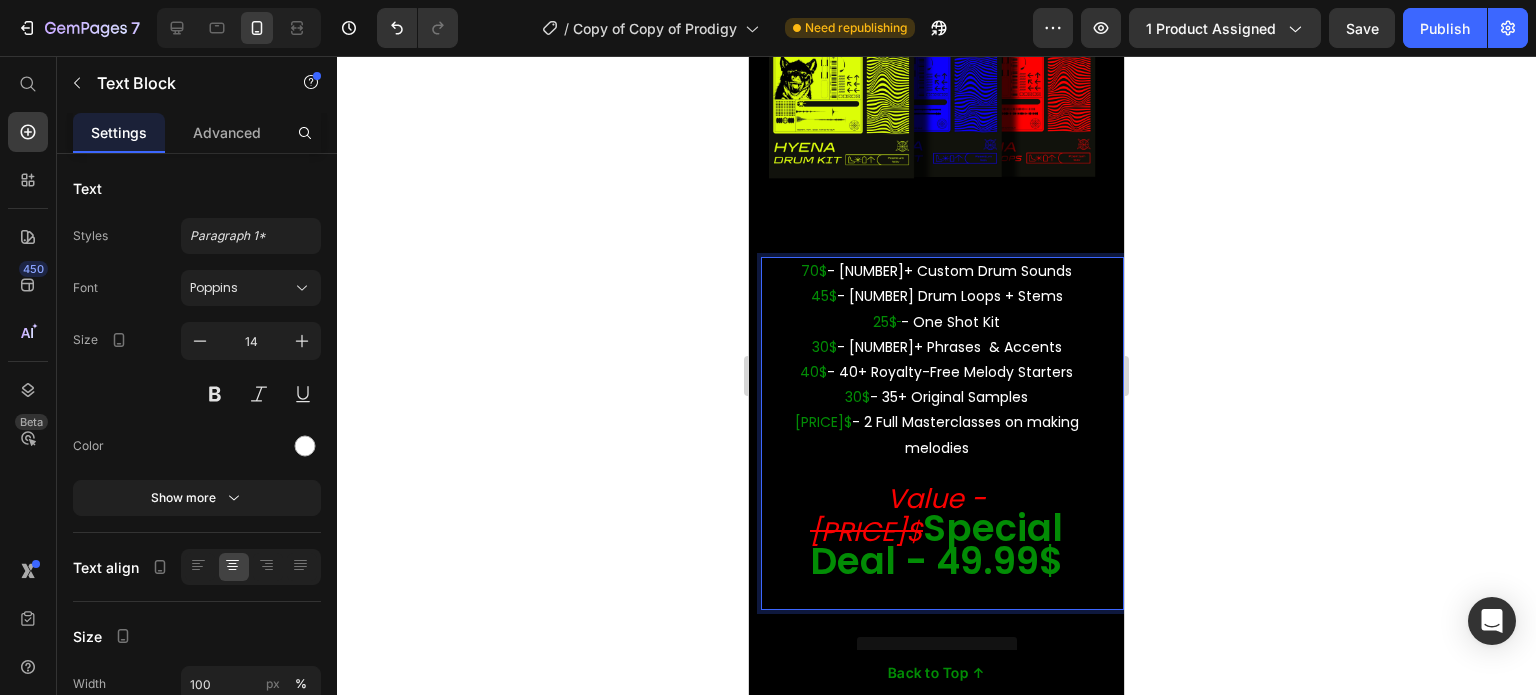 click on "120$  - 2 Full Masterclasses on making melodies" at bounding box center (936, 435) 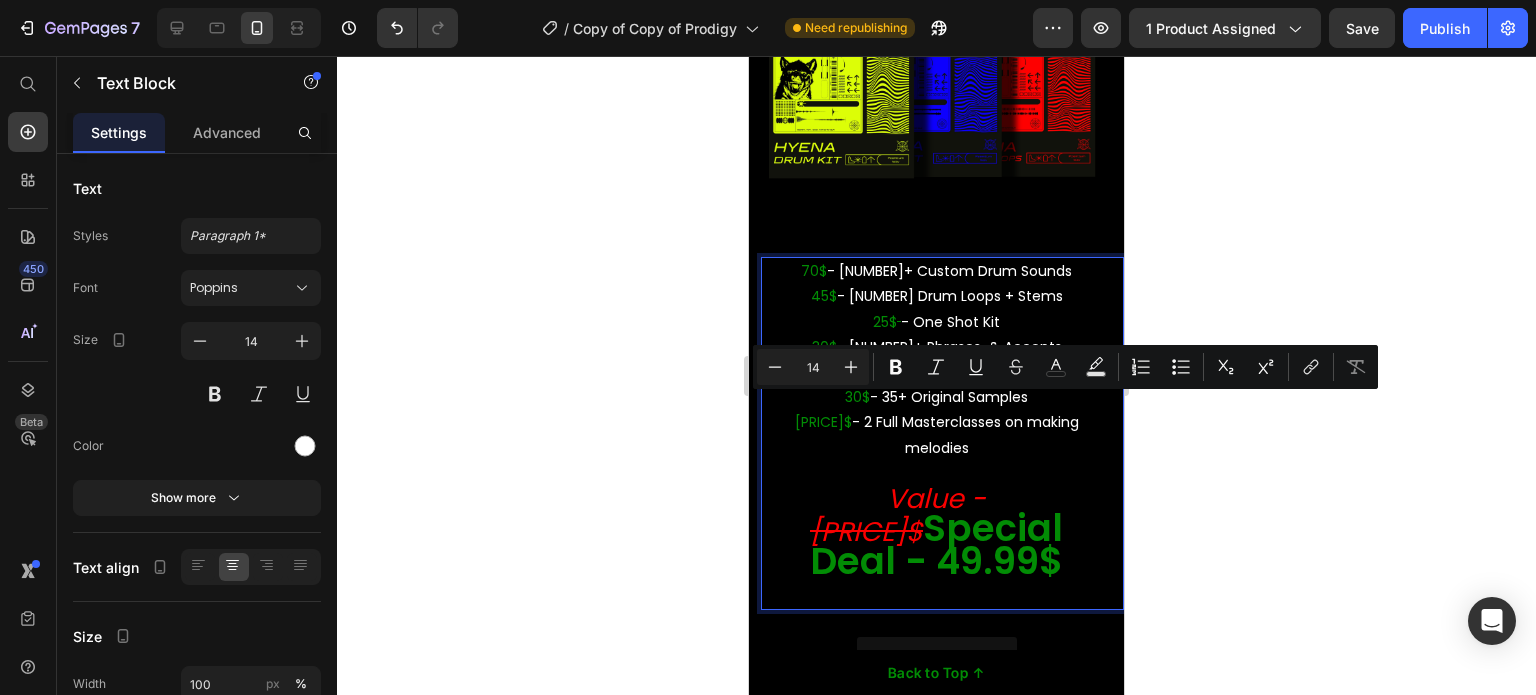 drag, startPoint x: 1092, startPoint y: 408, endPoint x: 811, endPoint y: 415, distance: 281.0872 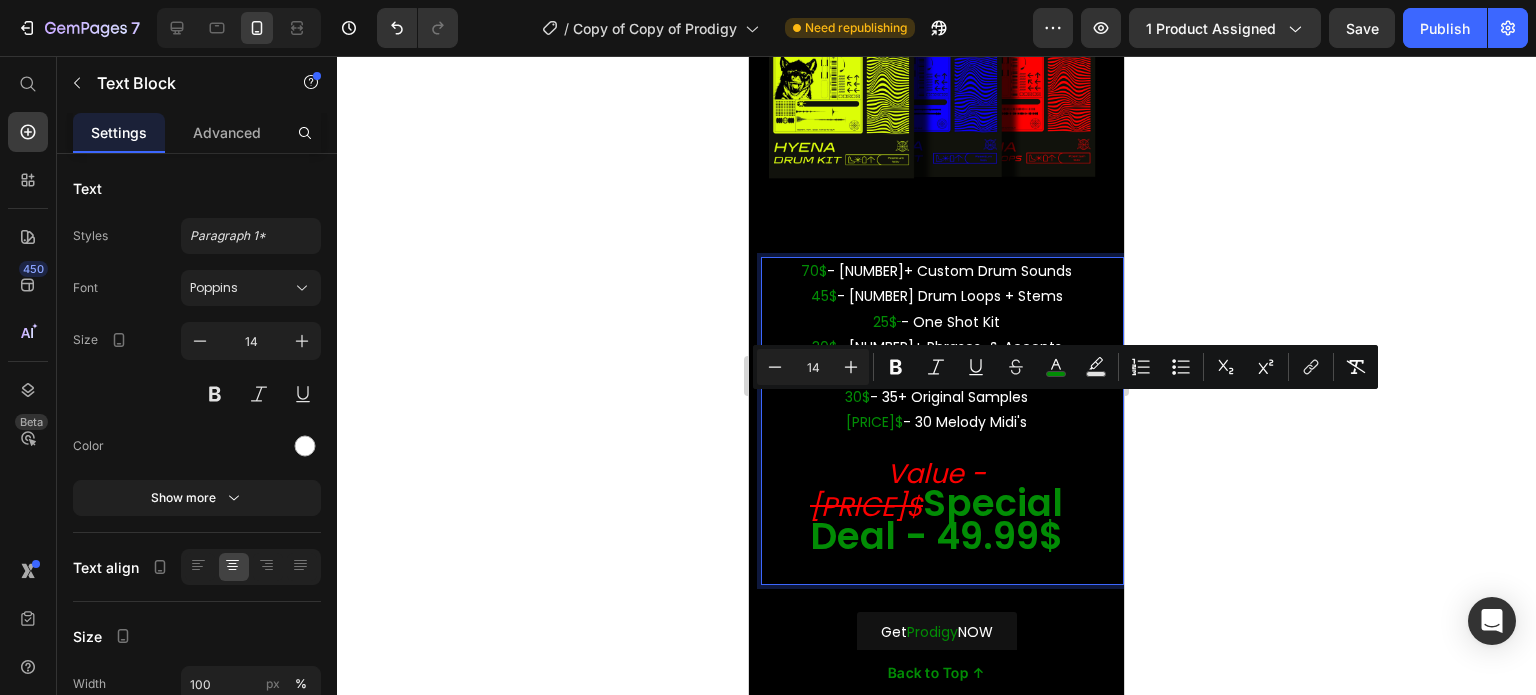 drag, startPoint x: 1010, startPoint y: 407, endPoint x: 851, endPoint y: 414, distance: 159.154 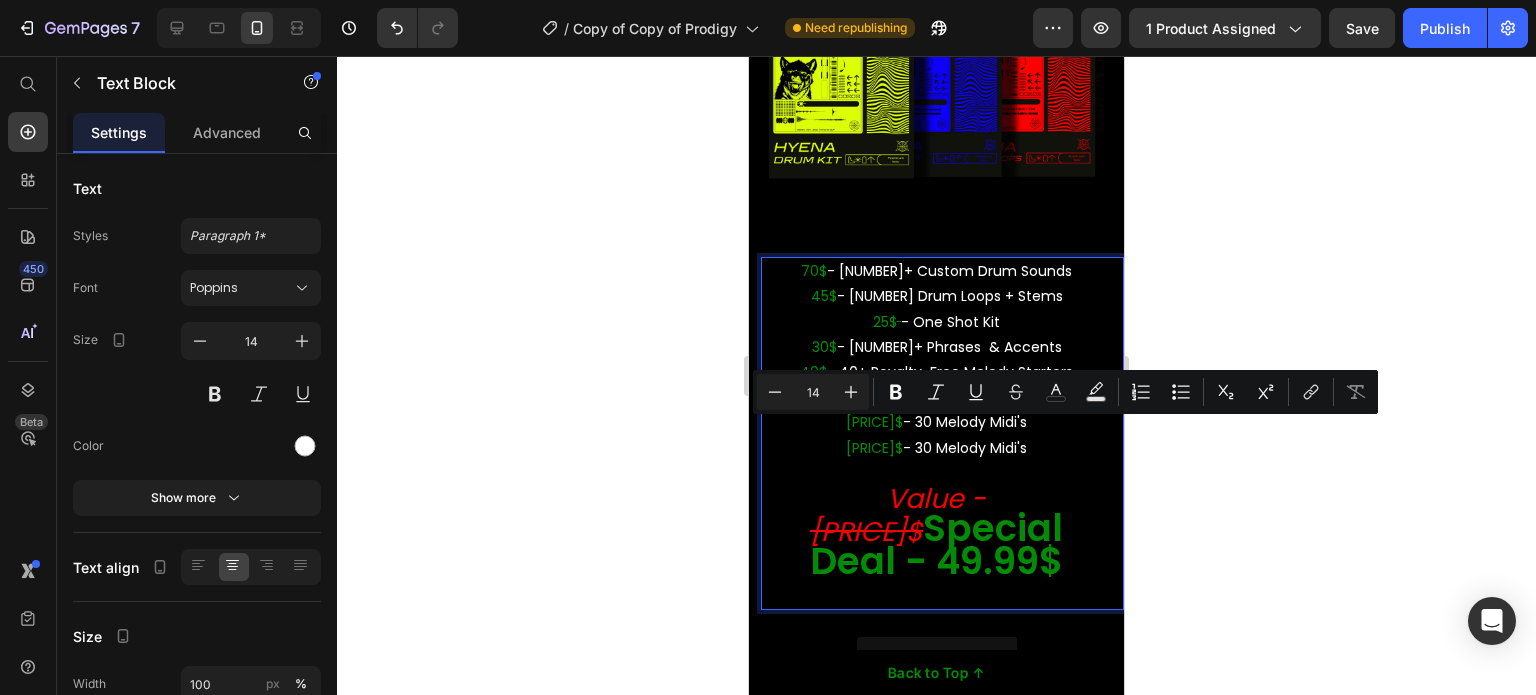 drag, startPoint x: 1016, startPoint y: 436, endPoint x: 894, endPoint y: 435, distance: 122.0041 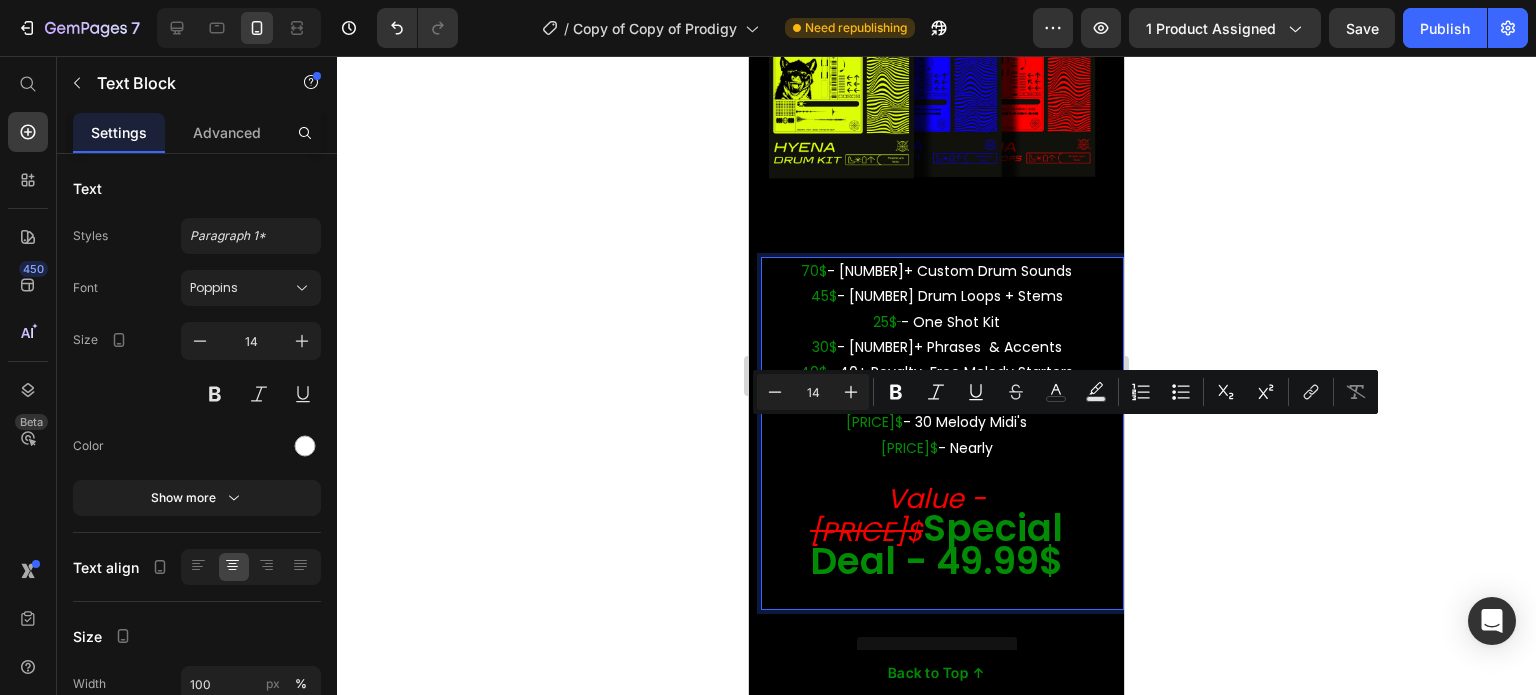 drag, startPoint x: 975, startPoint y: 432, endPoint x: 932, endPoint y: 428, distance: 43.185646 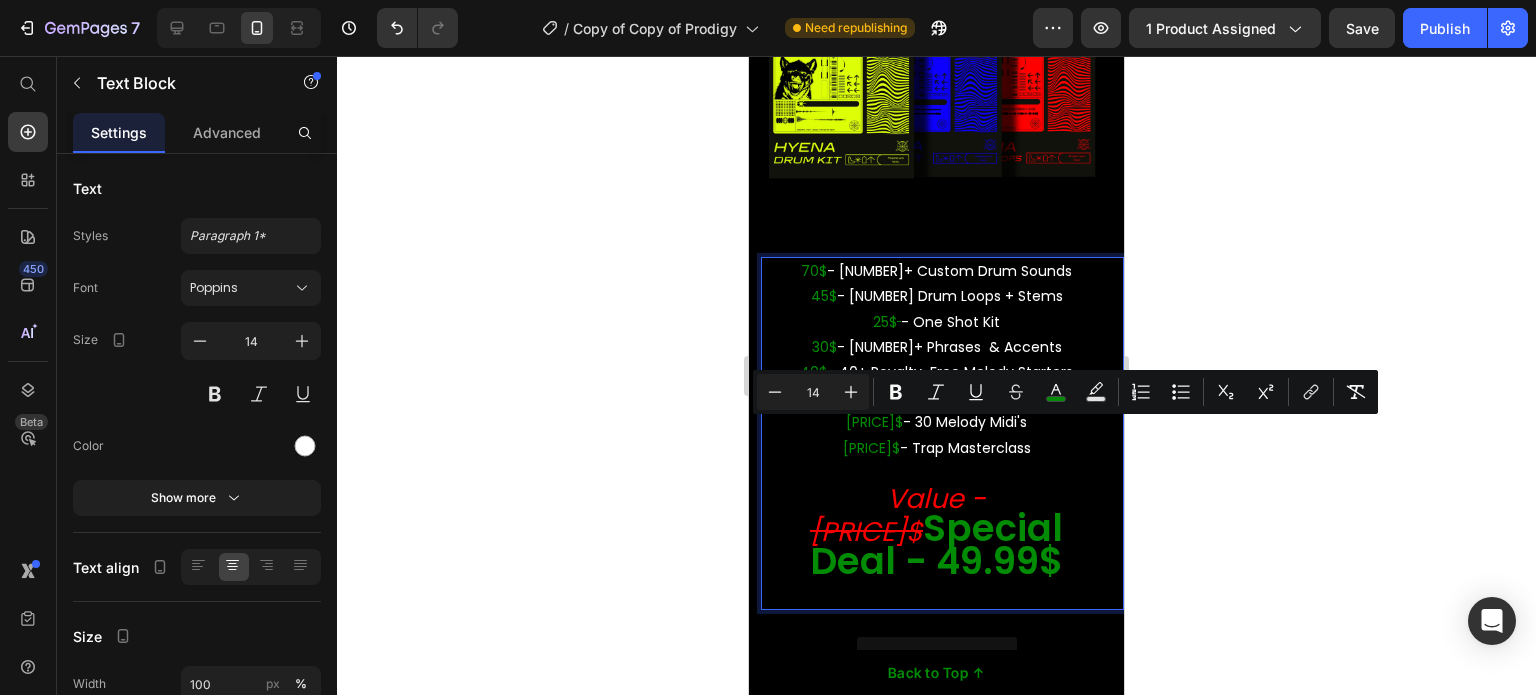 drag, startPoint x: 1011, startPoint y: 433, endPoint x: 847, endPoint y: 431, distance: 164.01219 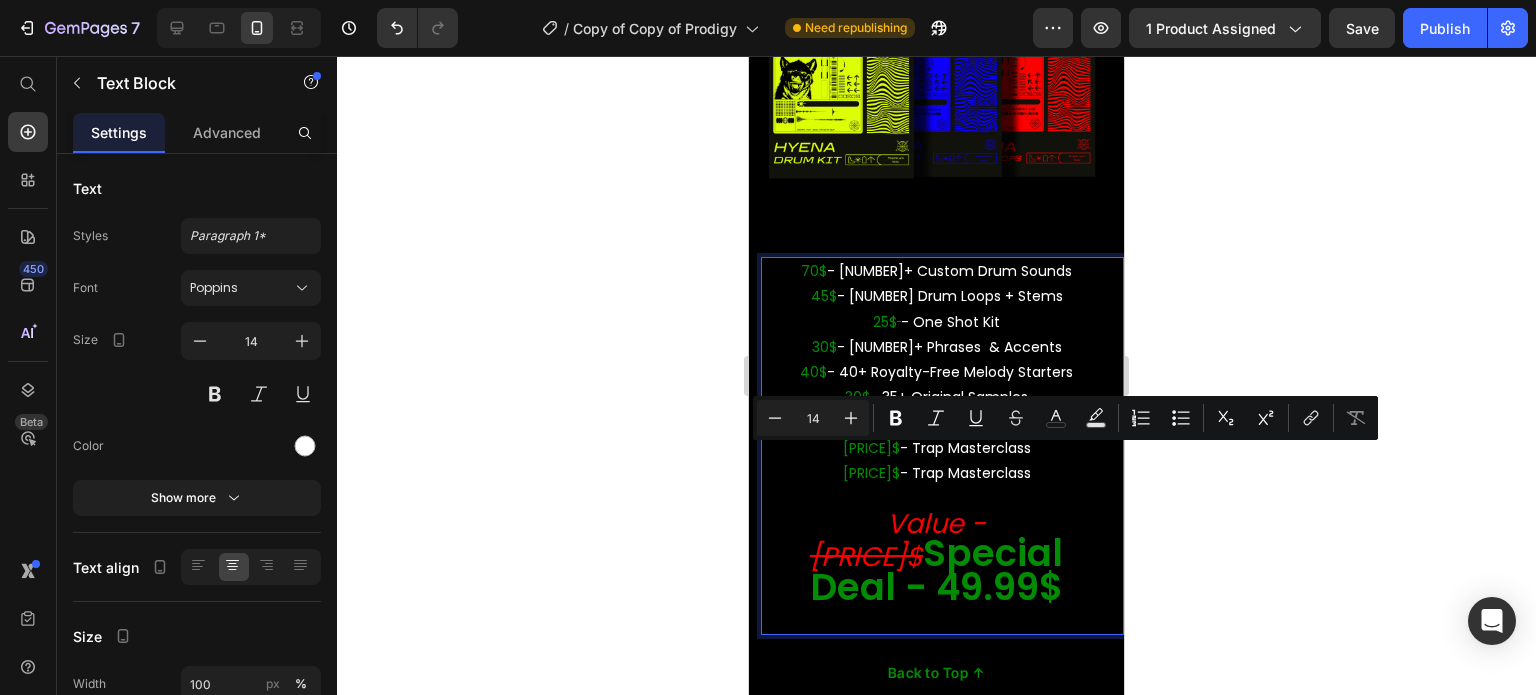 drag, startPoint x: 1014, startPoint y: 454, endPoint x: 894, endPoint y: 461, distance: 120.203995 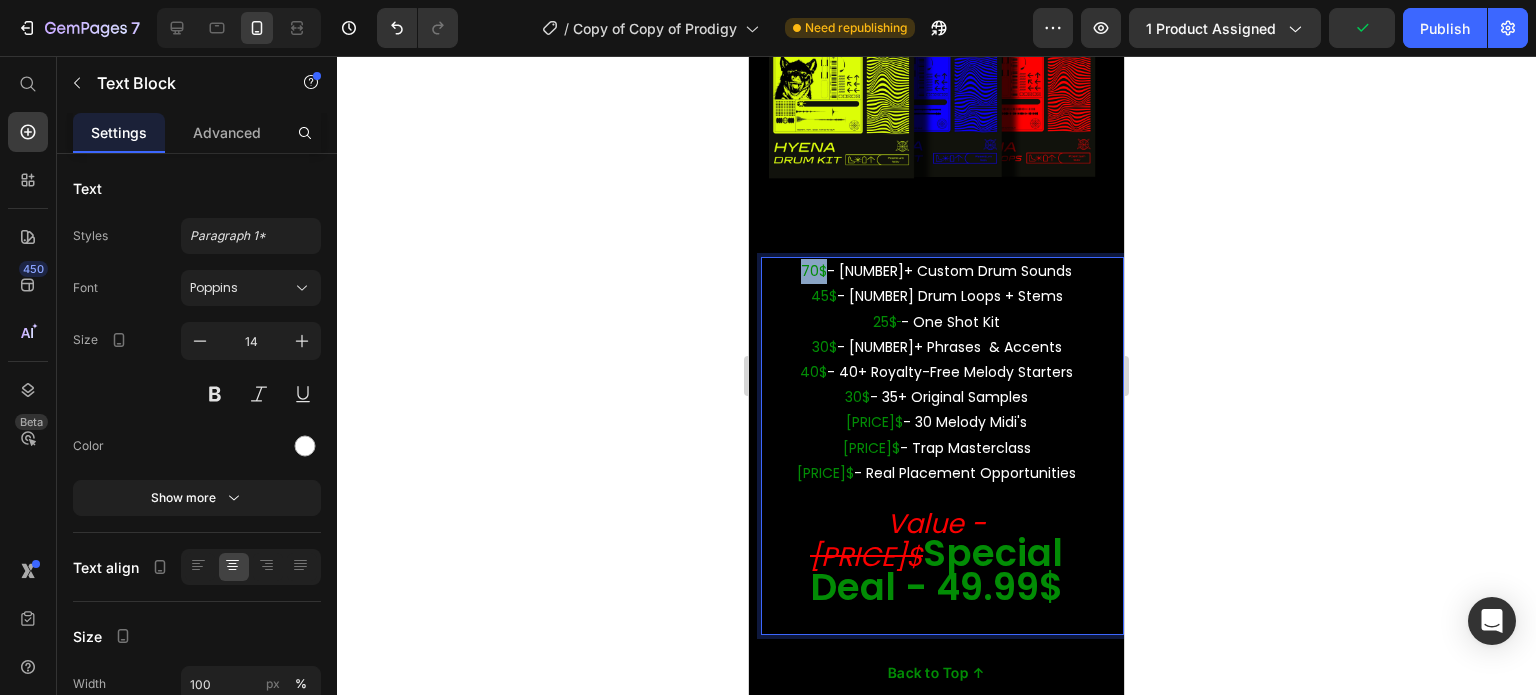 drag, startPoint x: 839, startPoint y: 255, endPoint x: 817, endPoint y: 255, distance: 22 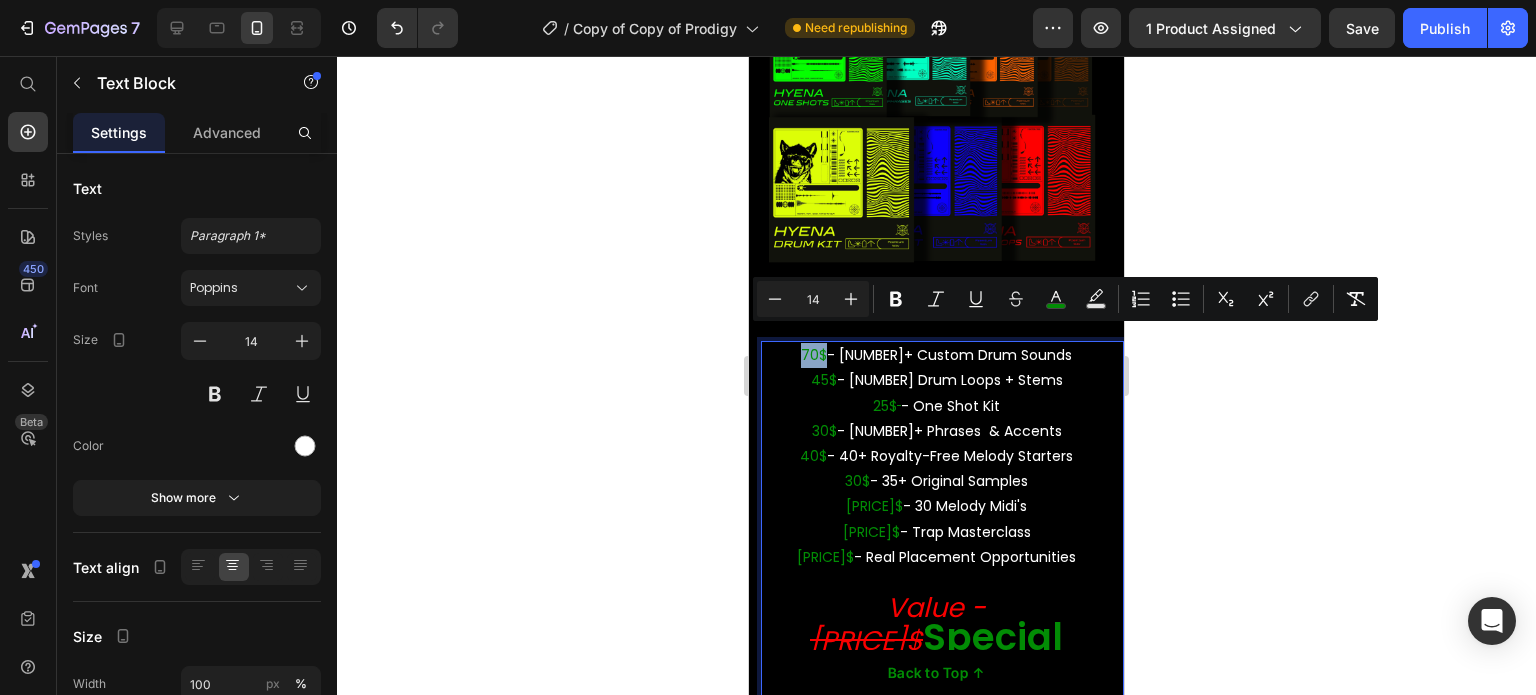 scroll, scrollTop: 8784, scrollLeft: 0, axis: vertical 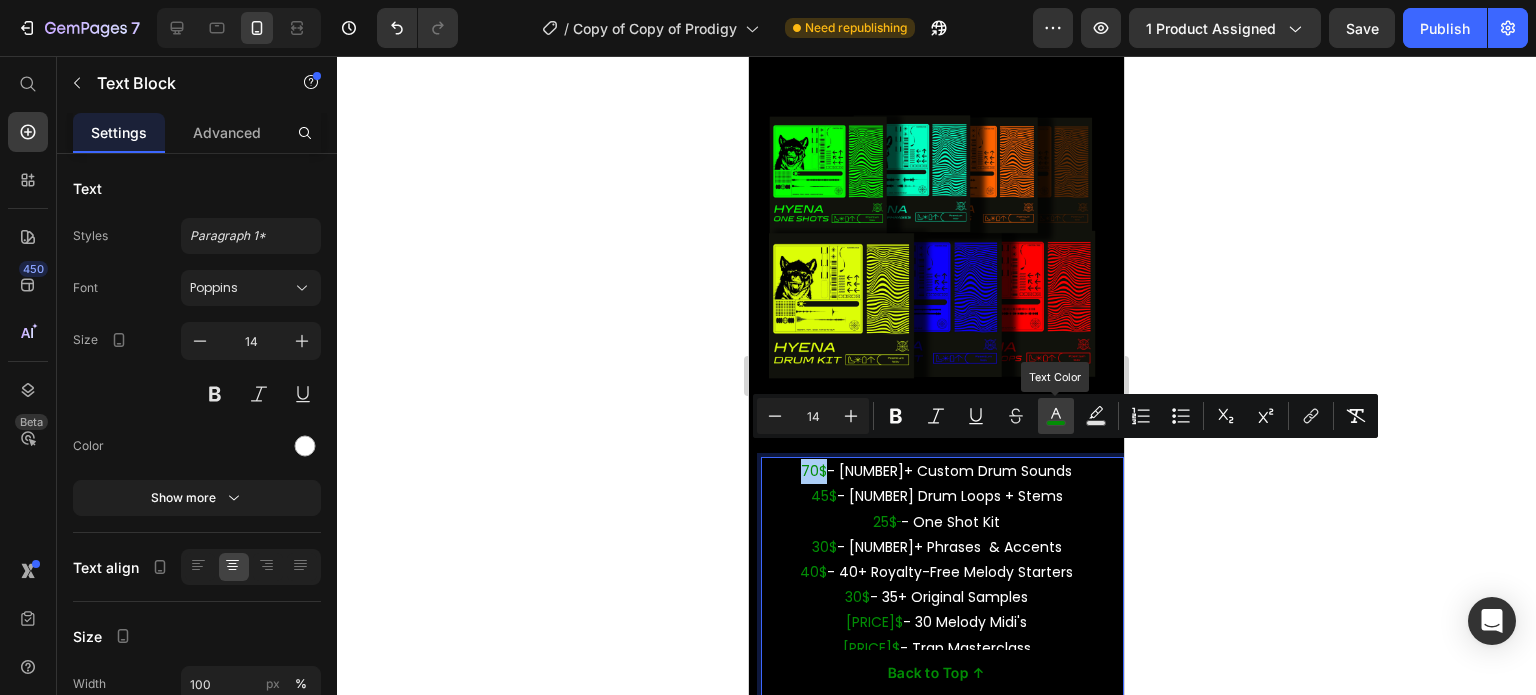 click 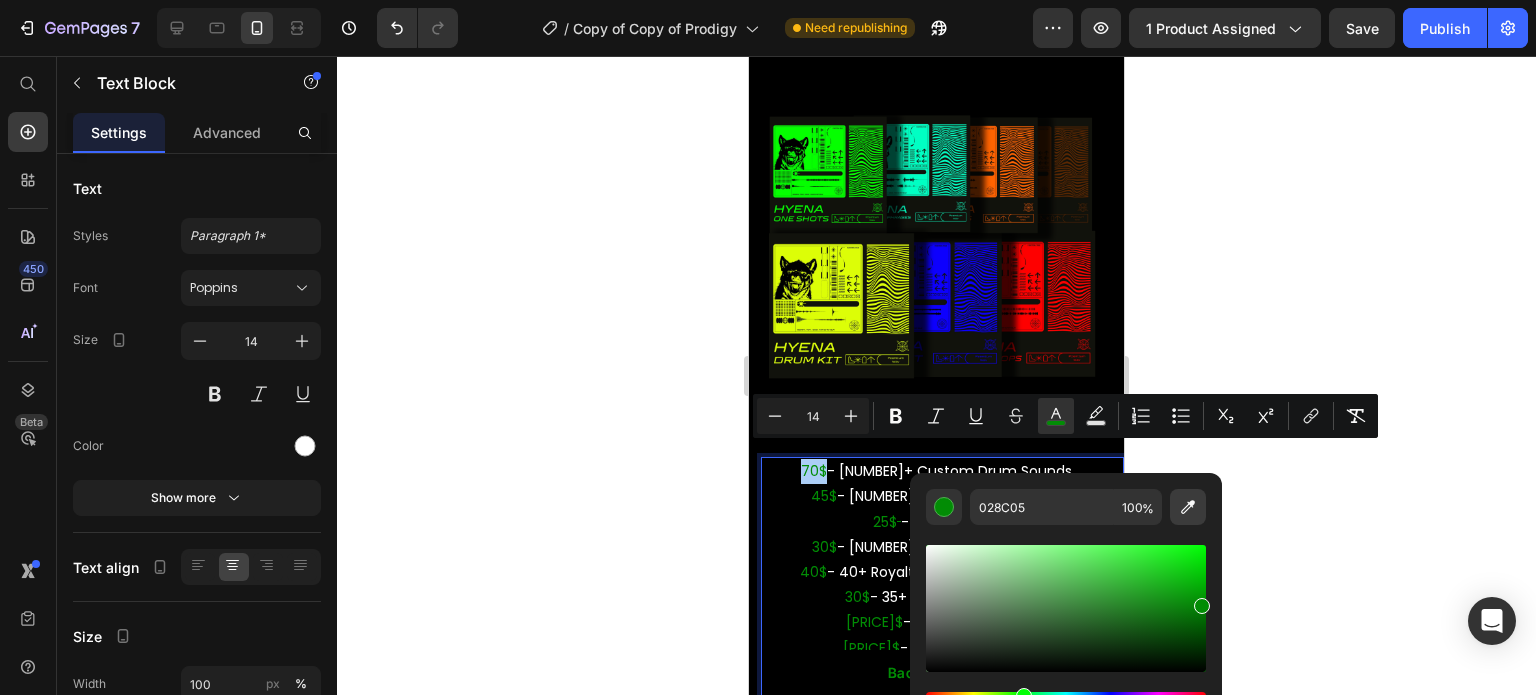 click 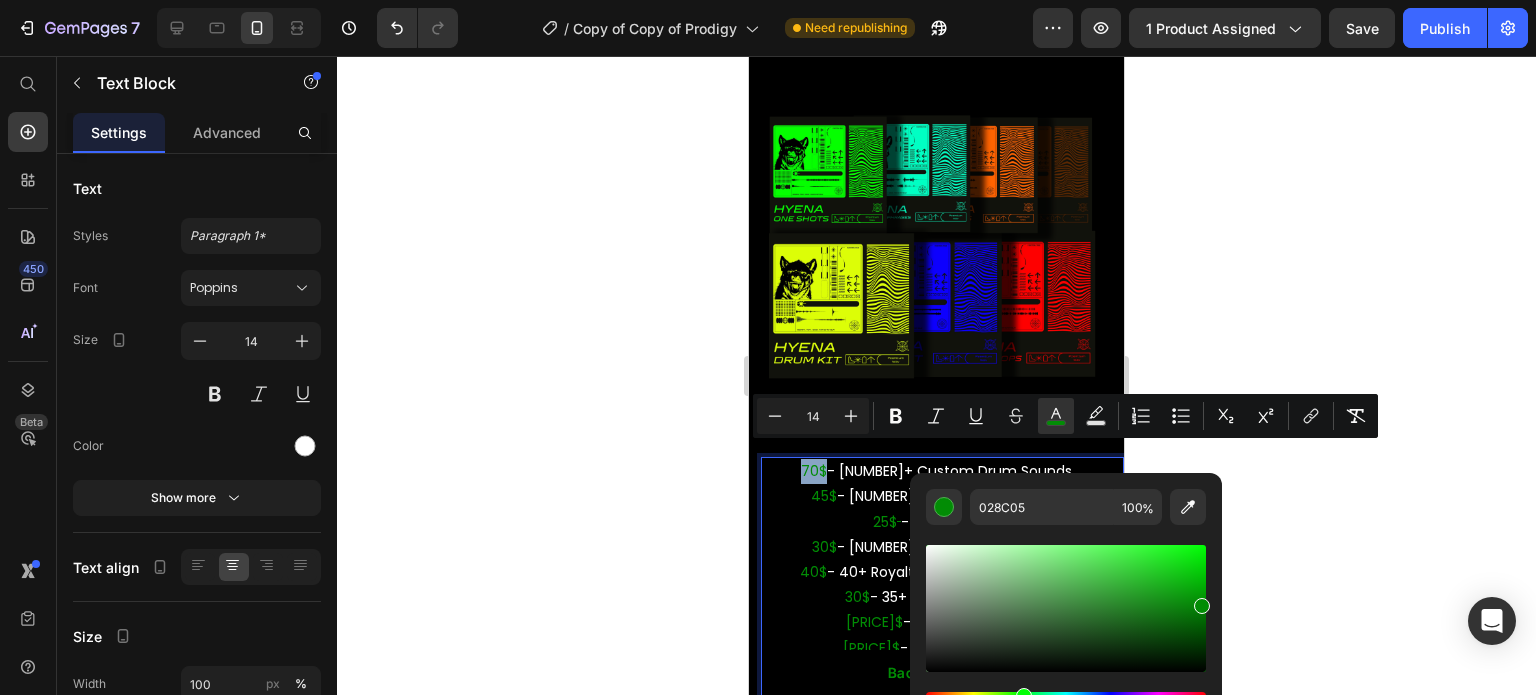 type on "DAFD05" 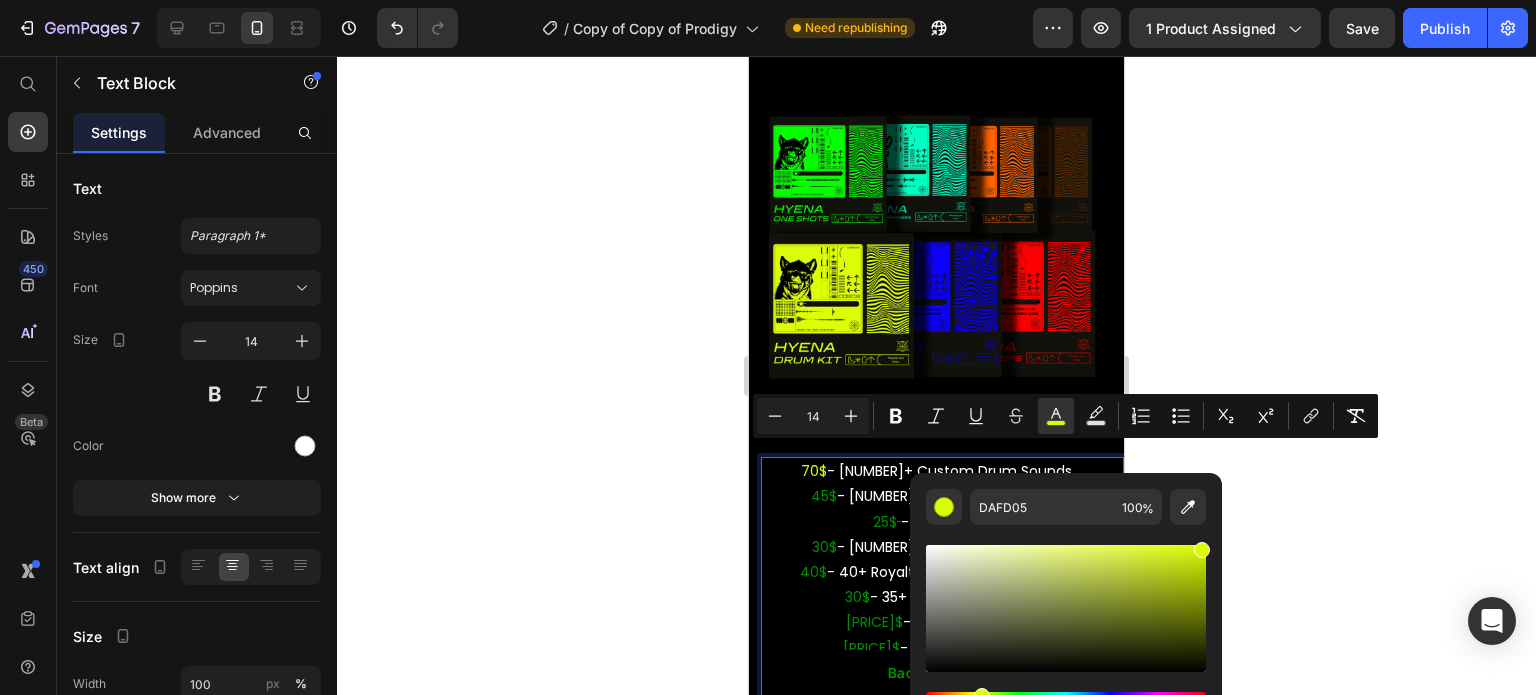 click on "45$" at bounding box center (824, 496) 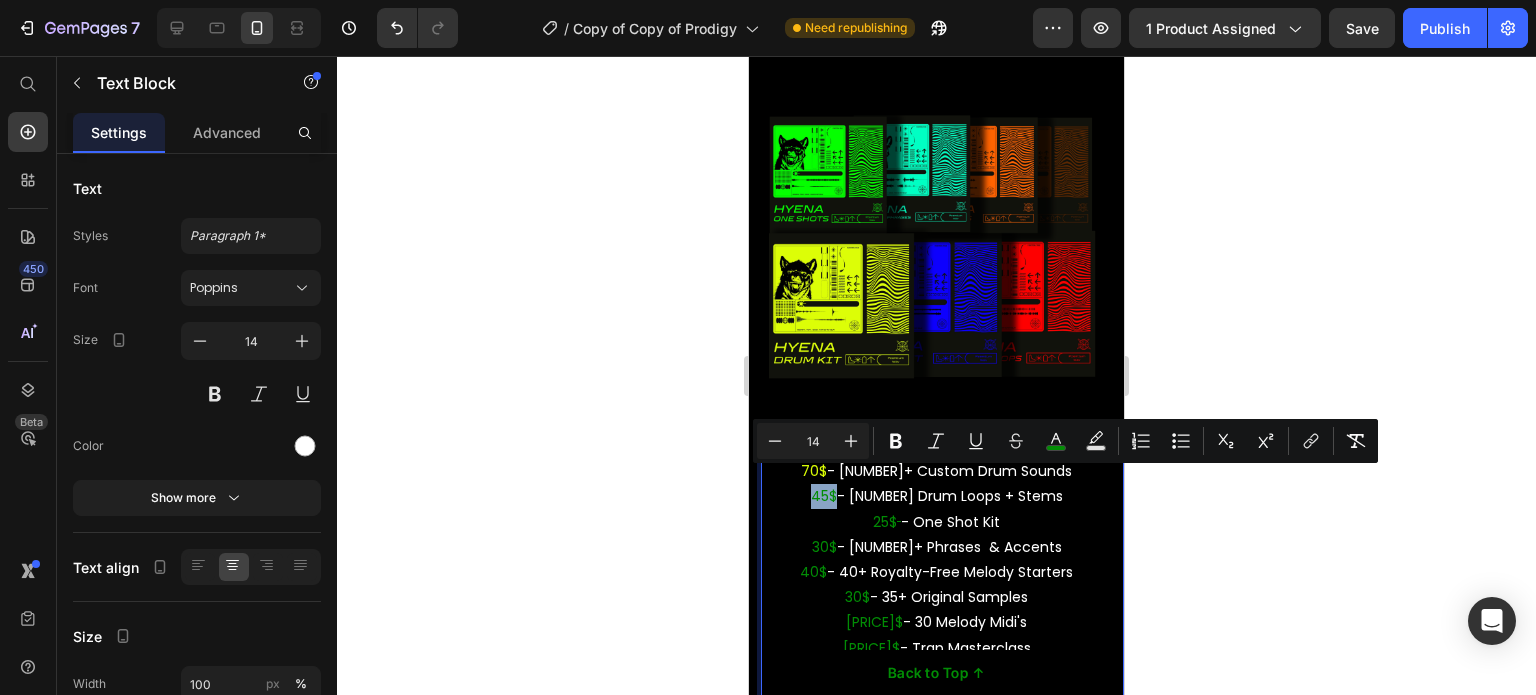 drag, startPoint x: 849, startPoint y: 483, endPoint x: 829, endPoint y: 484, distance: 20.024984 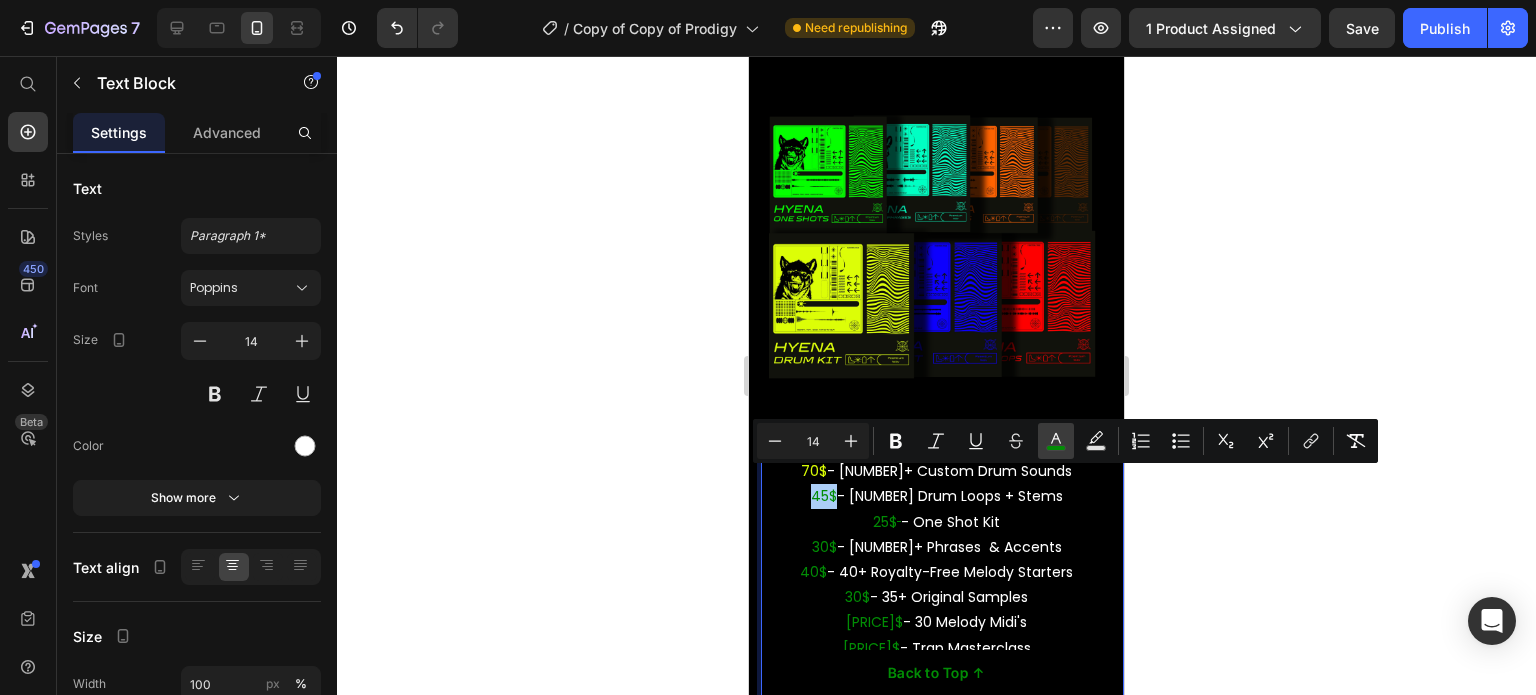 click 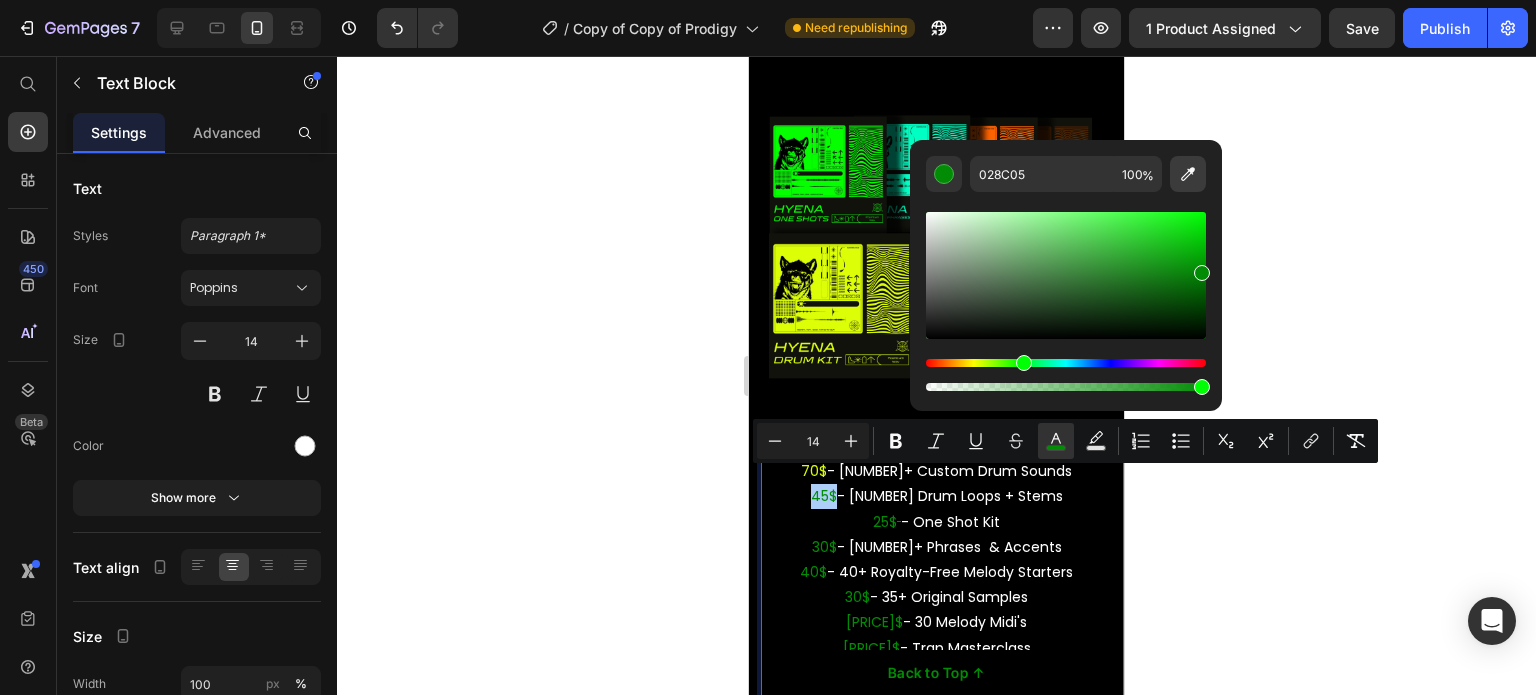 click 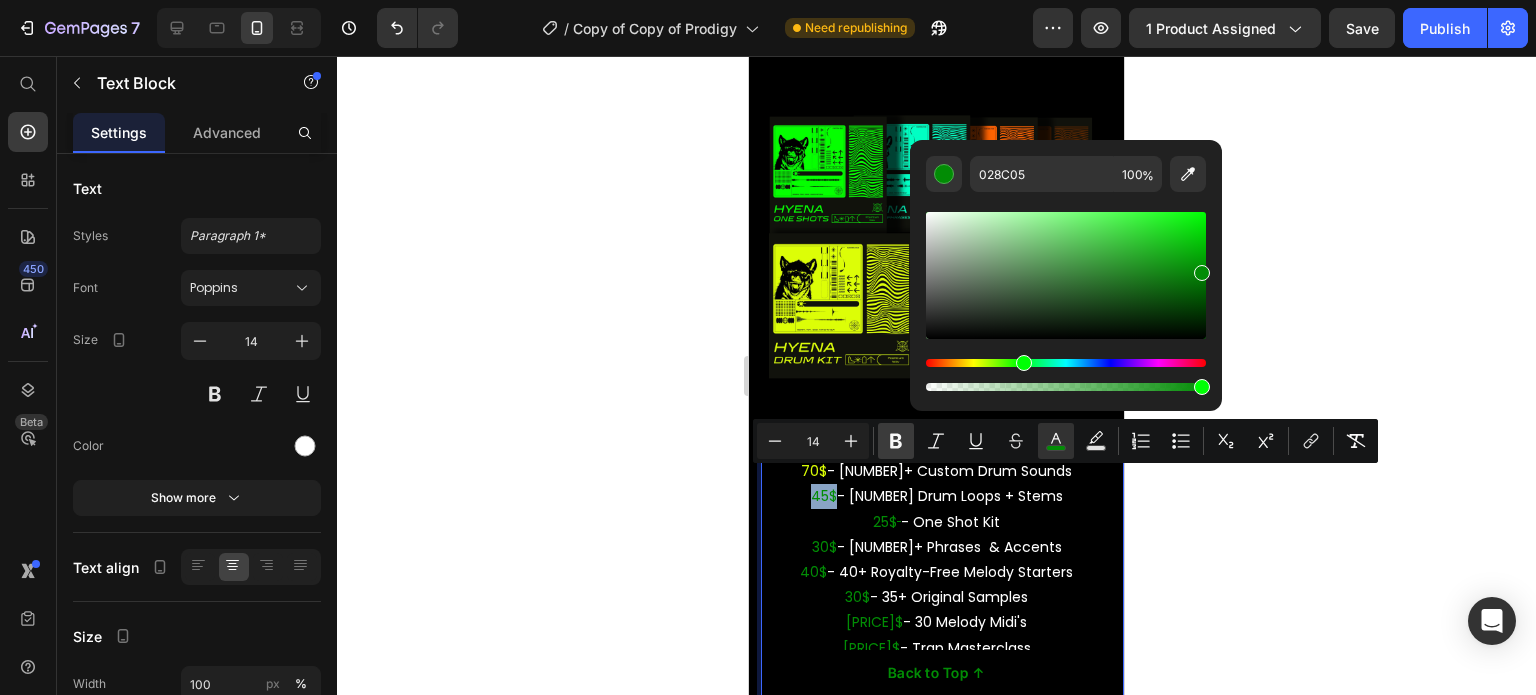 type on "151617" 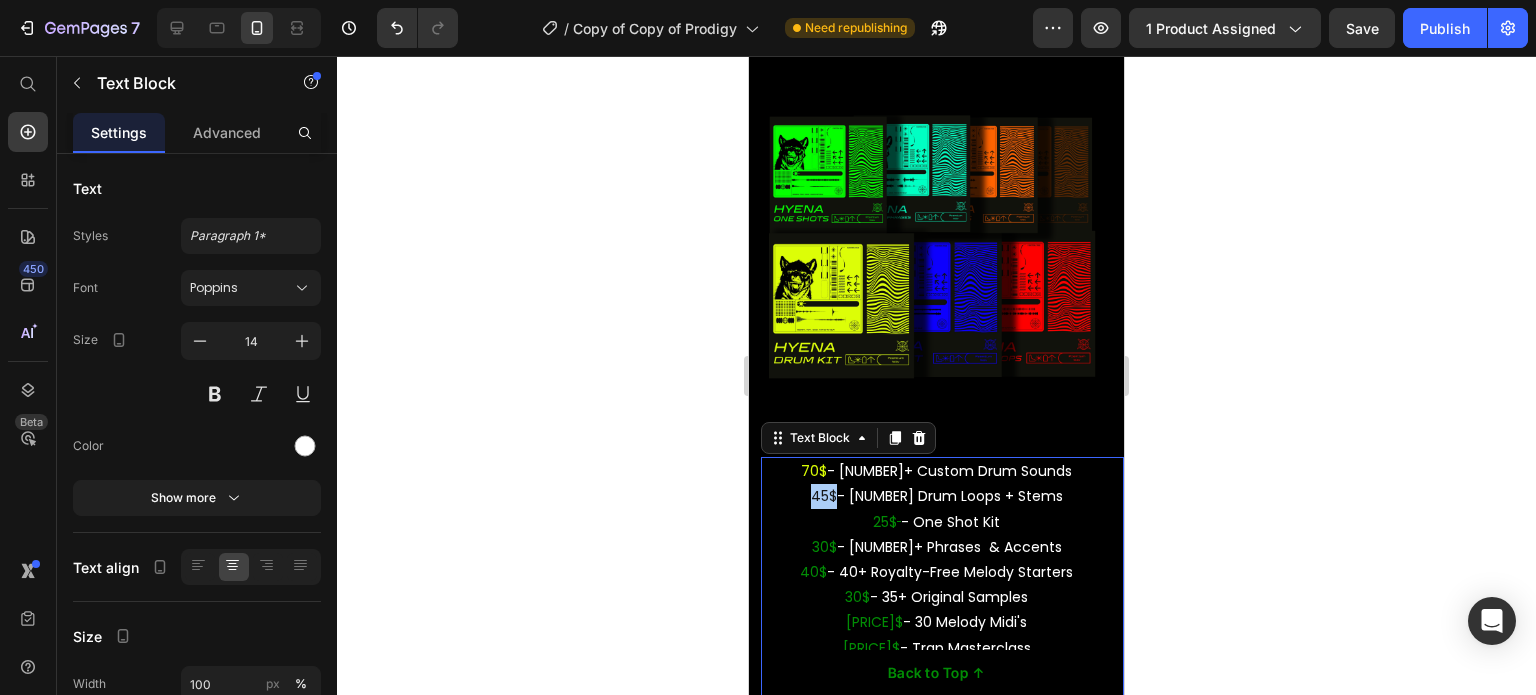 drag, startPoint x: 1077, startPoint y: 148, endPoint x: 1174, endPoint y: 221, distance: 121.40016 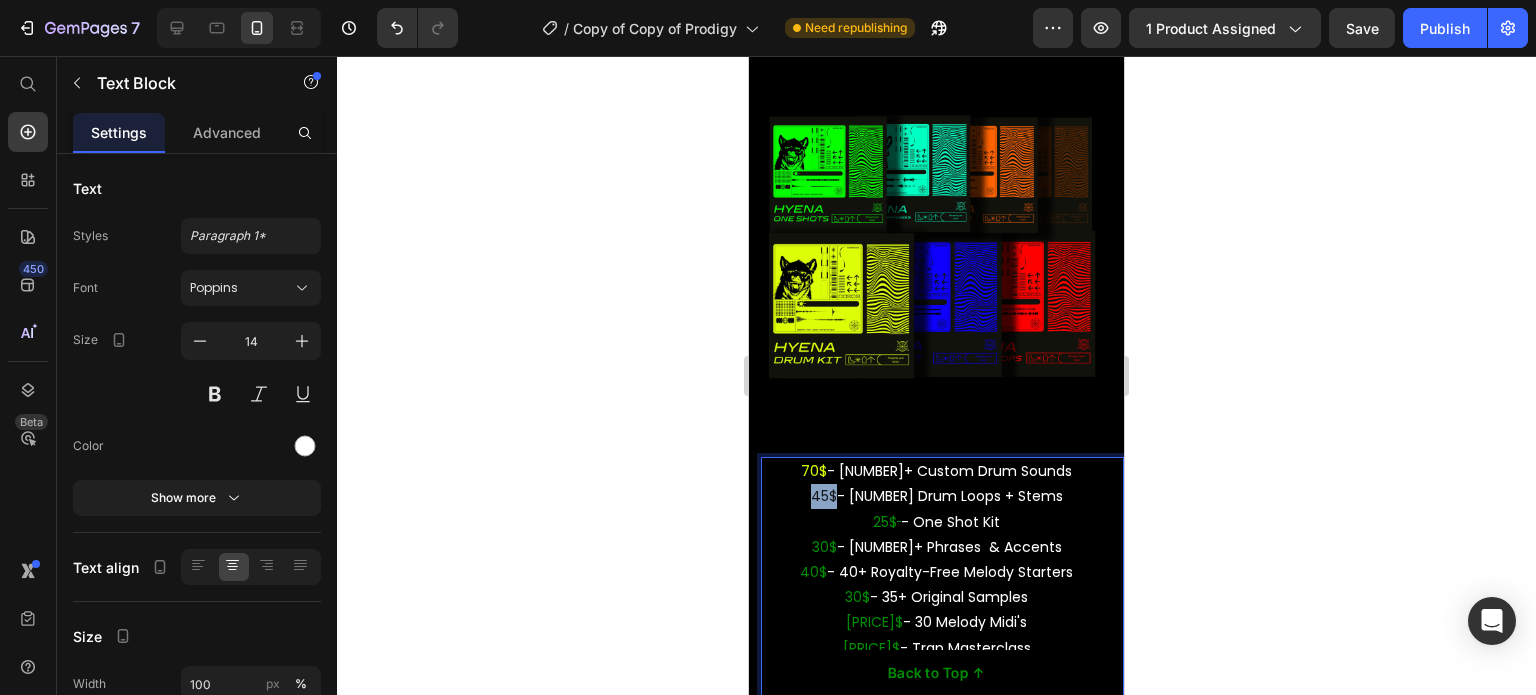click on "45$" at bounding box center [824, 496] 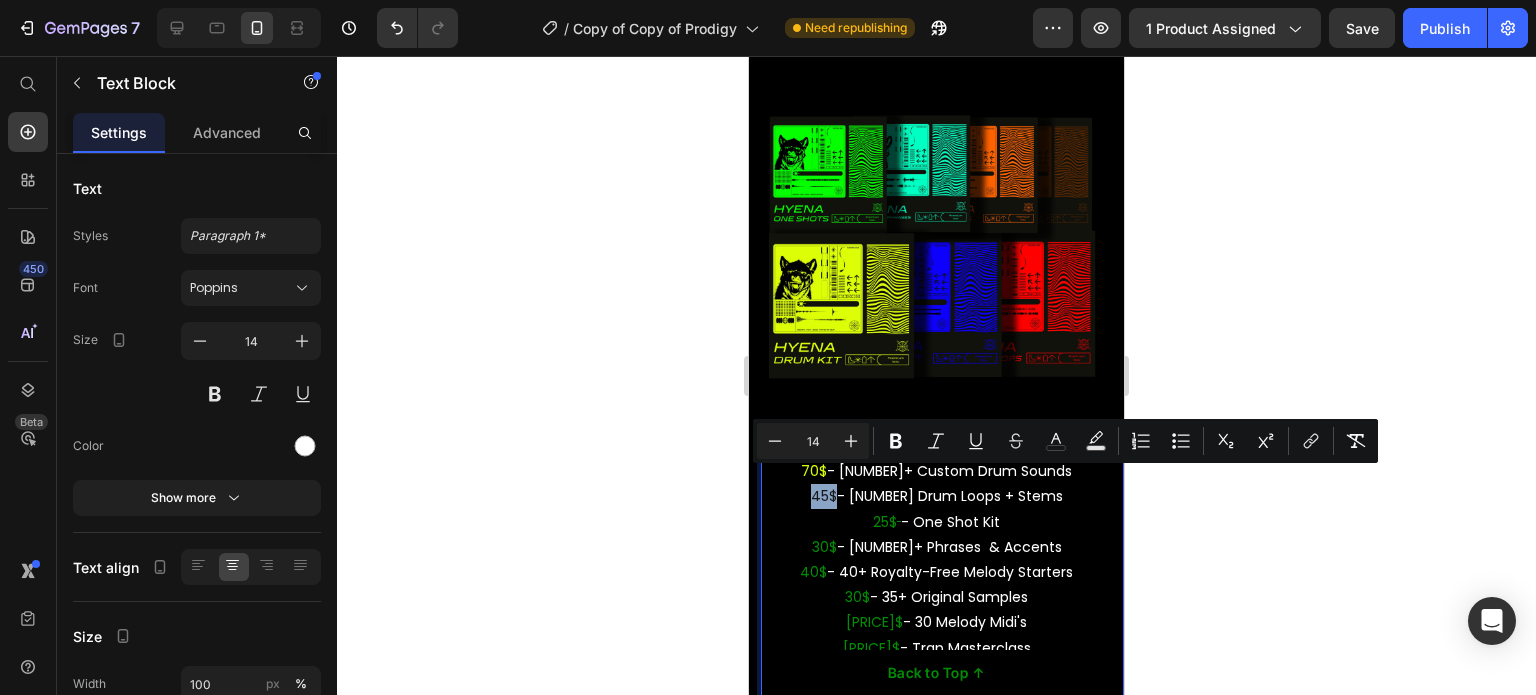 drag, startPoint x: 851, startPoint y: 483, endPoint x: 826, endPoint y: 481, distance: 25.079872 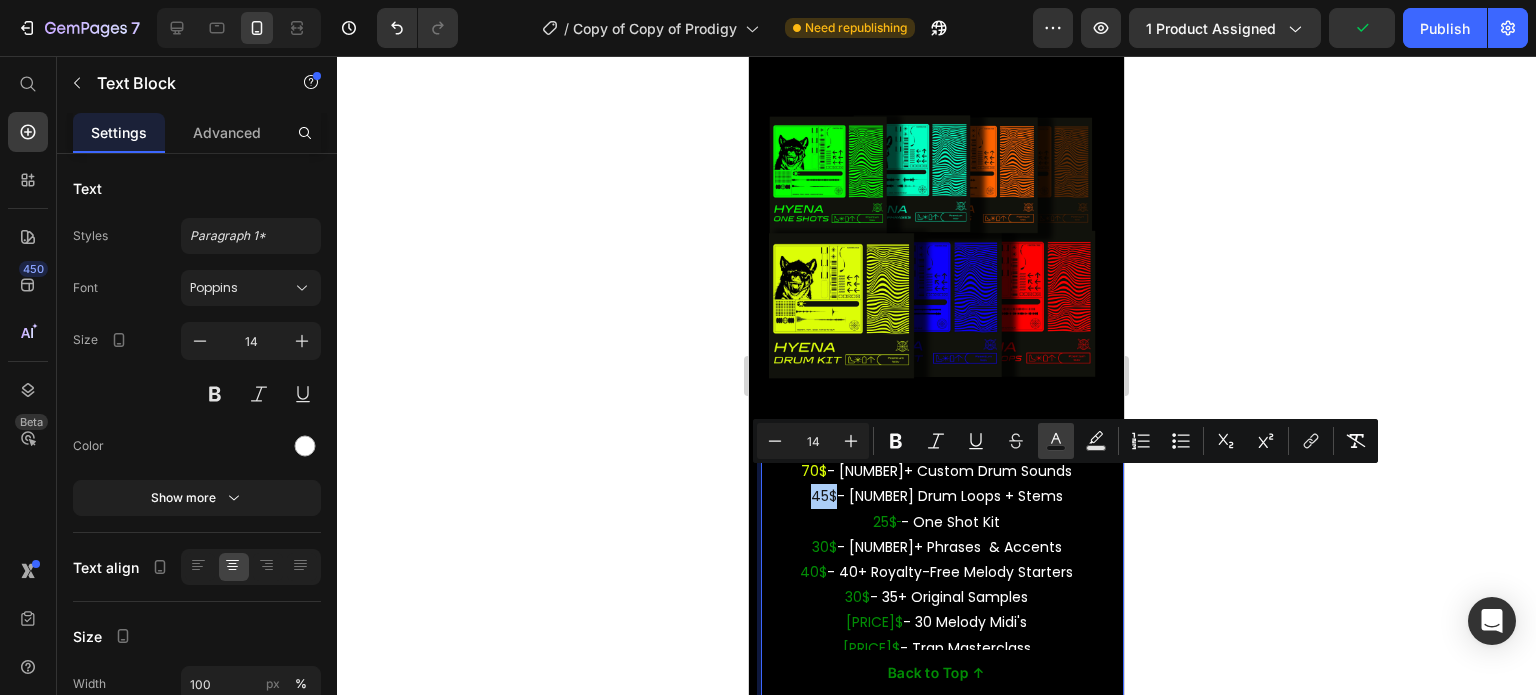 click 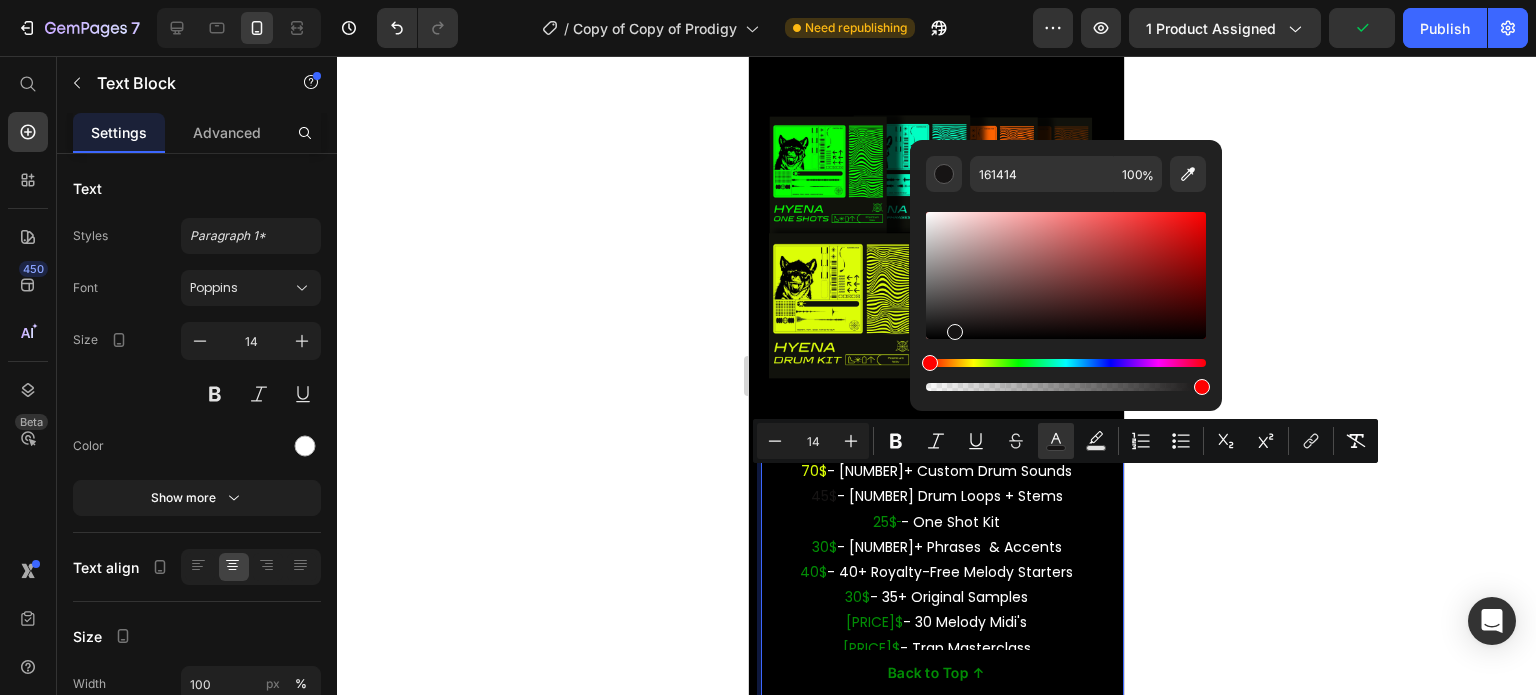 drag, startPoint x: 1196, startPoint y: 364, endPoint x: 1207, endPoint y: 364, distance: 11 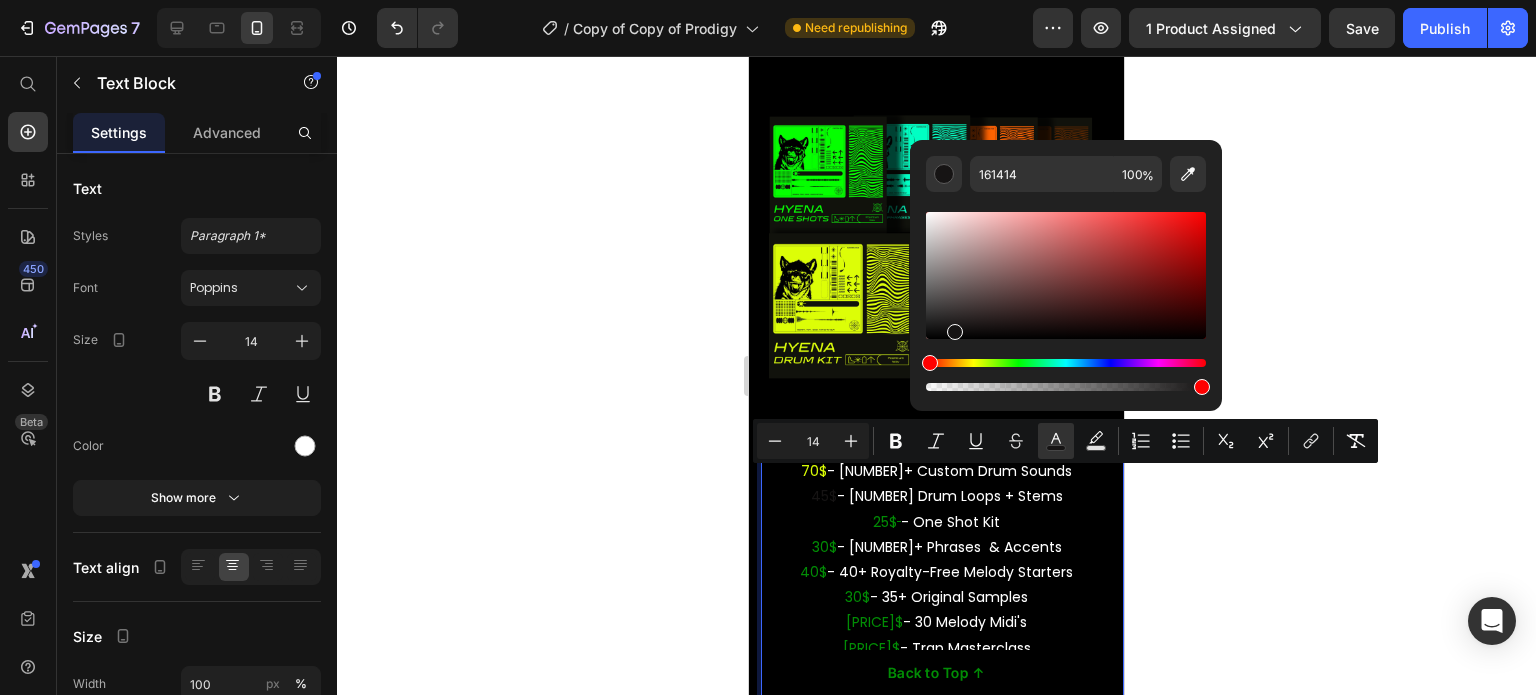 drag, startPoint x: 1180, startPoint y: 251, endPoint x: 1238, endPoint y: 173, distance: 97.20082 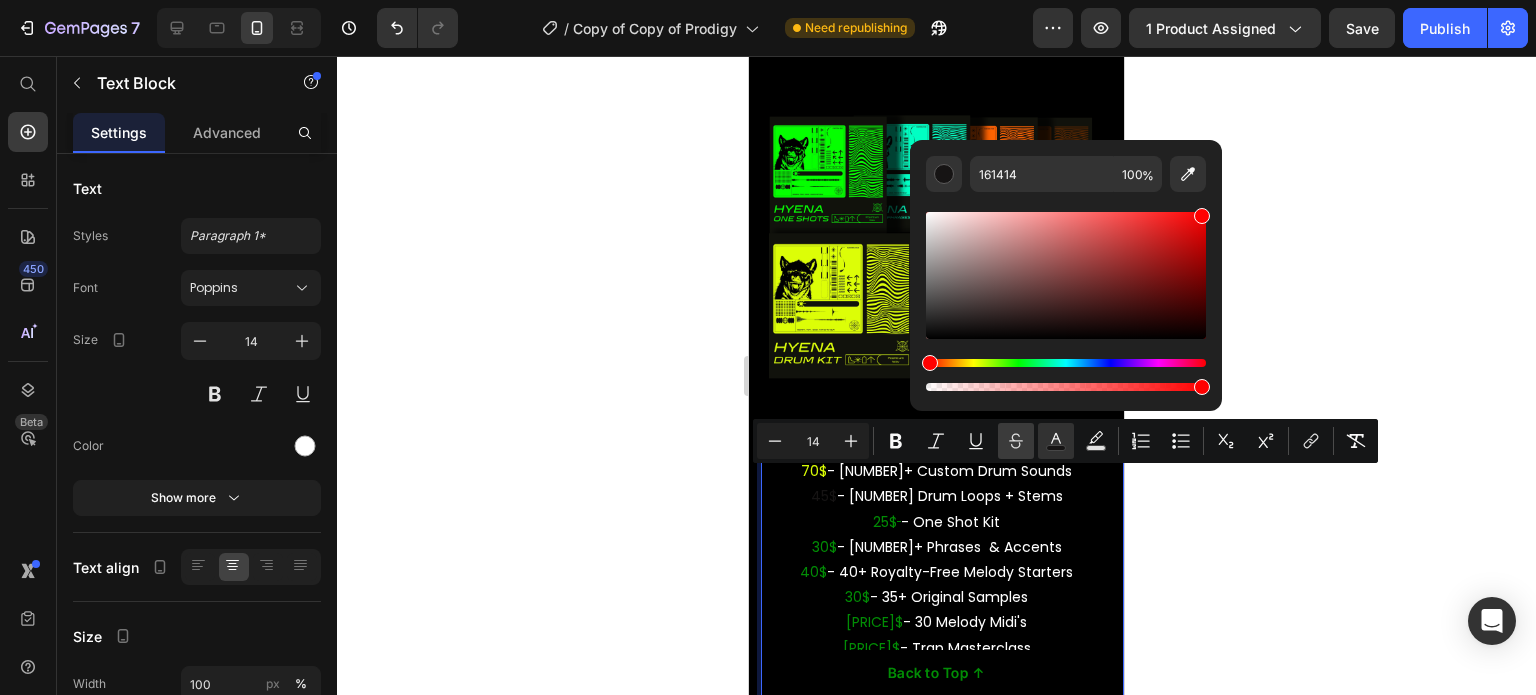type on "FF0000" 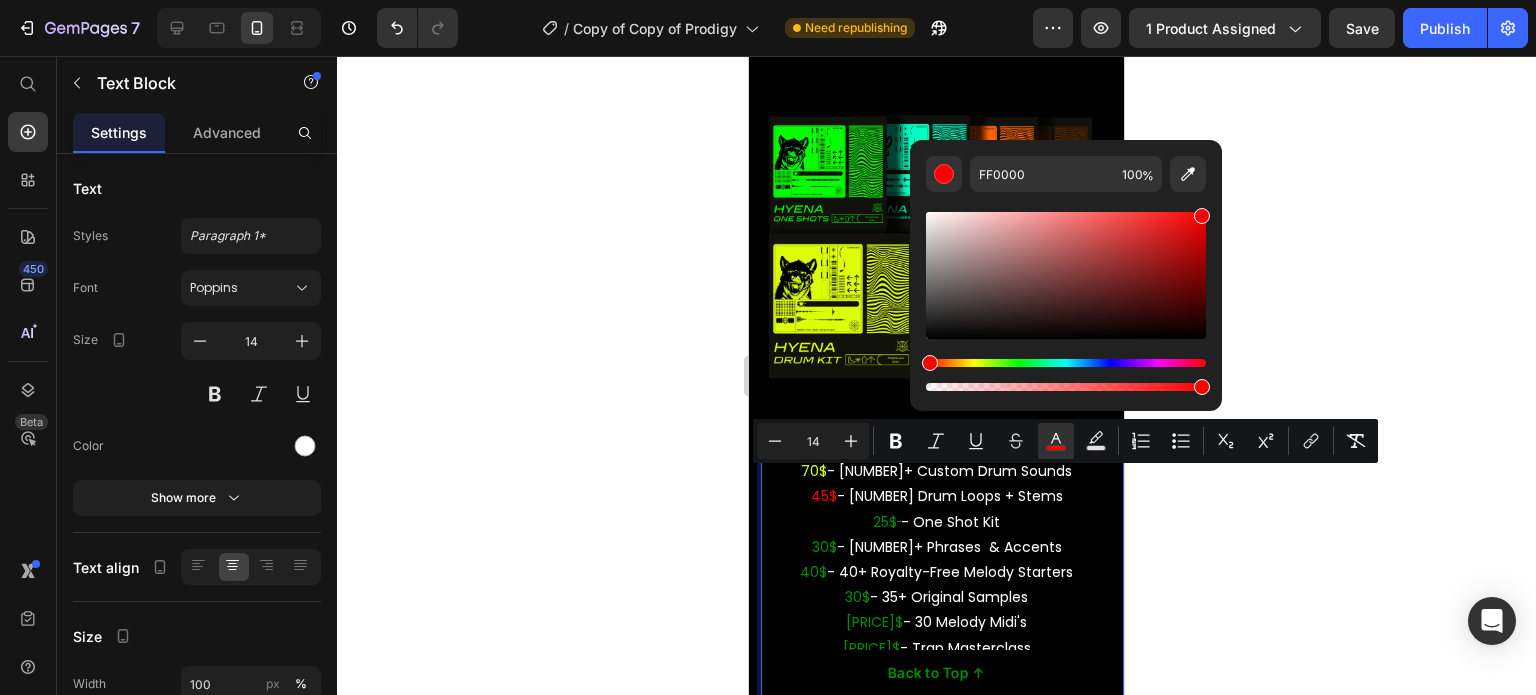click on "25$" at bounding box center (887, 522) 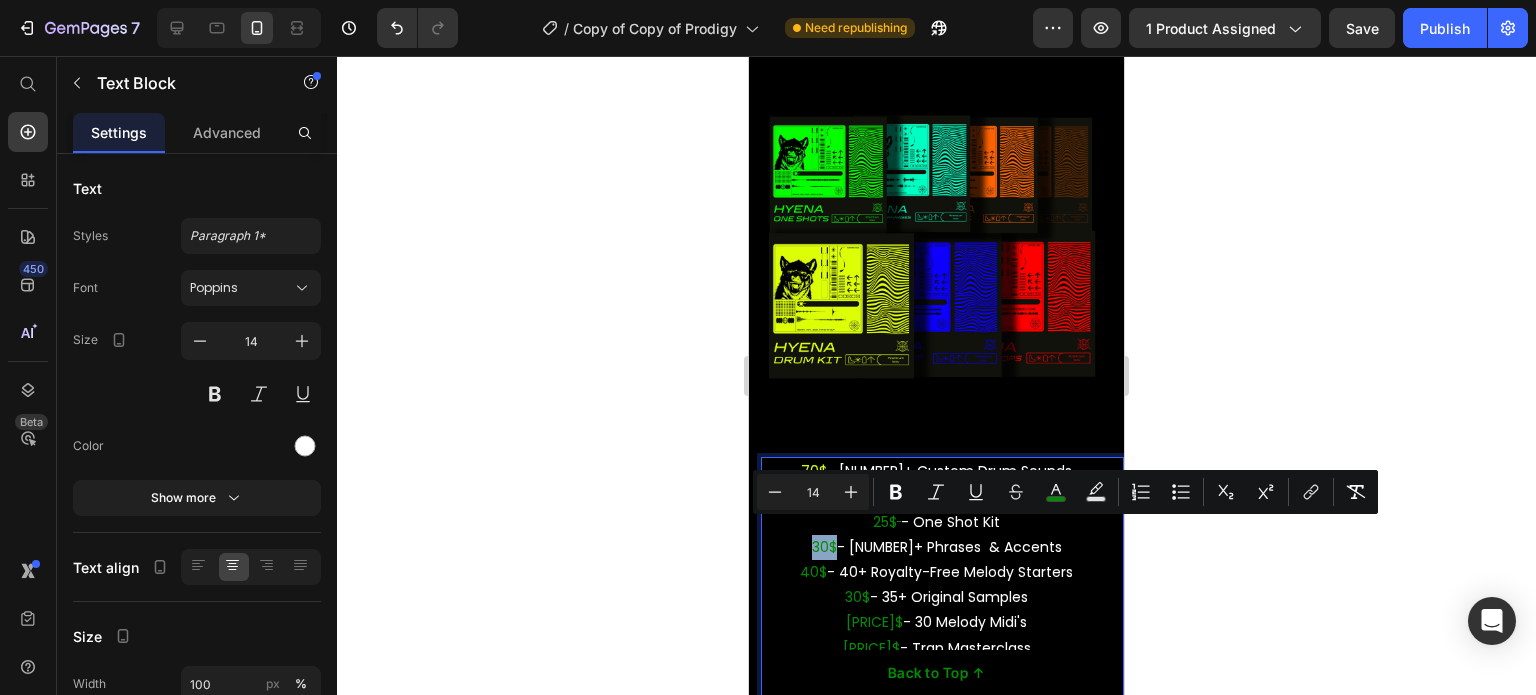 drag, startPoint x: 852, startPoint y: 535, endPoint x: 828, endPoint y: 531, distance: 24.33105 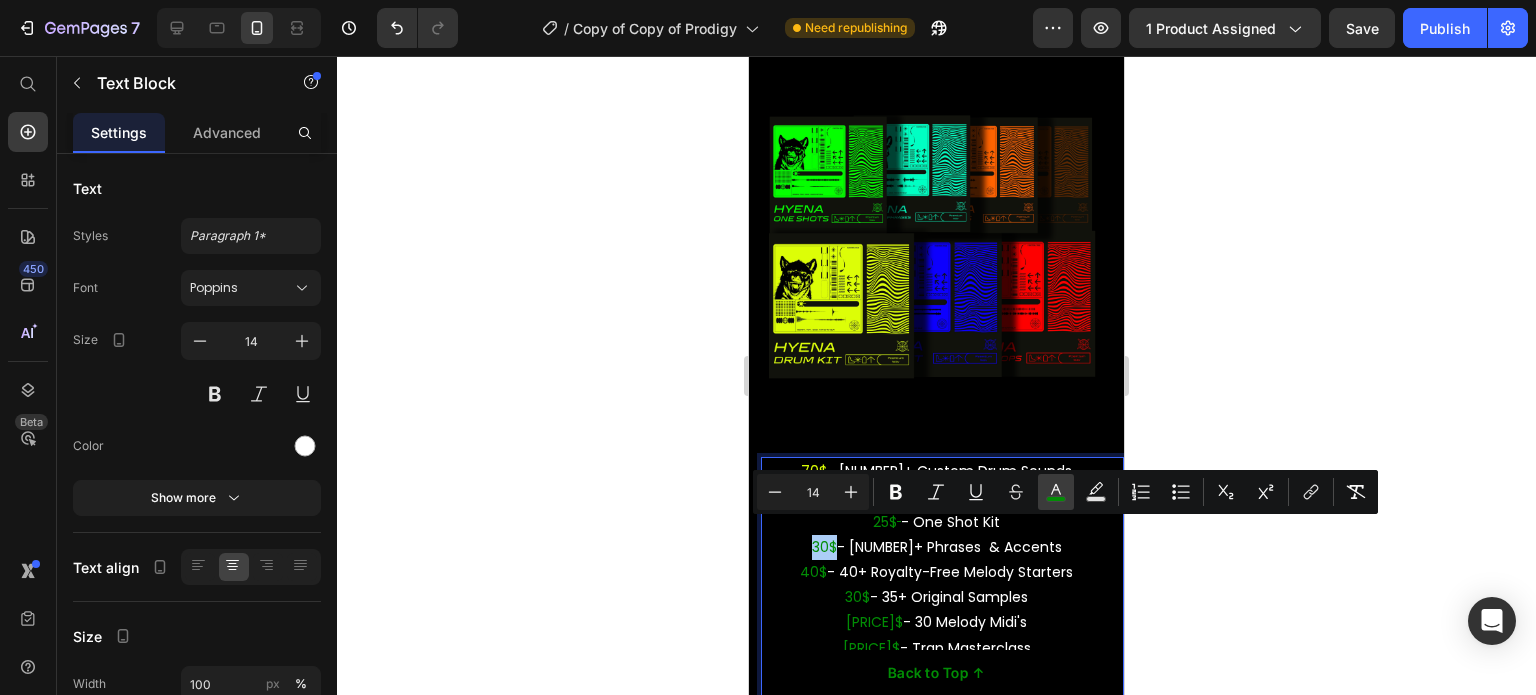 click 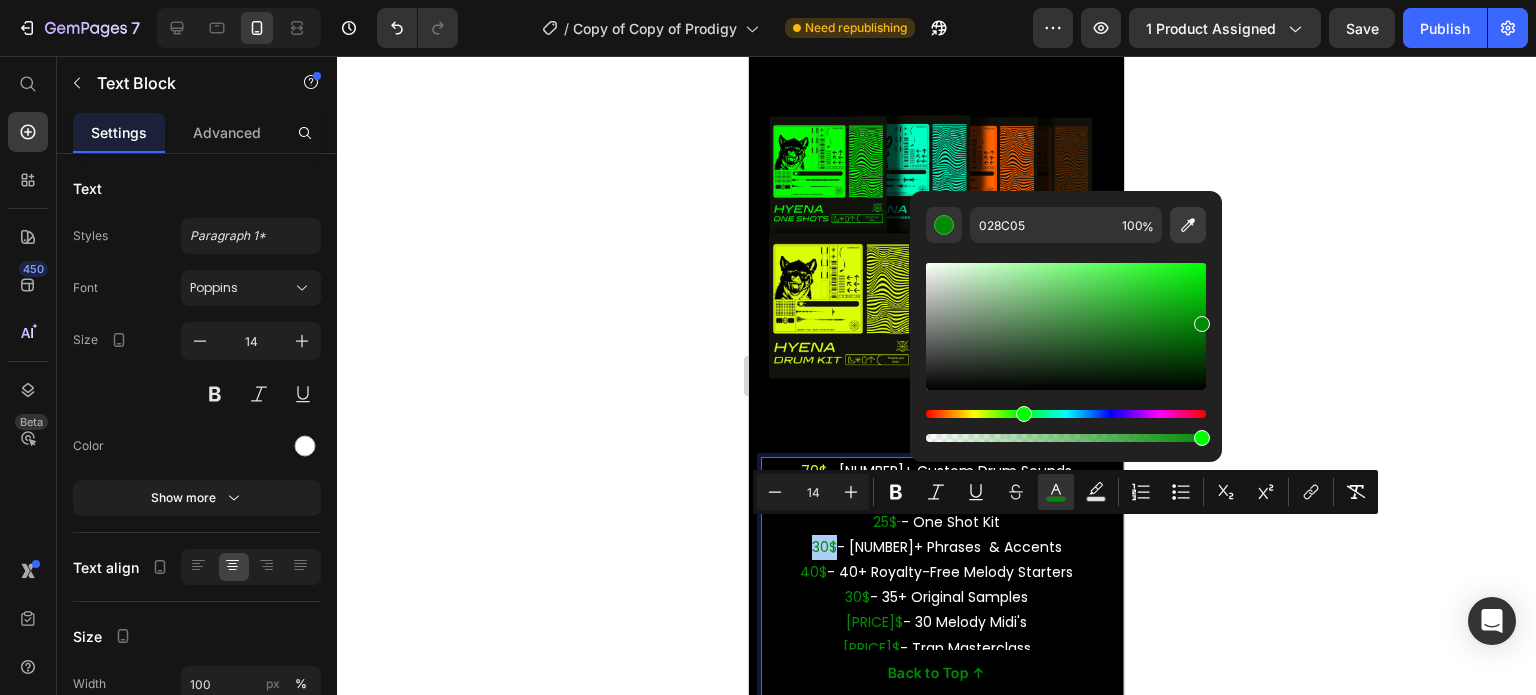 click 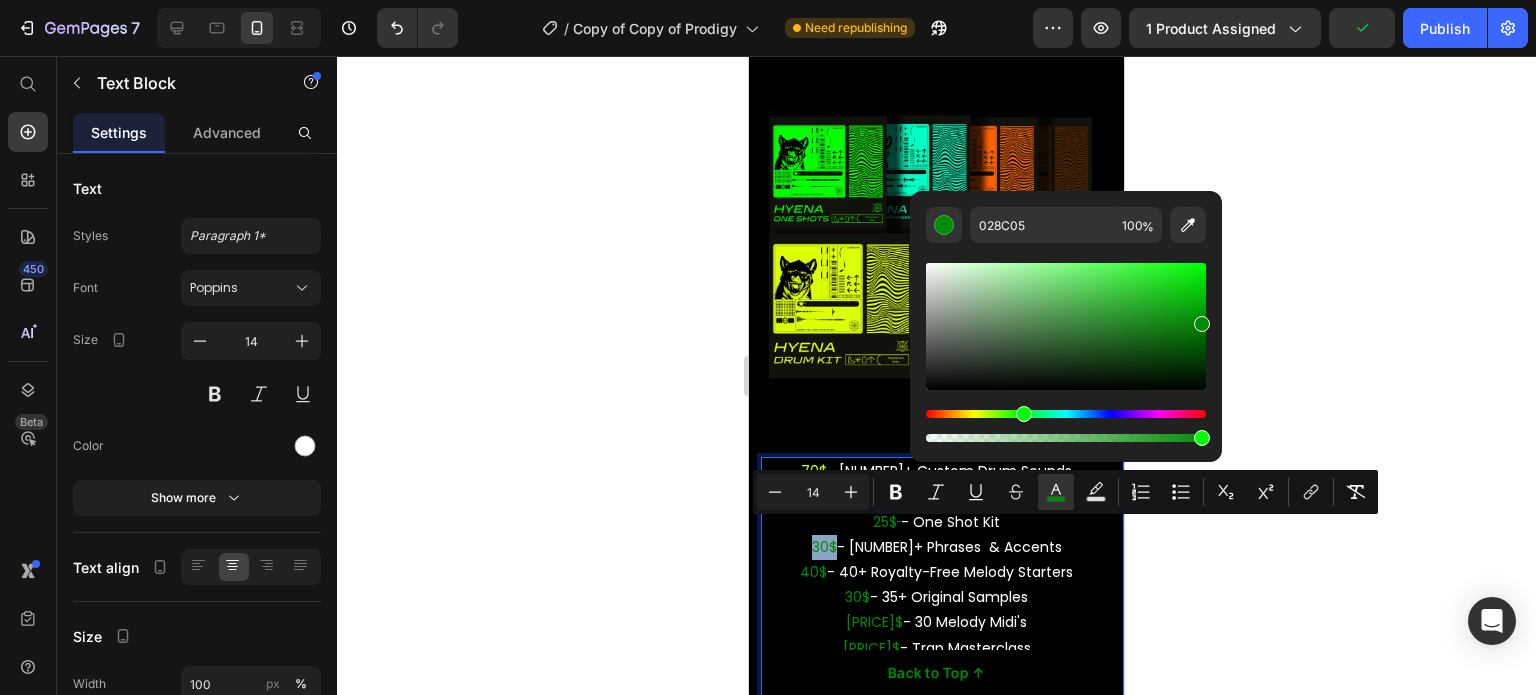 type on "02FFC3" 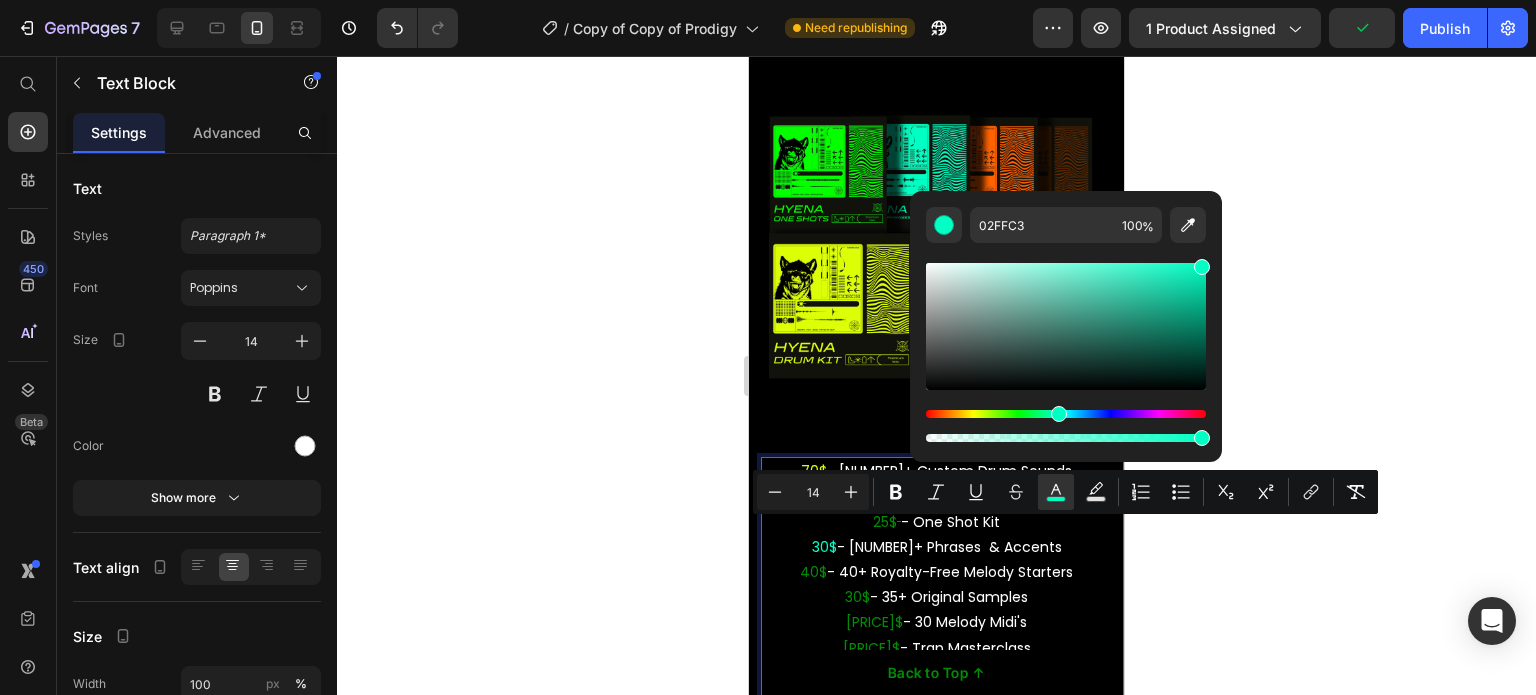 click on "40$" at bounding box center (813, 572) 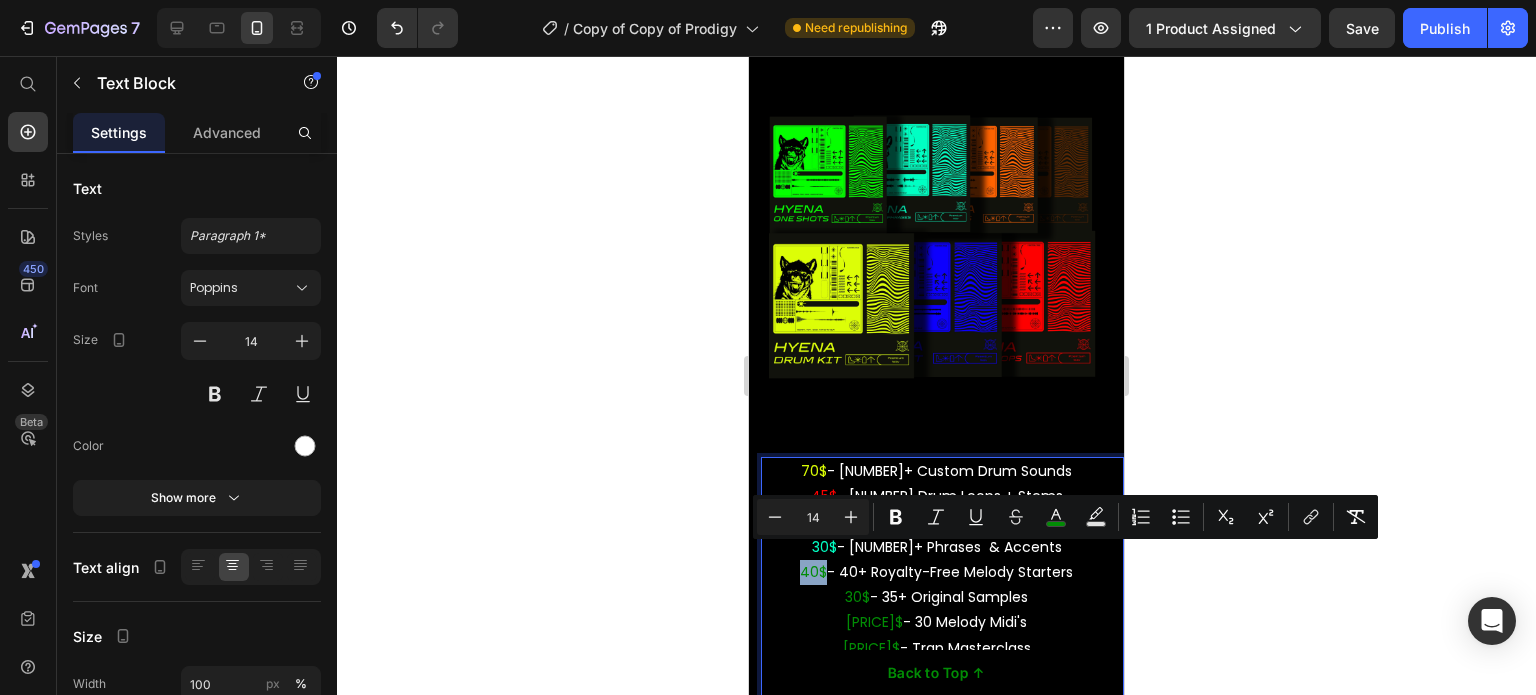 drag, startPoint x: 816, startPoint y: 559, endPoint x: 795, endPoint y: 557, distance: 21.095022 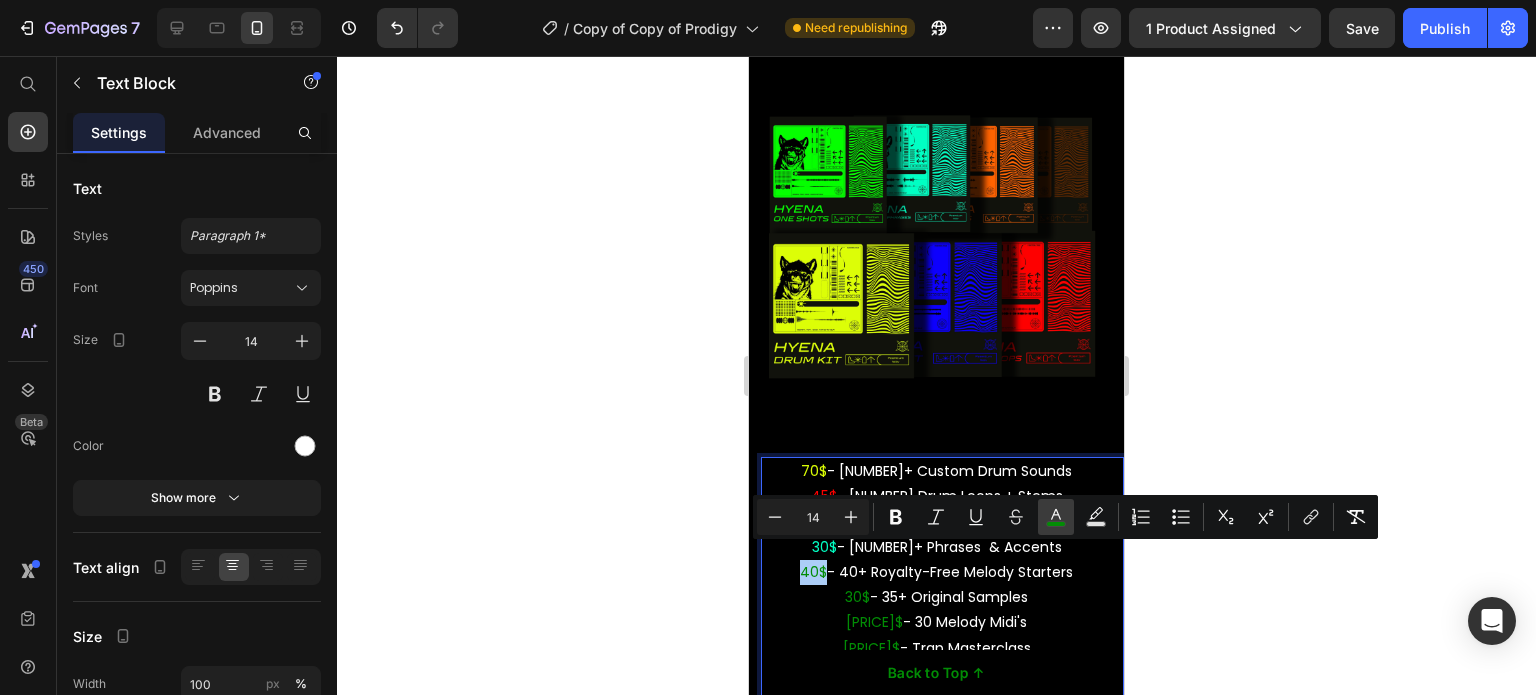 click 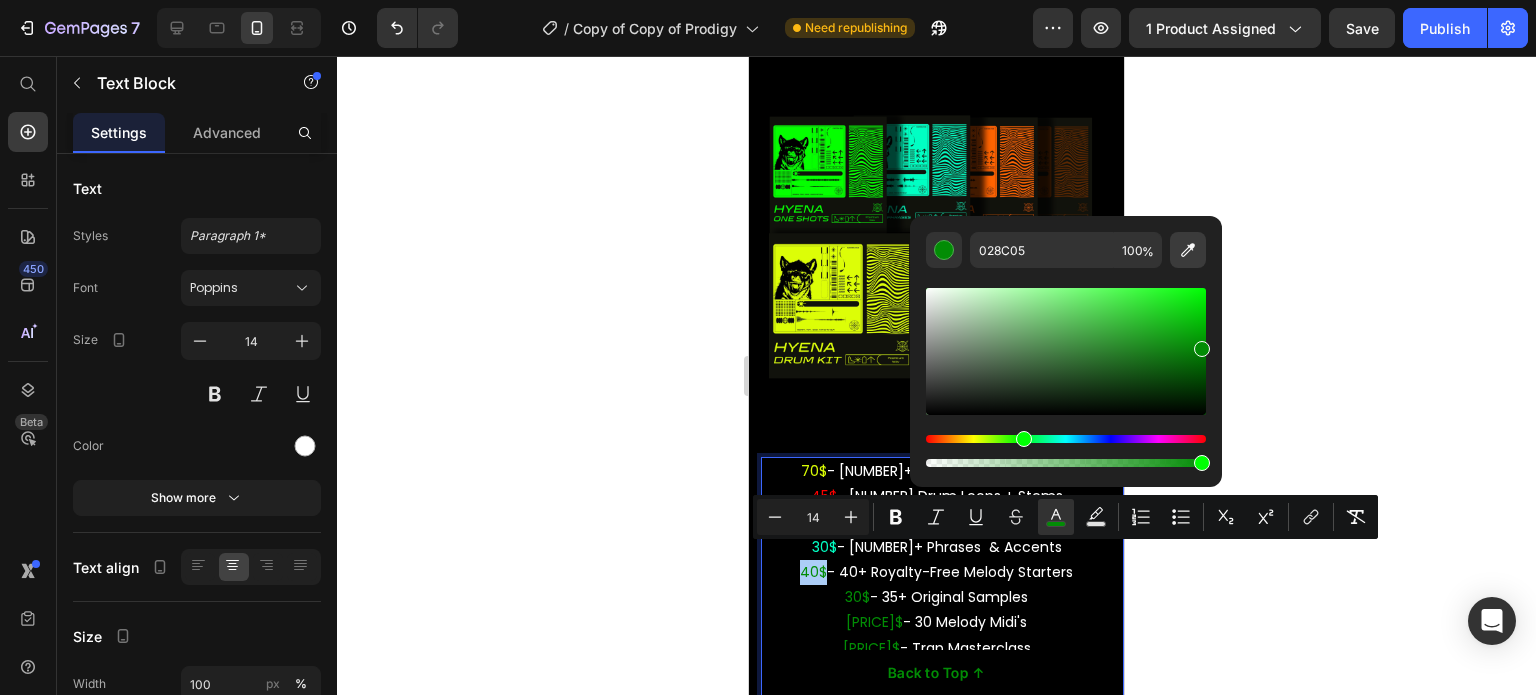 click 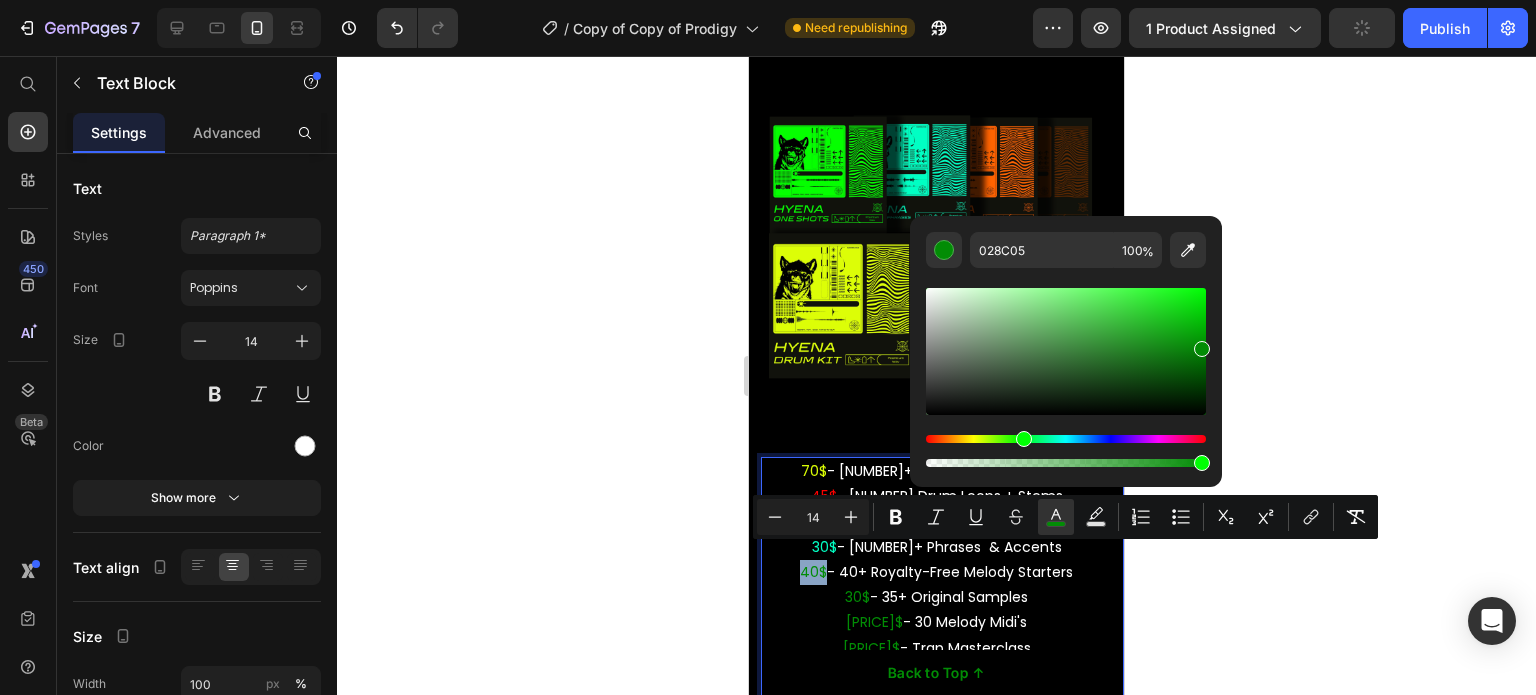 type on "FF6200" 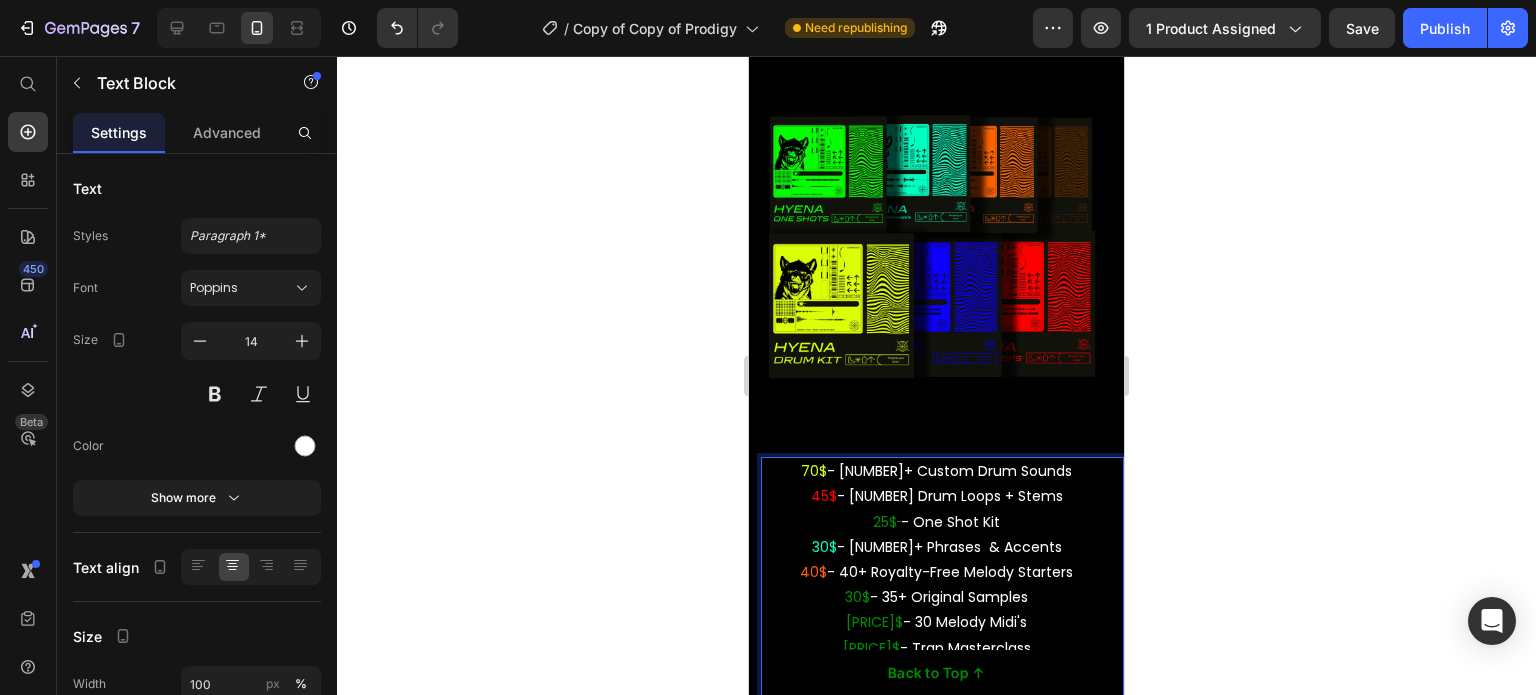 click on "30$" at bounding box center (857, 597) 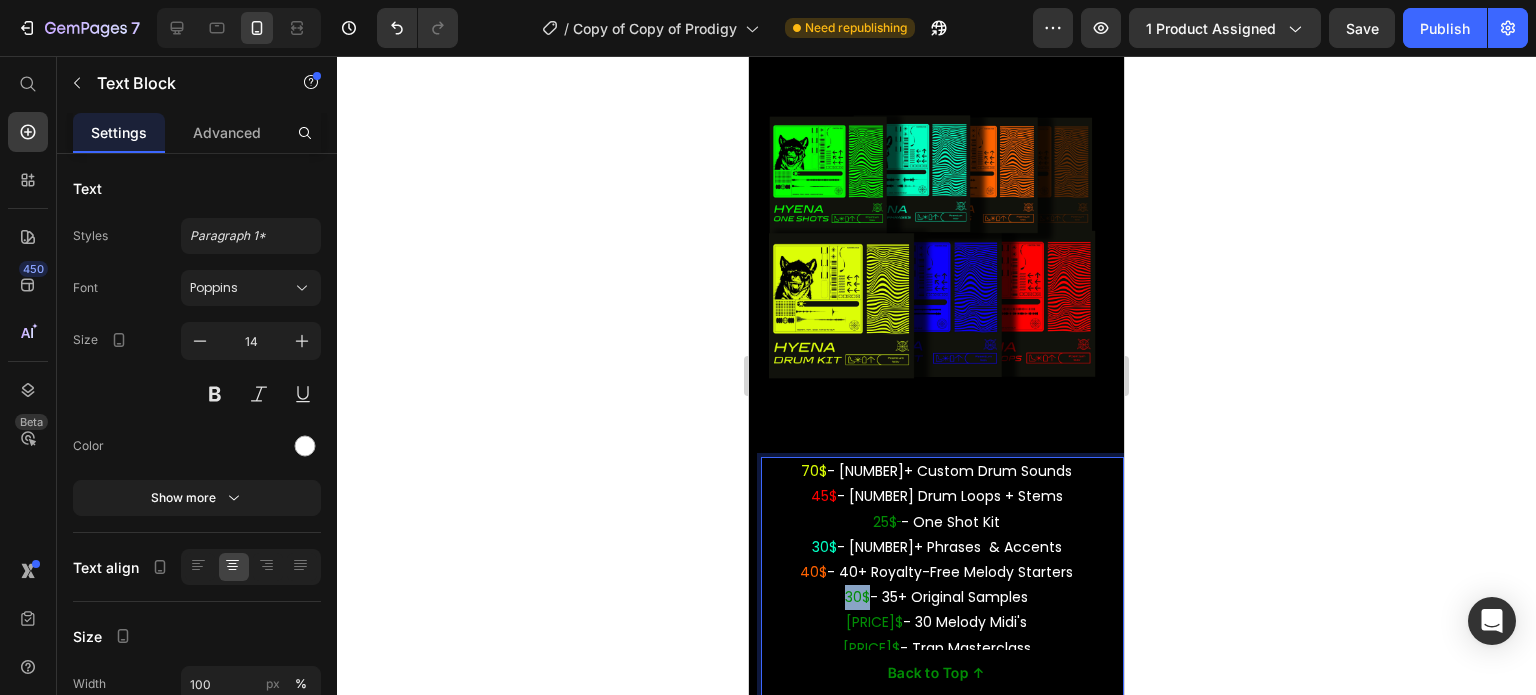 drag, startPoint x: 858, startPoint y: 583, endPoint x: 836, endPoint y: 584, distance: 22.022715 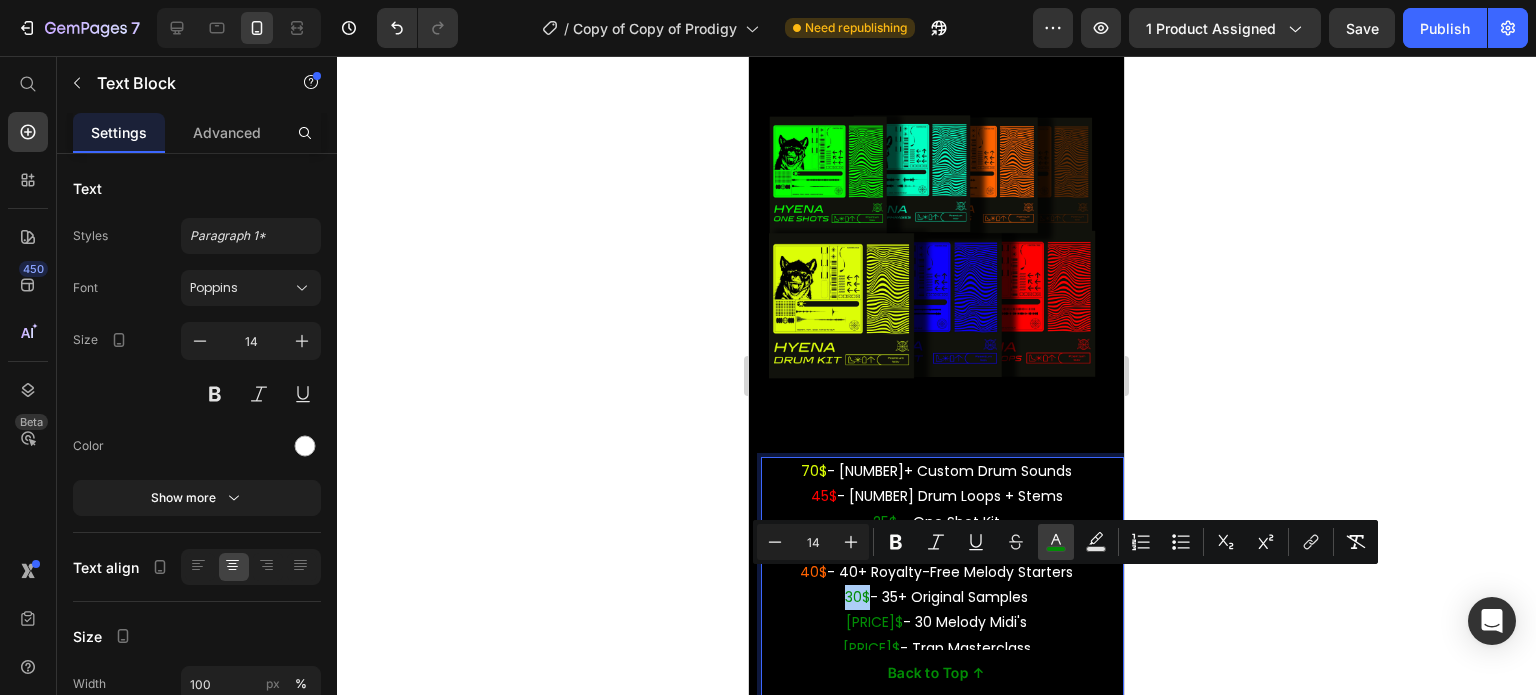 click 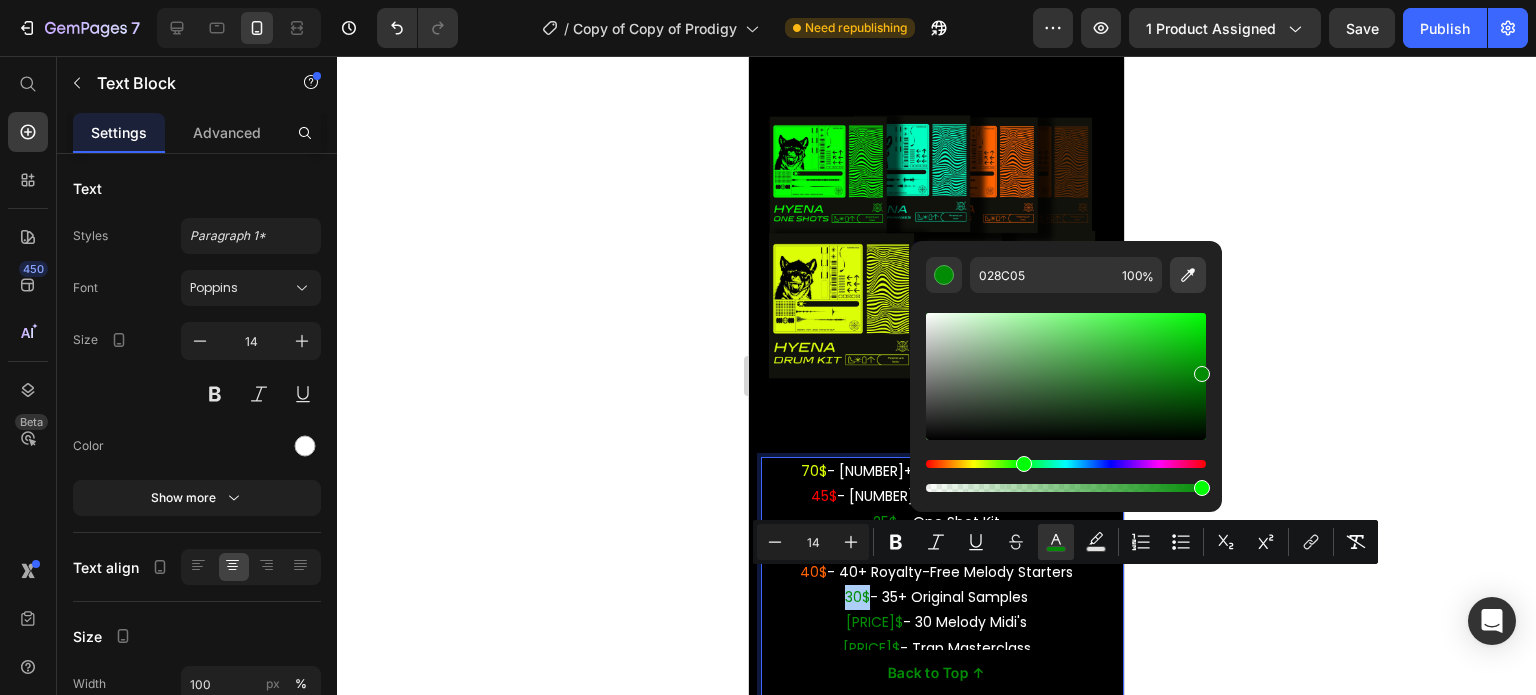click 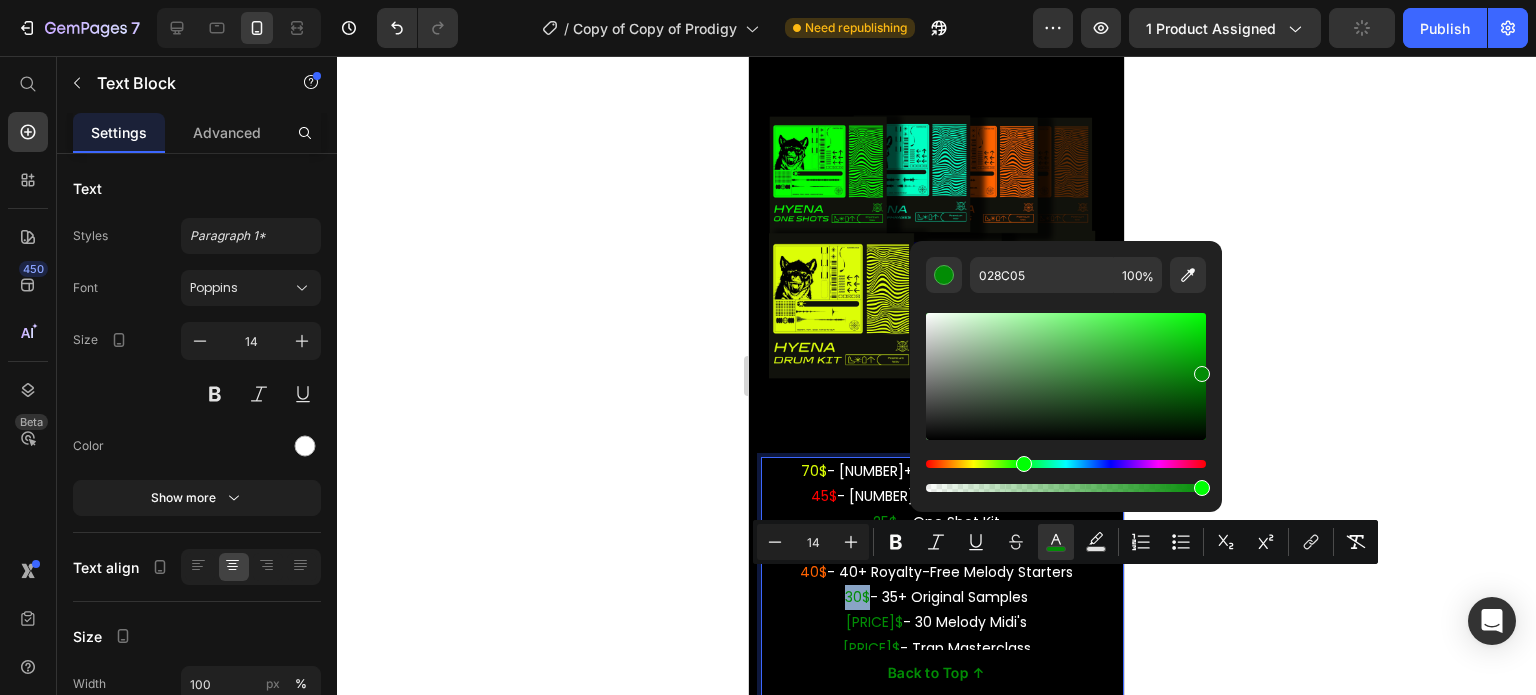 type on "0E00FD" 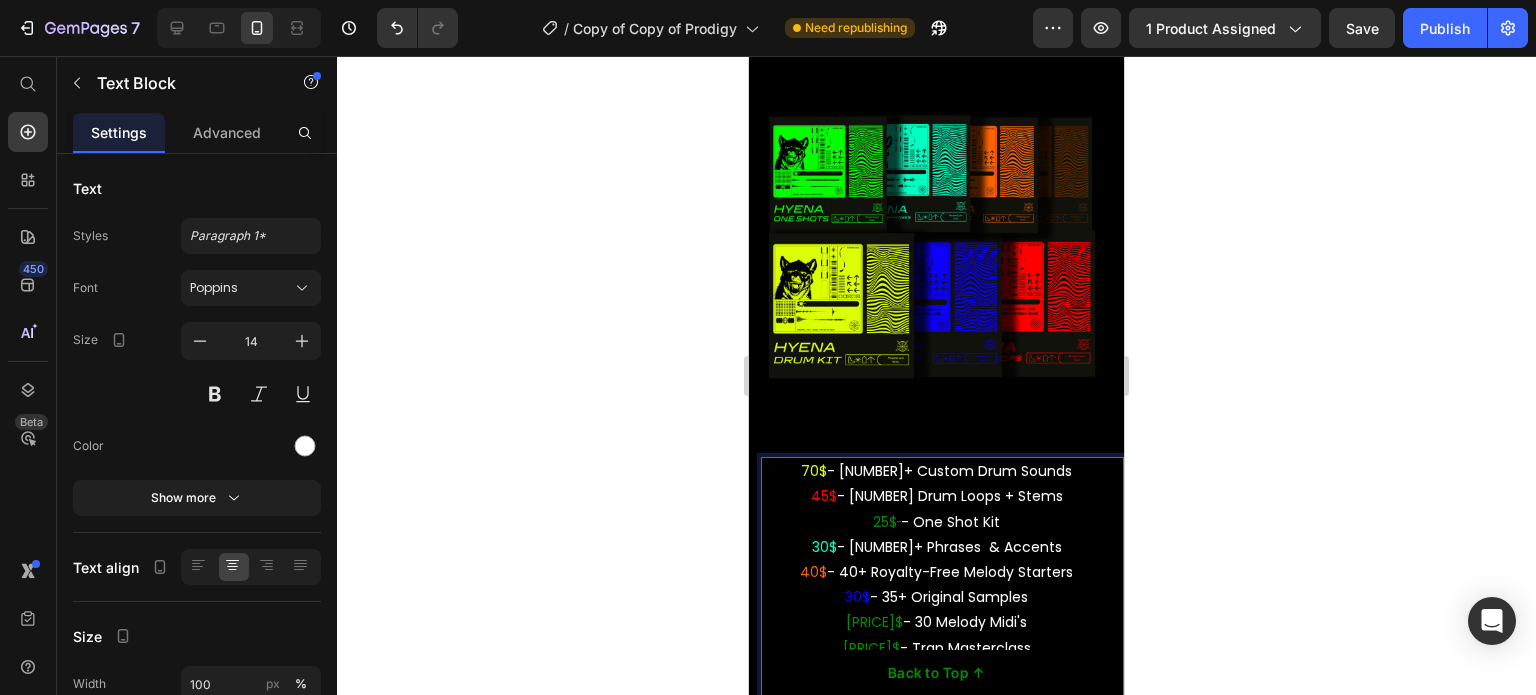 click on "[PRICE]$" at bounding box center (874, 622) 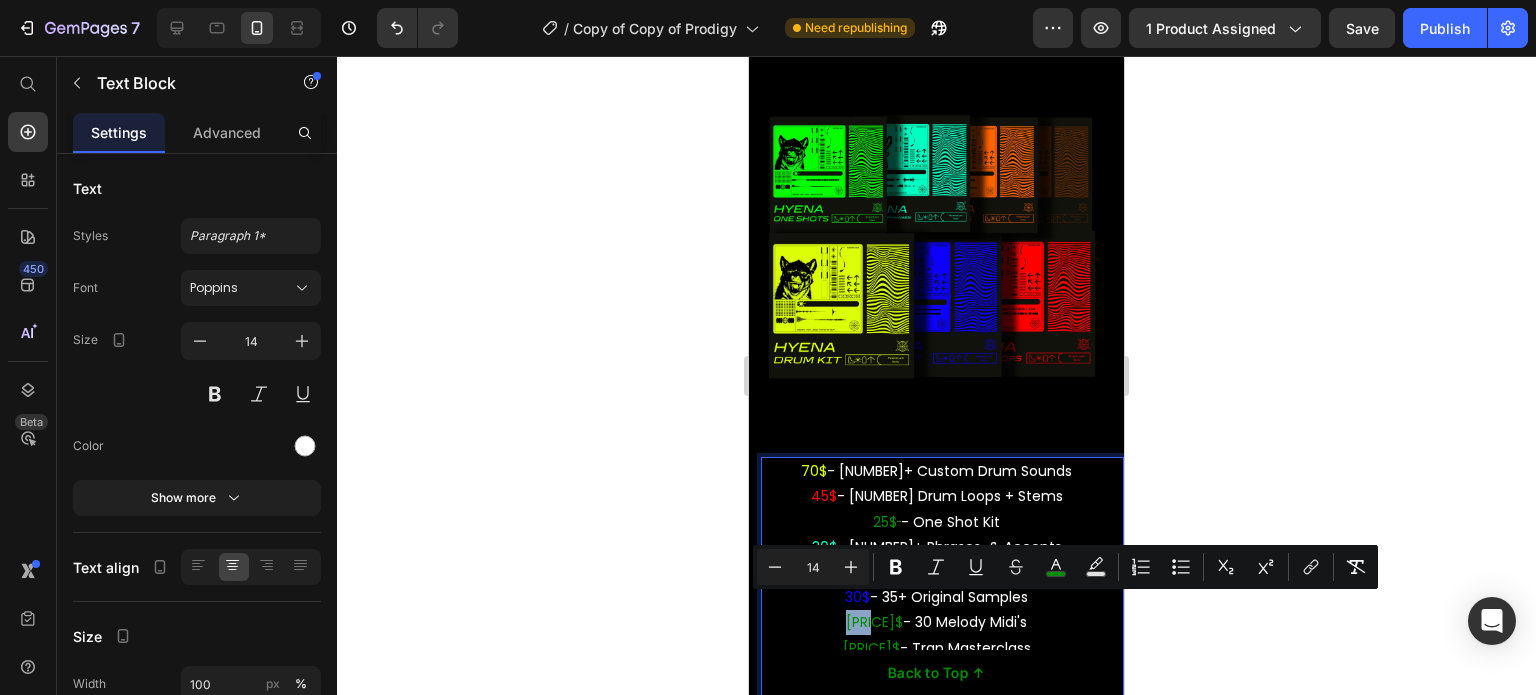 drag, startPoint x: 876, startPoint y: 604, endPoint x: 849, endPoint y: 603, distance: 27.018513 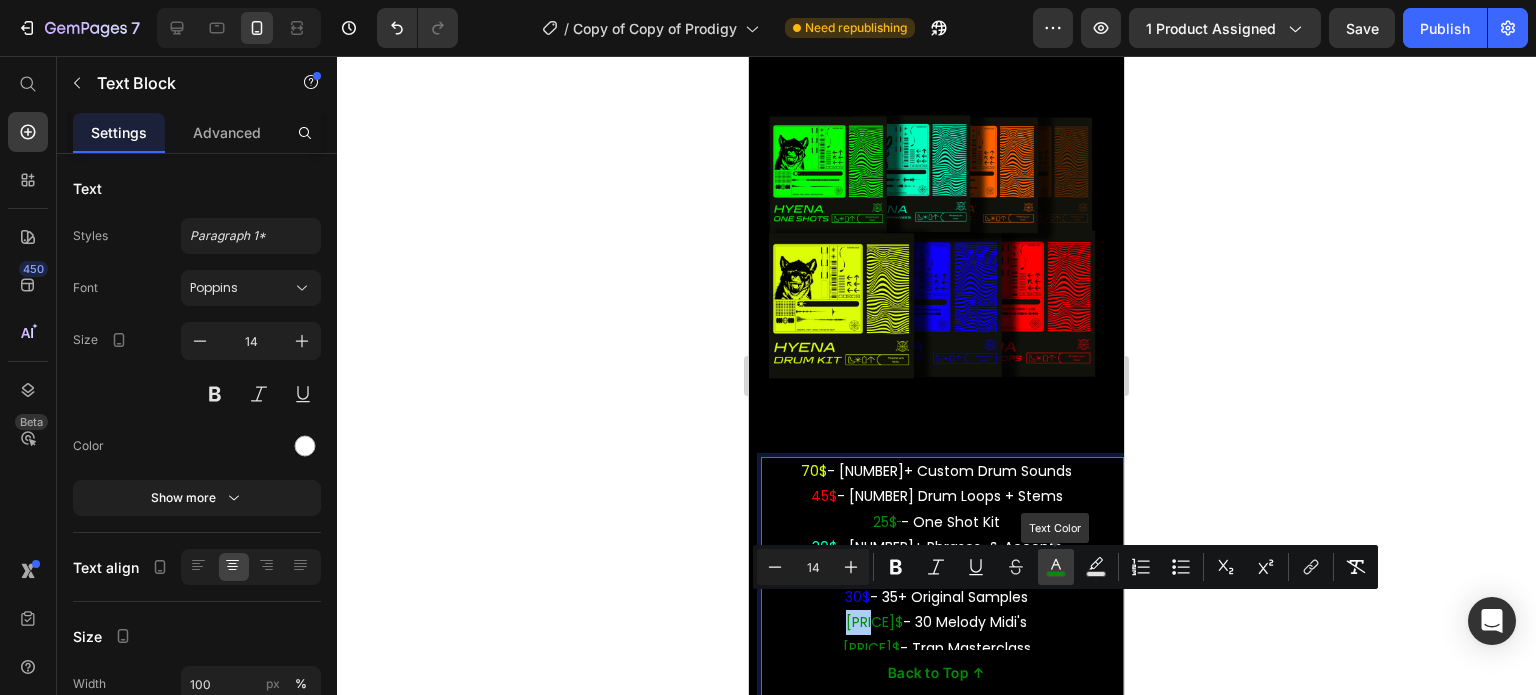 click 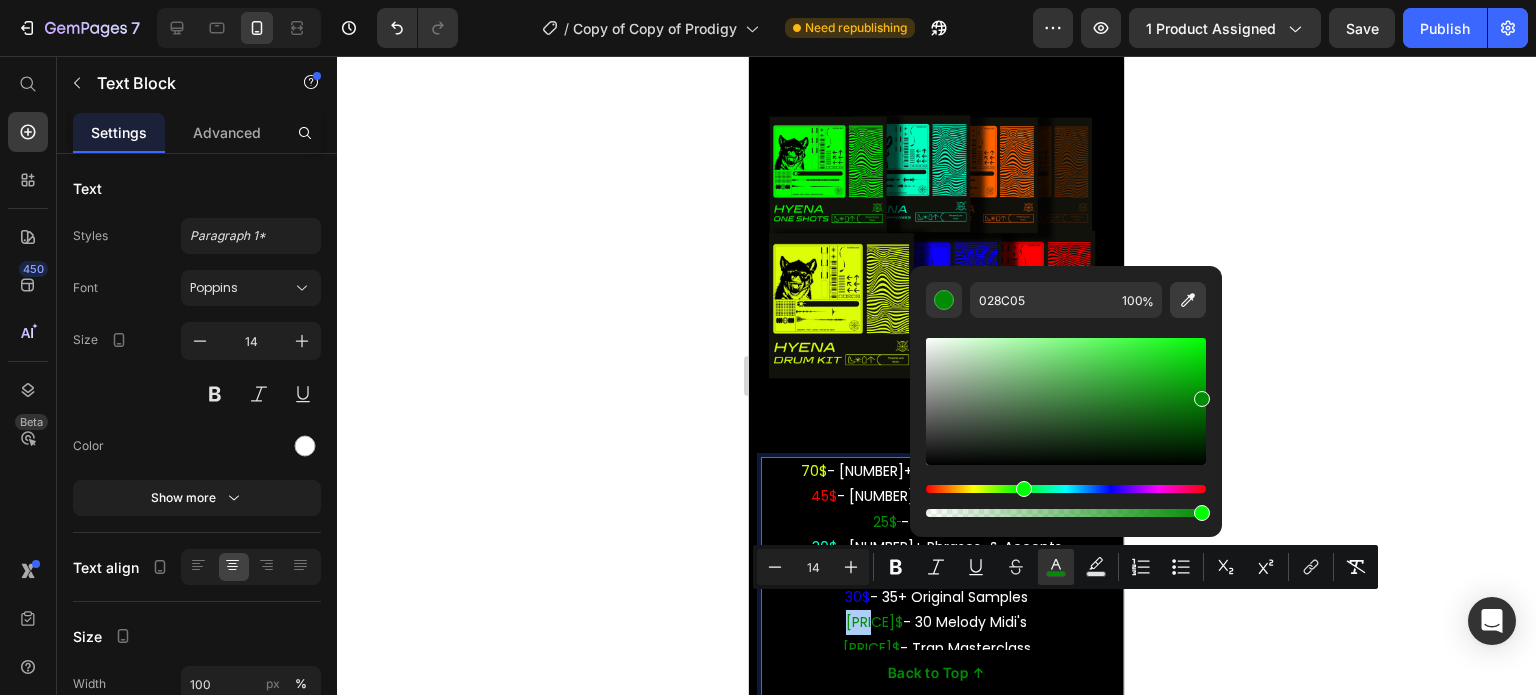 click 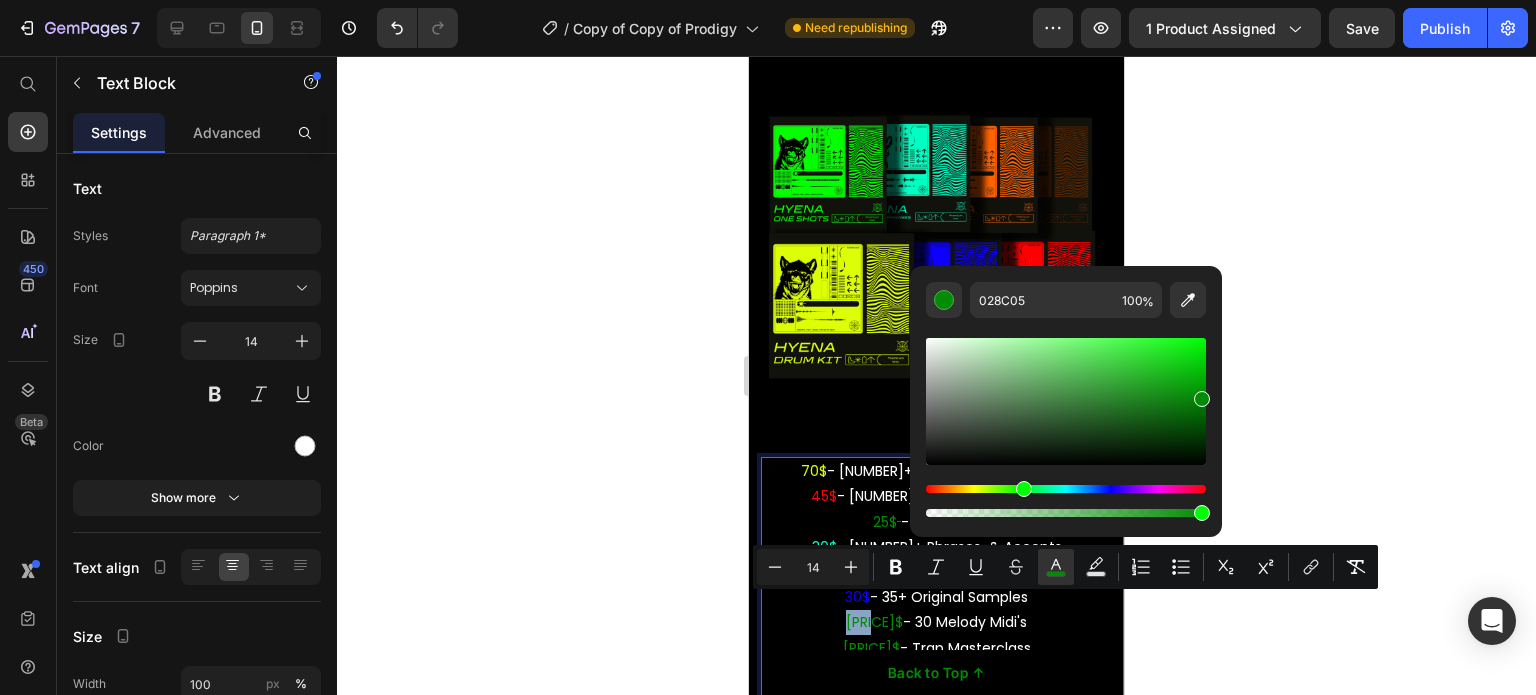 type on "3D1F09" 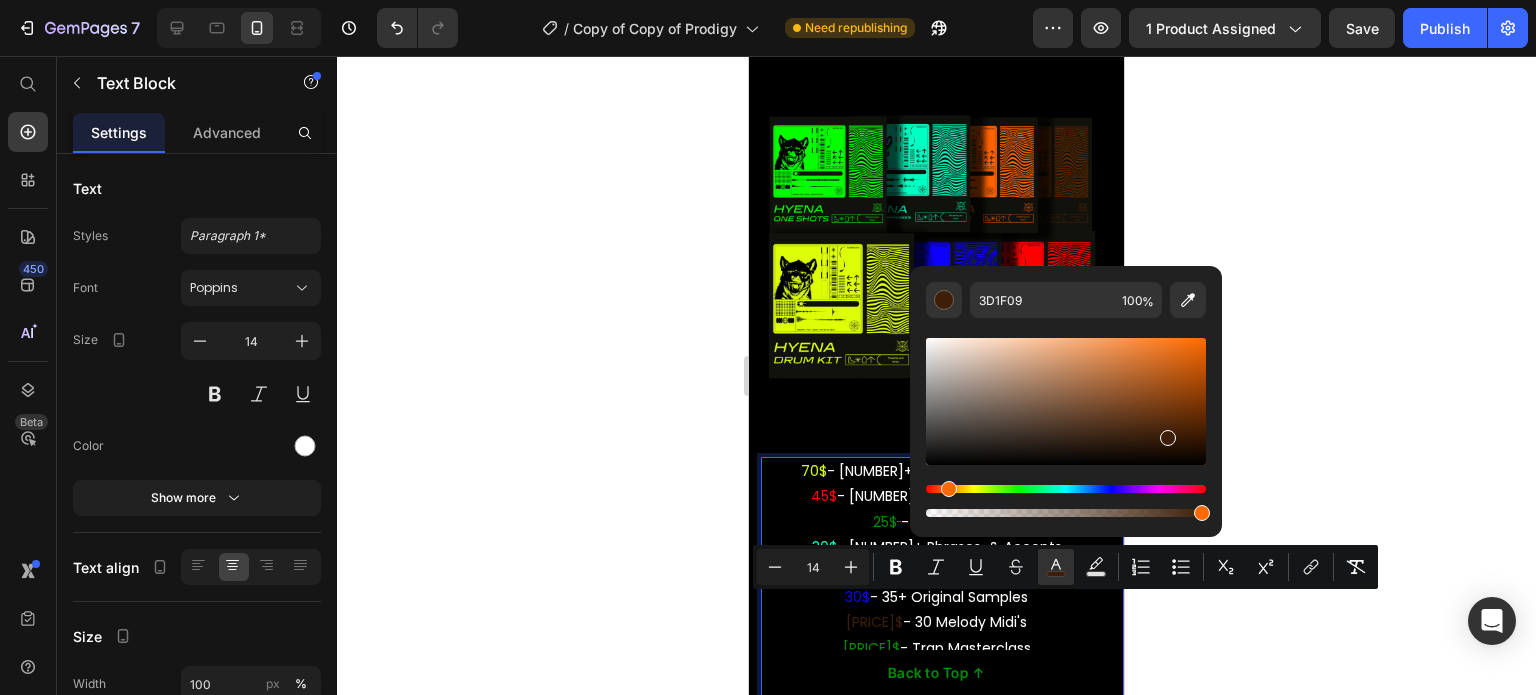 click on "[PRICE]$" at bounding box center (871, 648) 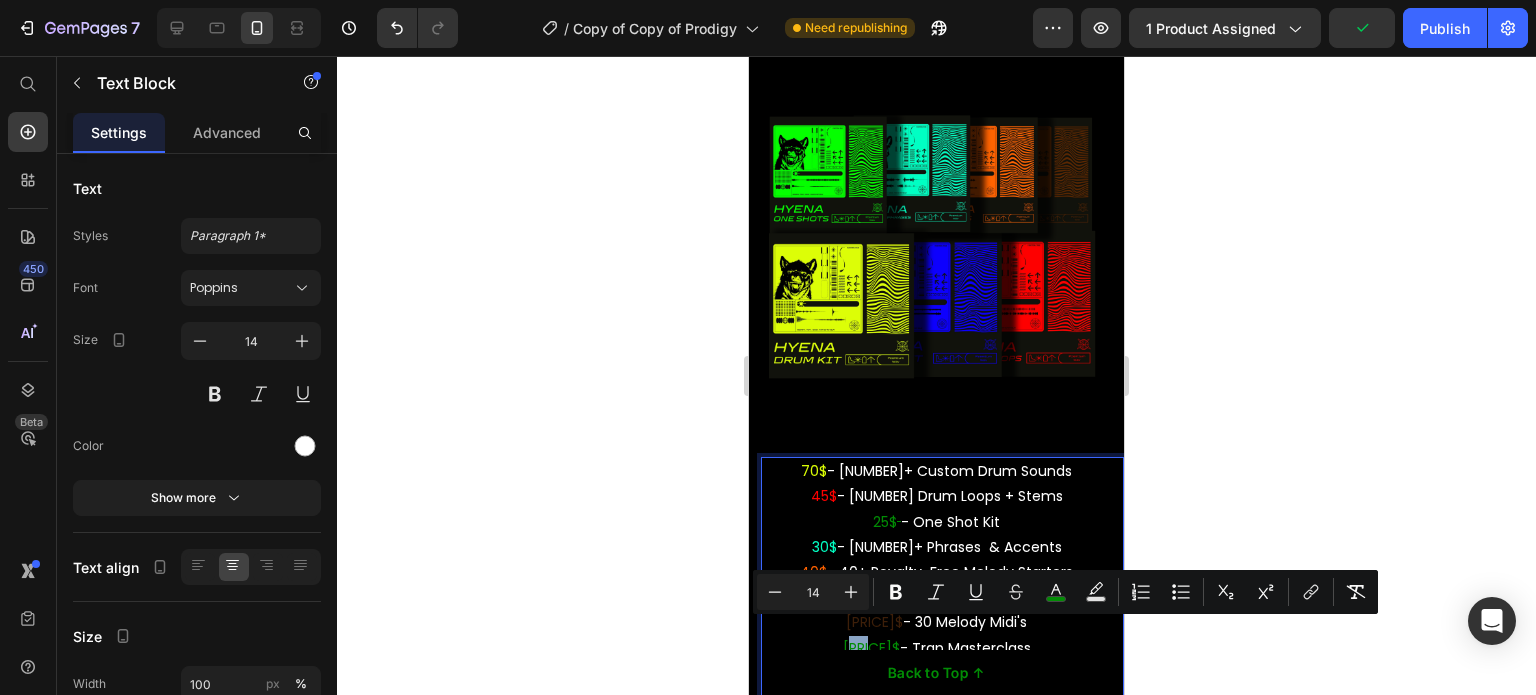 drag, startPoint x: 876, startPoint y: 632, endPoint x: 851, endPoint y: 630, distance: 25.079872 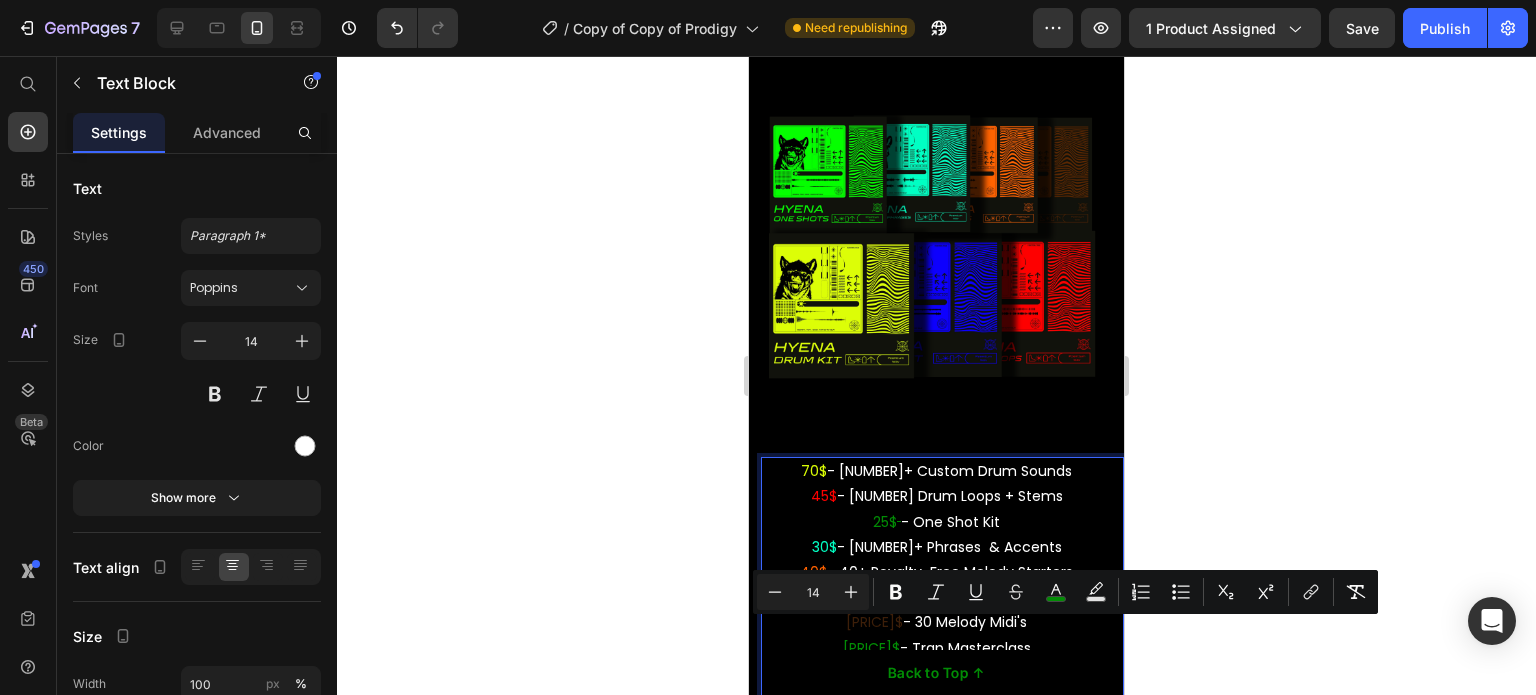 click on "[PRICE]$ - Trap Masterclass" at bounding box center (936, 648) 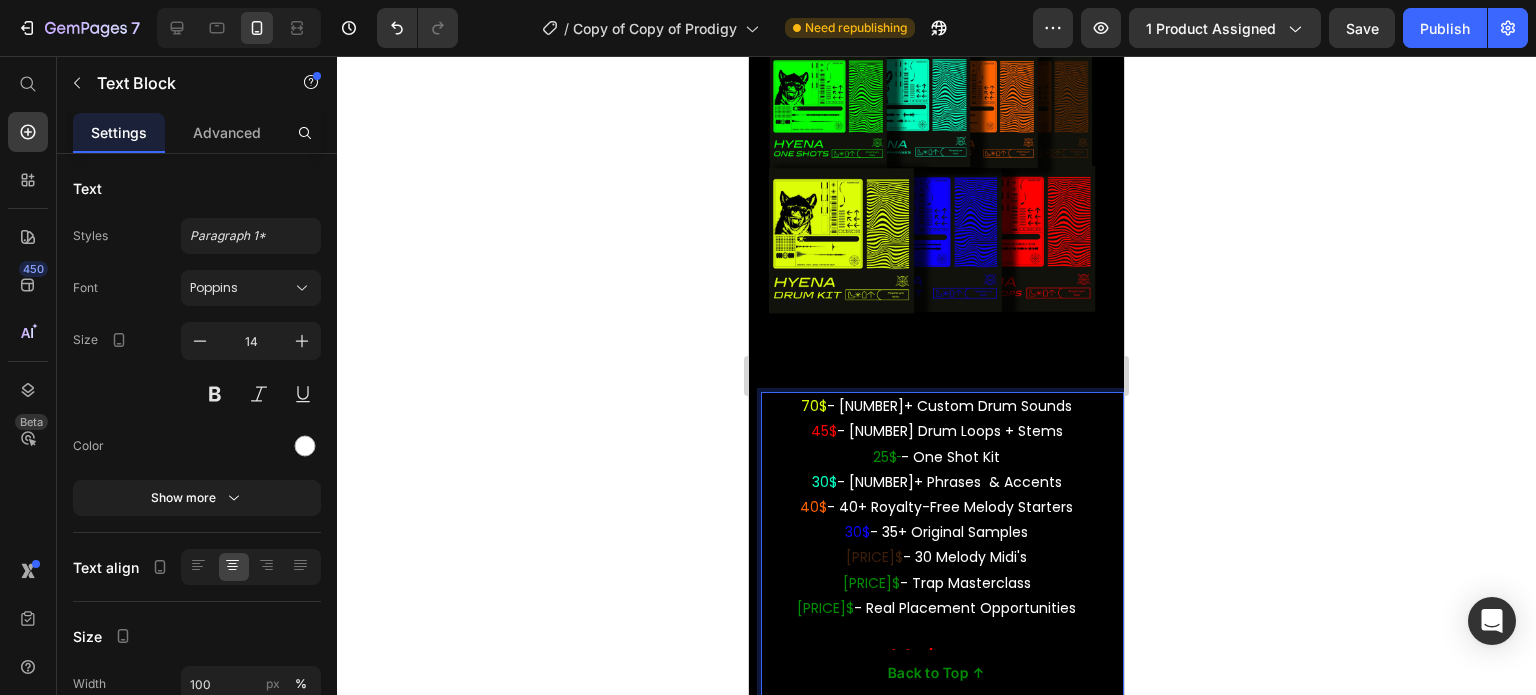 scroll, scrollTop: 8884, scrollLeft: 0, axis: vertical 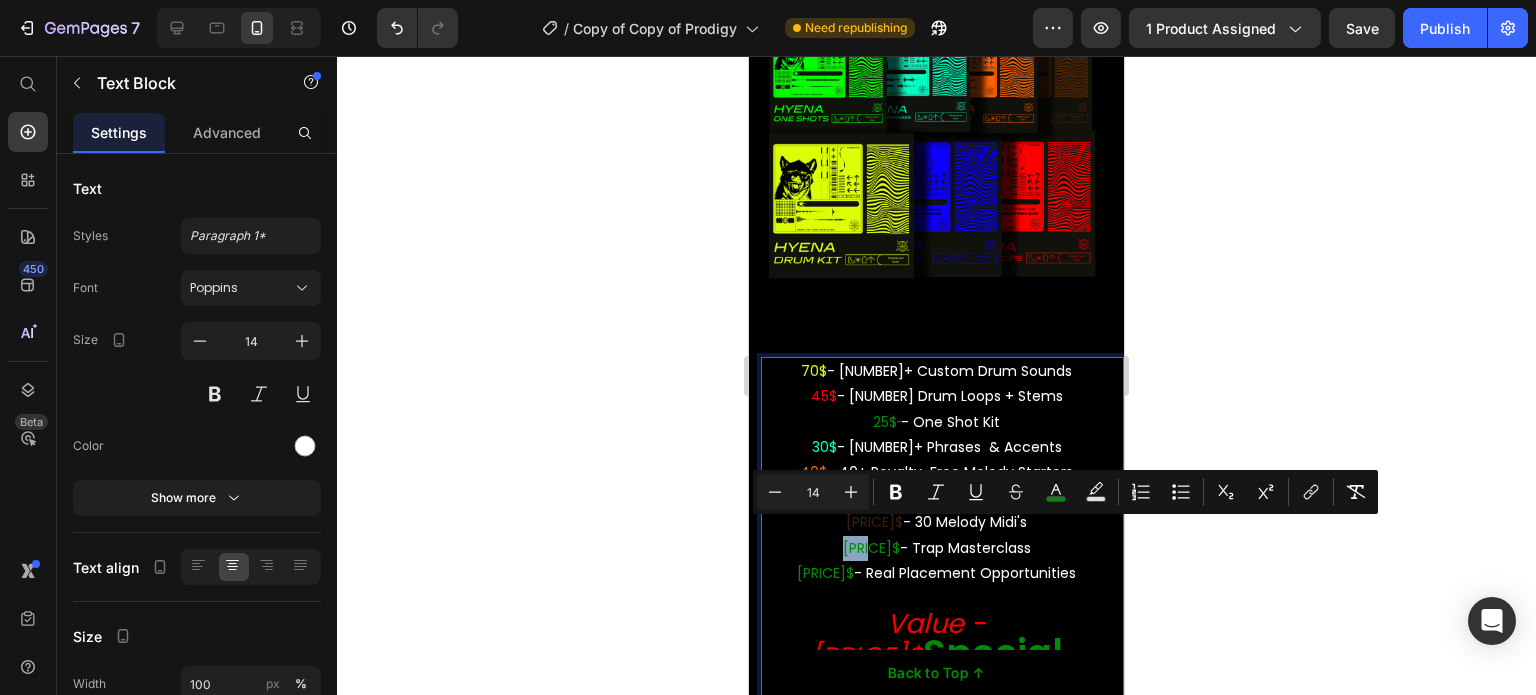 drag, startPoint x: 874, startPoint y: 534, endPoint x: 845, endPoint y: 532, distance: 29.068884 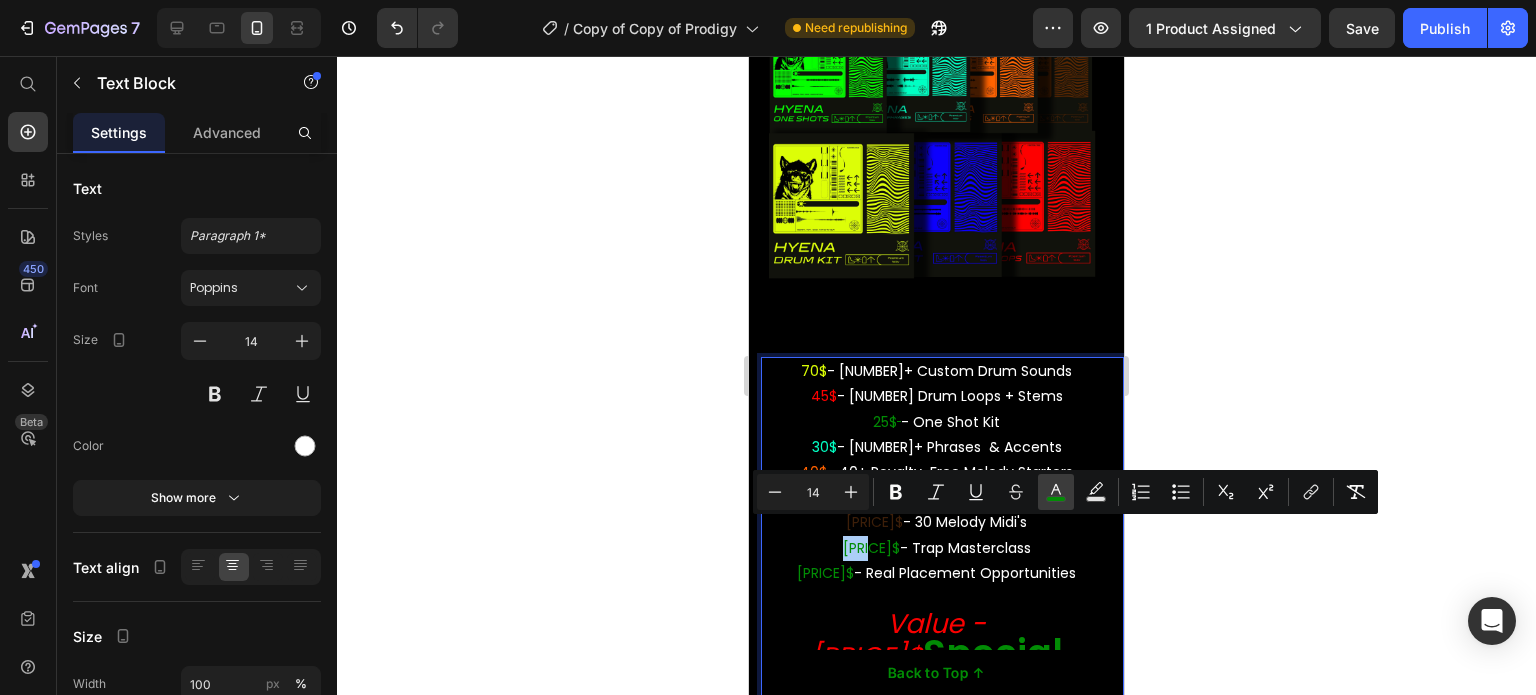 click 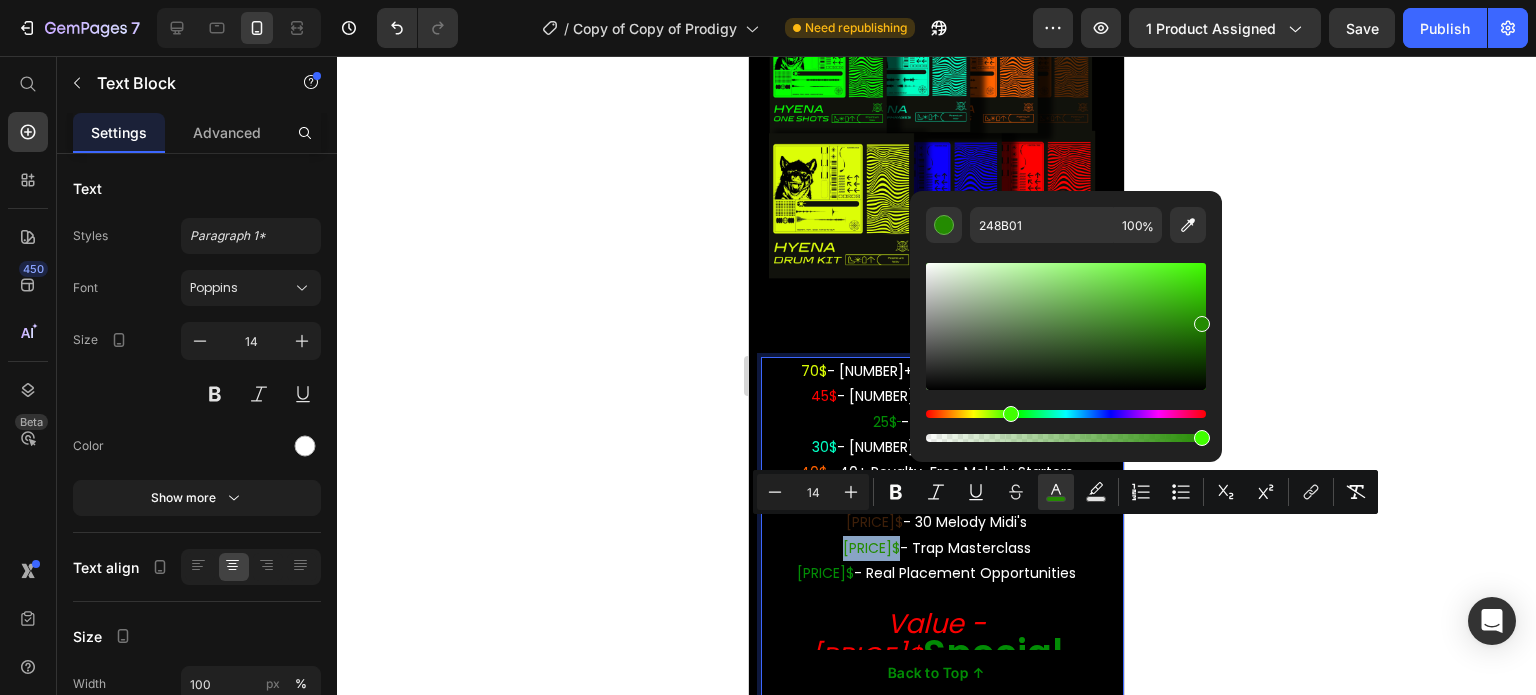 drag, startPoint x: 1020, startPoint y: 419, endPoint x: 1007, endPoint y: 417, distance: 13.152946 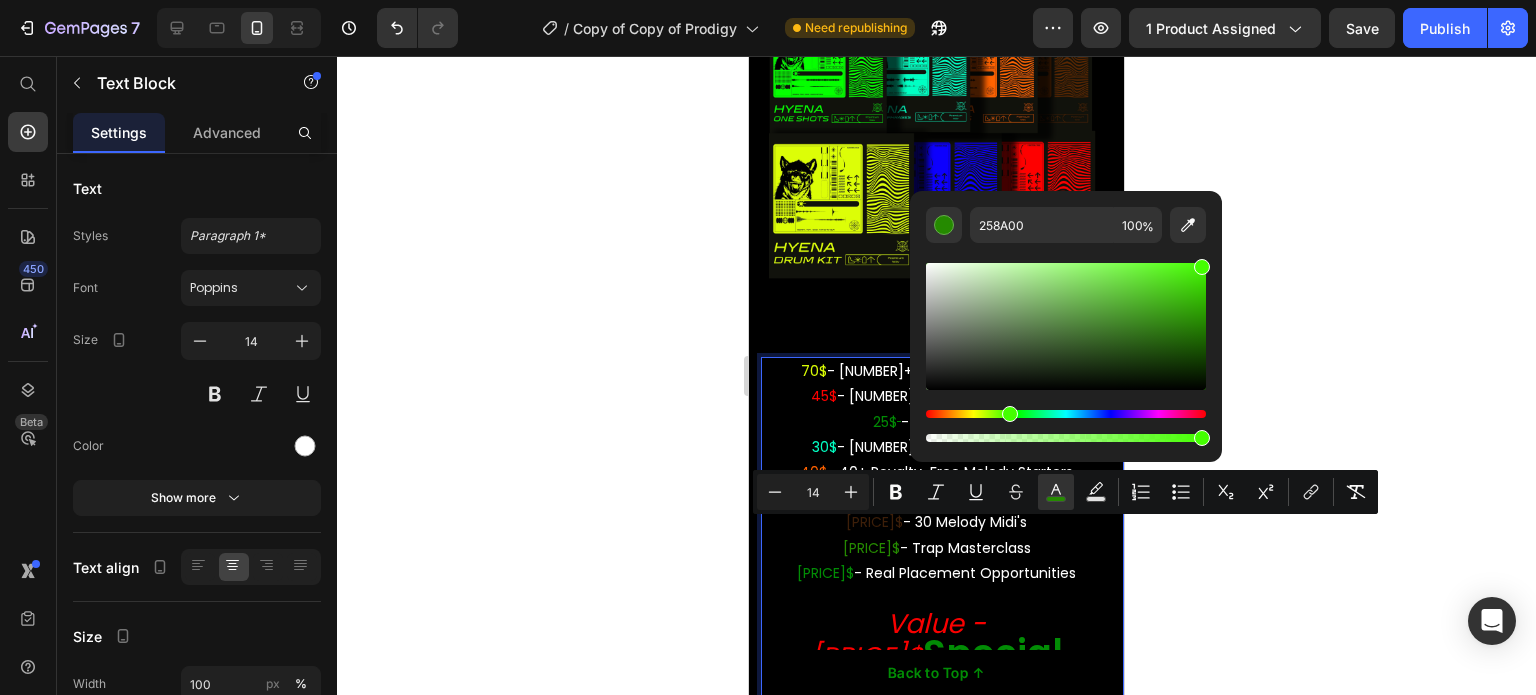 drag, startPoint x: 1175, startPoint y: 299, endPoint x: 1241, endPoint y: 214, distance: 107.61505 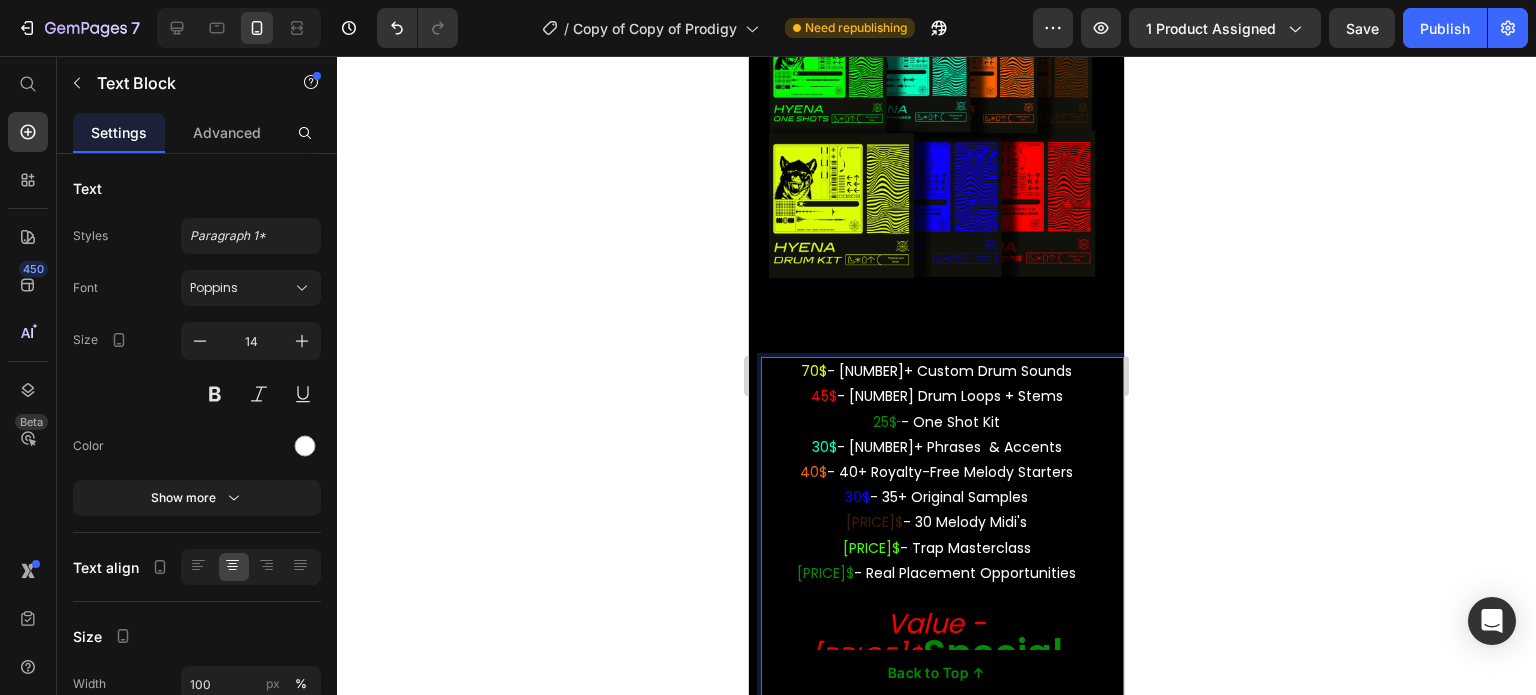 click on "[PRICE]$" at bounding box center (825, 573) 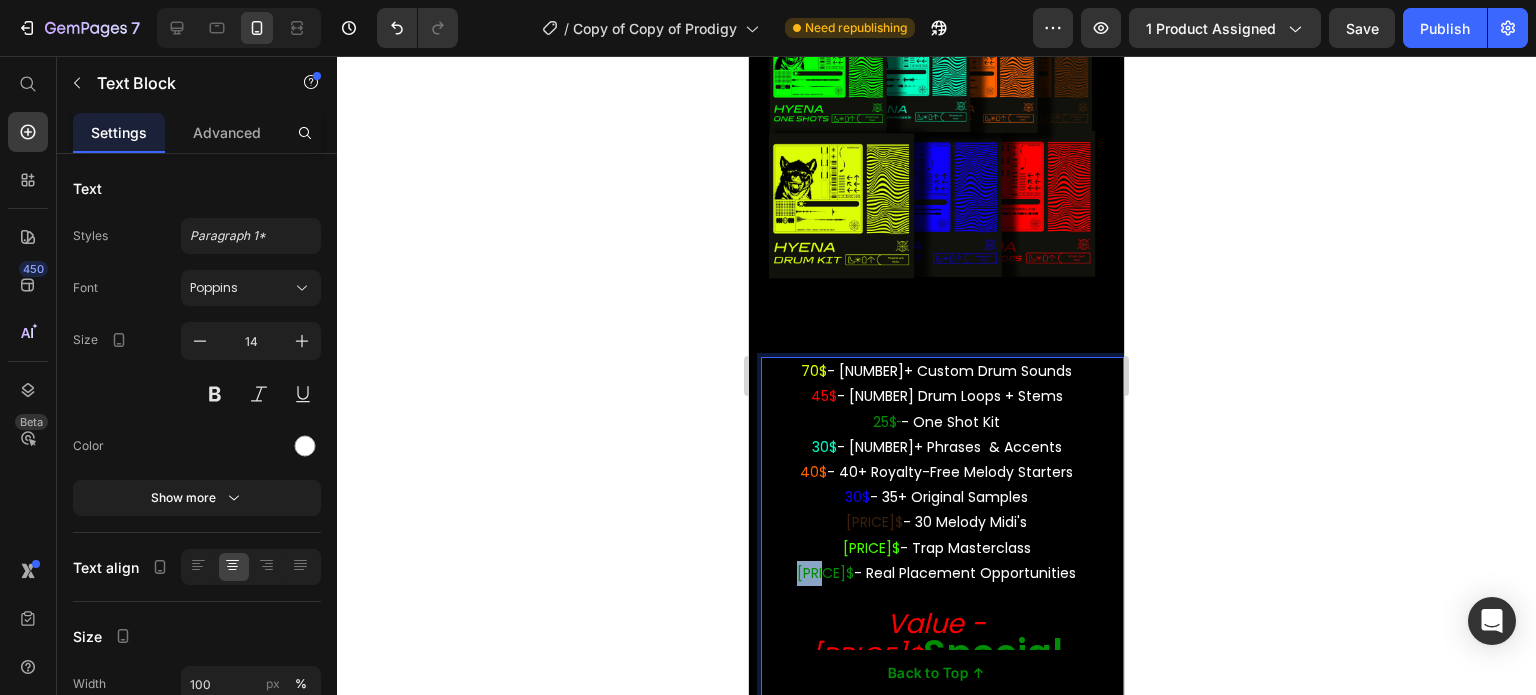 drag, startPoint x: 828, startPoint y: 559, endPoint x: 803, endPoint y: 558, distance: 25.019993 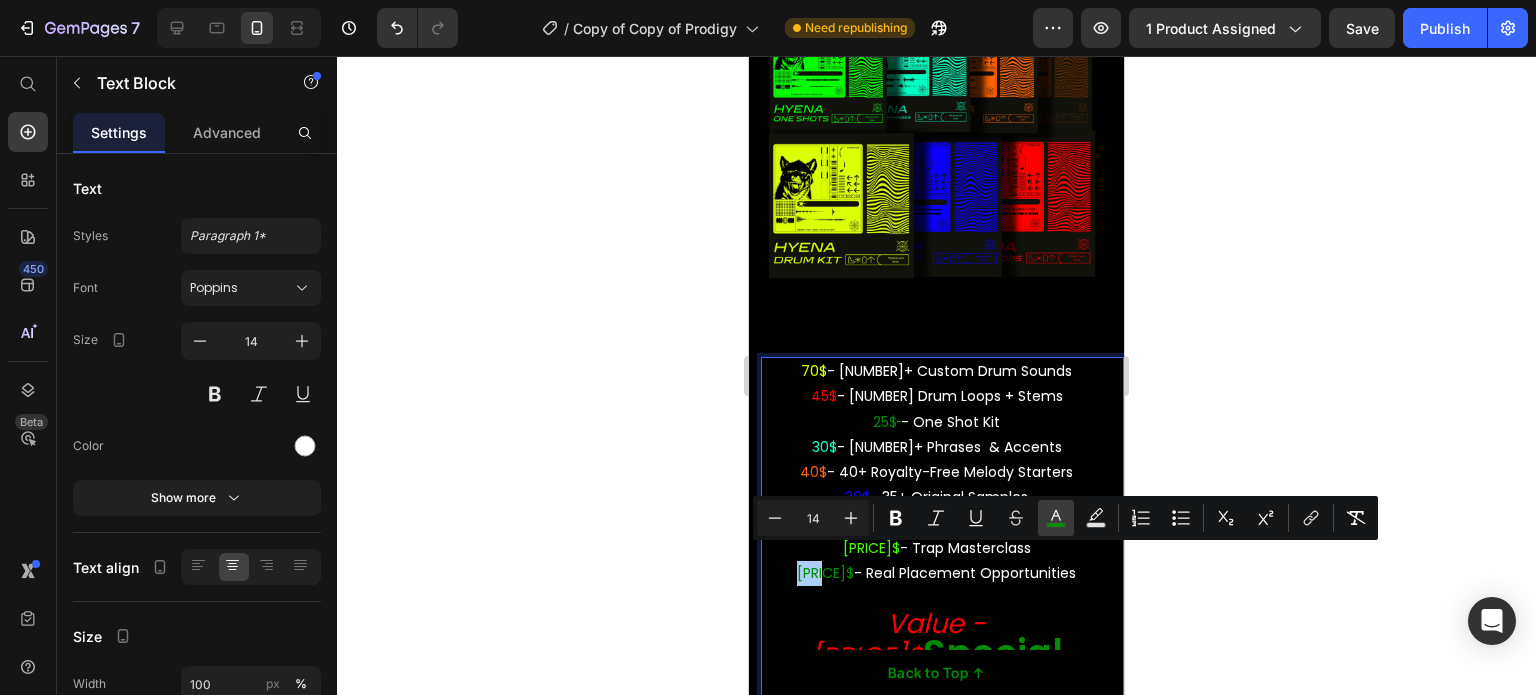 click 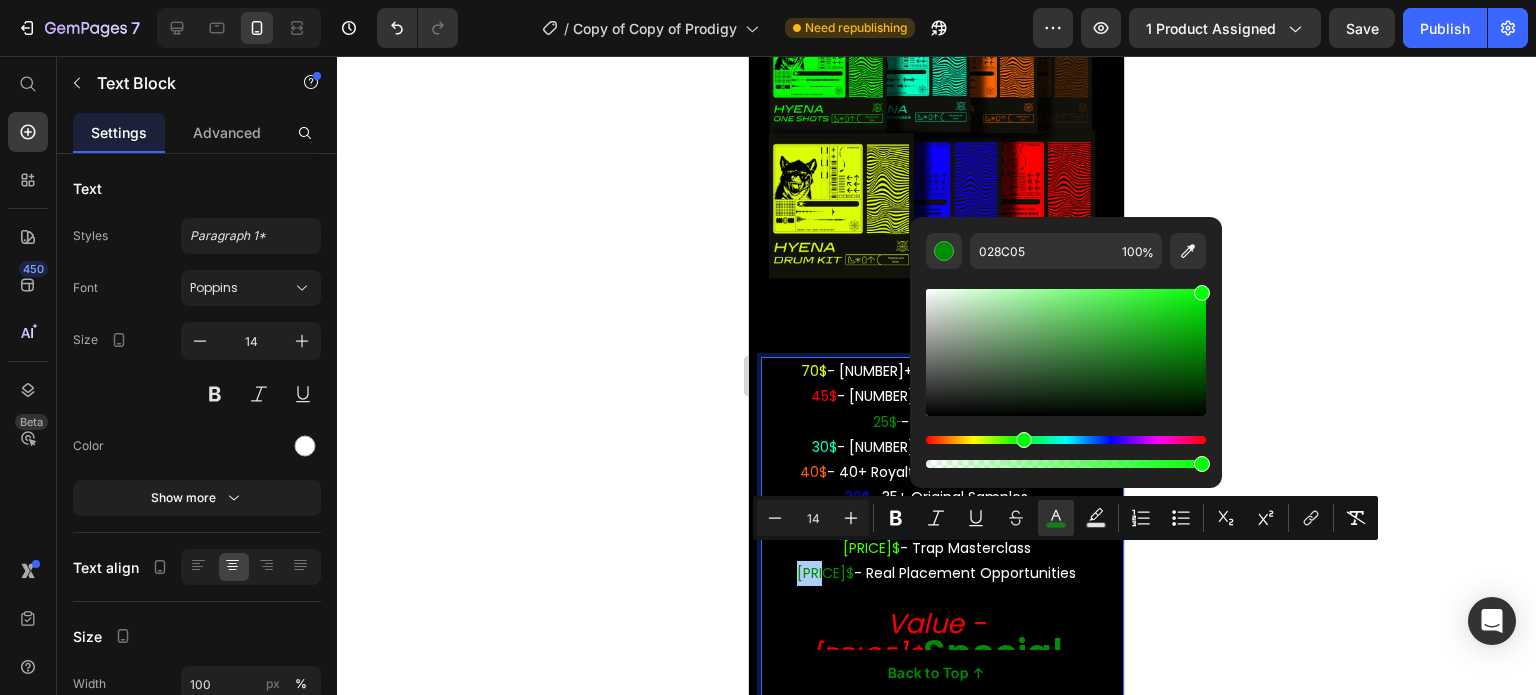 drag, startPoint x: 1200, startPoint y: 351, endPoint x: 1200, endPoint y: 274, distance: 77 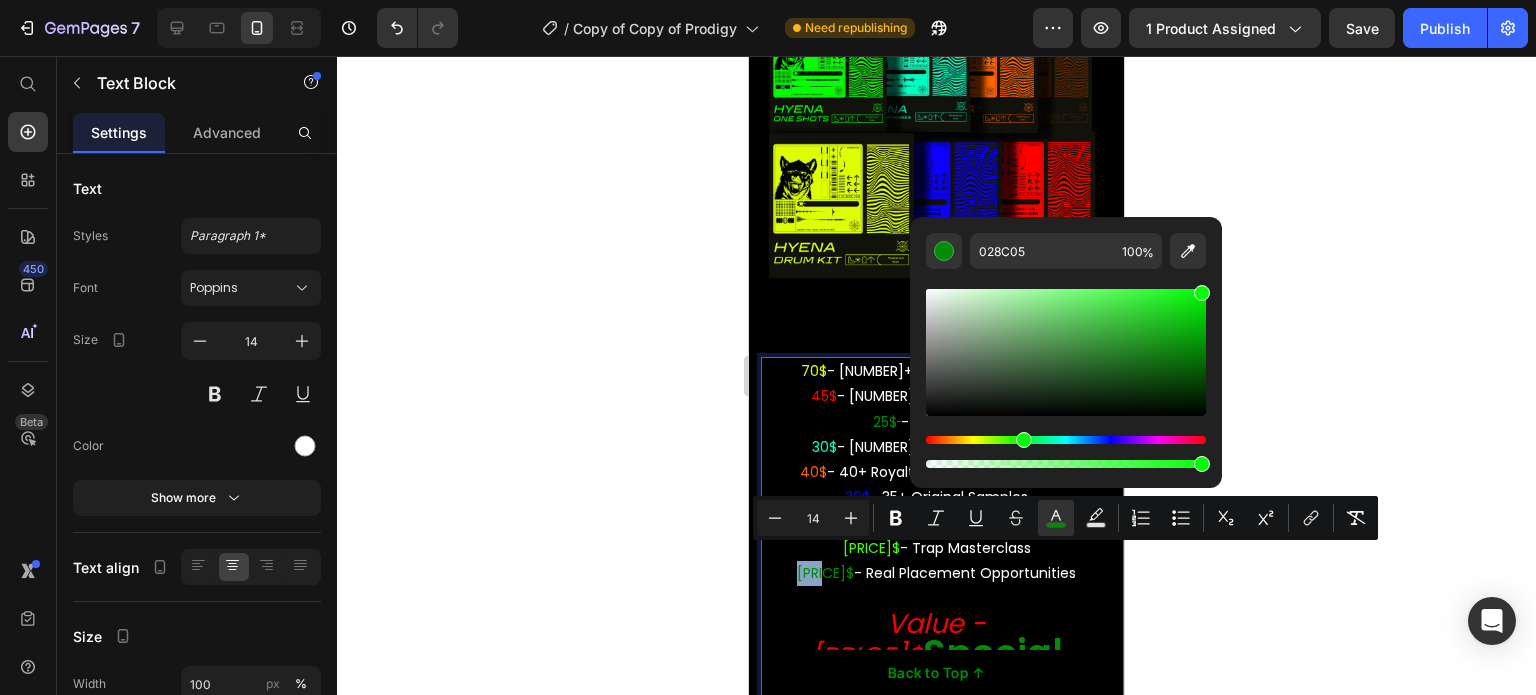 type on "05FF09" 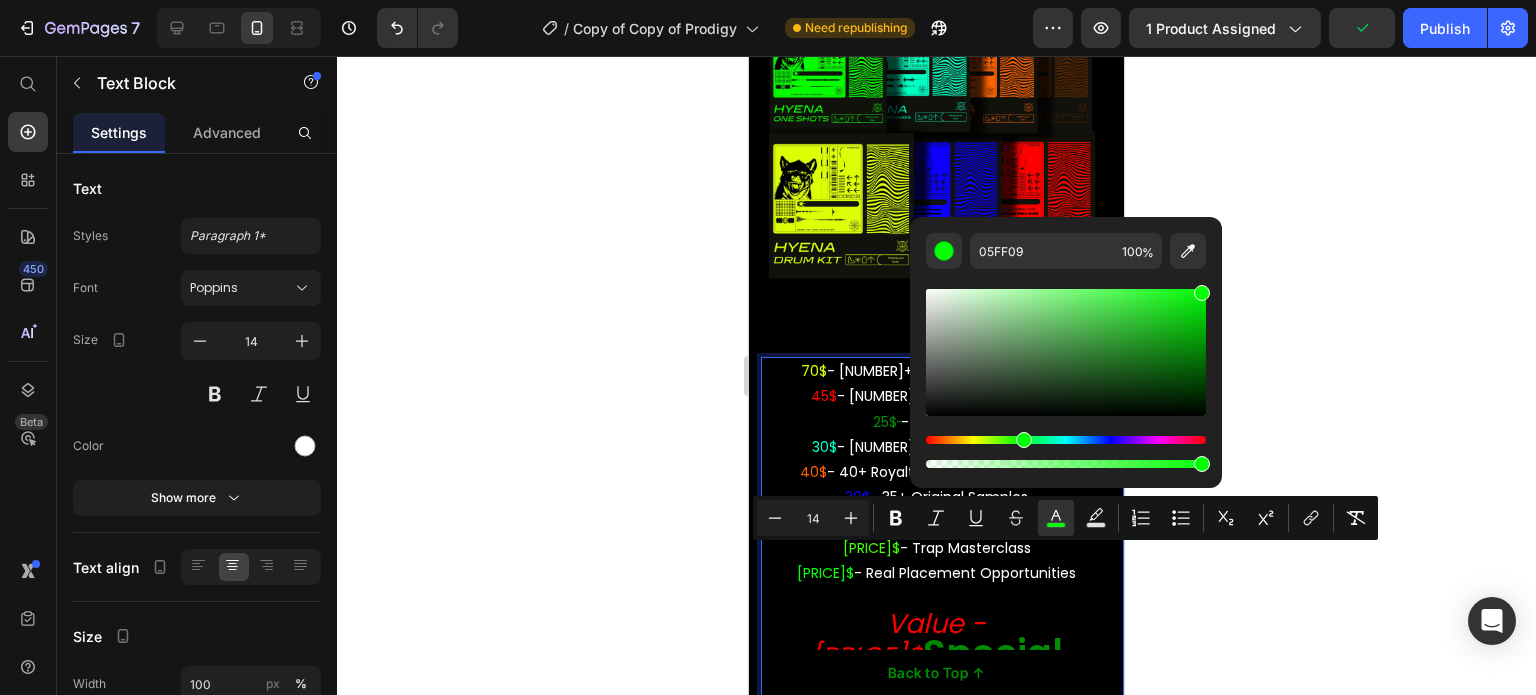 click on "[PRICE]$" at bounding box center (825, 573) 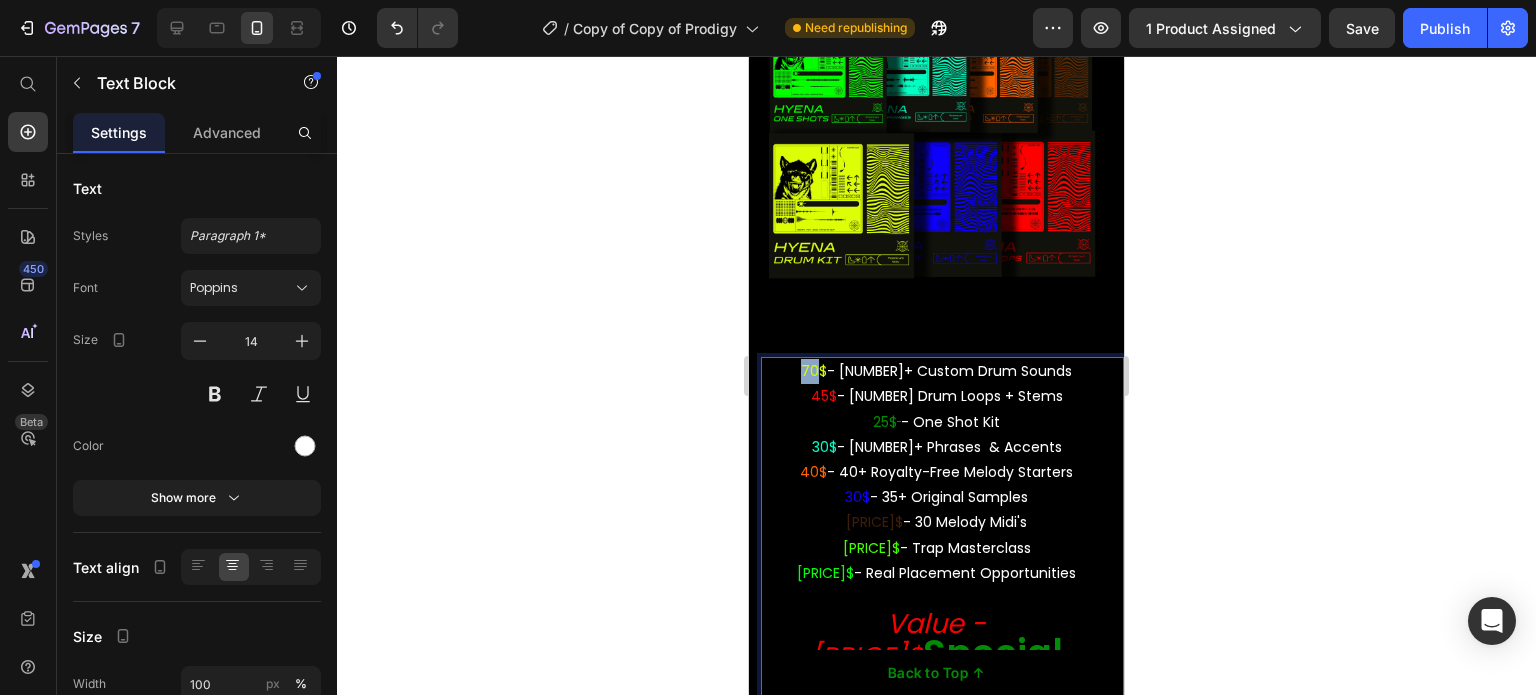 drag, startPoint x: 828, startPoint y: 355, endPoint x: 814, endPoint y: 357, distance: 14.142136 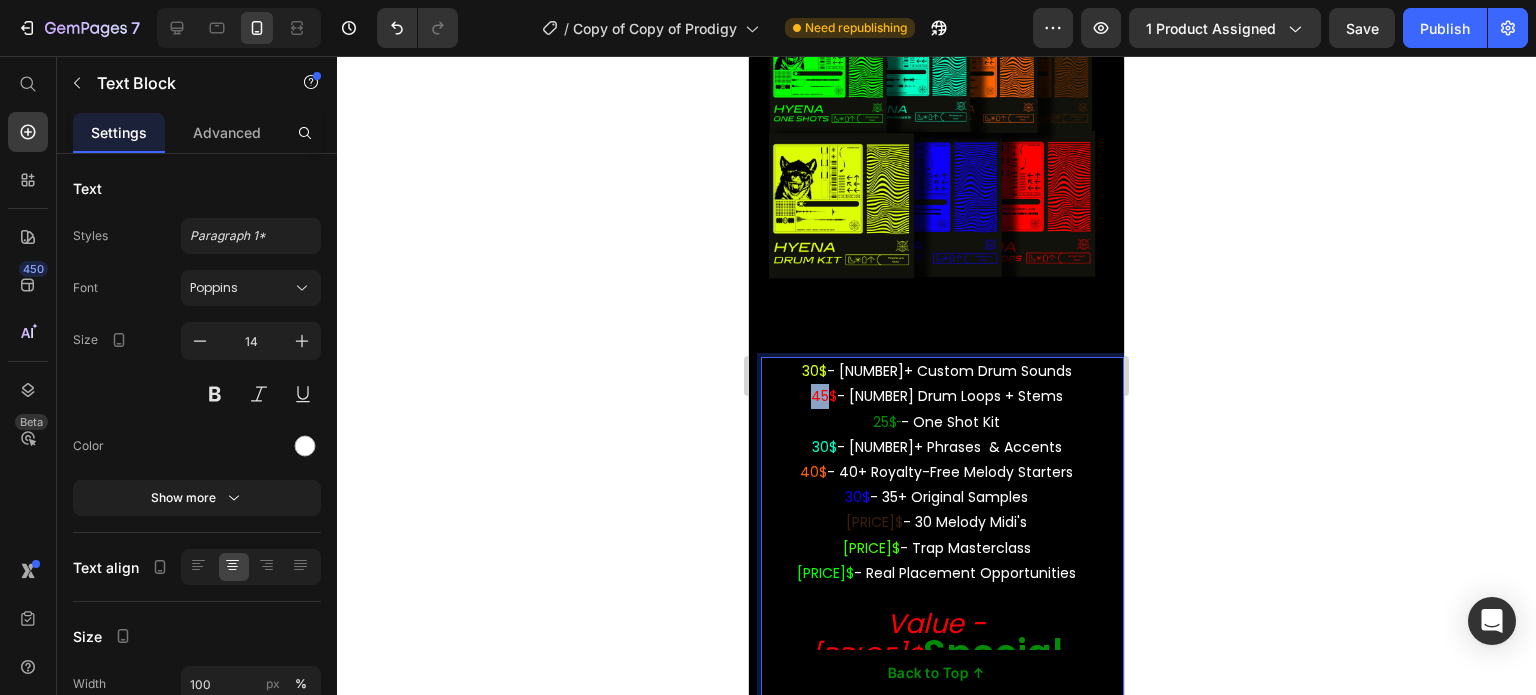 drag, startPoint x: 840, startPoint y: 383, endPoint x: 828, endPoint y: 383, distance: 12 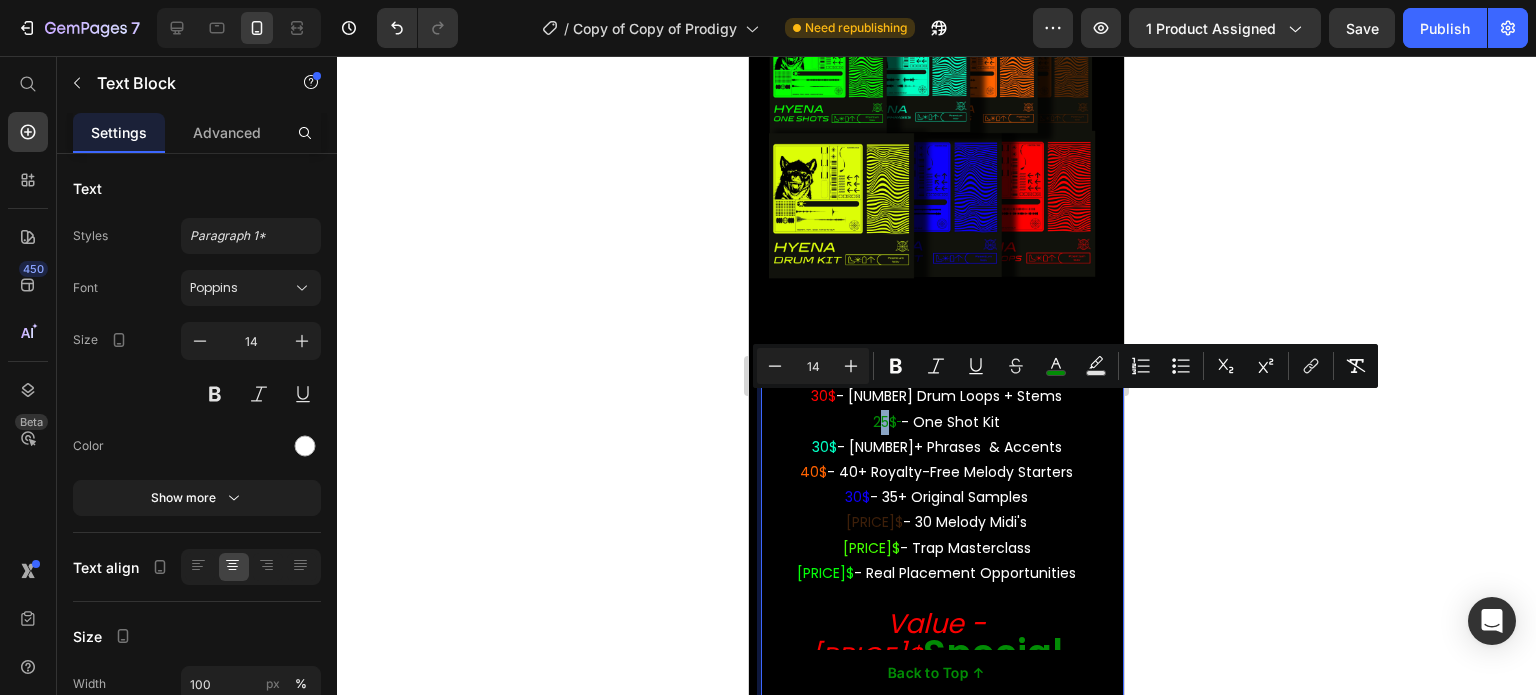 click on "25$" at bounding box center (887, 422) 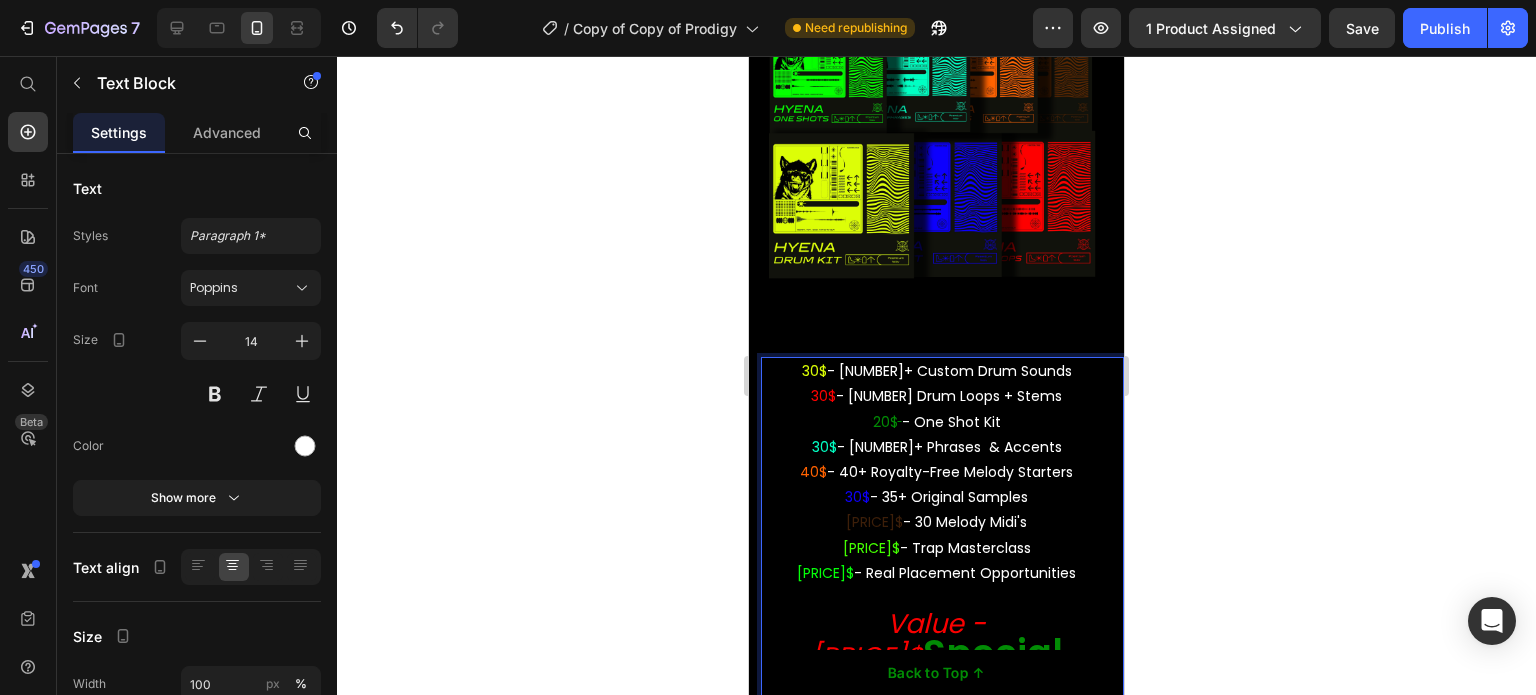 click on "30$" at bounding box center [824, 447] 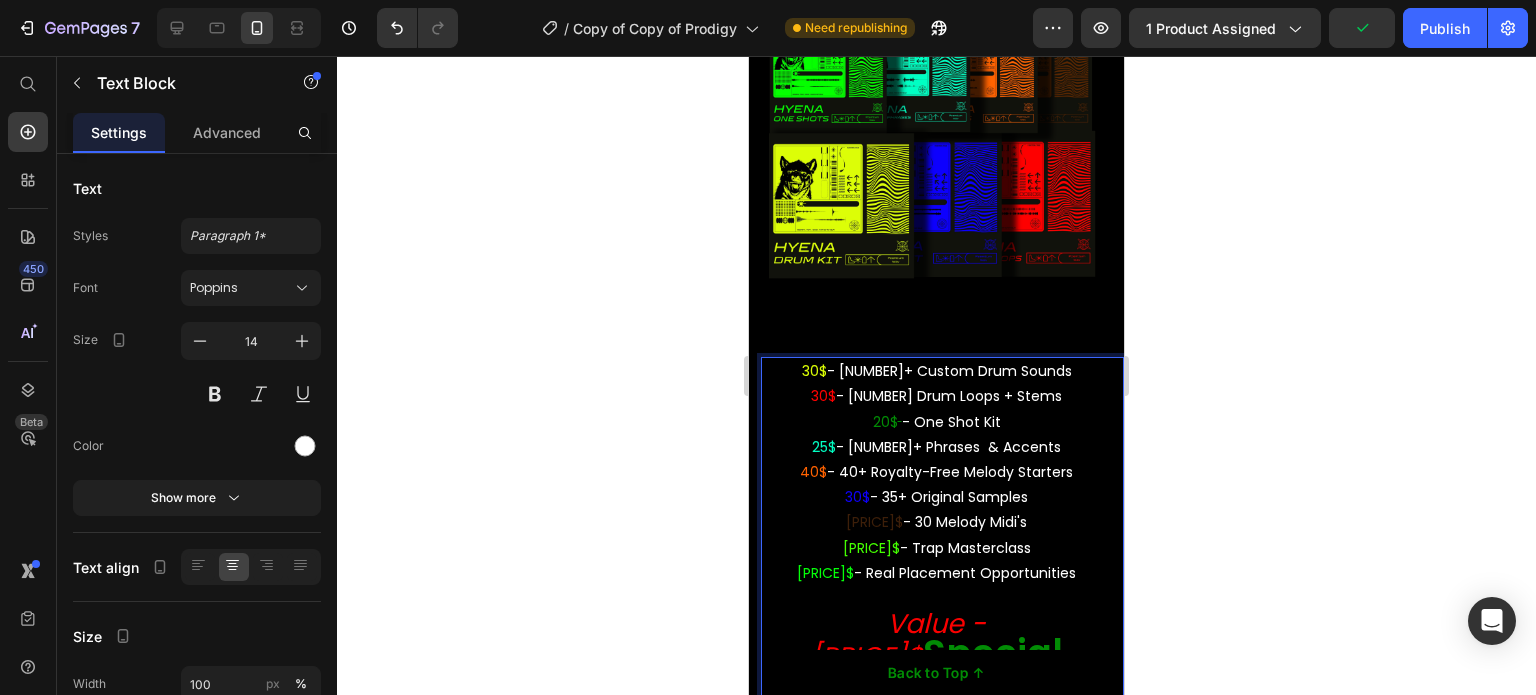 click on "40$" at bounding box center [813, 472] 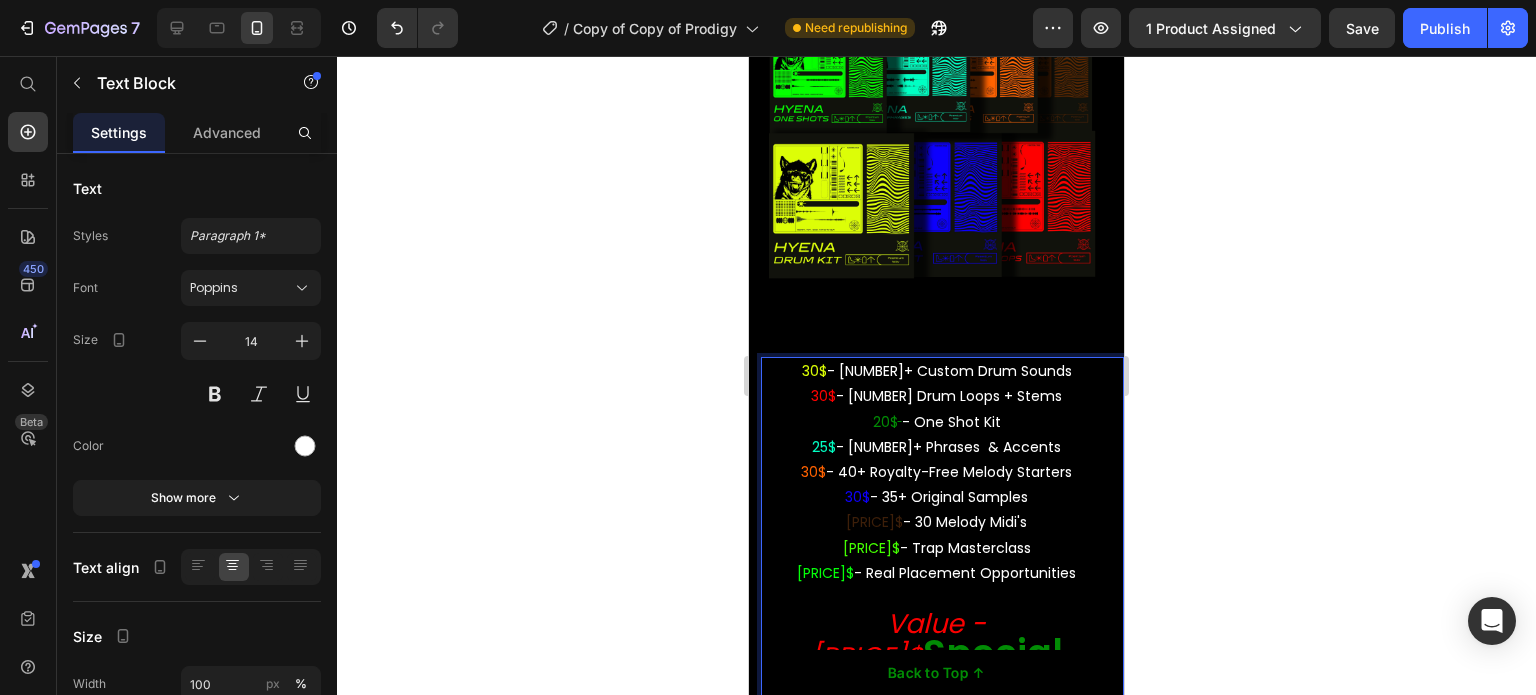 click on "30$" at bounding box center (857, 497) 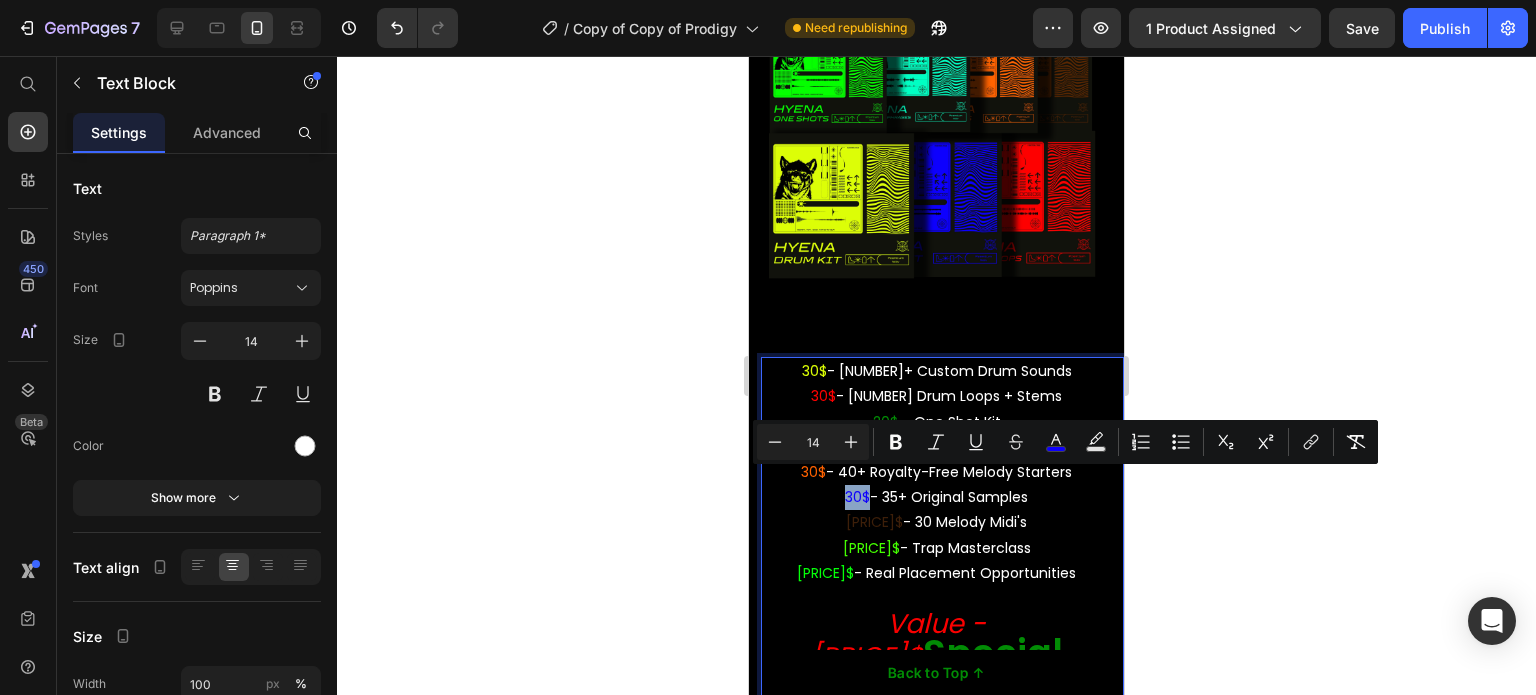 drag, startPoint x: 857, startPoint y: 486, endPoint x: 835, endPoint y: 485, distance: 22.022715 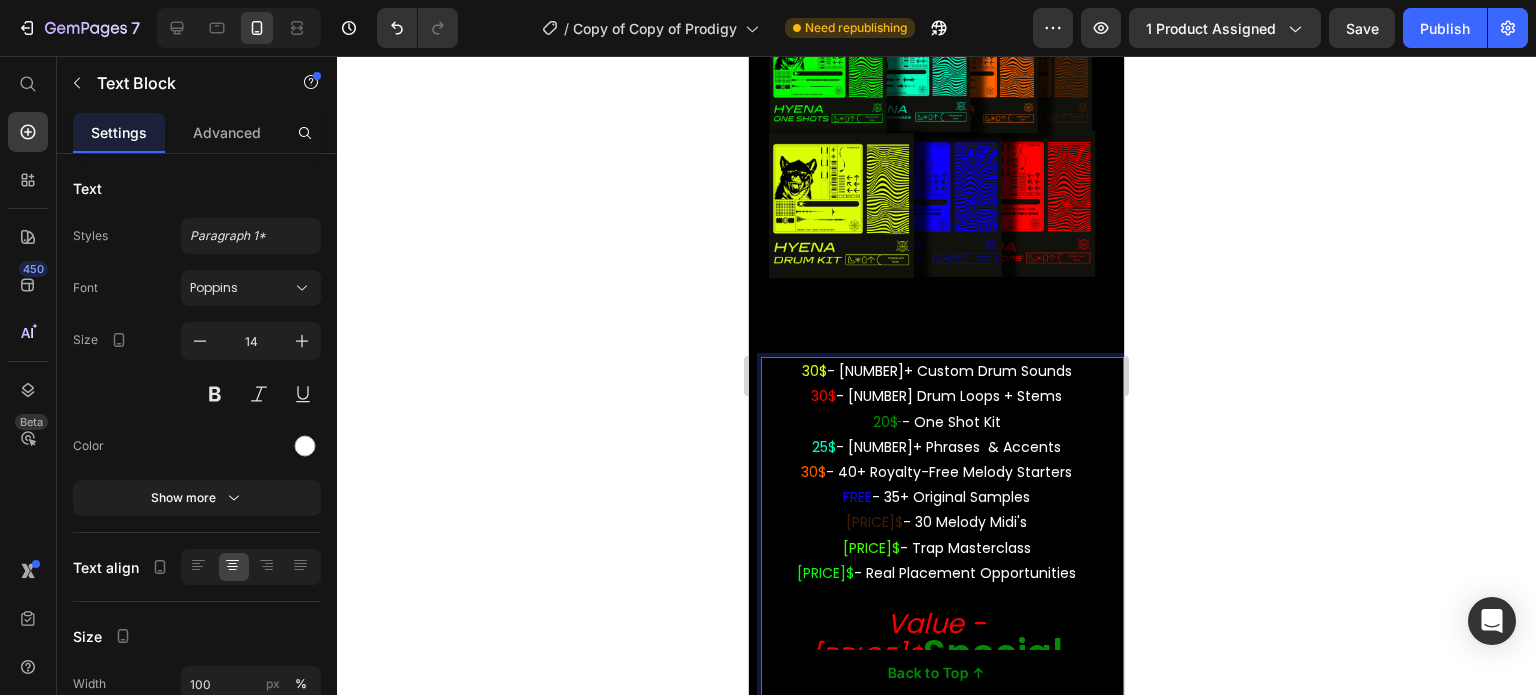 click on "[PRICE]$" at bounding box center [874, 522] 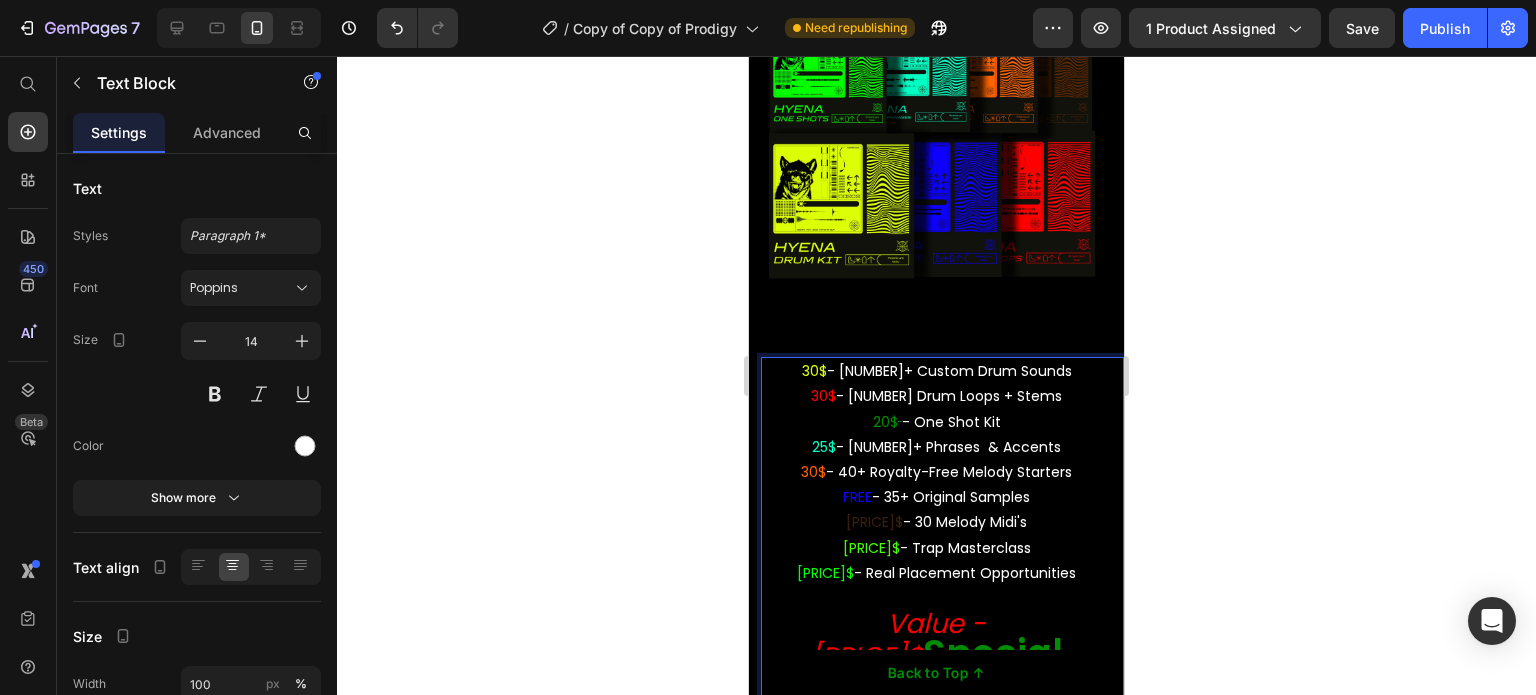 click on "[PRICE]$" at bounding box center [874, 522] 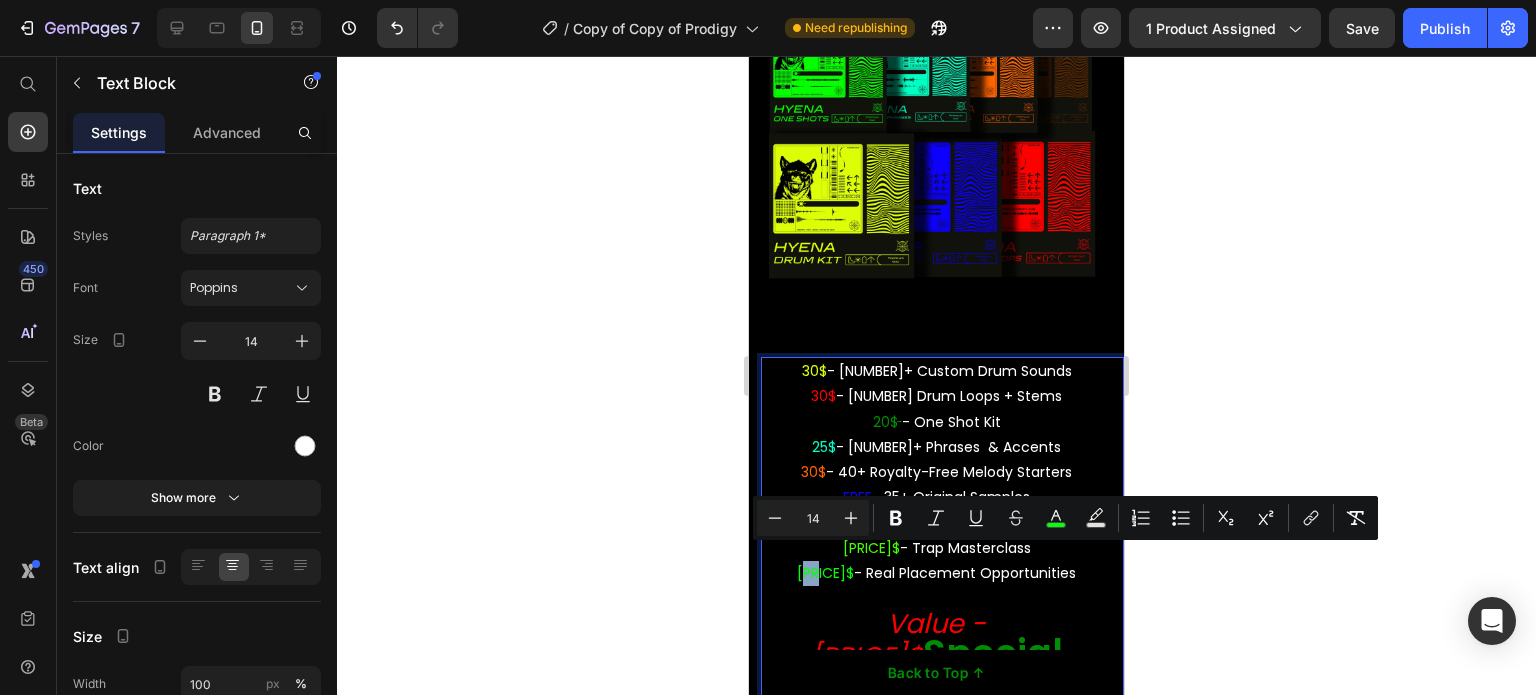 drag, startPoint x: 823, startPoint y: 558, endPoint x: 808, endPoint y: 556, distance: 15.132746 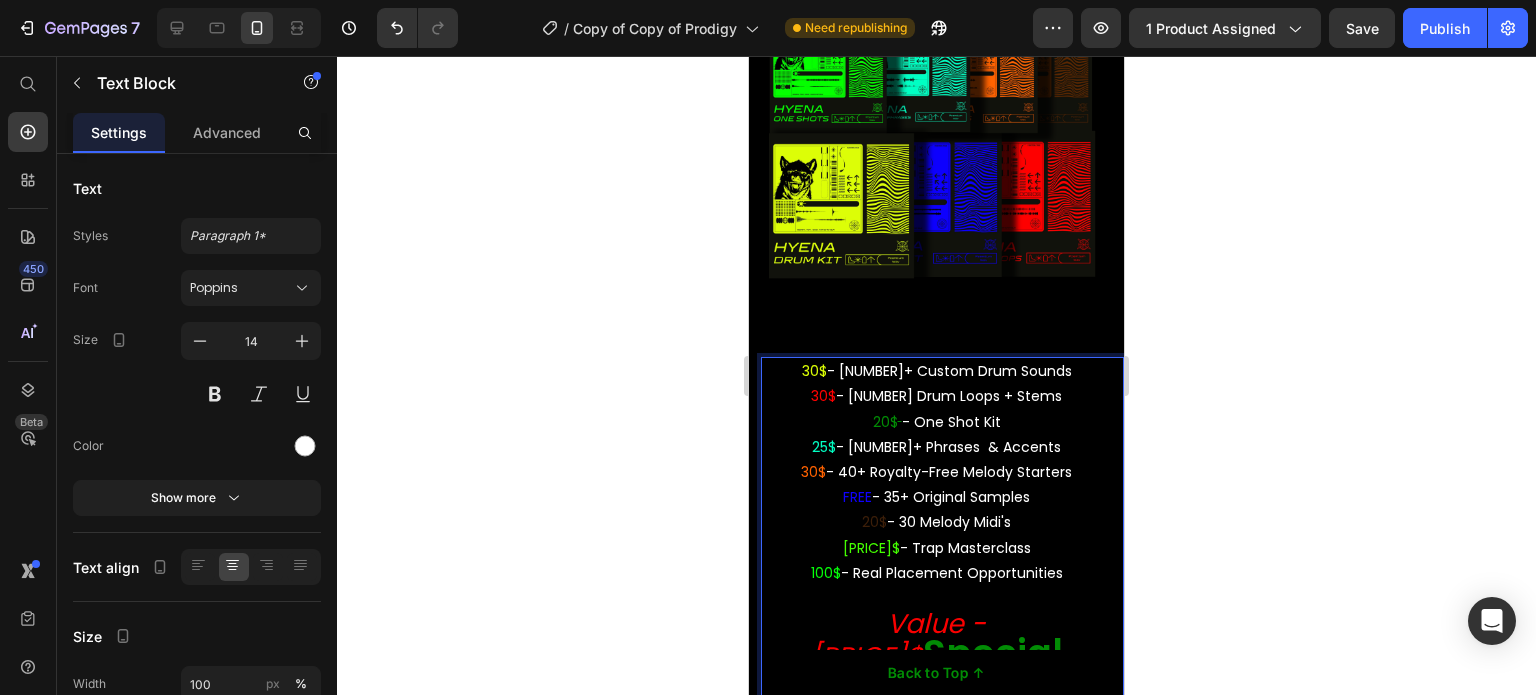 click on "100$" at bounding box center [826, 573] 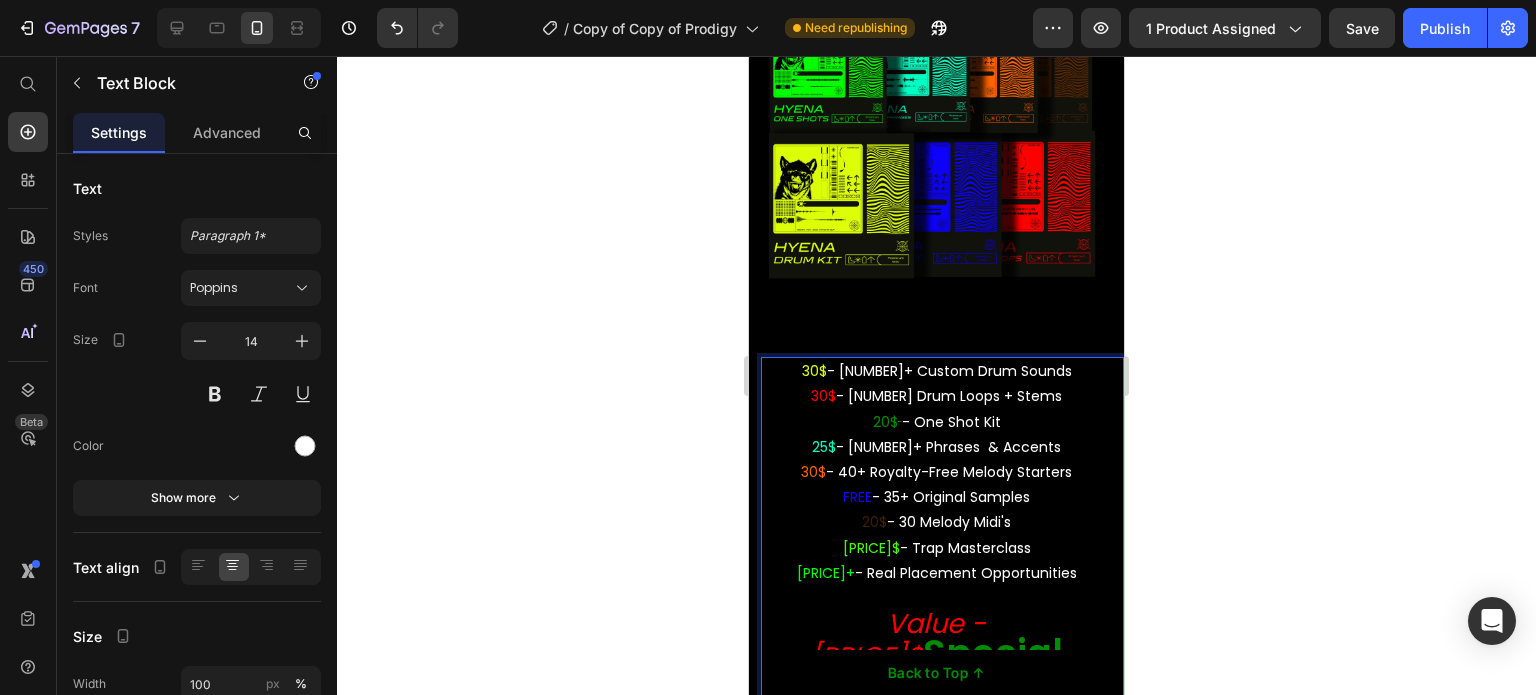 click on "[PRICE]$" at bounding box center (866, 656) 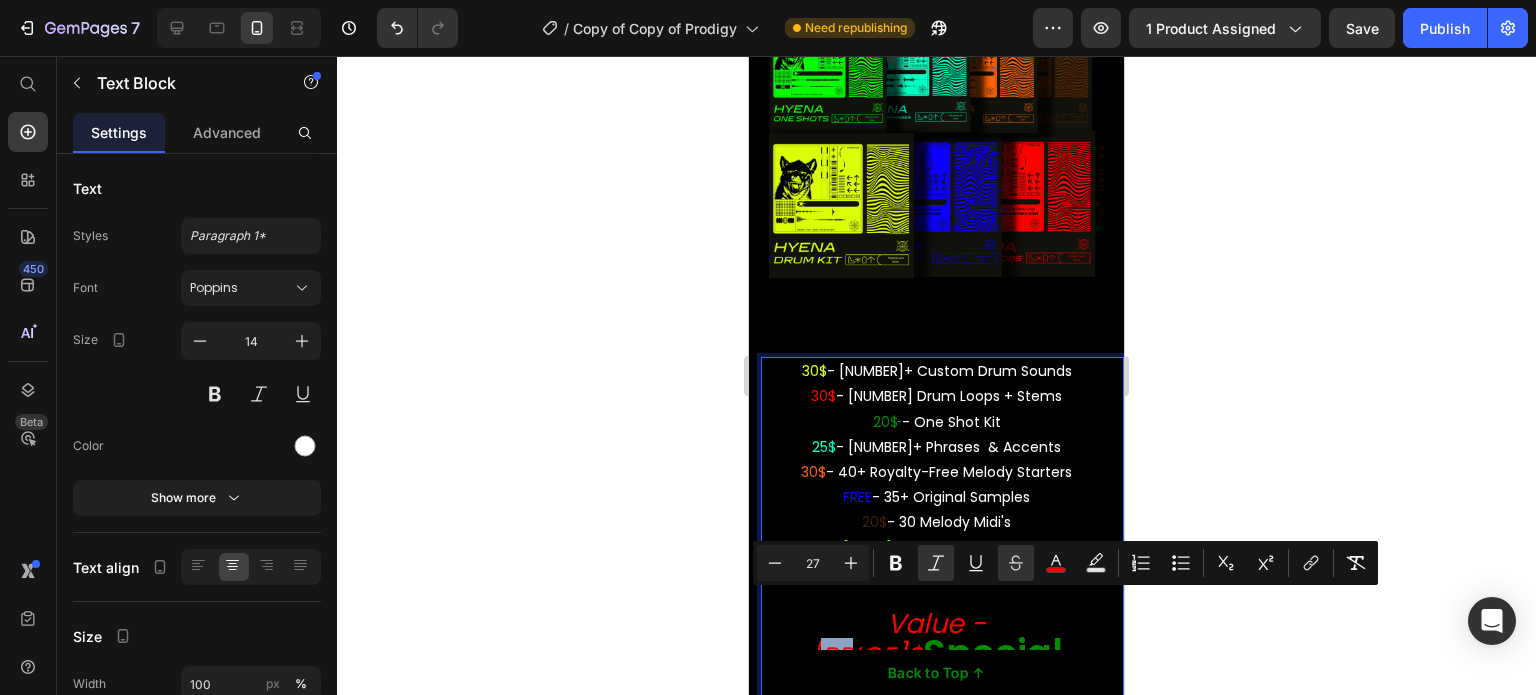 drag, startPoint x: 989, startPoint y: 614, endPoint x: 960, endPoint y: 614, distance: 29 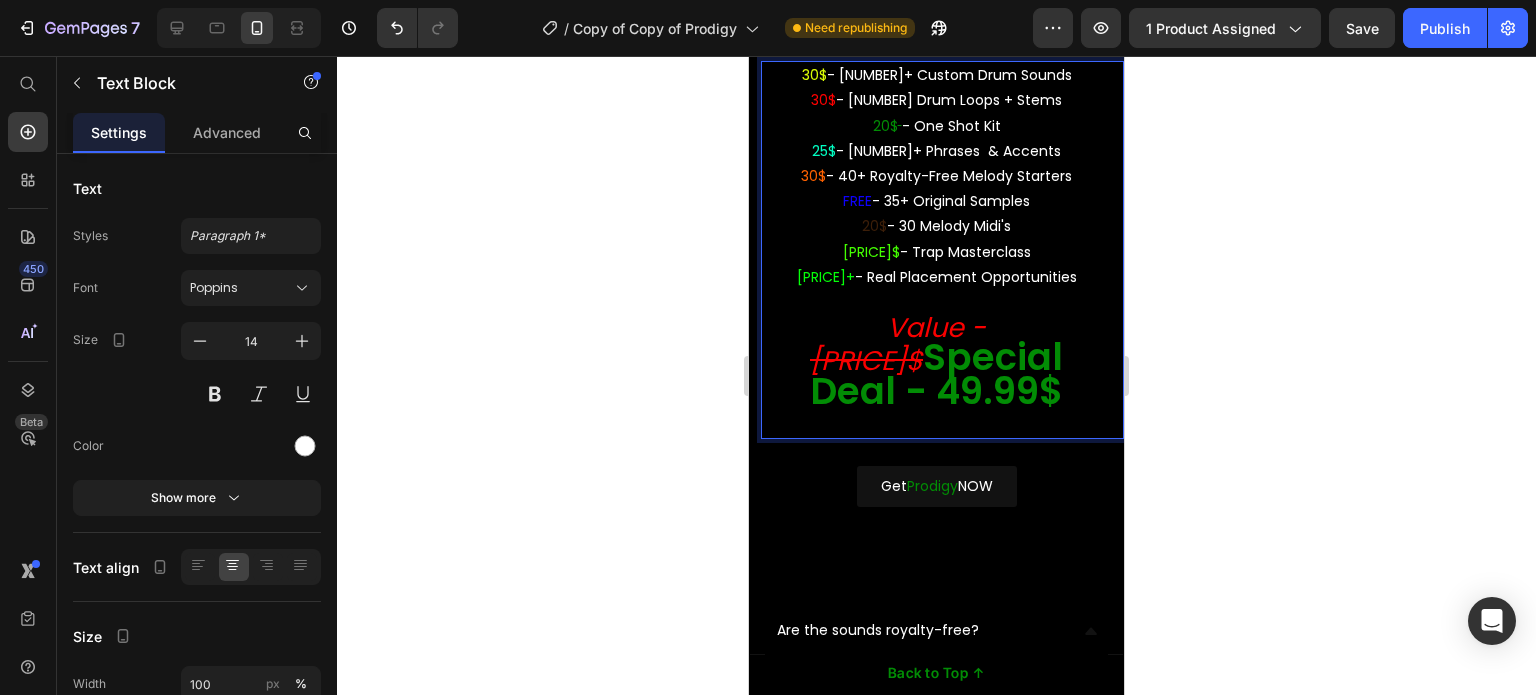 scroll, scrollTop: 9184, scrollLeft: 0, axis: vertical 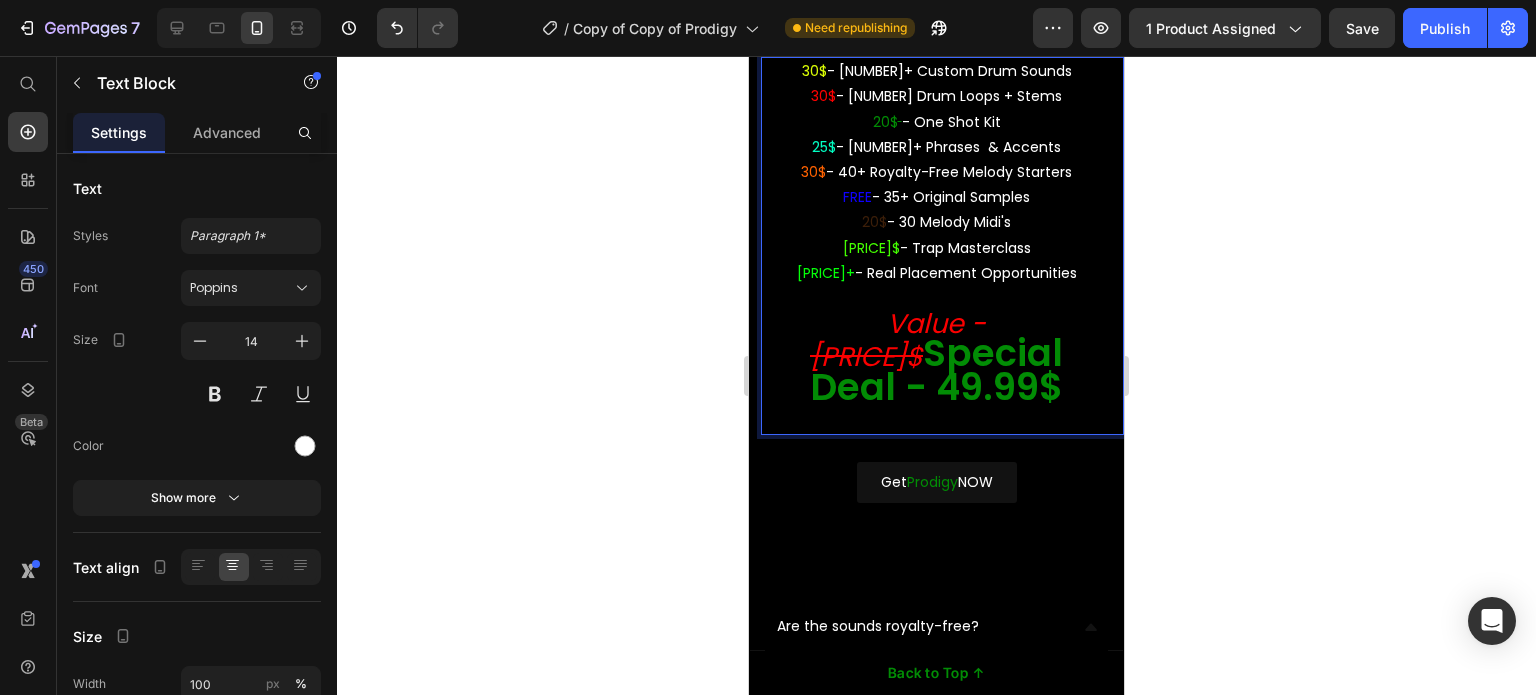 click on "Special Deal - 49.99$" at bounding box center (936, 369) 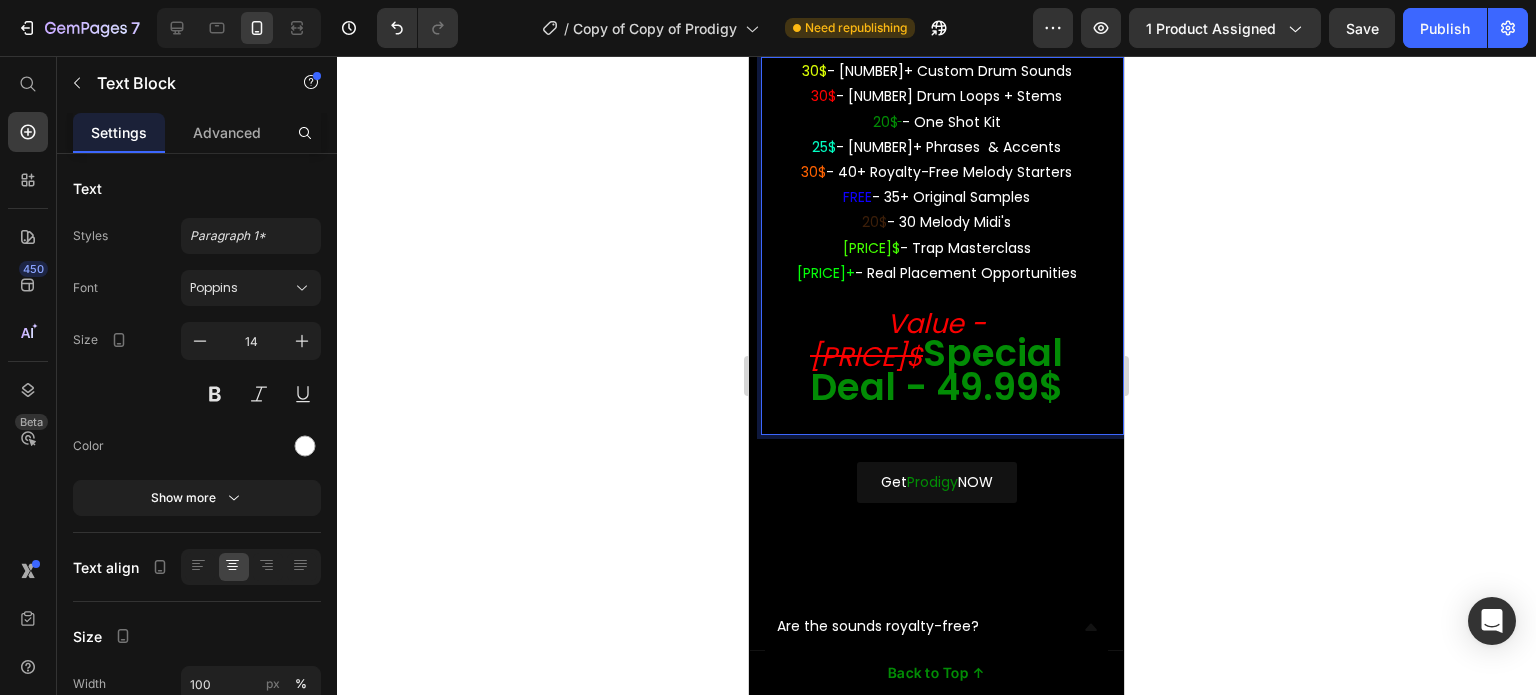 click 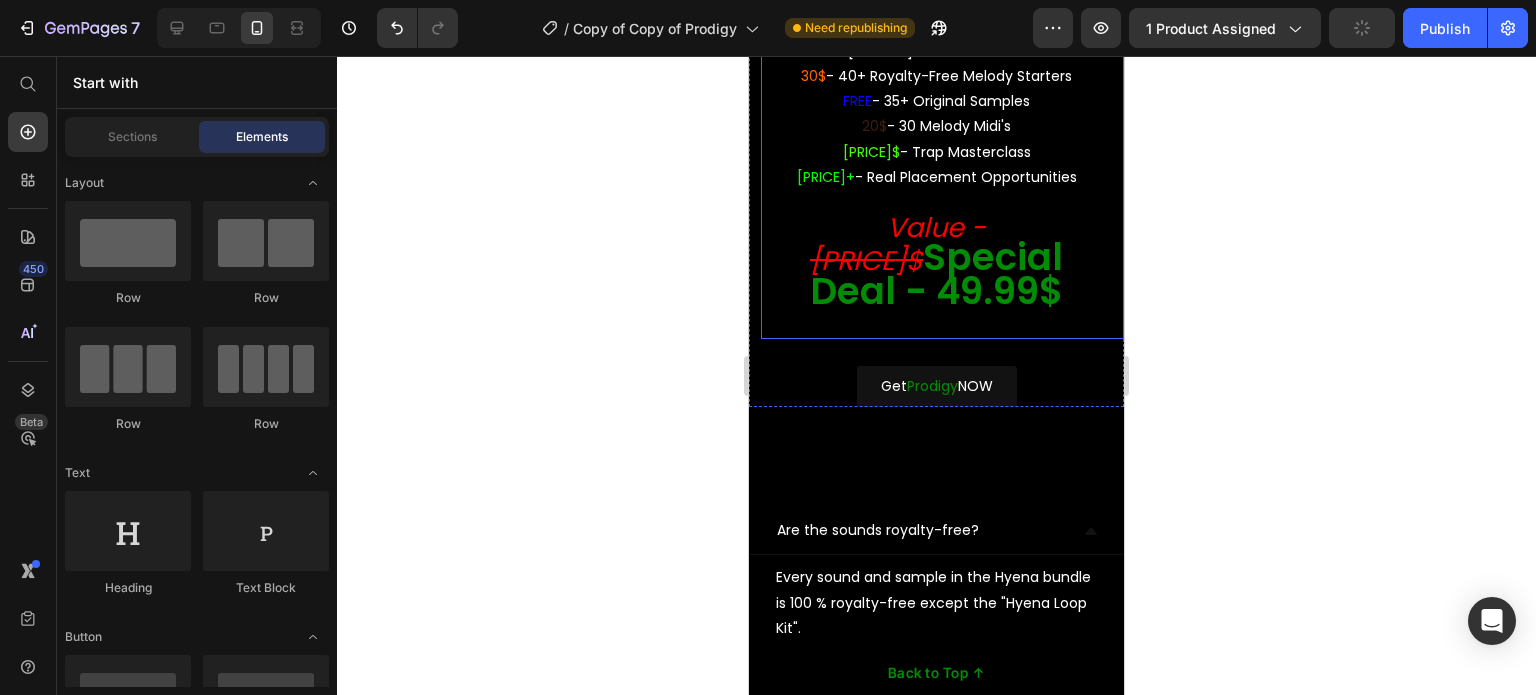 scroll, scrollTop: 9284, scrollLeft: 0, axis: vertical 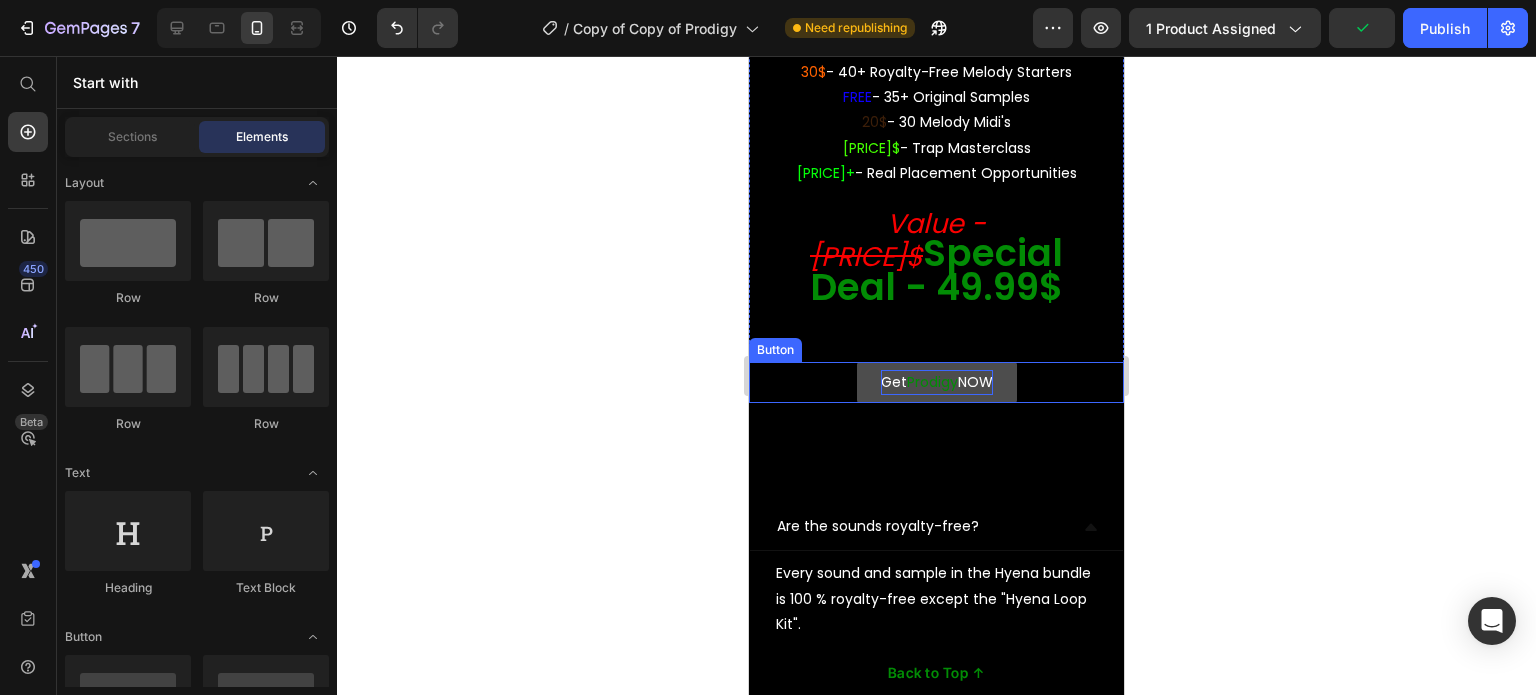 click on "Prodigy" at bounding box center [932, 382] 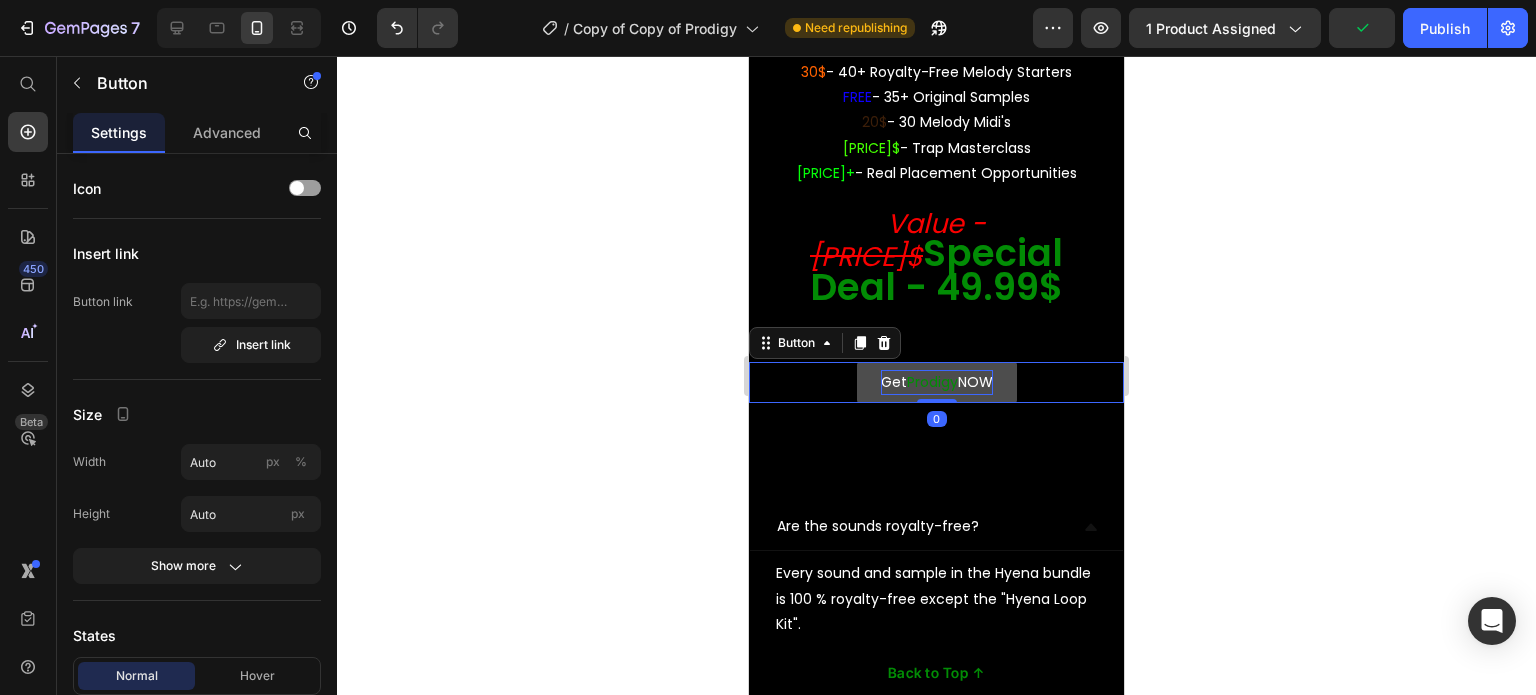 click on "Prodigy" at bounding box center [932, 382] 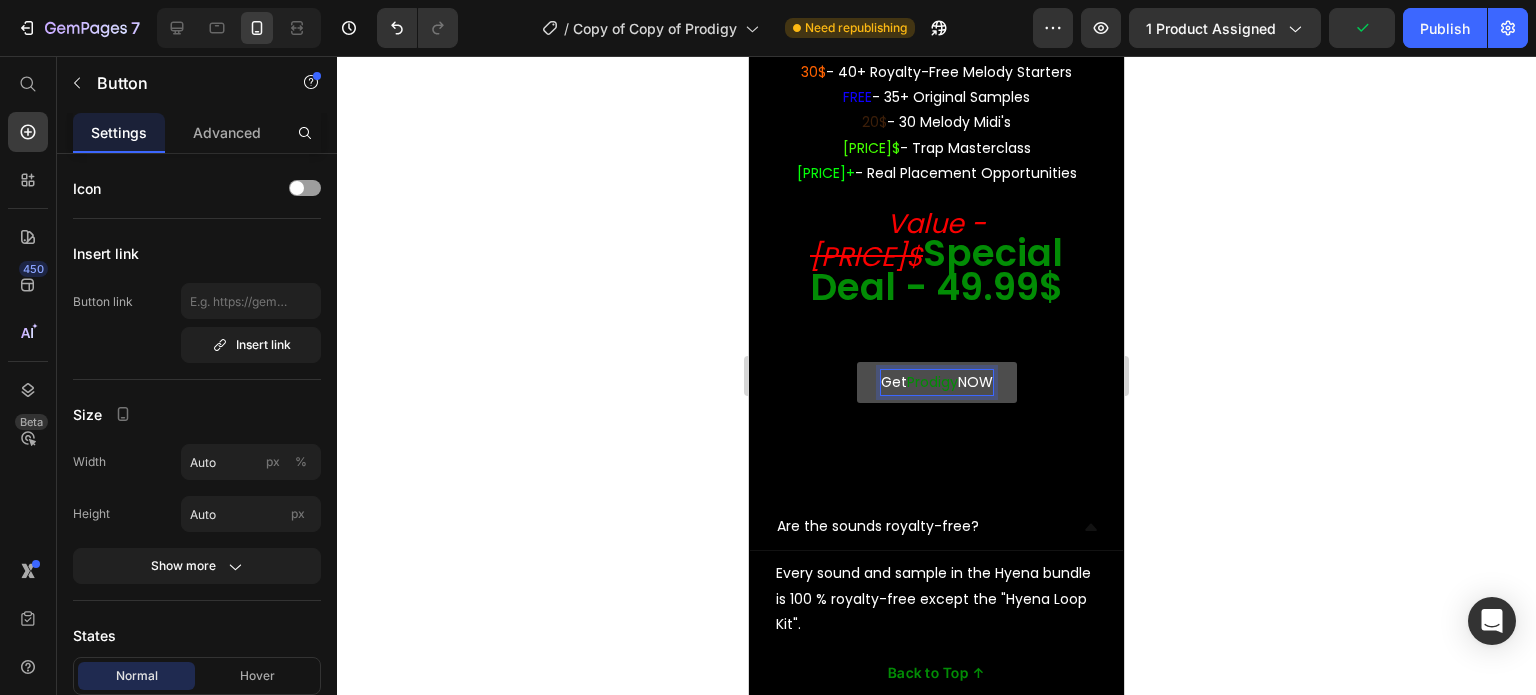 click on "Prodigy" at bounding box center (932, 382) 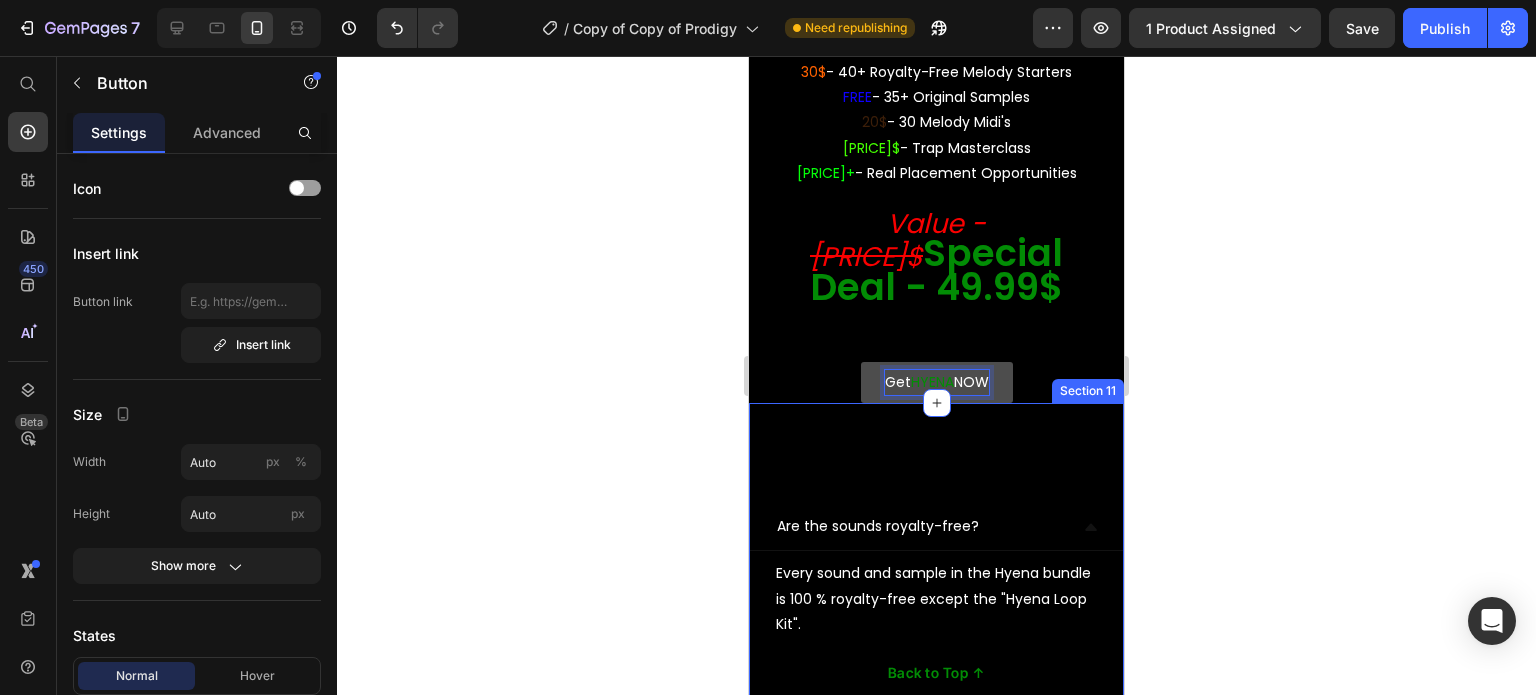 click 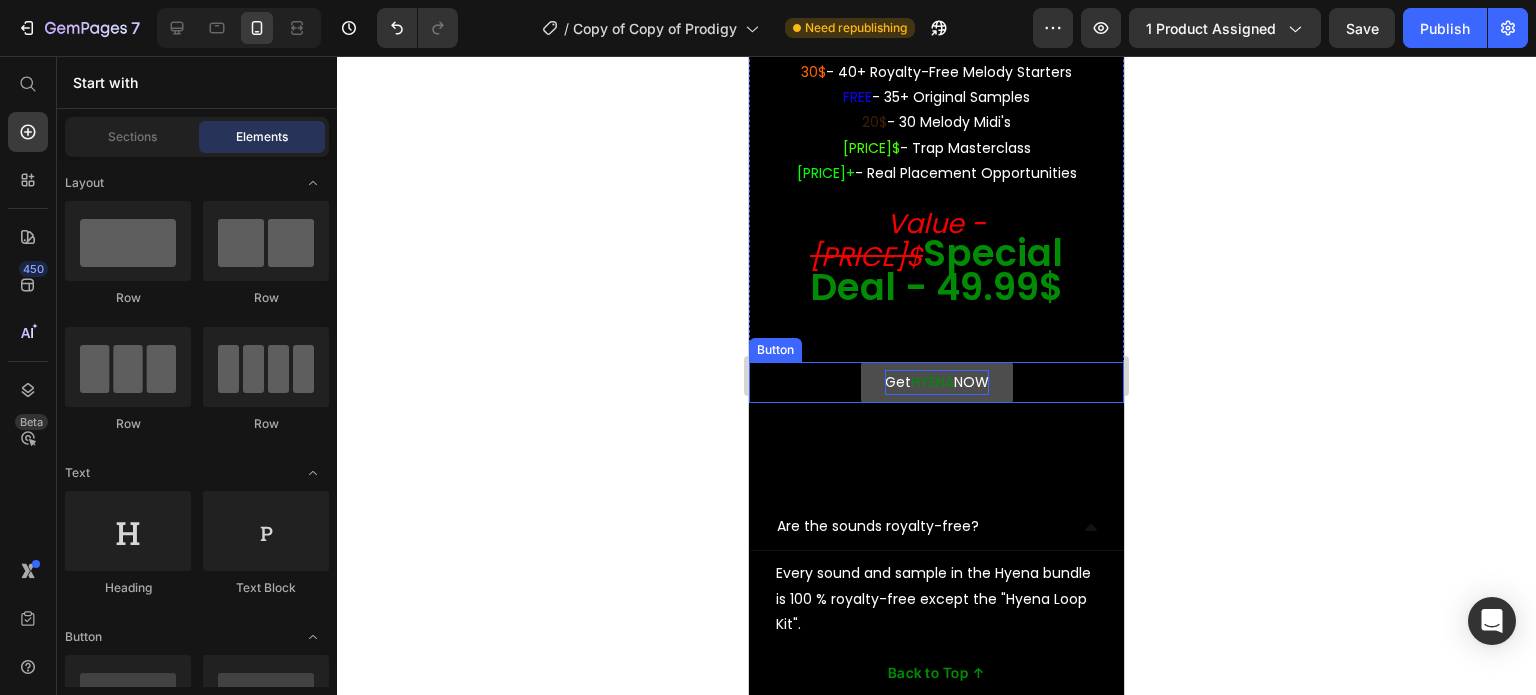 click on "HYENA" at bounding box center [932, 382] 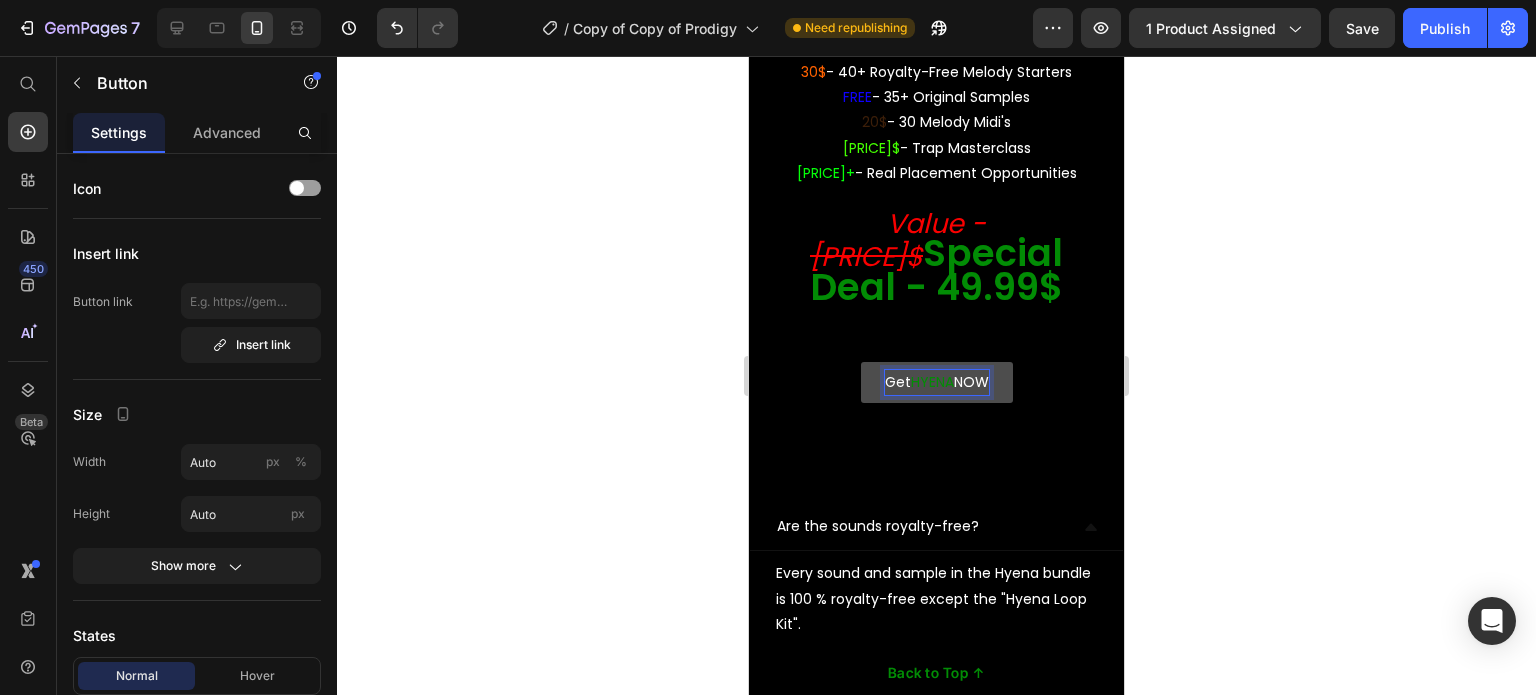 click on "HYENA" at bounding box center (932, 382) 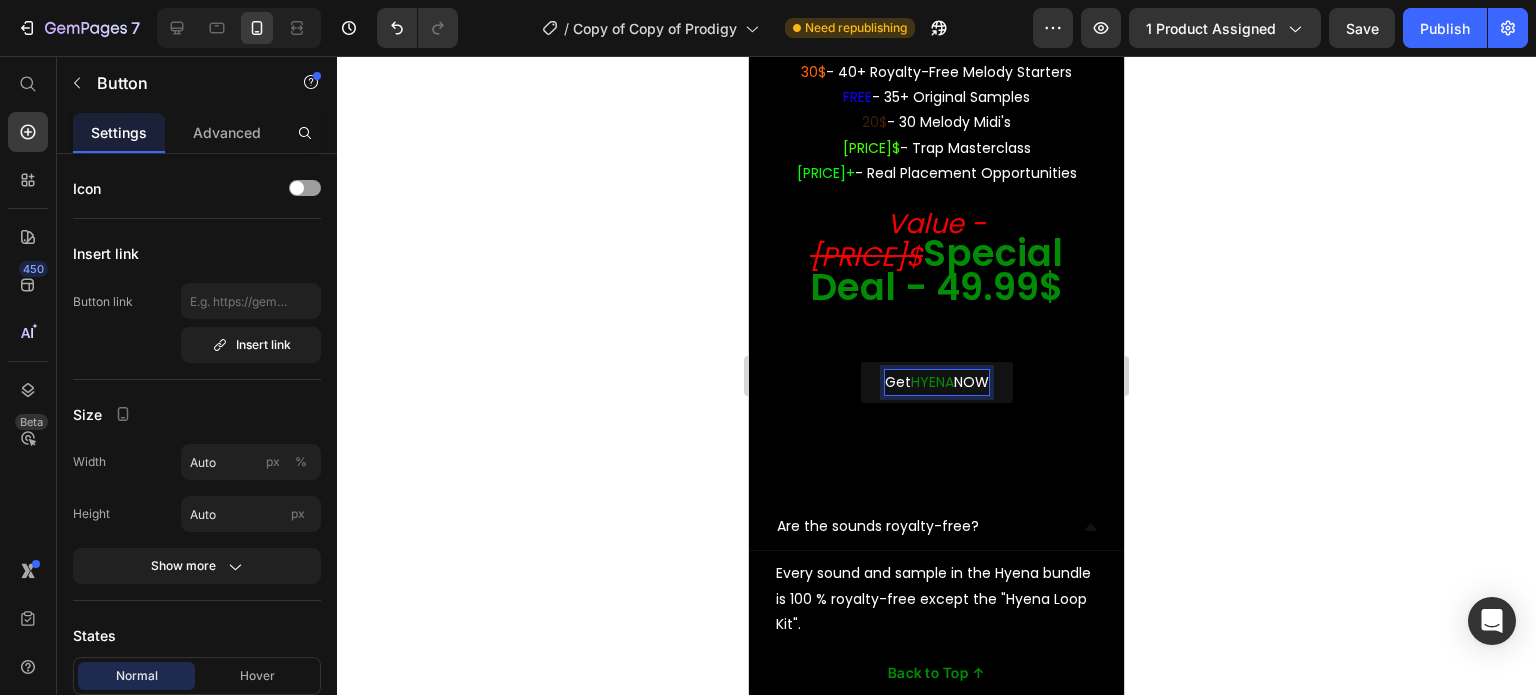 click on "Get  HYENA NOW" at bounding box center [937, 382] 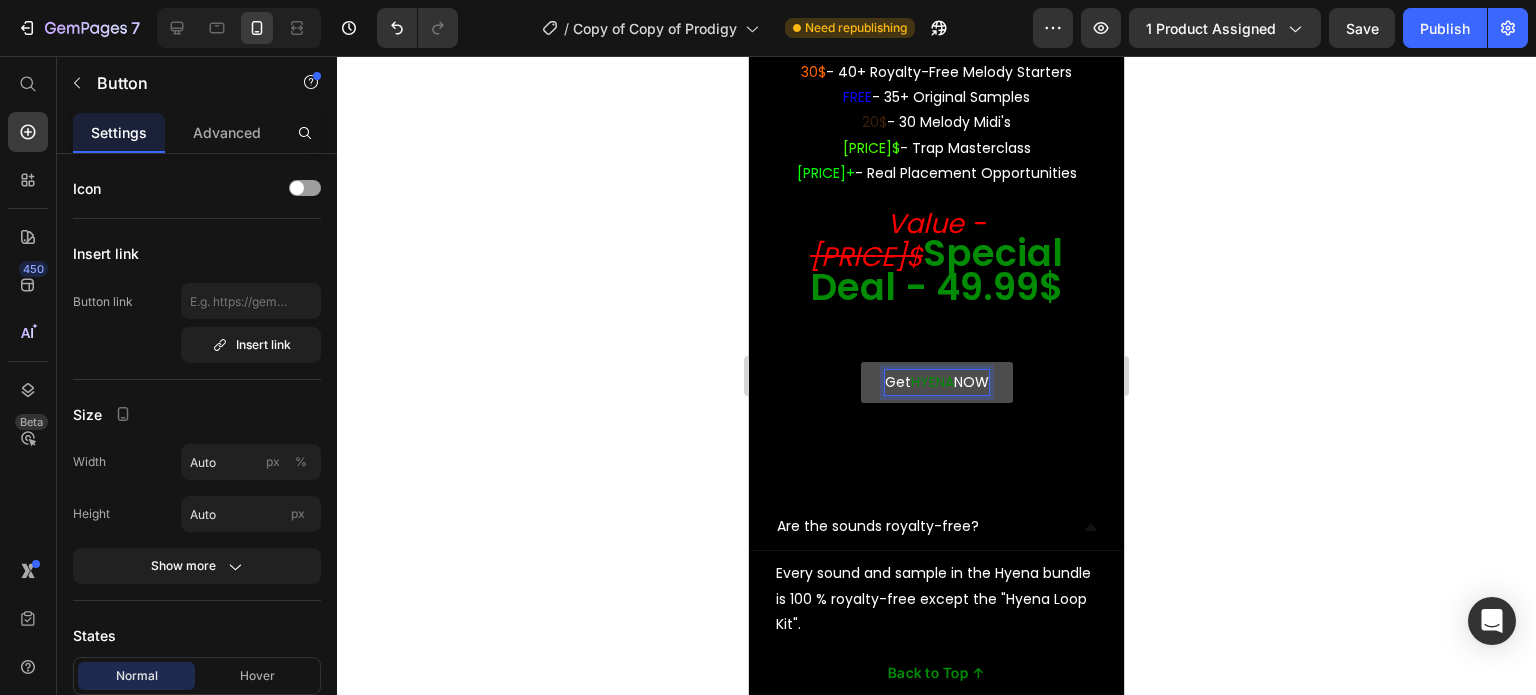 click on "Get  HYENA  NOW" at bounding box center [937, 382] 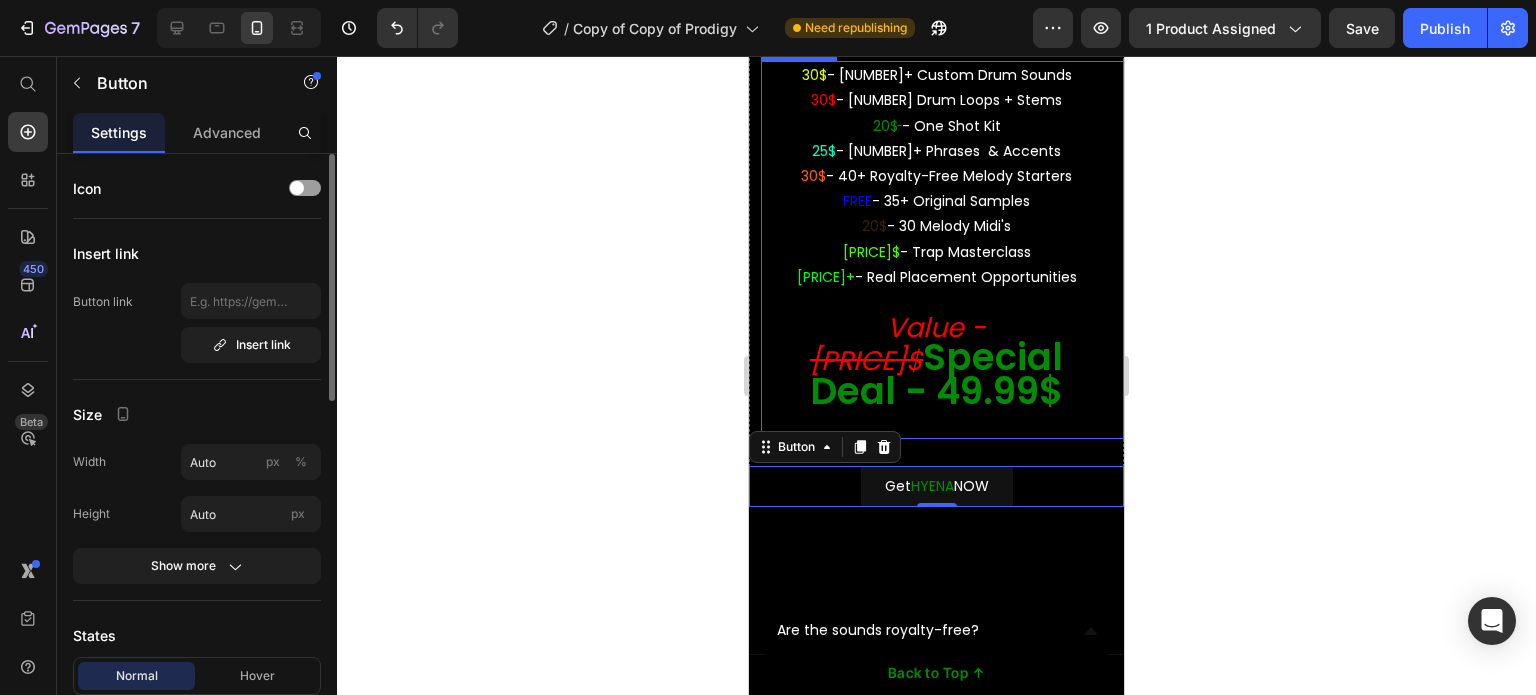 scroll, scrollTop: 9184, scrollLeft: 0, axis: vertical 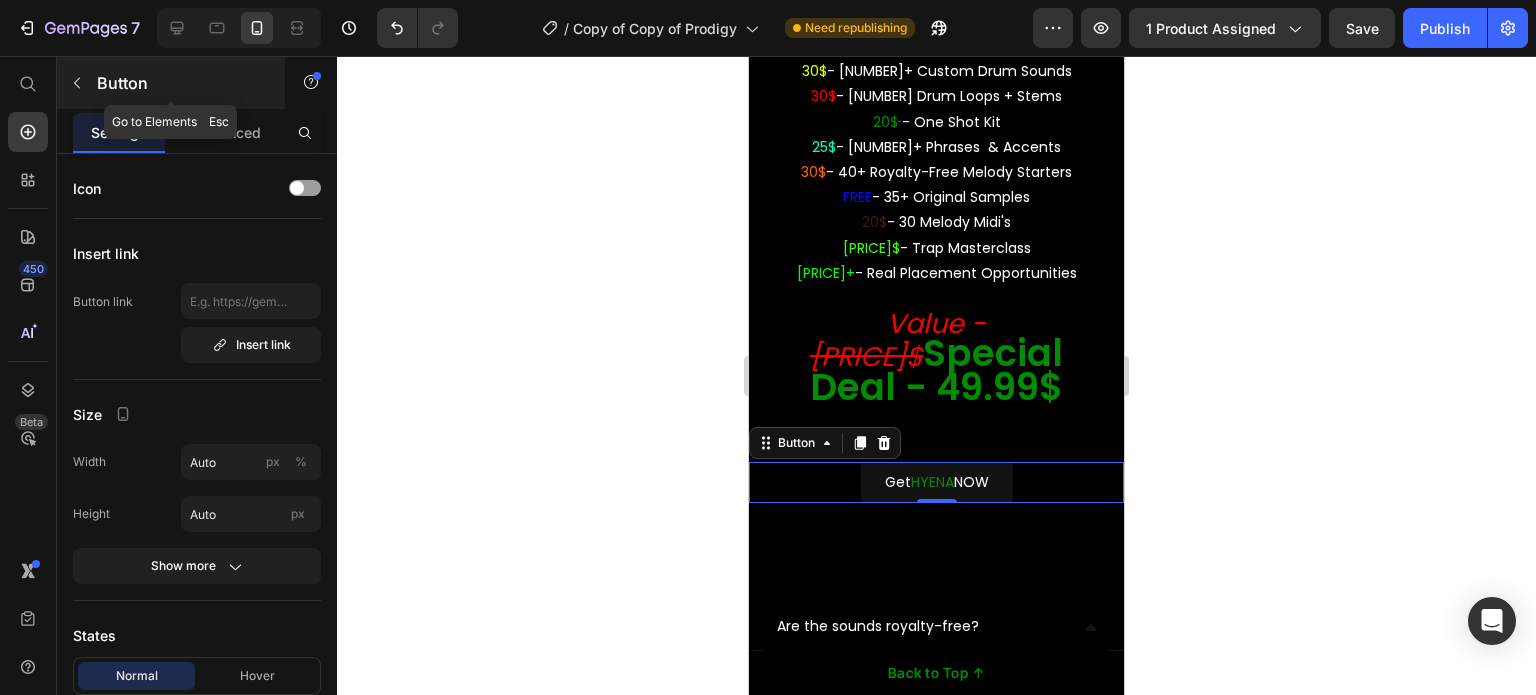 click at bounding box center (77, 83) 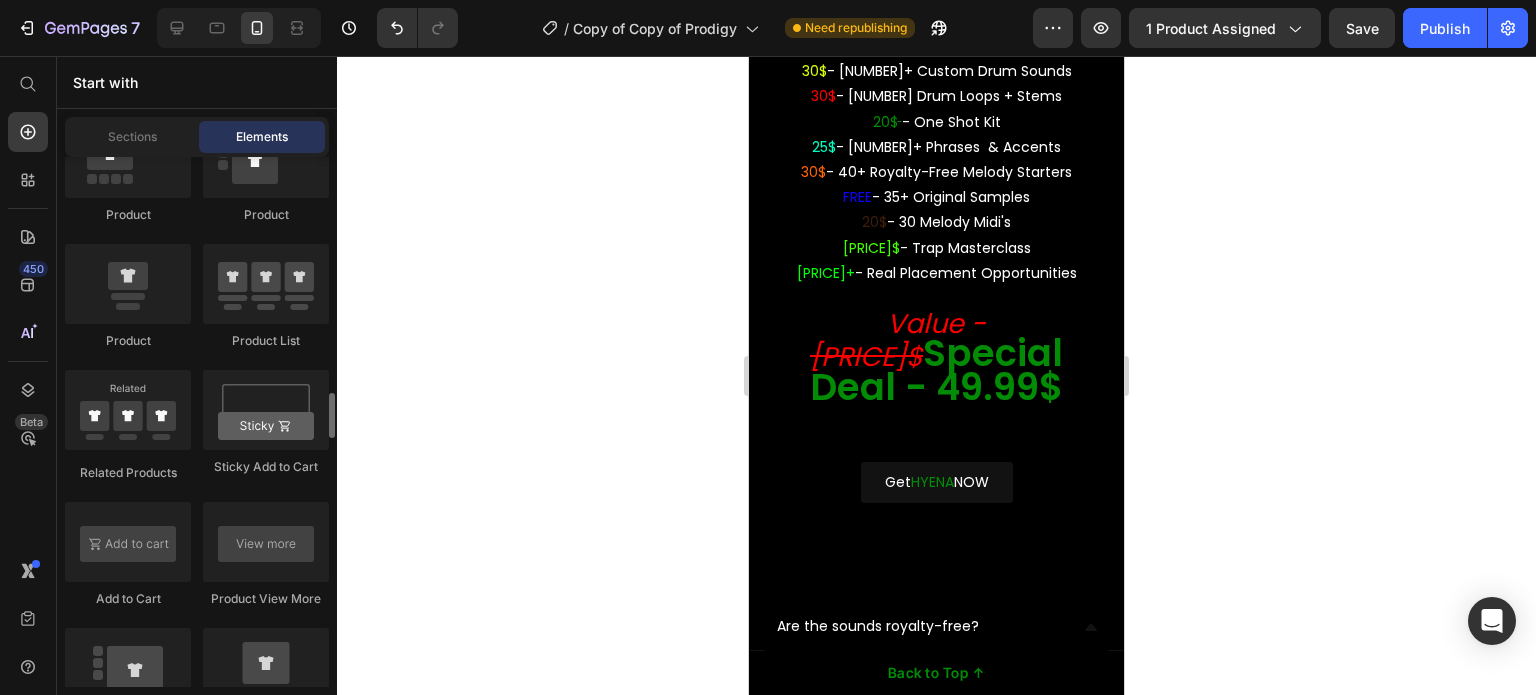 scroll, scrollTop: 2855, scrollLeft: 0, axis: vertical 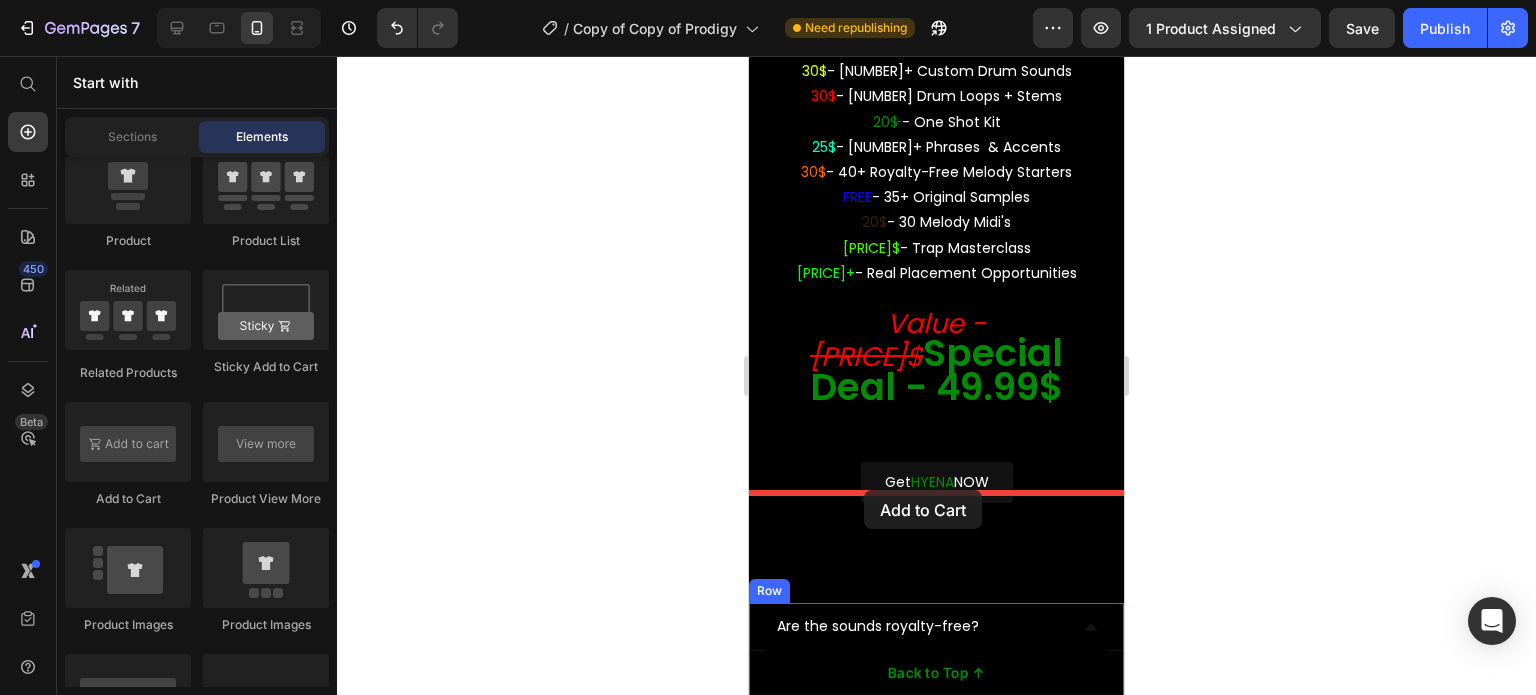 drag, startPoint x: 873, startPoint y: 529, endPoint x: 864, endPoint y: 490, distance: 40.024994 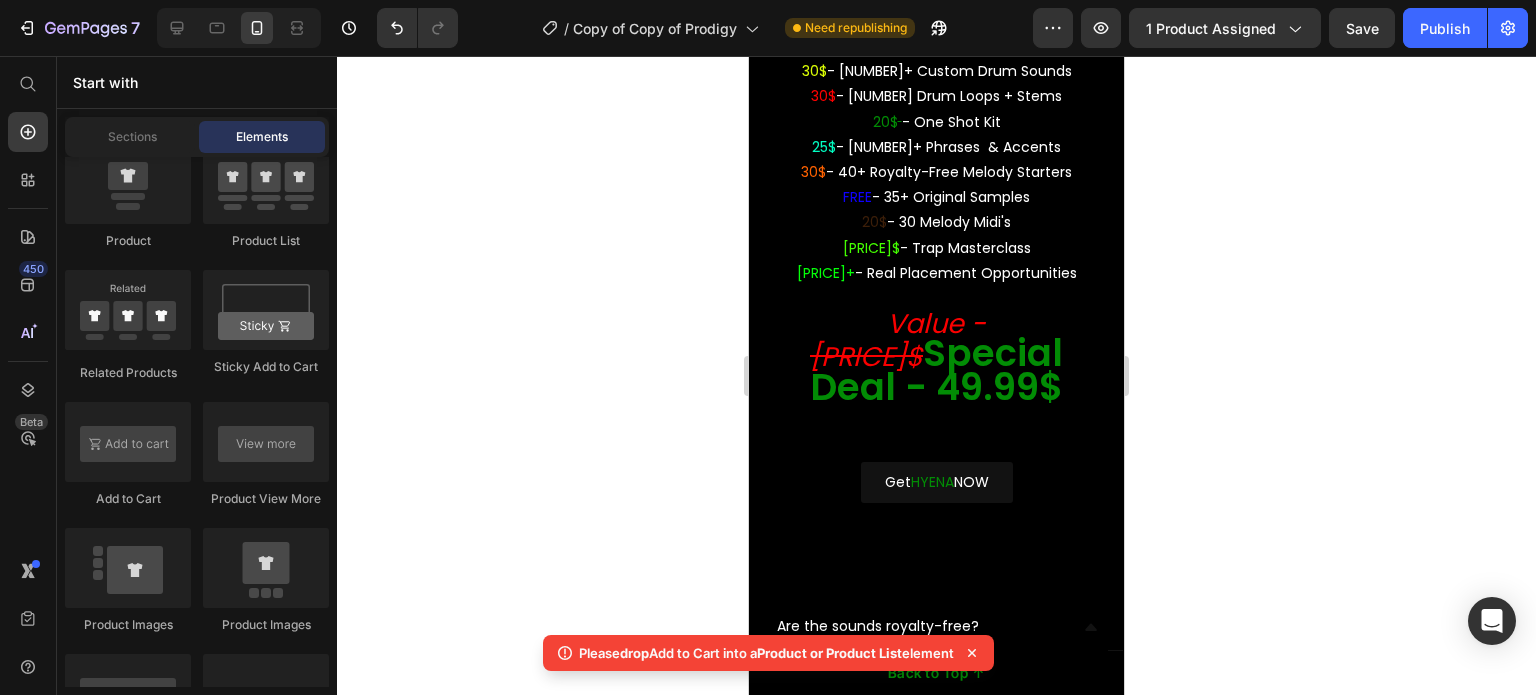 click 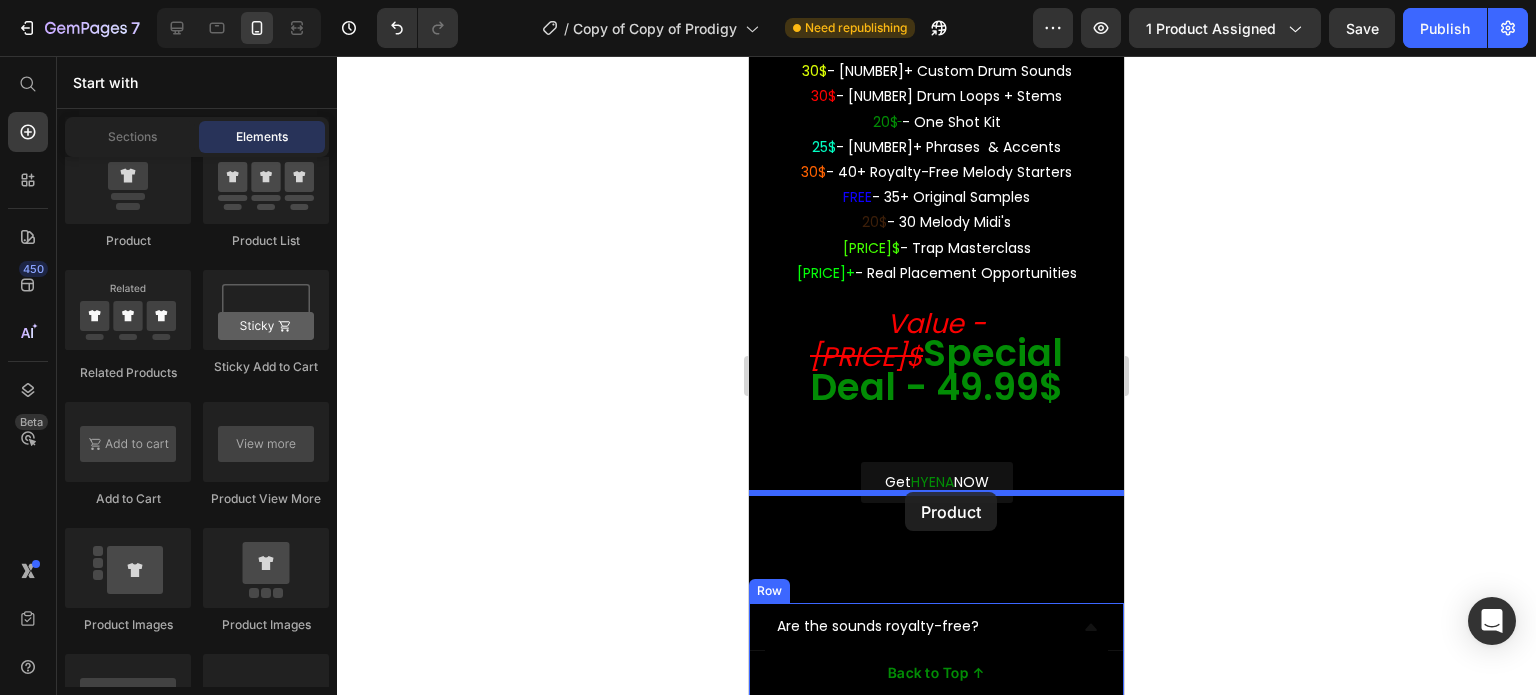 drag, startPoint x: 890, startPoint y: 264, endPoint x: 905, endPoint y: 492, distance: 228.49289 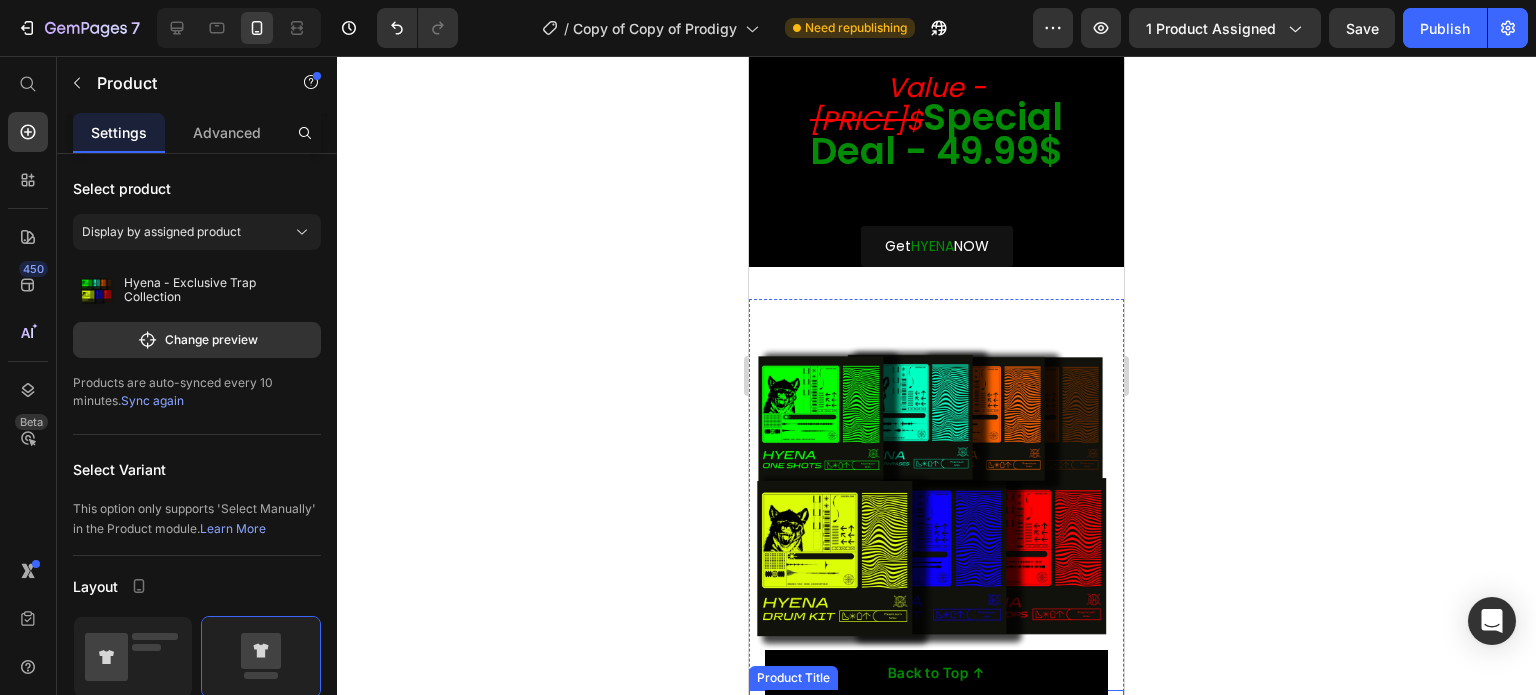 scroll, scrollTop: 9384, scrollLeft: 0, axis: vertical 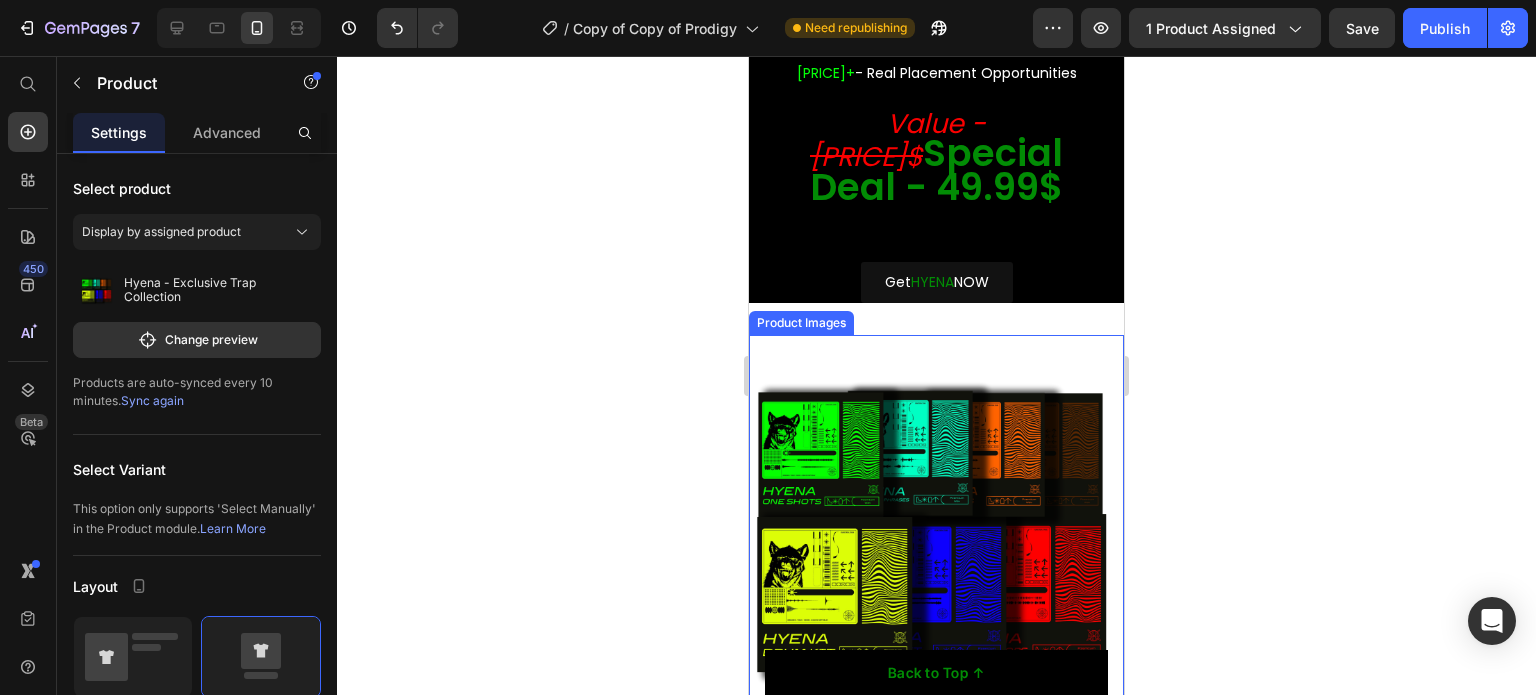 click at bounding box center [936, 522] 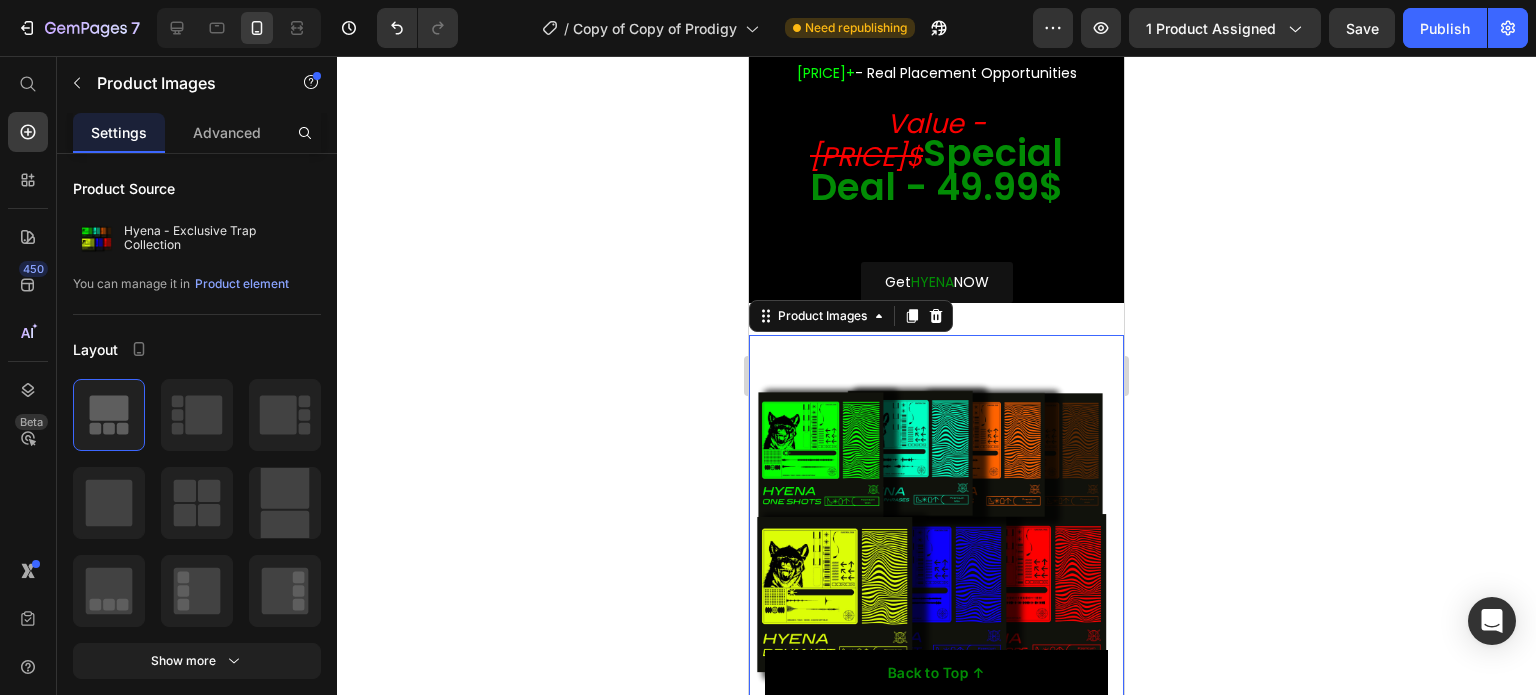 click 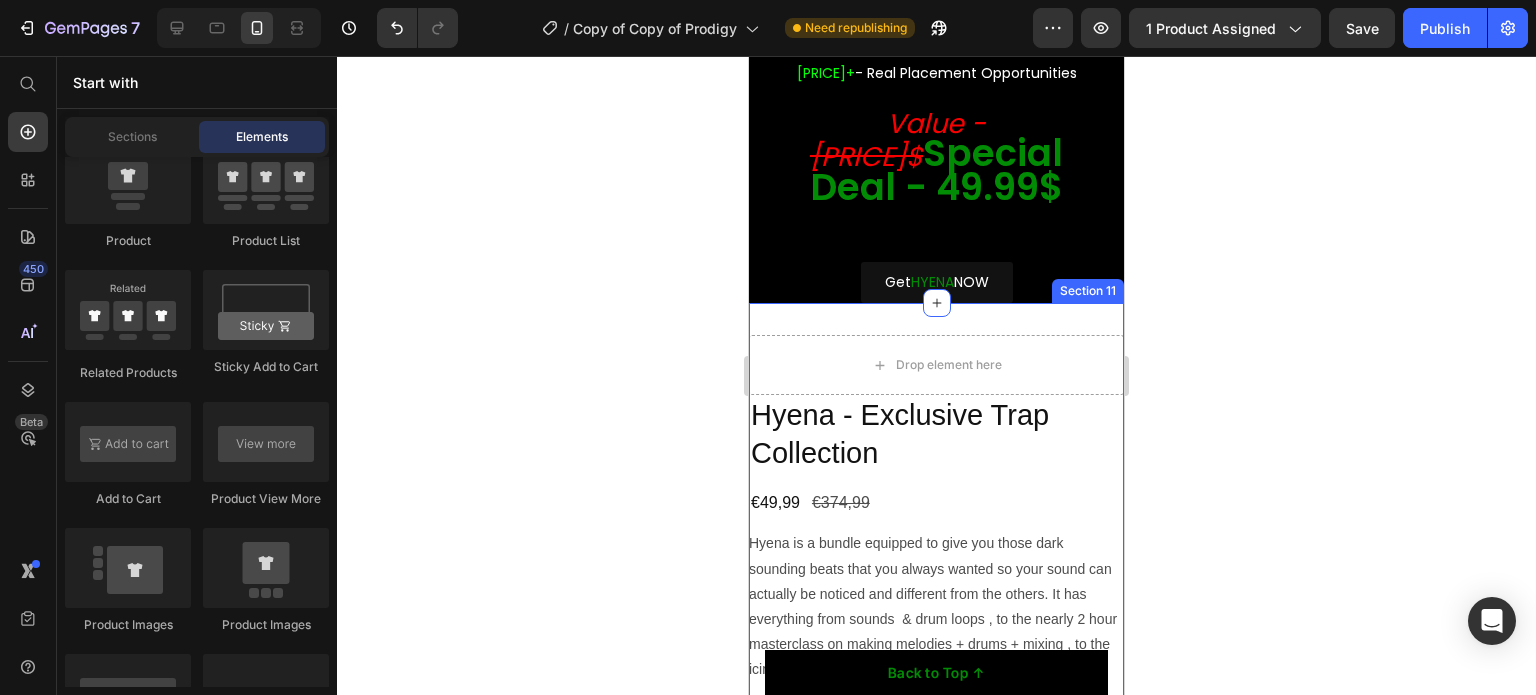 click on "Drop element here Hyena - Exclusive Trap Collection Product Title €49,99 Product Price €374,99 Product Price Row Hyena is a bundle equipped to give you those dark sounding beats that you always wanted so your sound can actually be noticed and different from the others. It has everything from sounds & drum loops , to the nearly 2 hour masterclass on making melodies + drums + mixing , to the icing on the cake - Real Placement Opportunities💎
✅400+ Sounds (drums, loops, midi's, accents & endless things)
✅BONUS Full Masterclass on everything around Dark Trap
✅The masterclass written as a .pdf
✅Real Exclusive Placement Opportunities Show more Product Description This product has only default variant Product Variants
Swatches Quantity Text Block 1 Product Quantity
Add to cart Add to Cart Buy it now Dynamic Checkout Product Section 11" at bounding box center [936, 748] 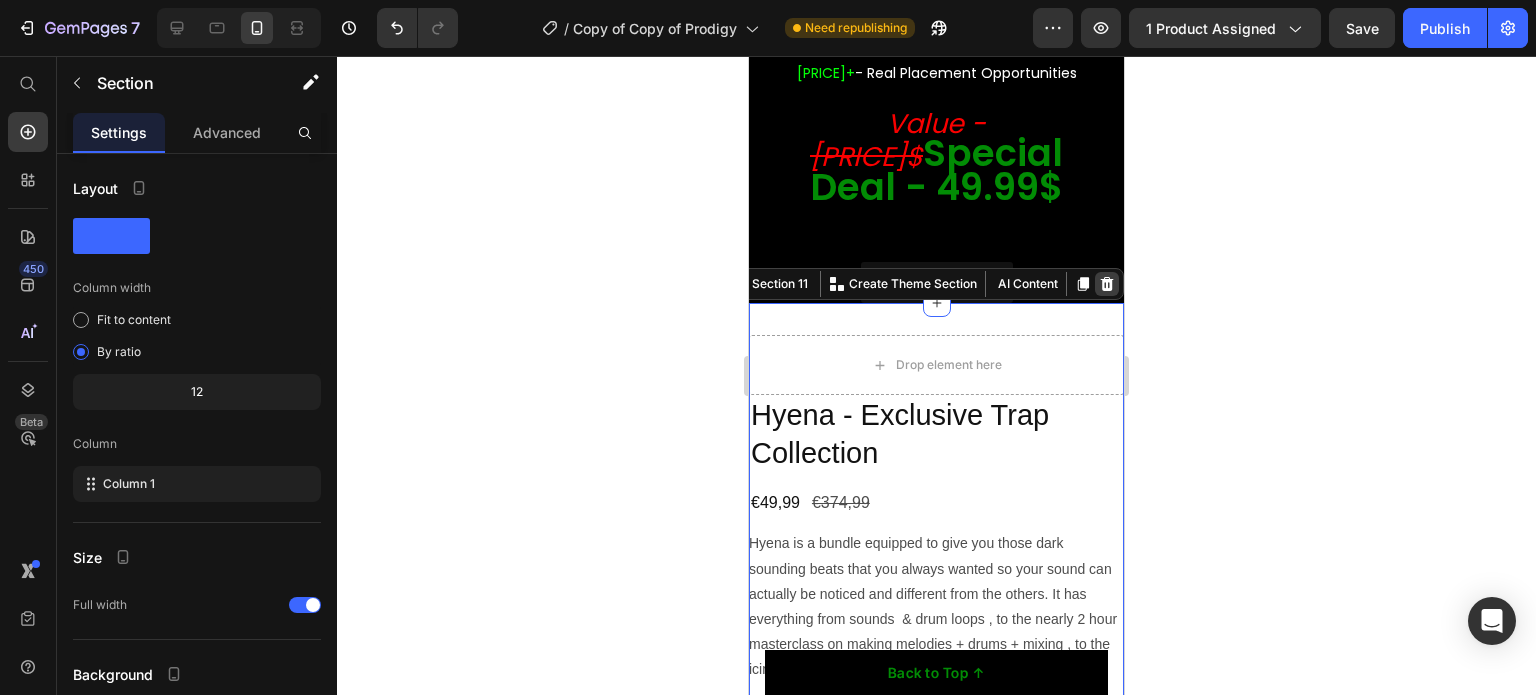 click 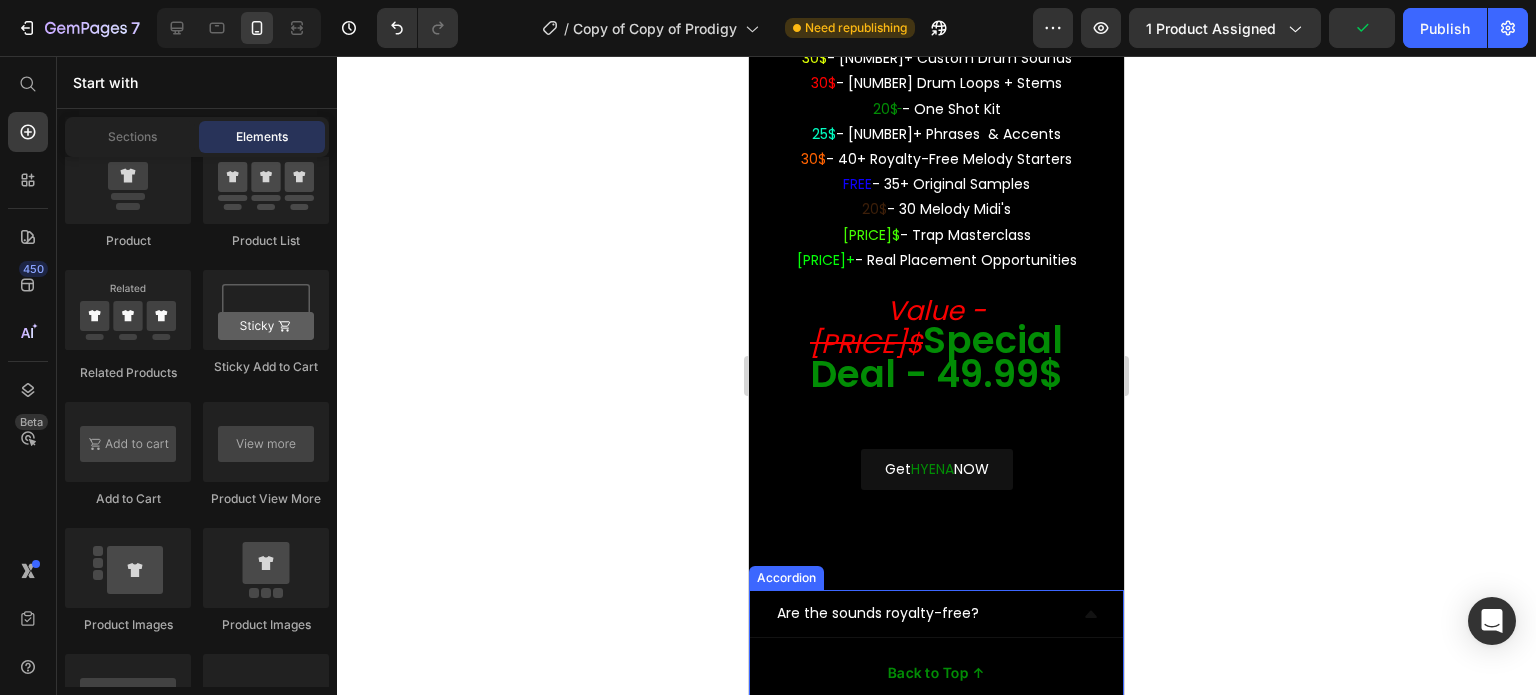 scroll, scrollTop: 9203, scrollLeft: 0, axis: vertical 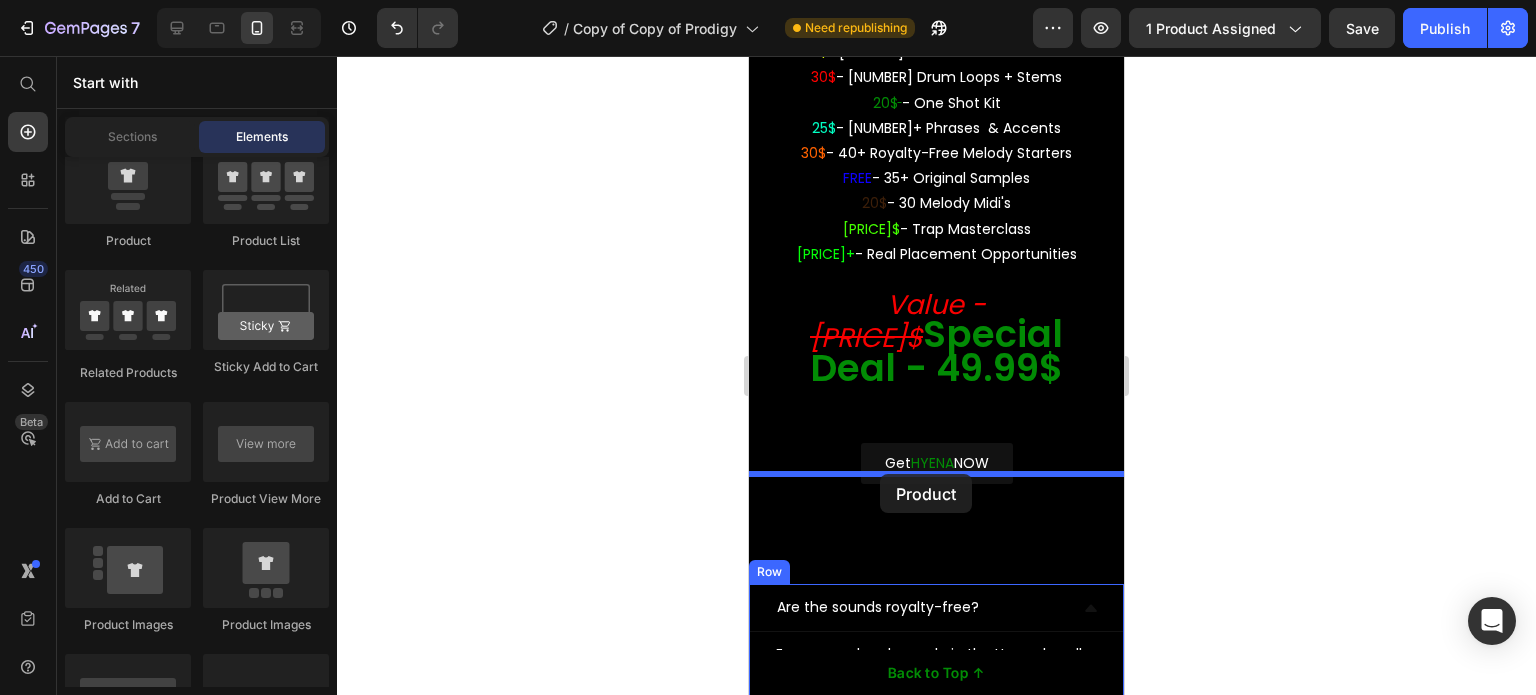 drag, startPoint x: 877, startPoint y: 258, endPoint x: 880, endPoint y: 474, distance: 216.02083 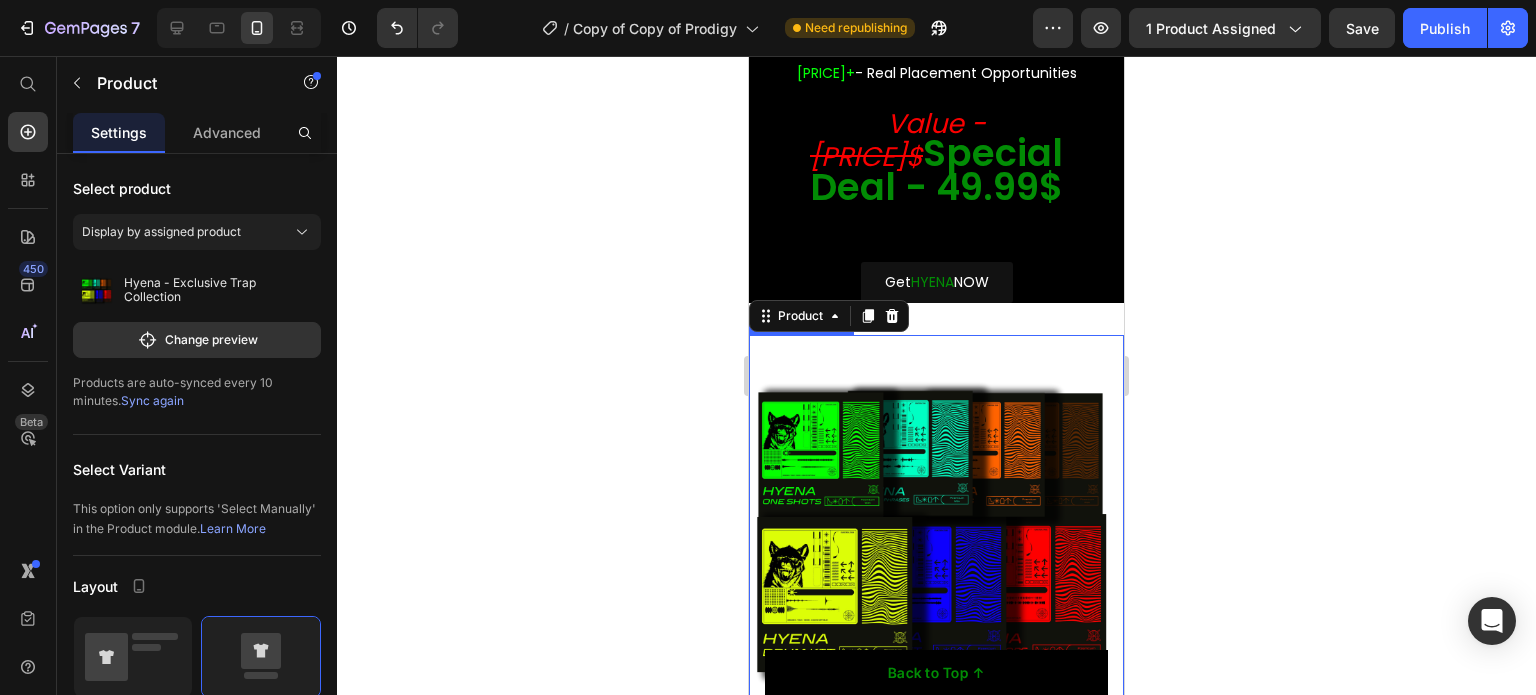 scroll, scrollTop: 9503, scrollLeft: 0, axis: vertical 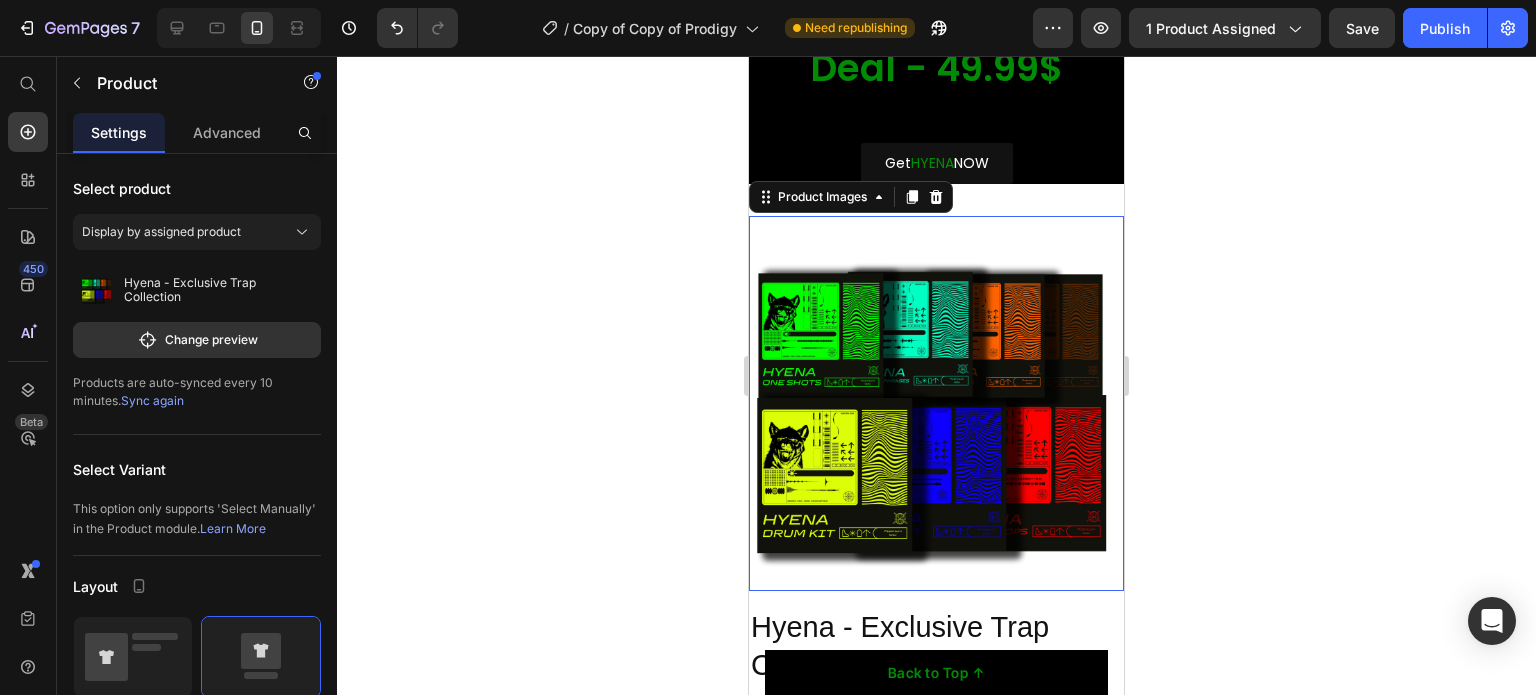 click at bounding box center (936, 403) 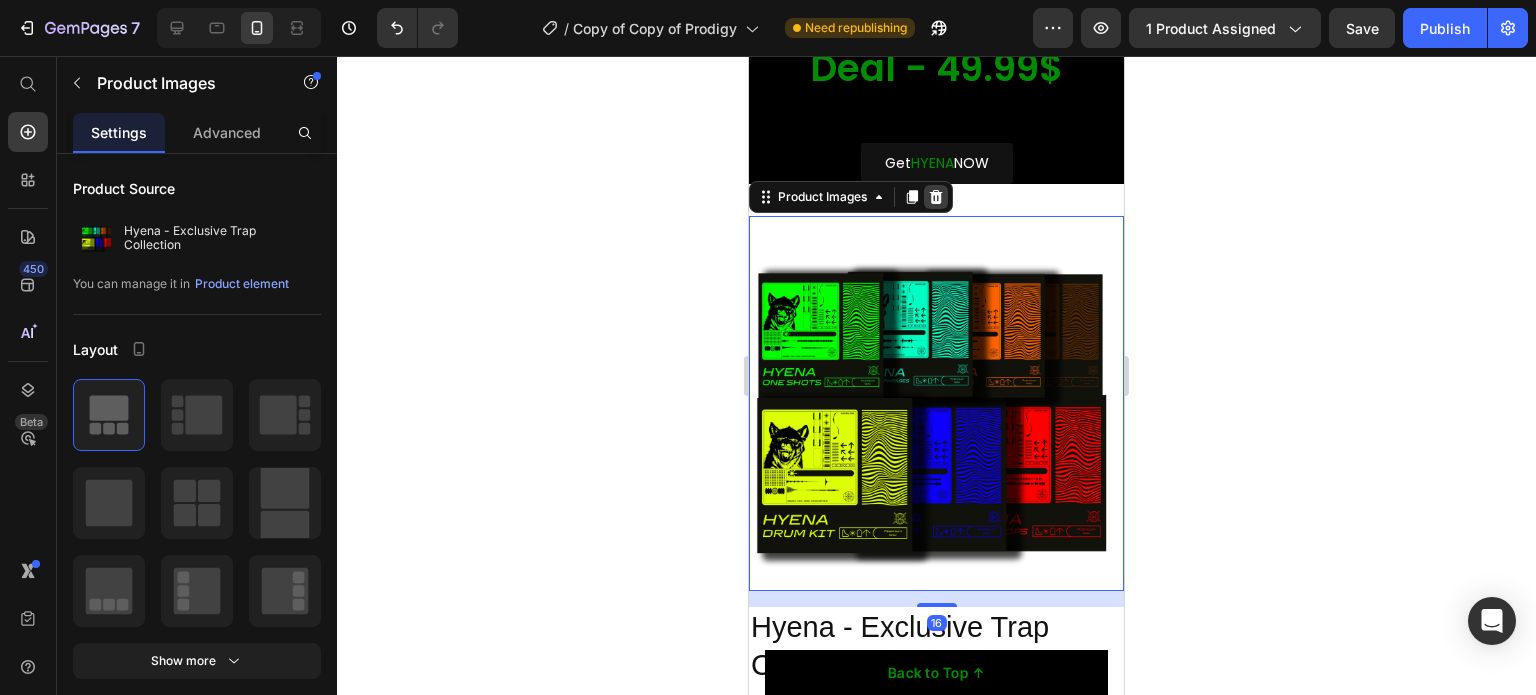 click at bounding box center (936, 197) 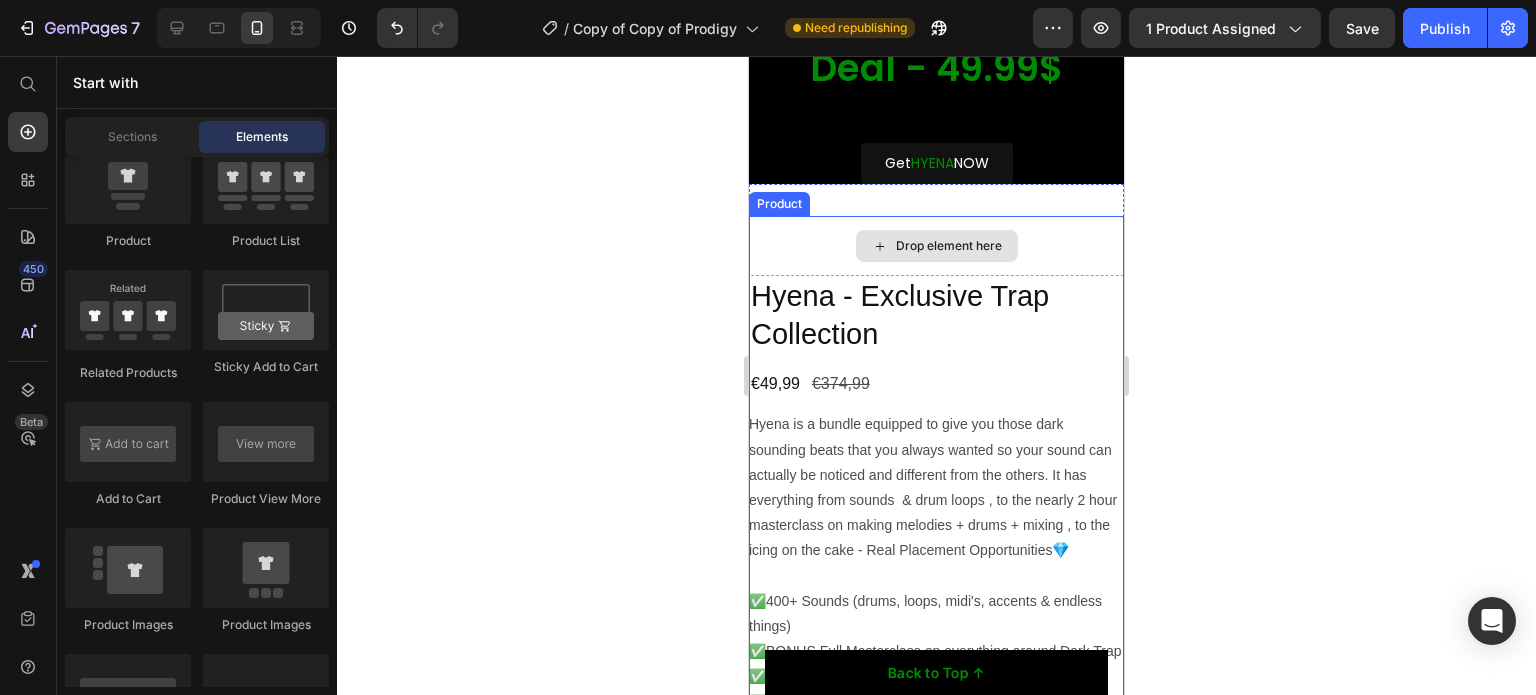 click on "Drop element here" at bounding box center (936, 246) 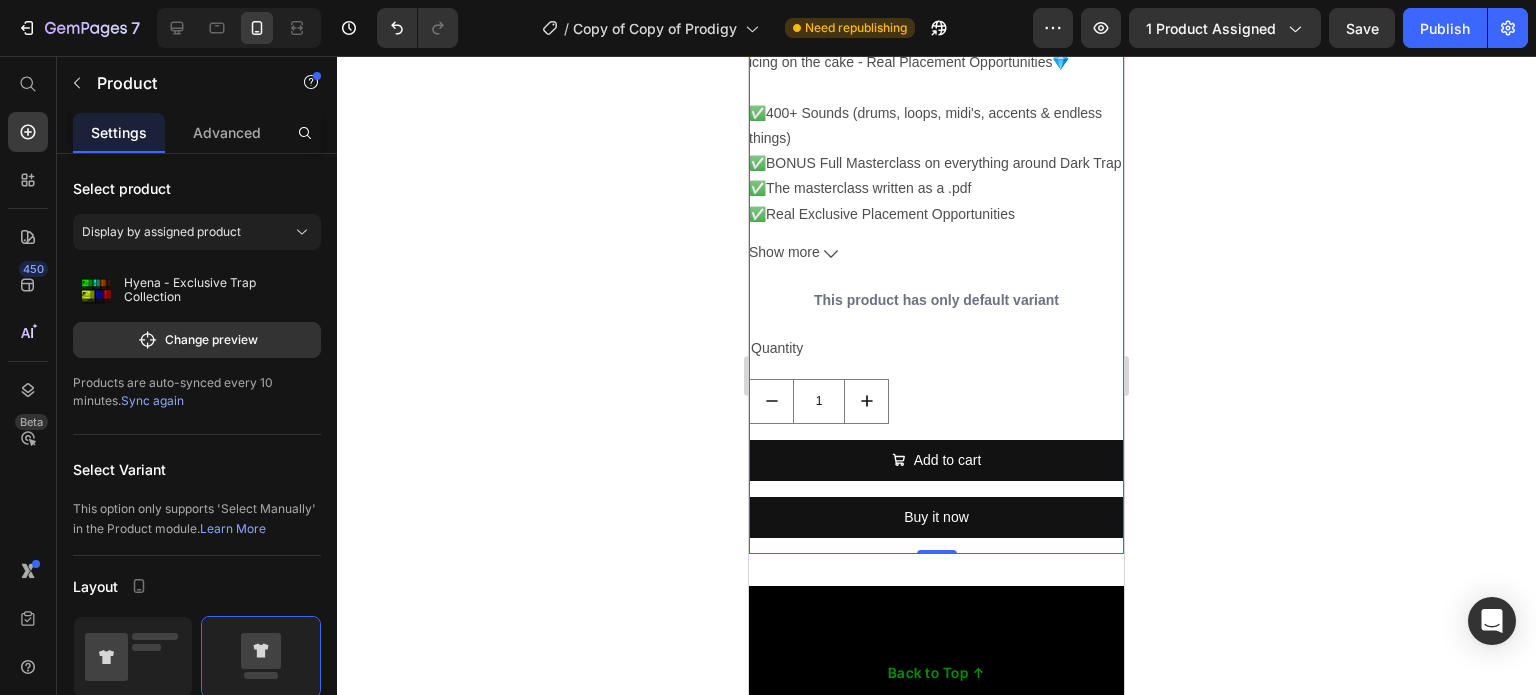 scroll, scrollTop: 10003, scrollLeft: 0, axis: vertical 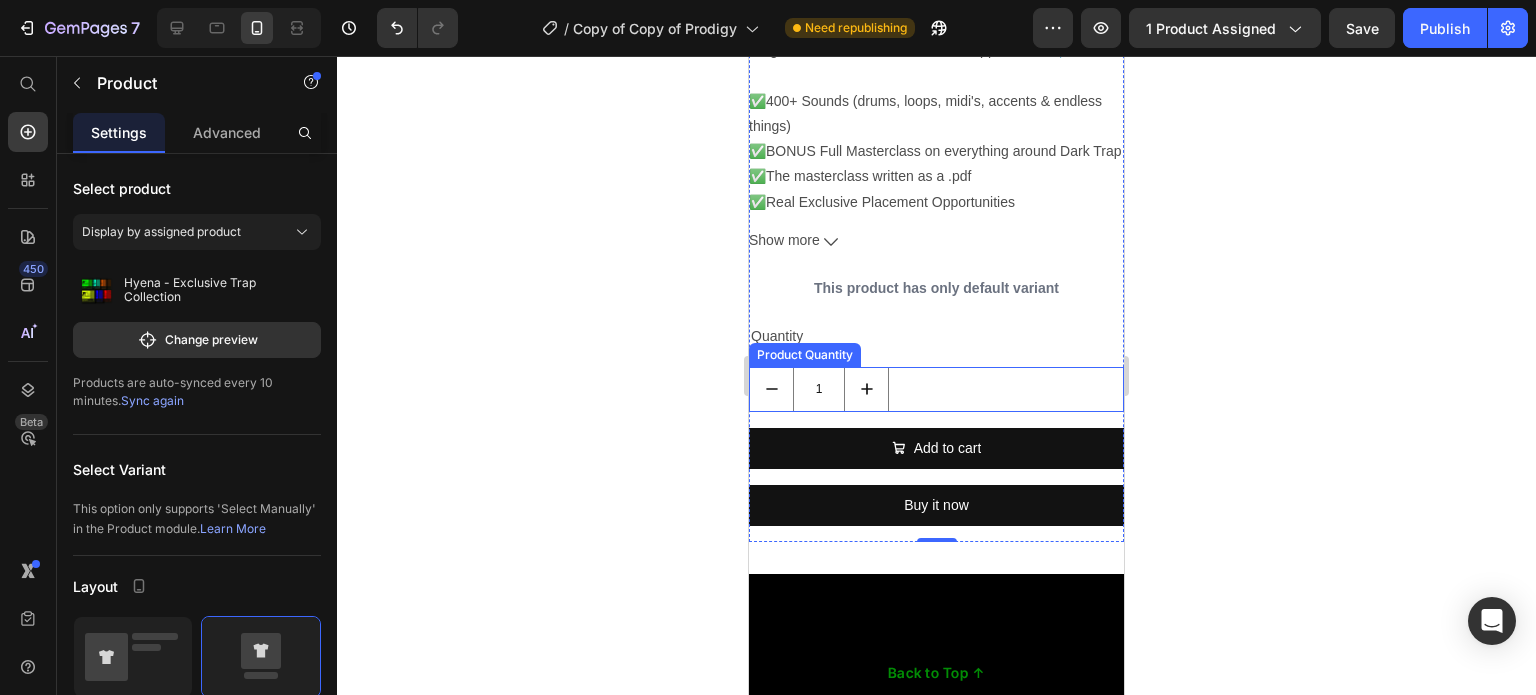 click on "1" at bounding box center (936, 389) 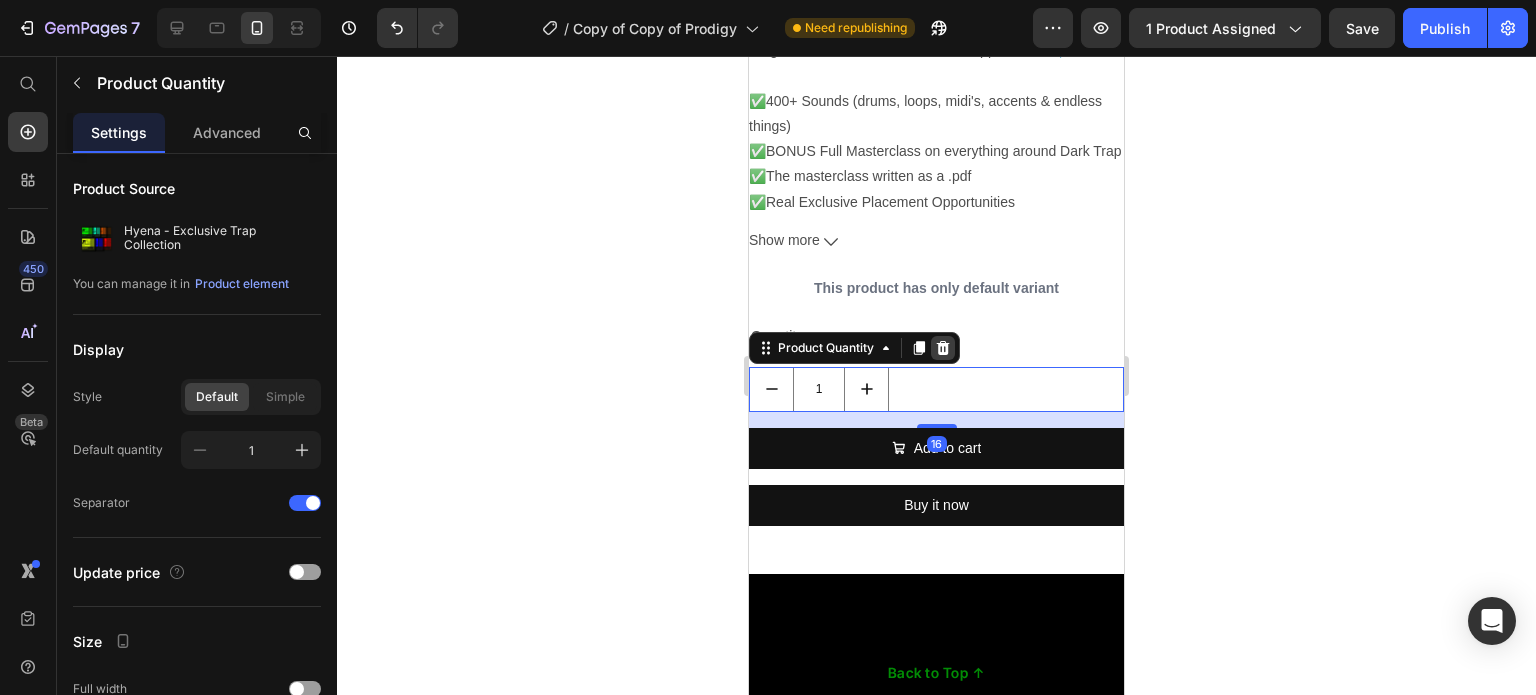 click 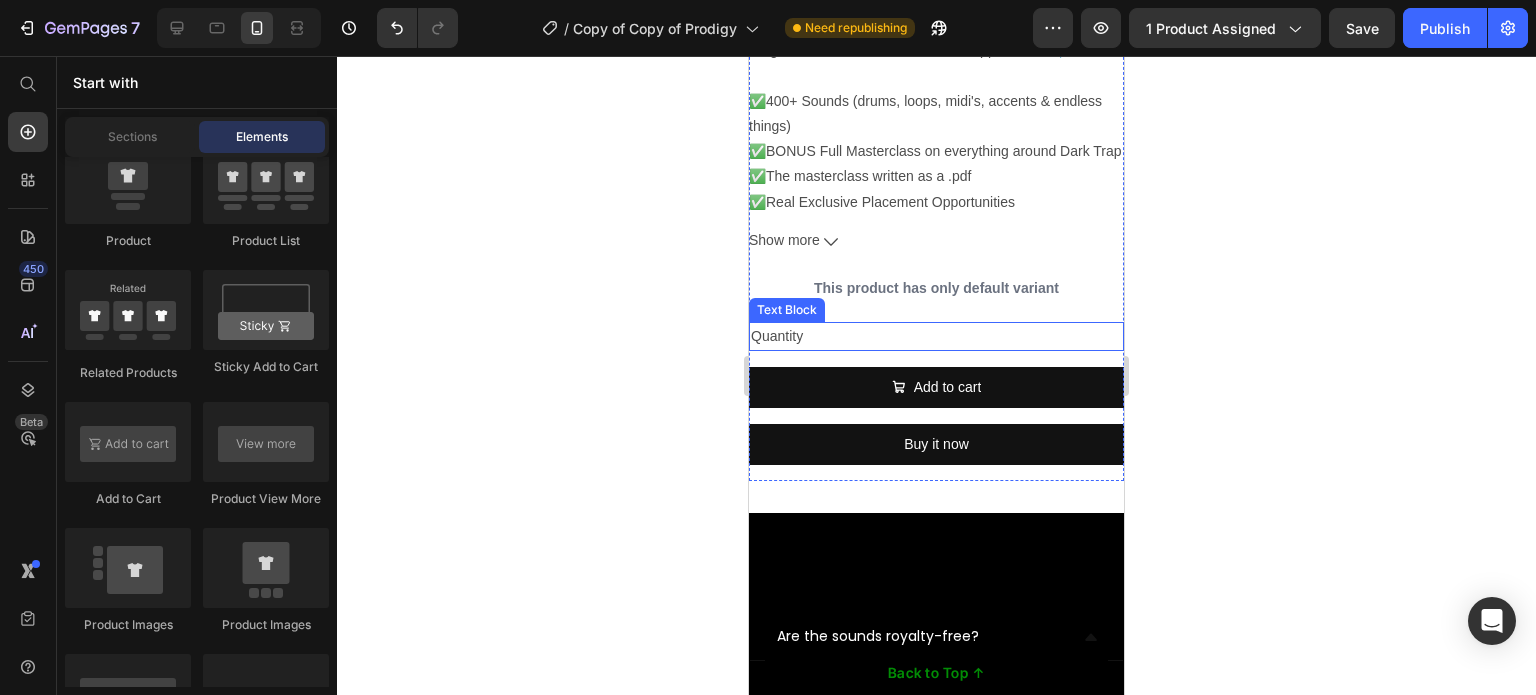 click on "Quantity" at bounding box center (936, 336) 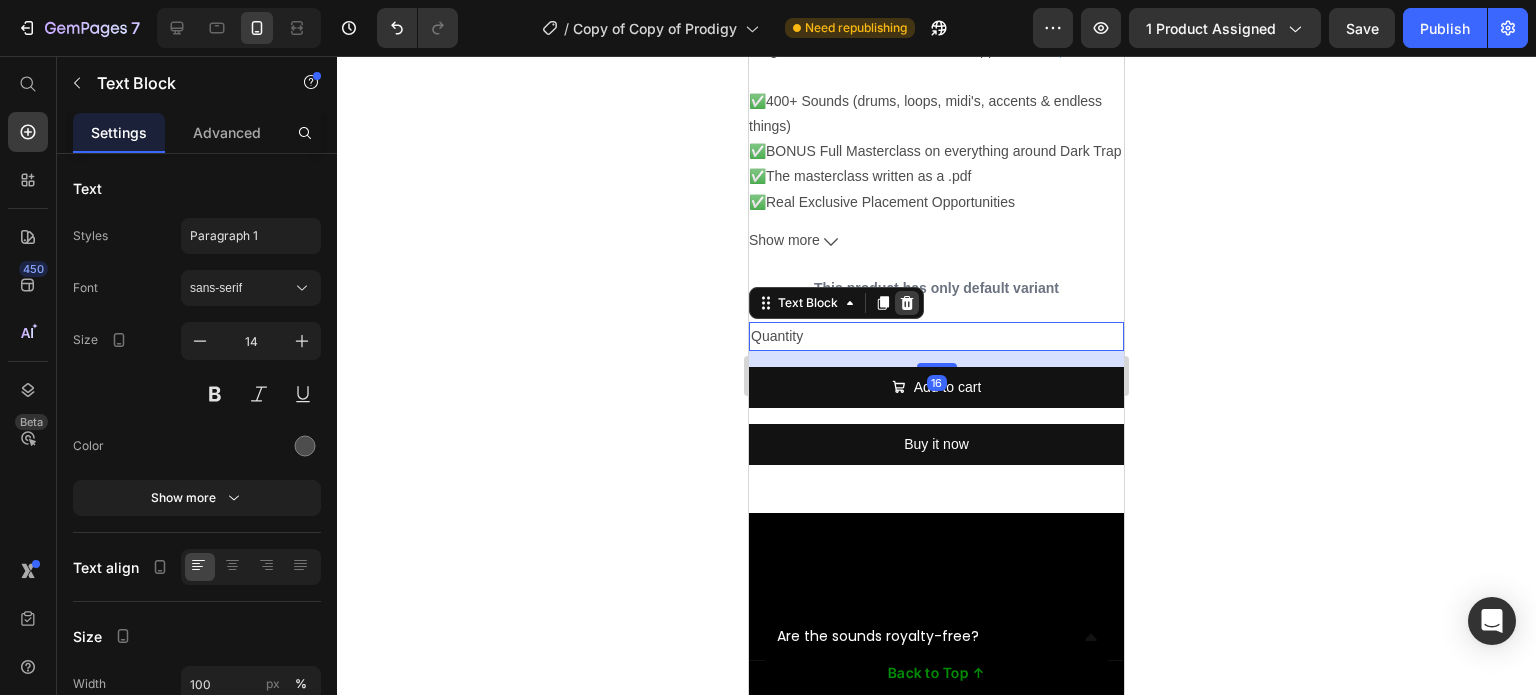 click 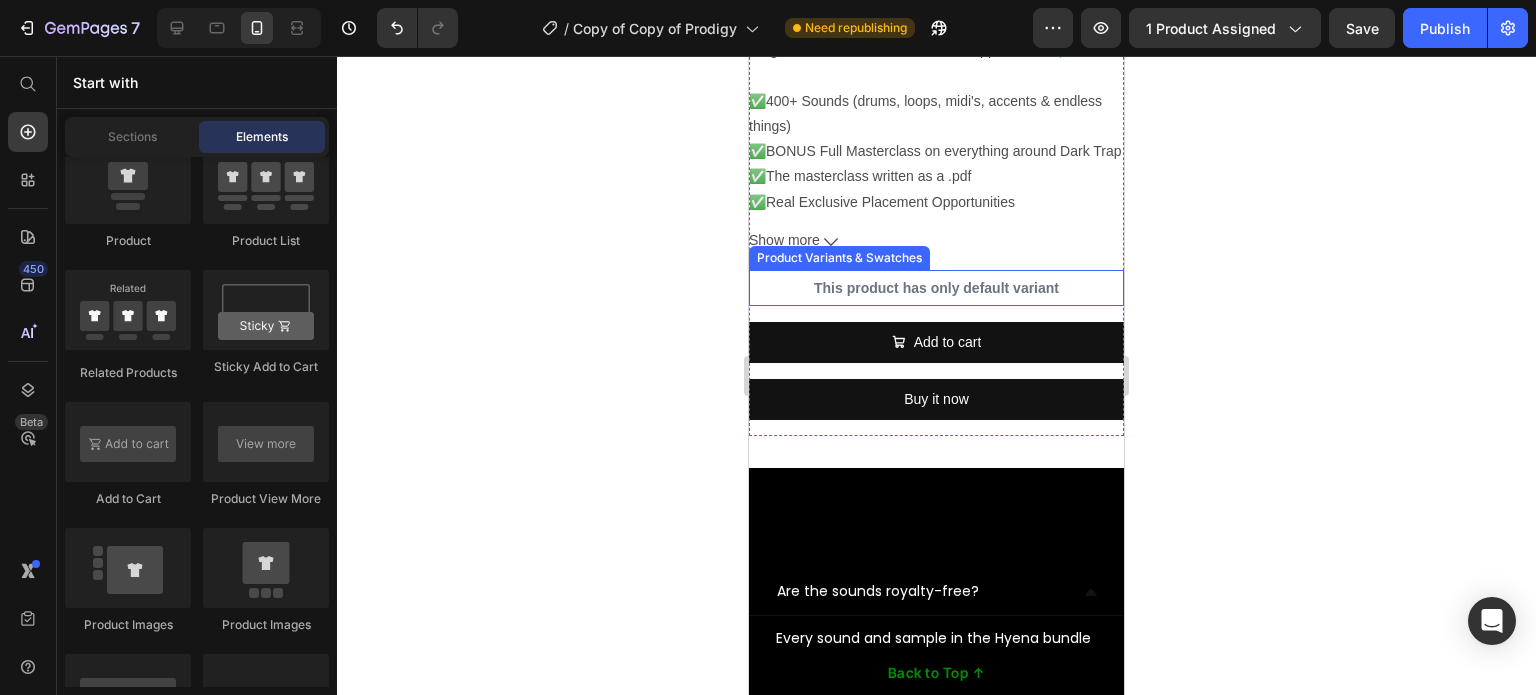 click on "This product has only default variant" at bounding box center [936, 288] 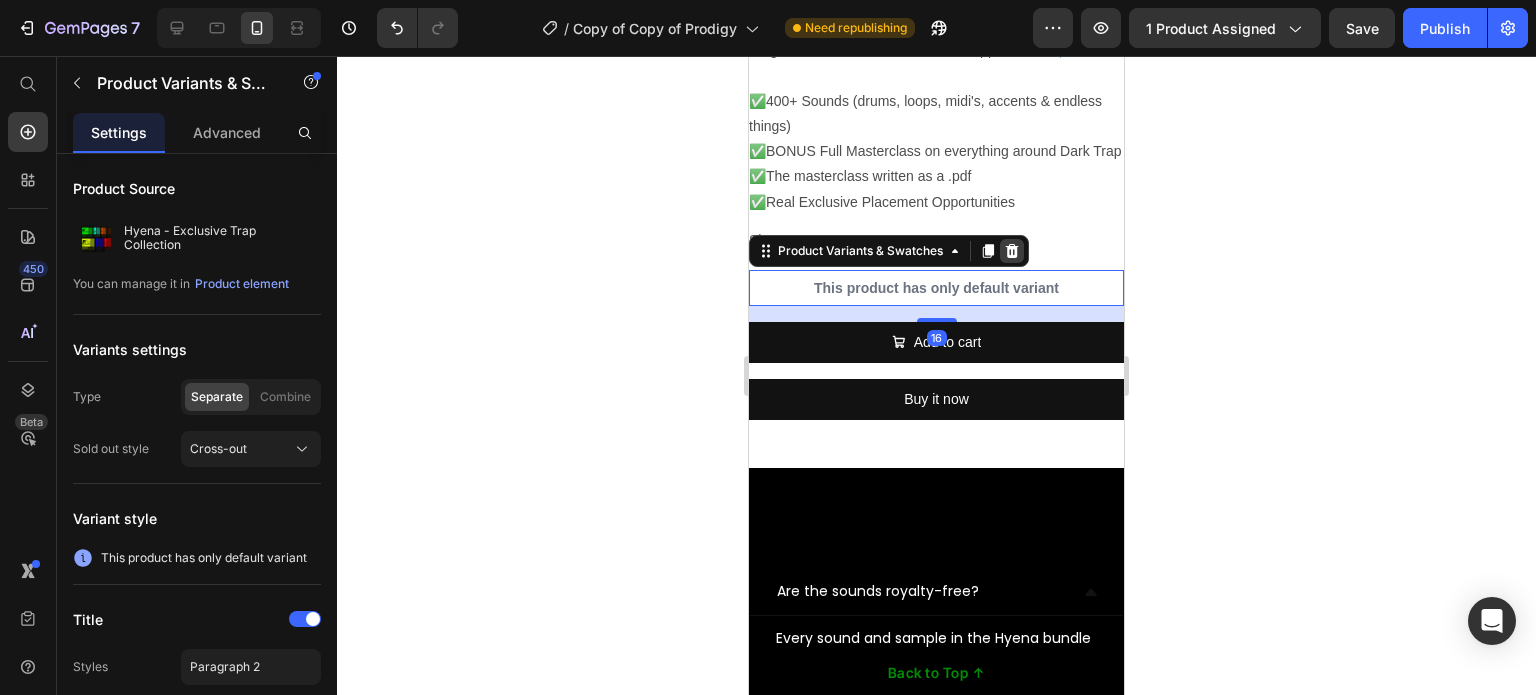 click 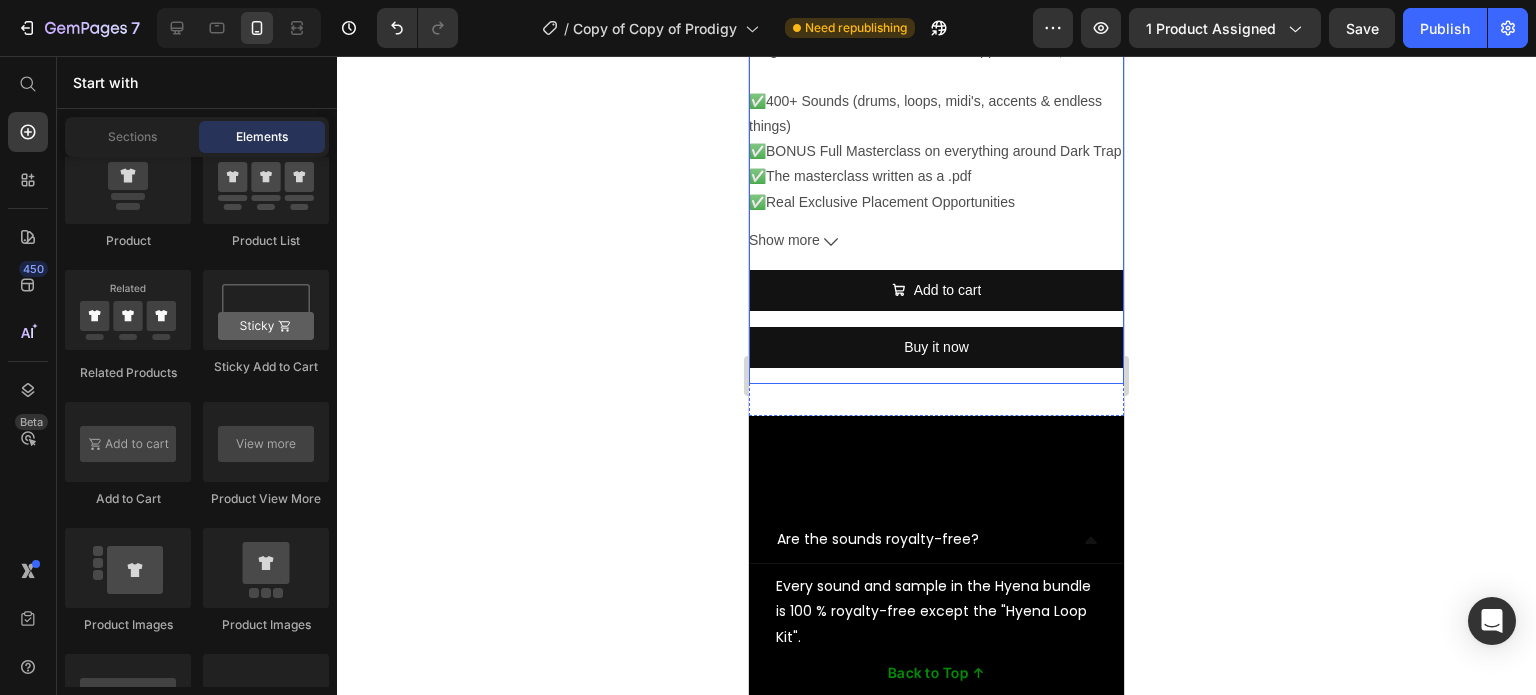 scroll, scrollTop: 9903, scrollLeft: 0, axis: vertical 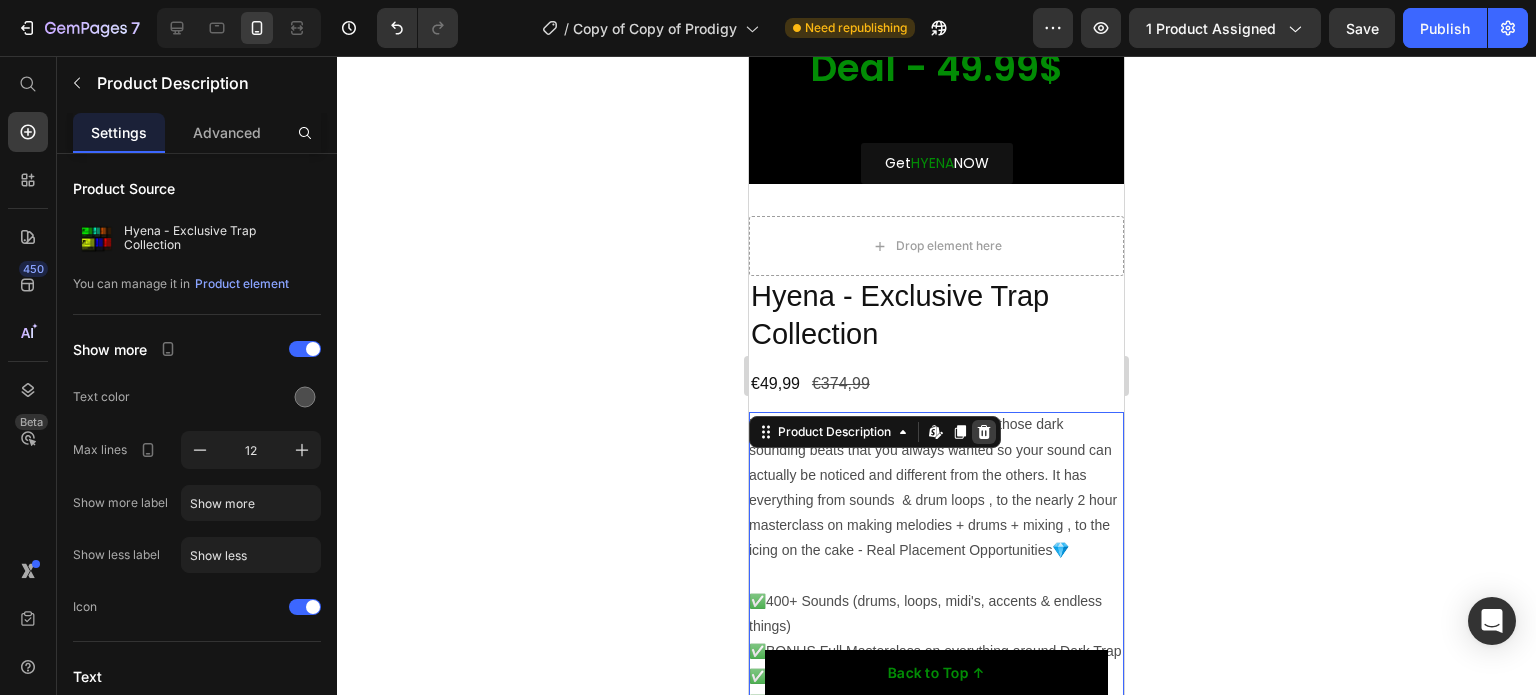click at bounding box center [984, 432] 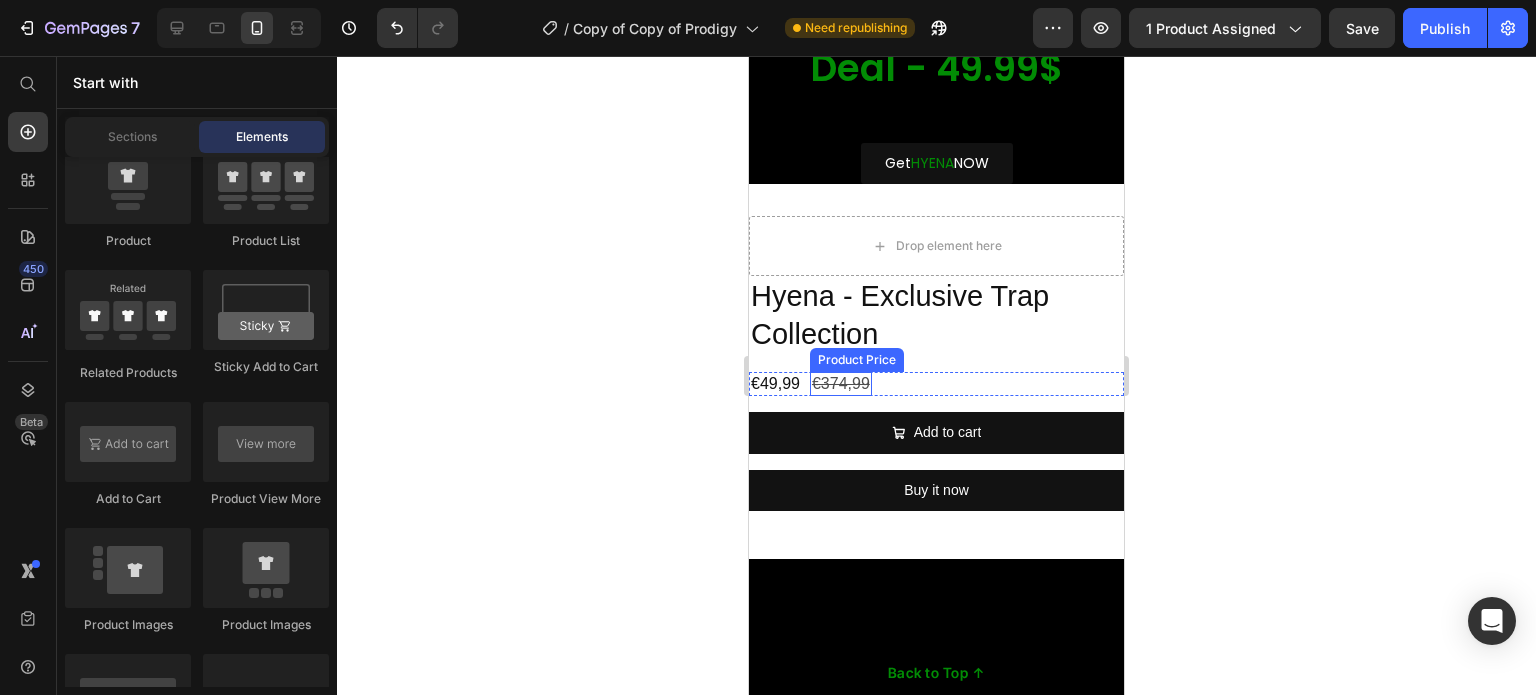 click on "€374,99" at bounding box center (841, 384) 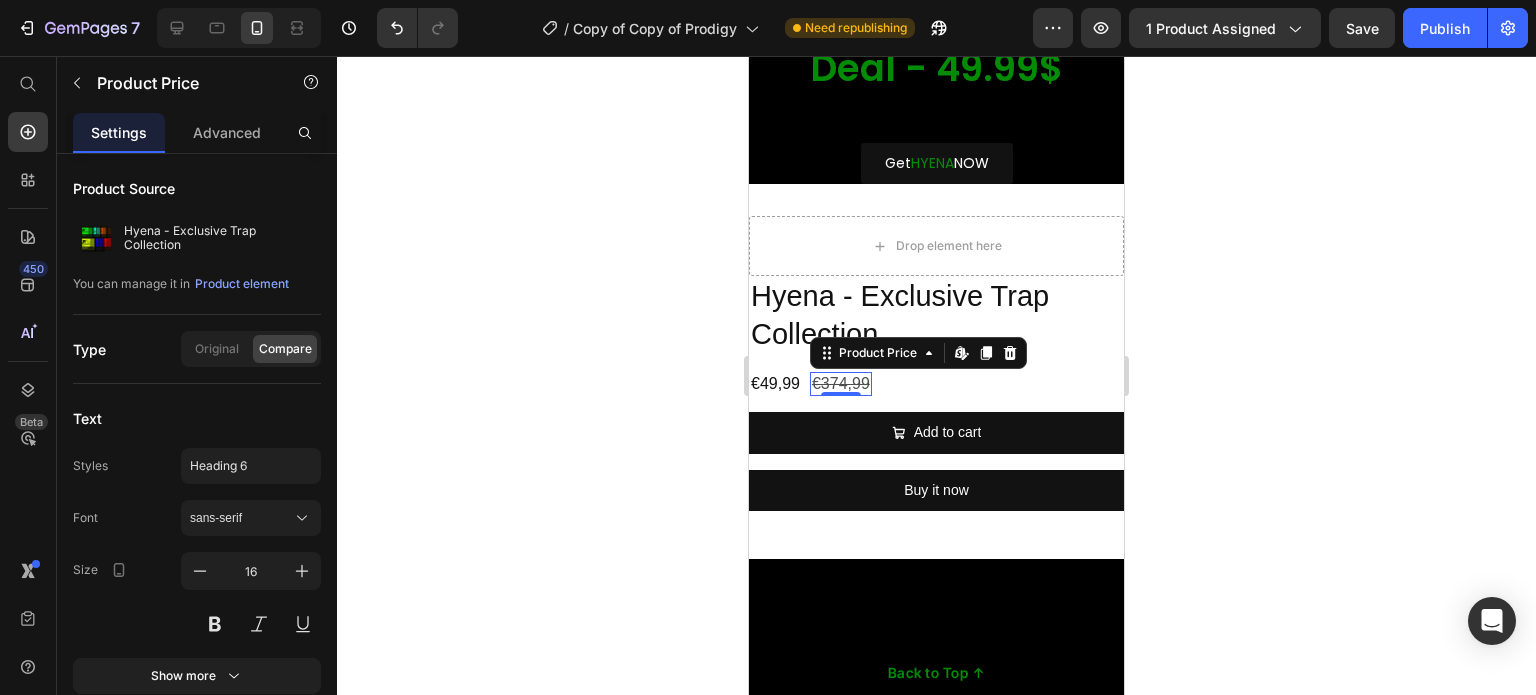 click 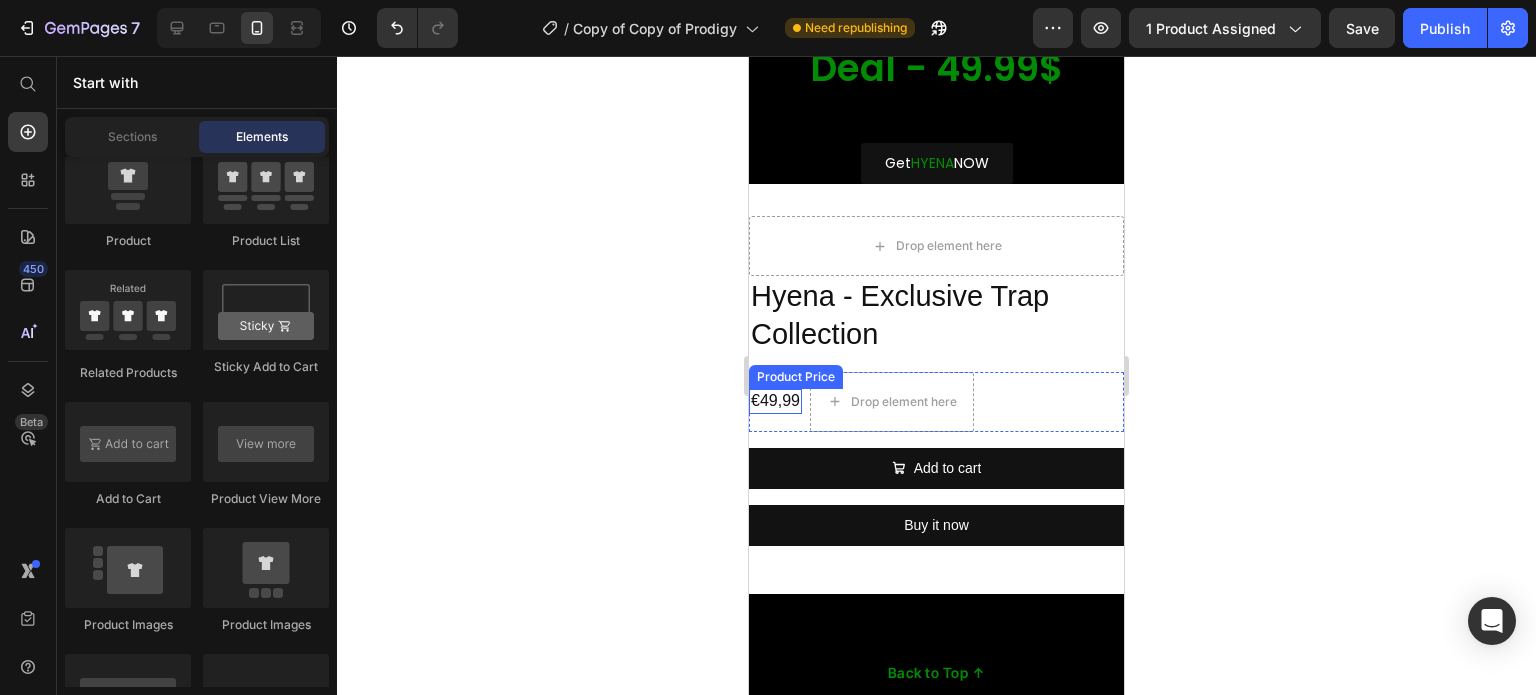 click on "€49,99" at bounding box center (775, 401) 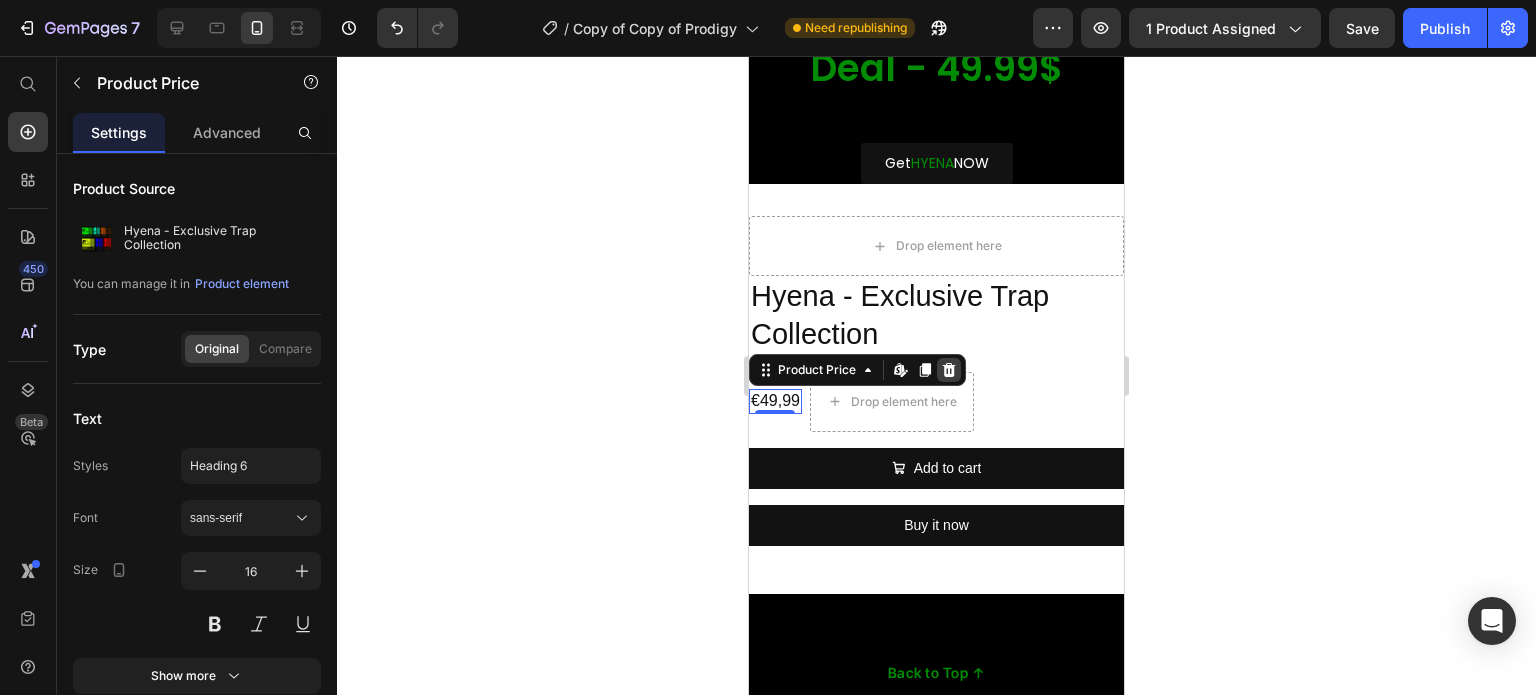 click 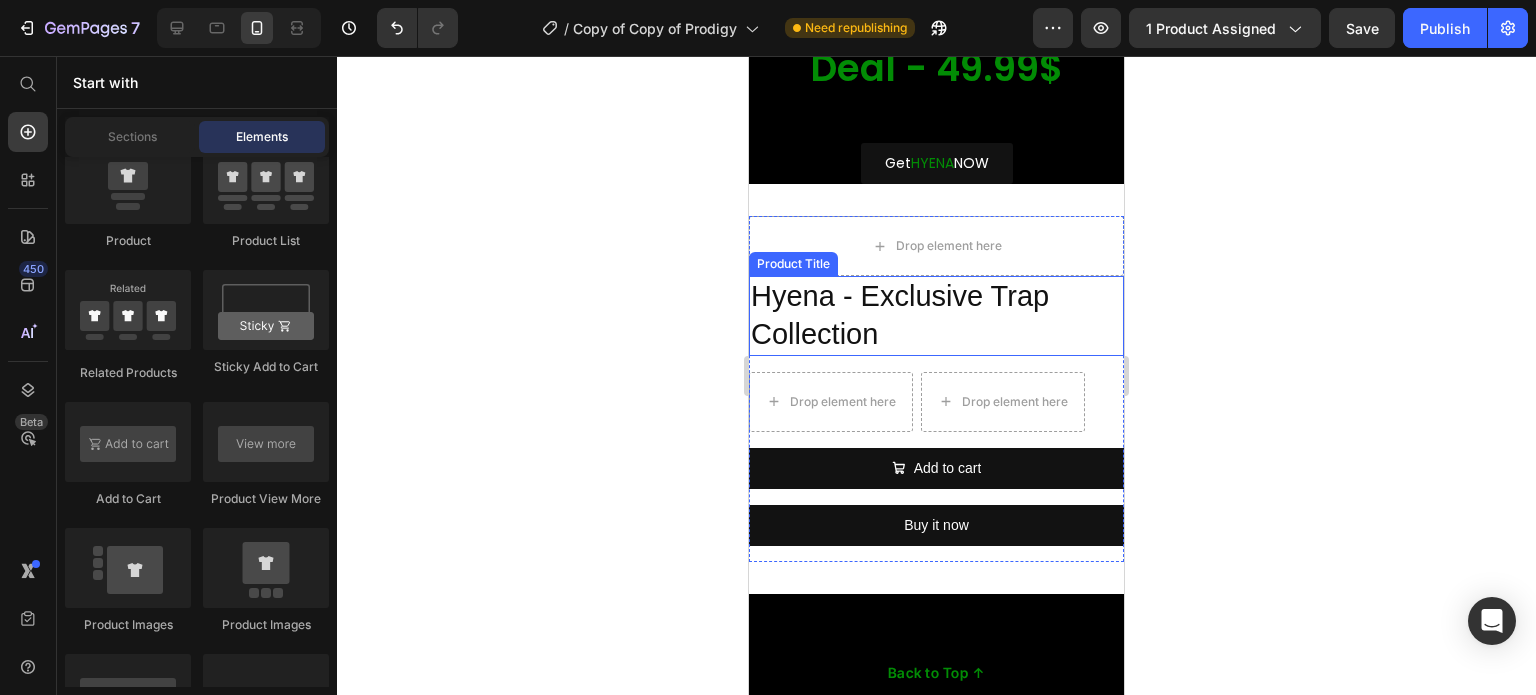 click on "Hyena - Exclusive Trap Collection" at bounding box center (936, 315) 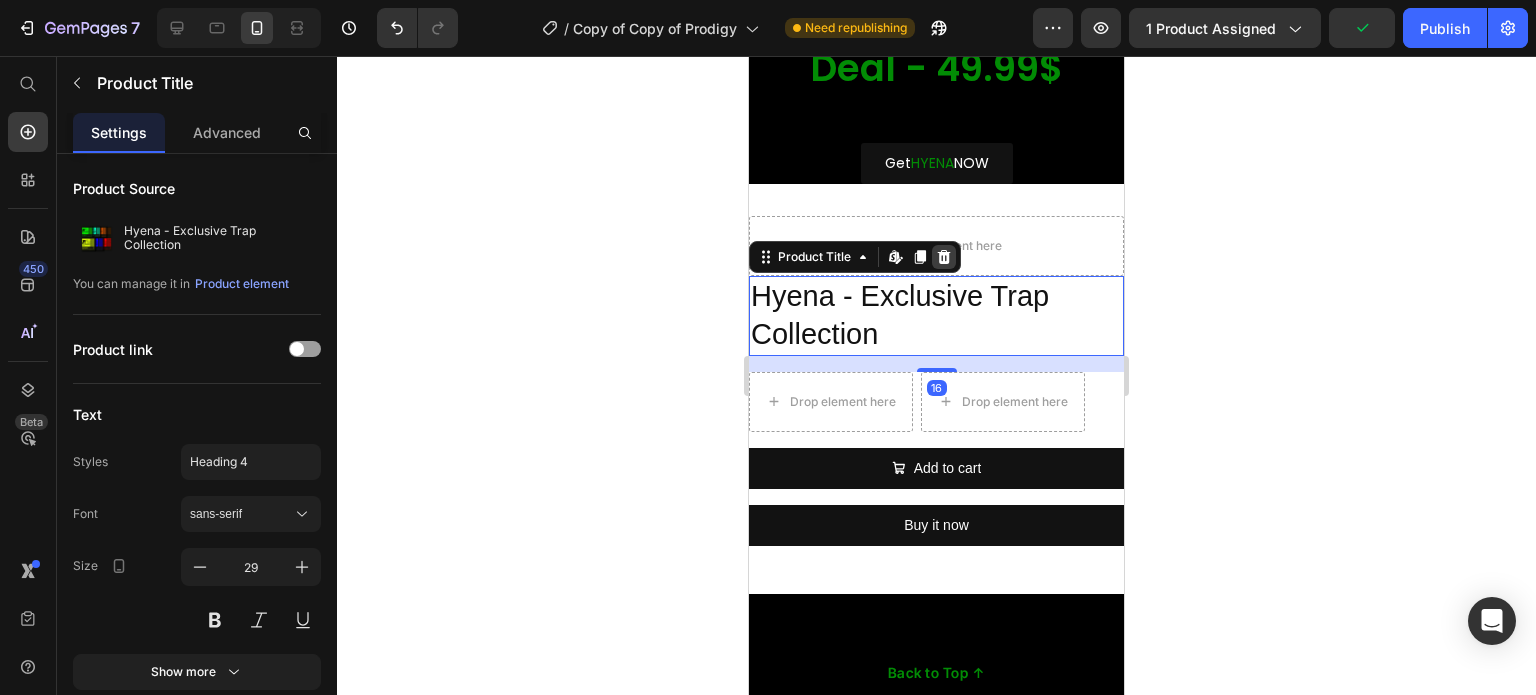 click 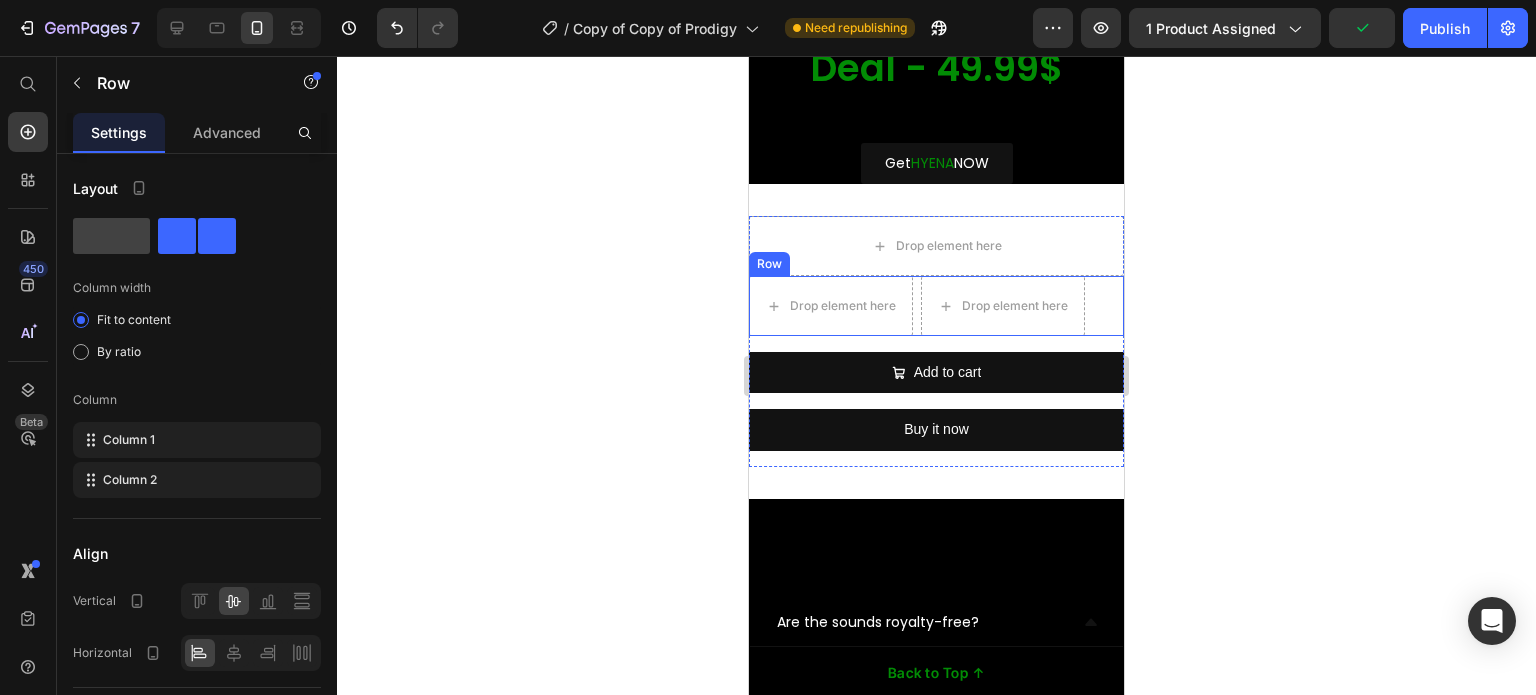 click on "Drop element here
Drop element here Row" at bounding box center (936, 306) 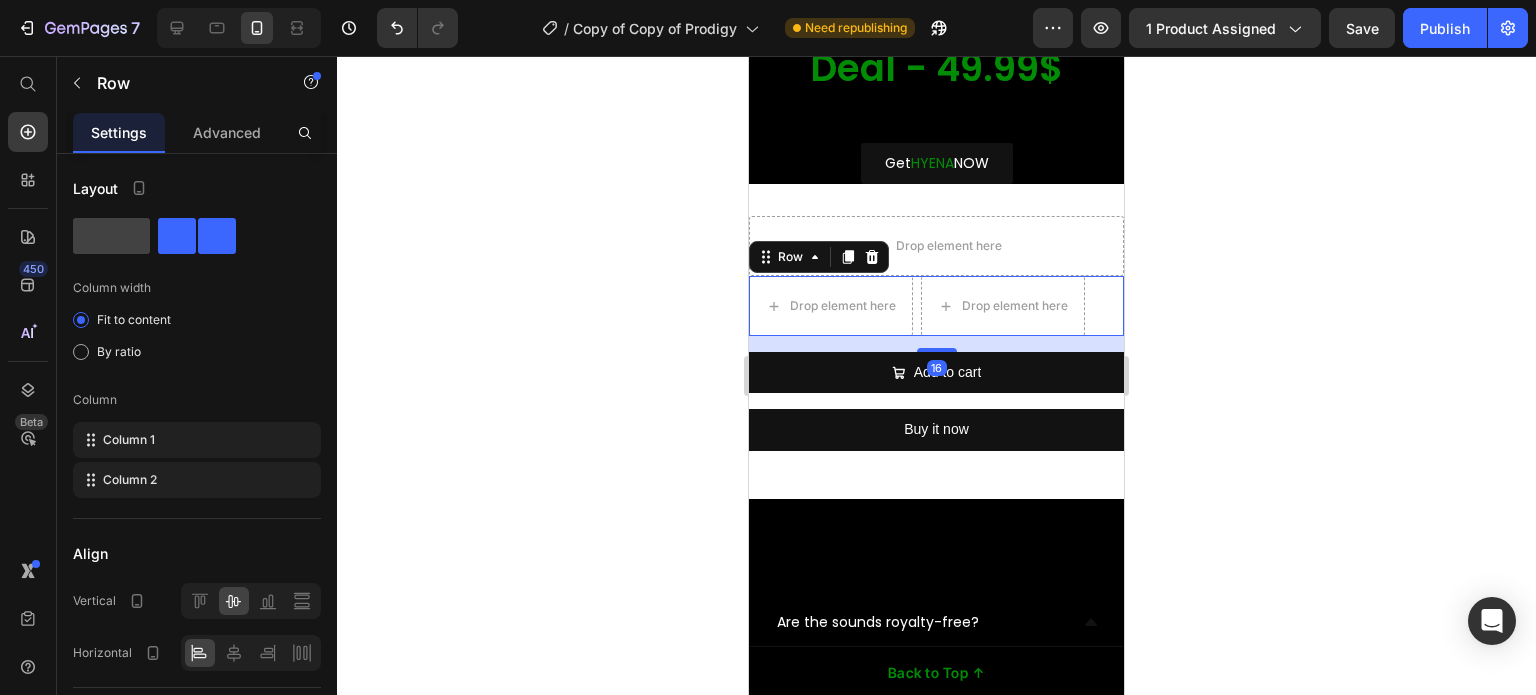 click 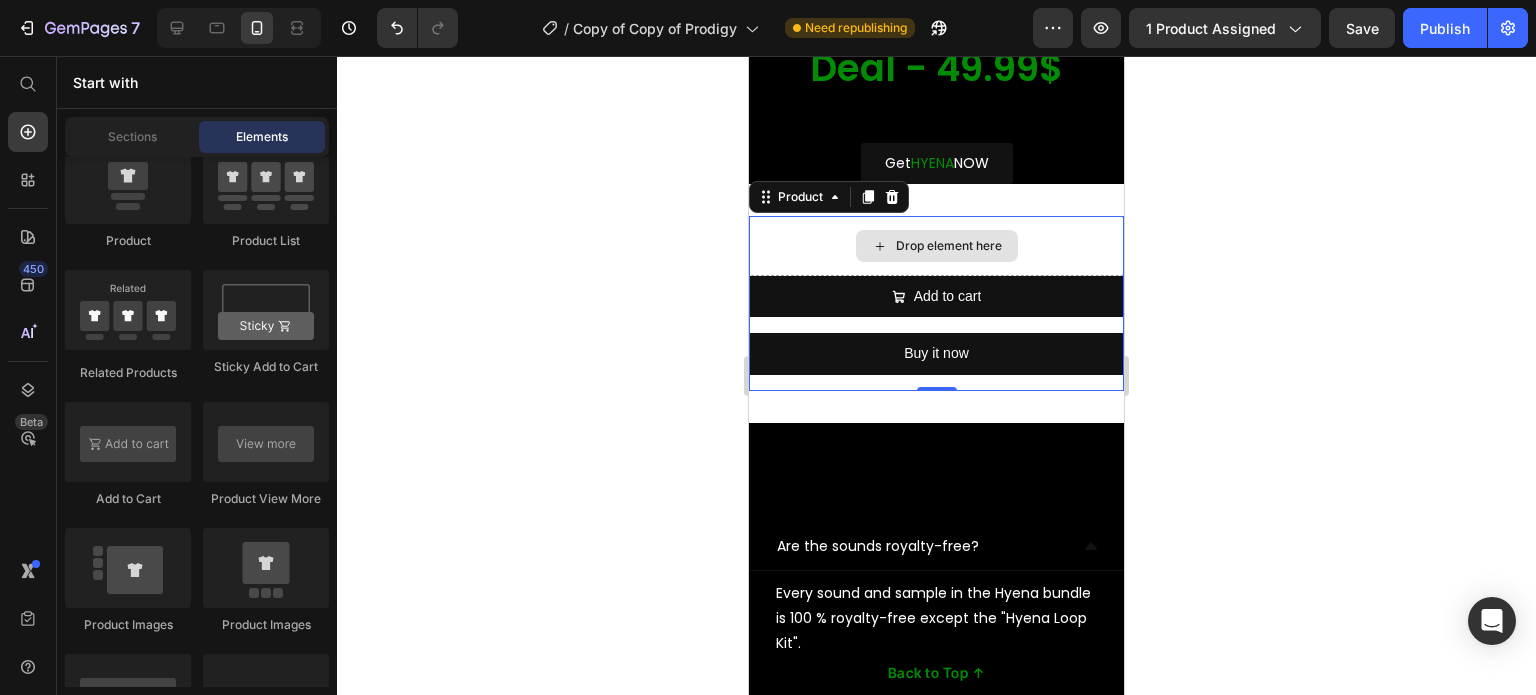 click on "Drop element here" at bounding box center [936, 246] 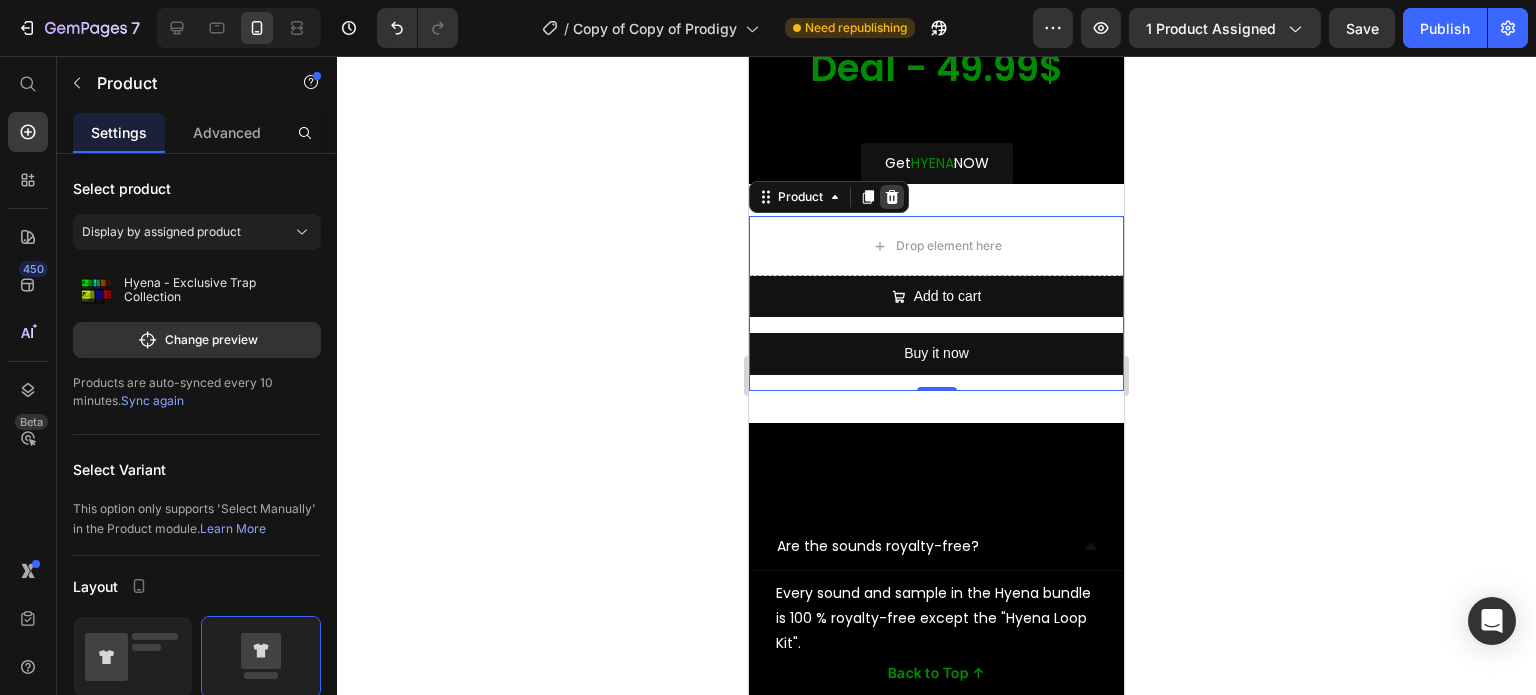 click 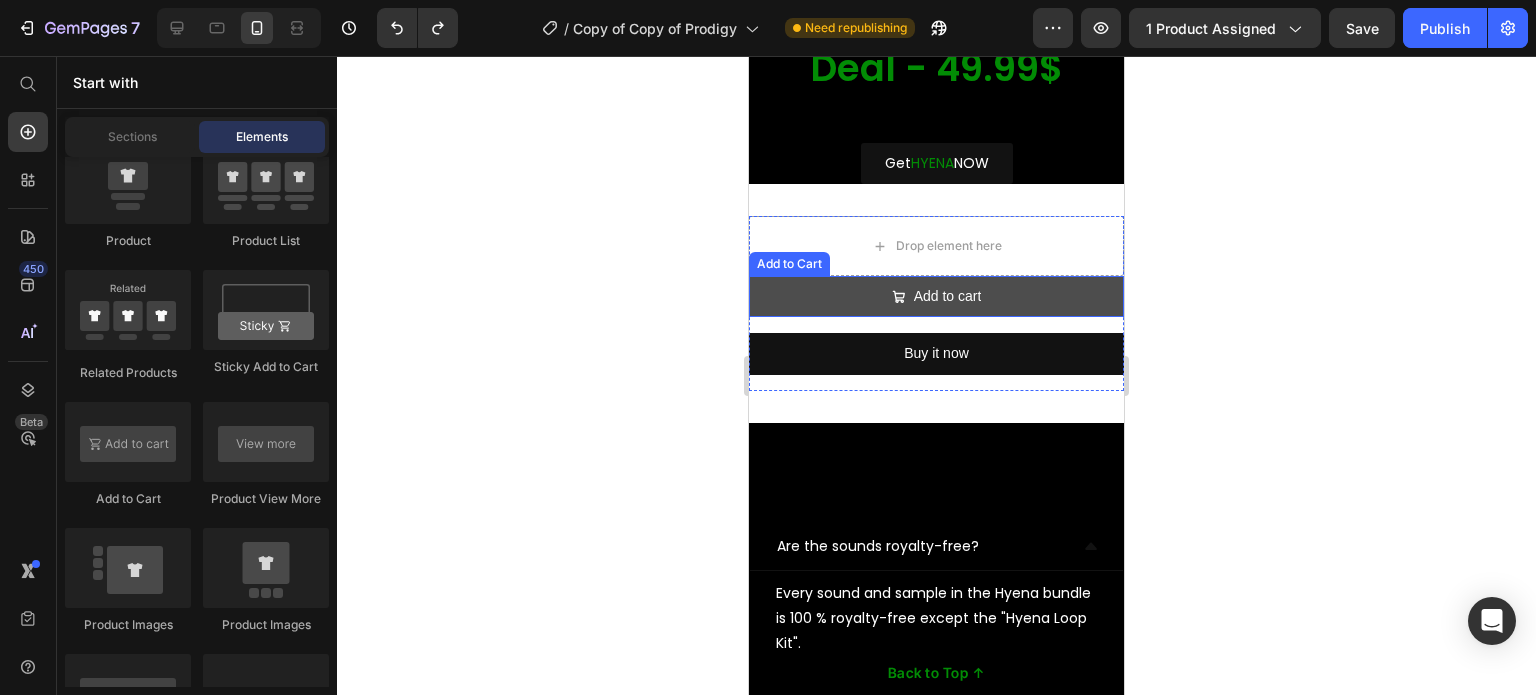 click on "Add to cart" at bounding box center [936, 296] 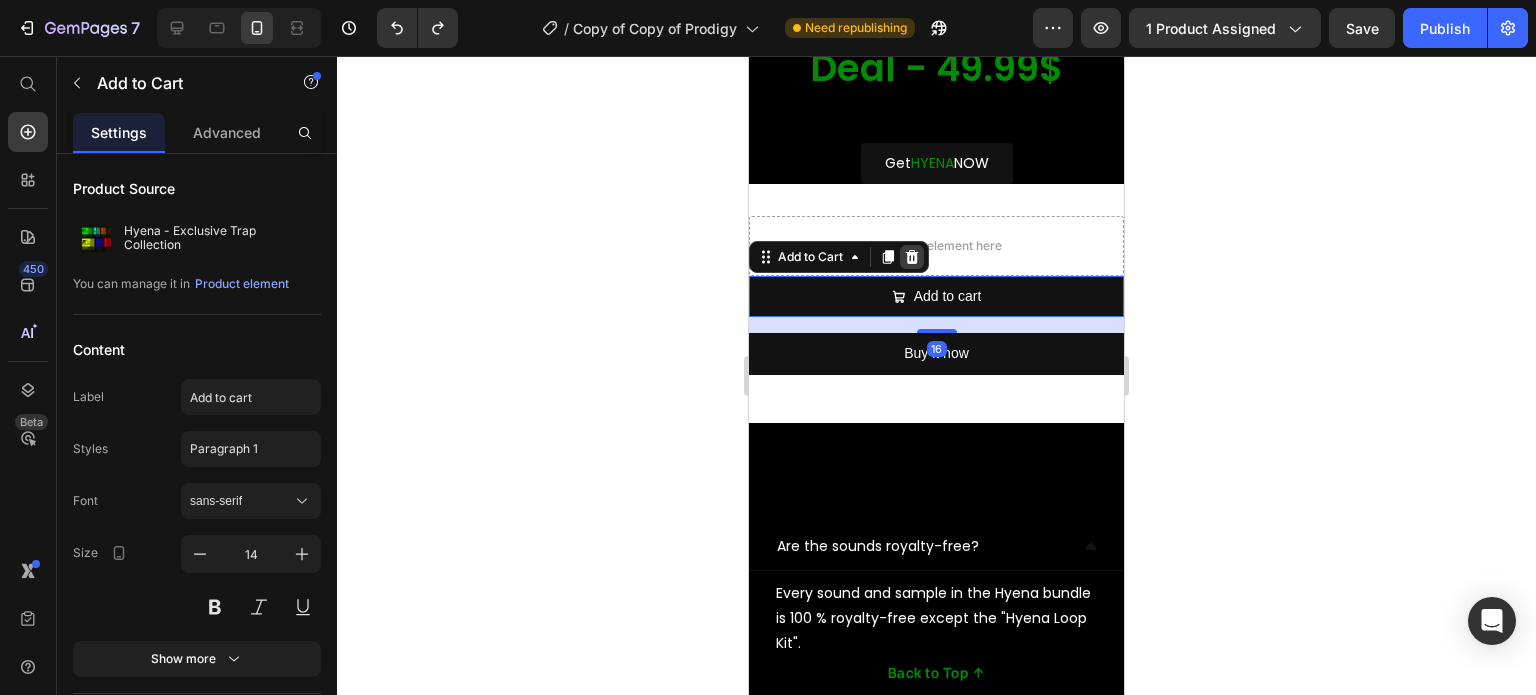 click 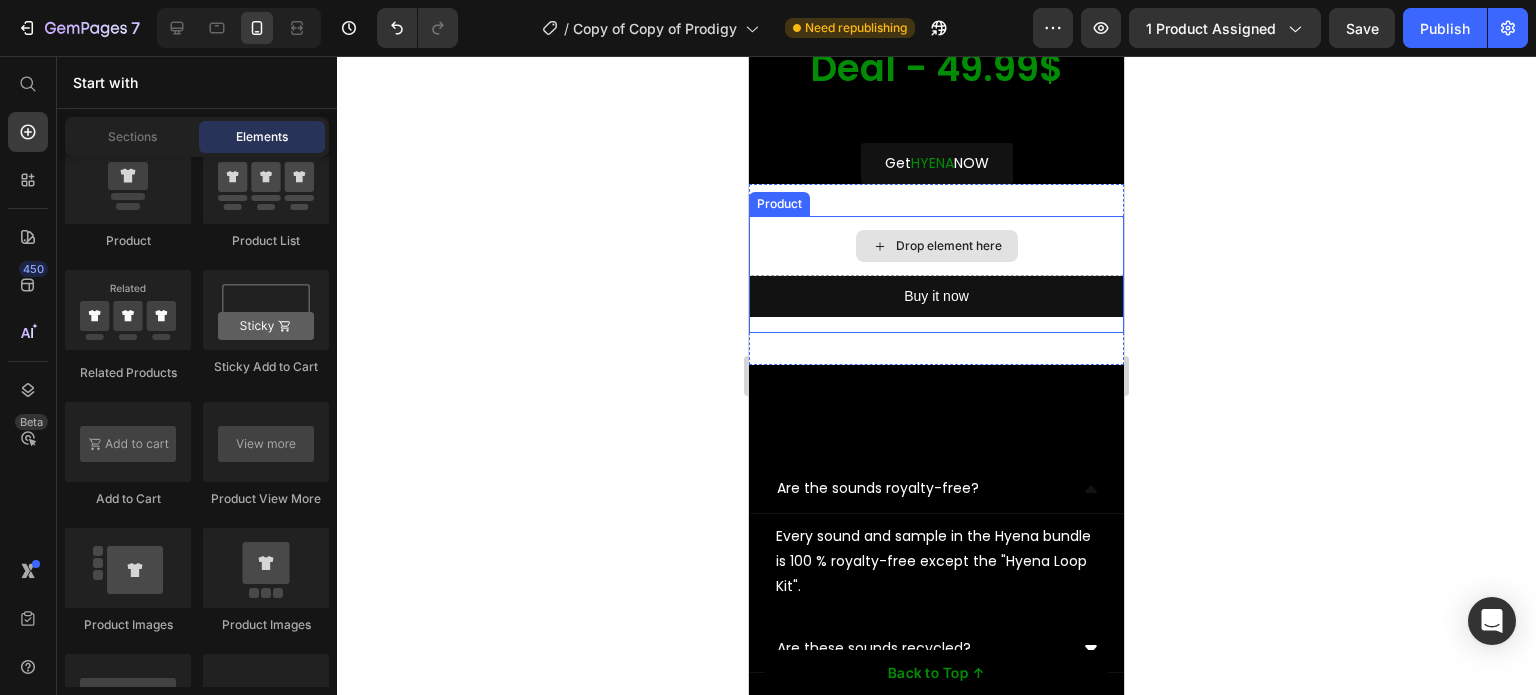 click on "Drop element here" at bounding box center [936, 246] 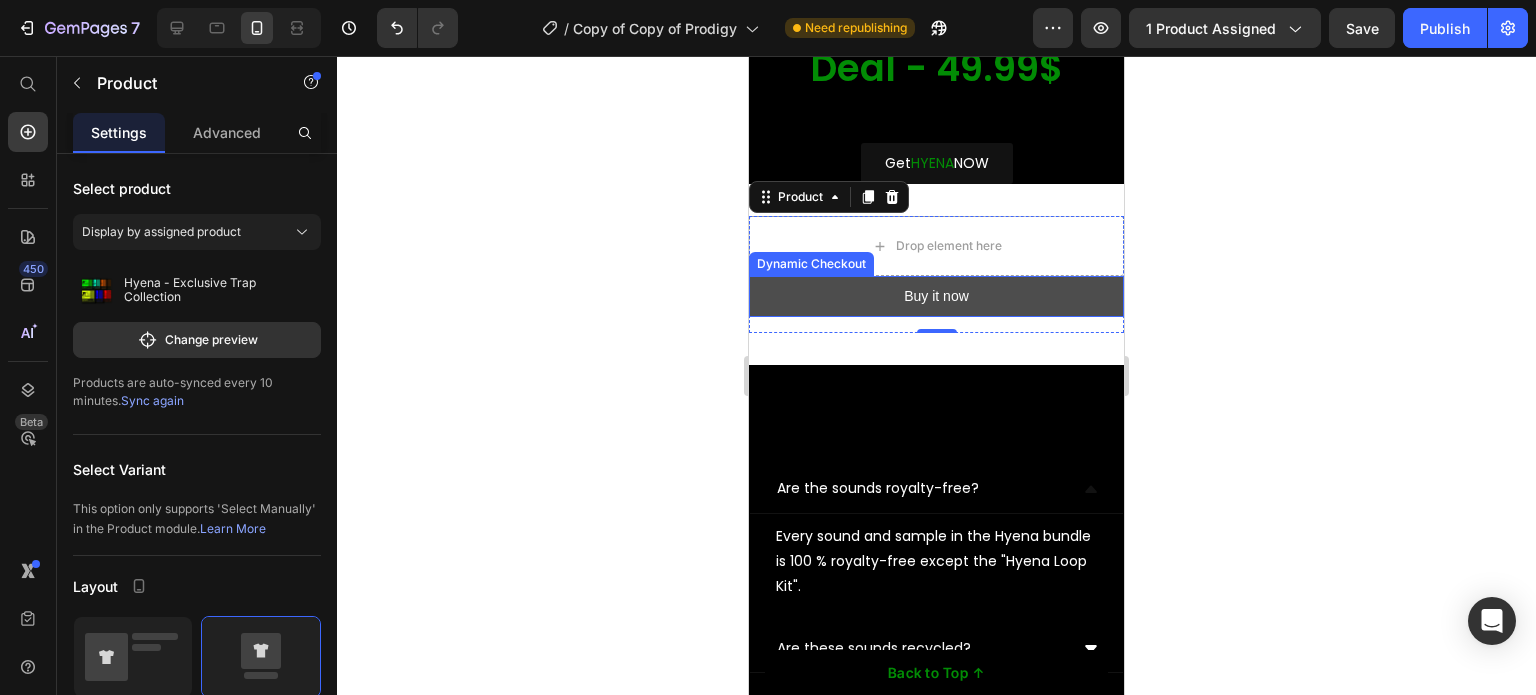 click on "Buy it now" at bounding box center (936, 296) 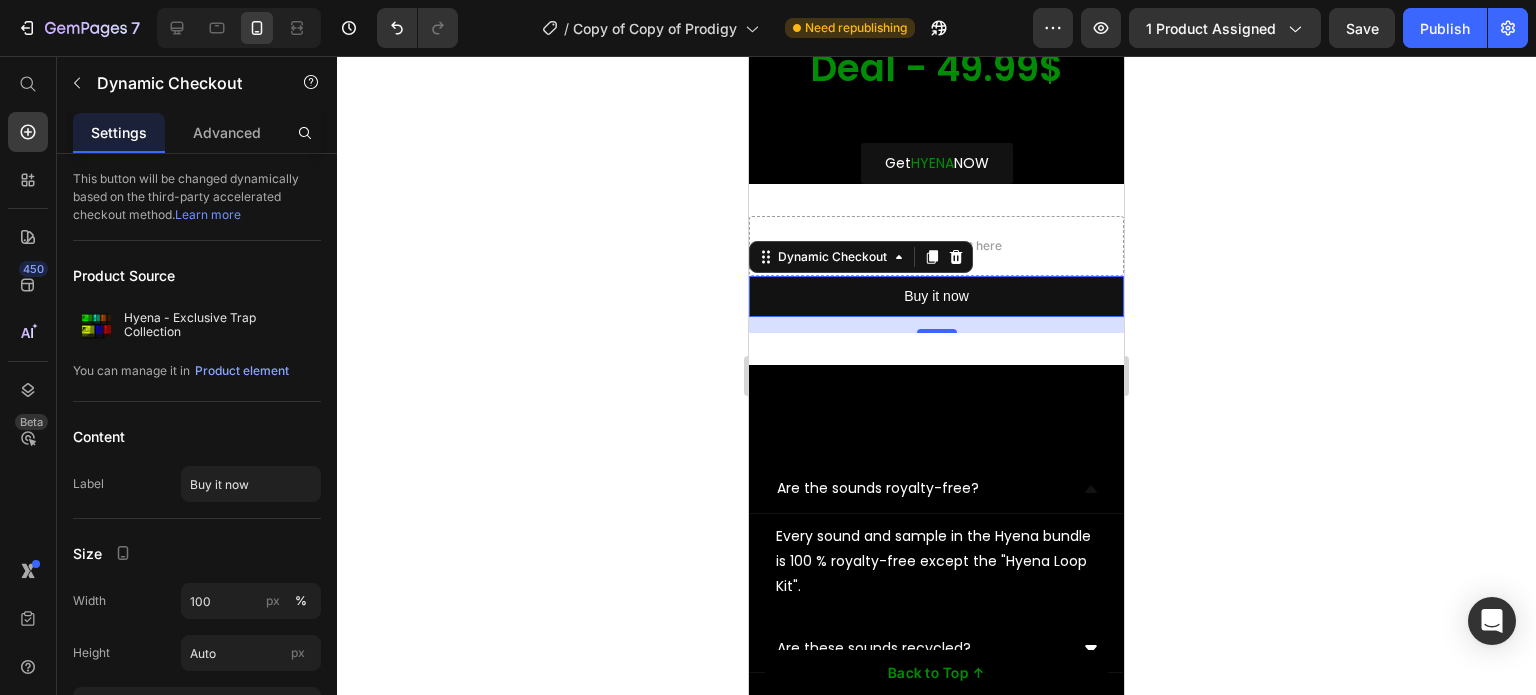 click 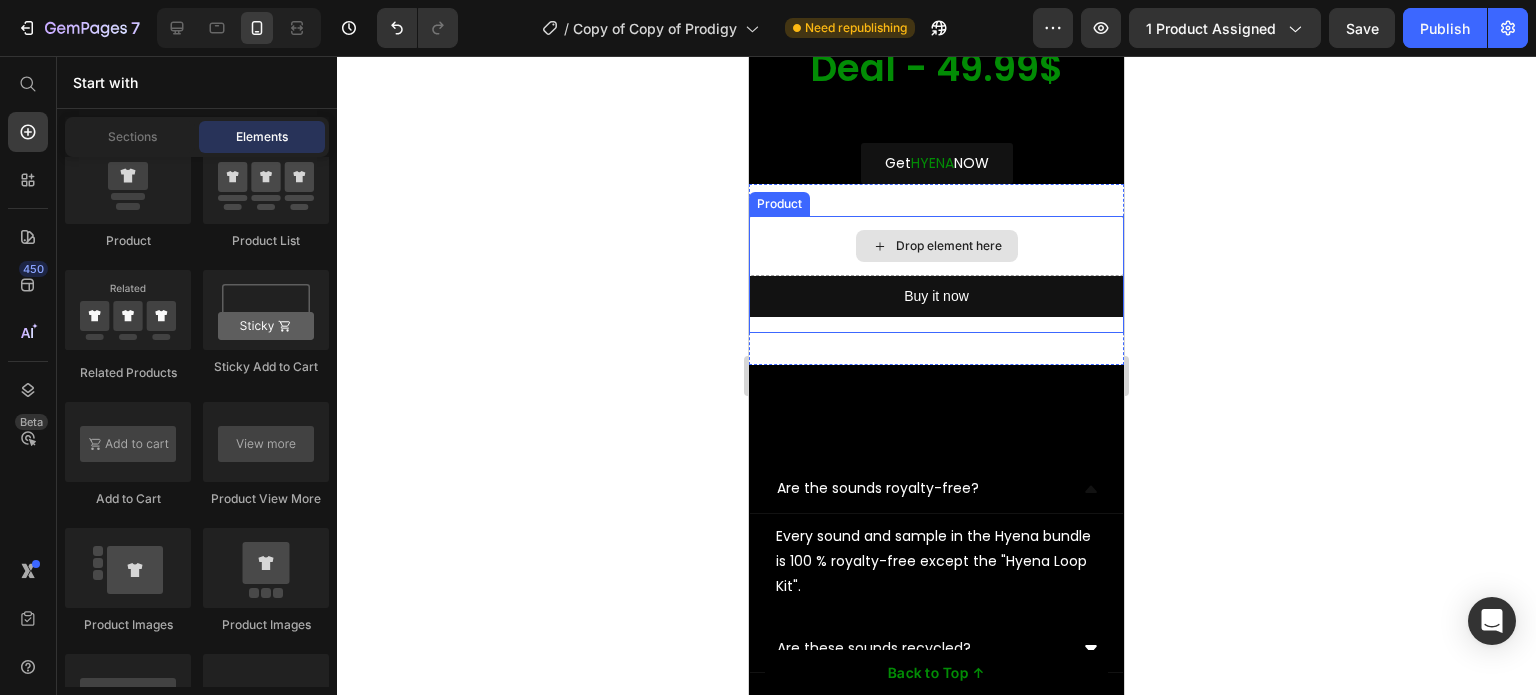 click on "Drop element here" at bounding box center (936, 246) 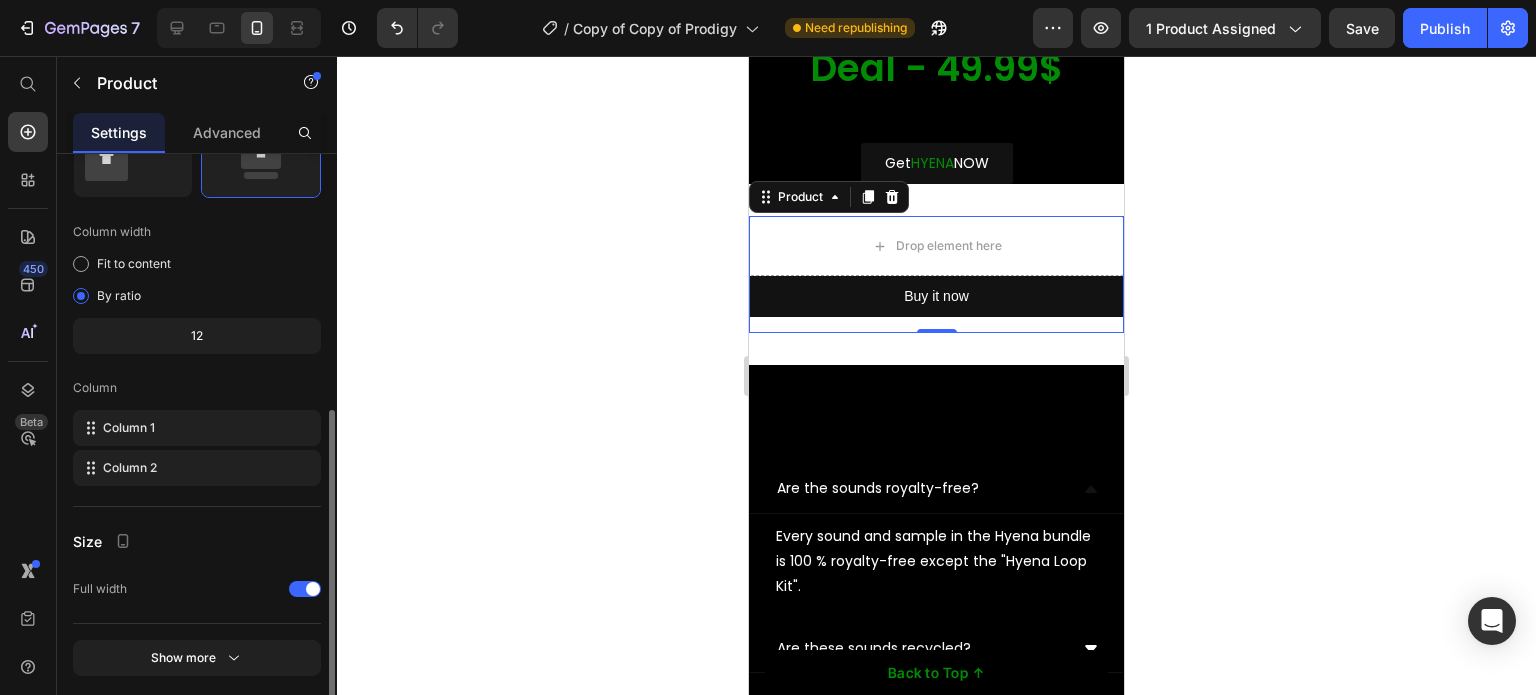 scroll, scrollTop: 570, scrollLeft: 0, axis: vertical 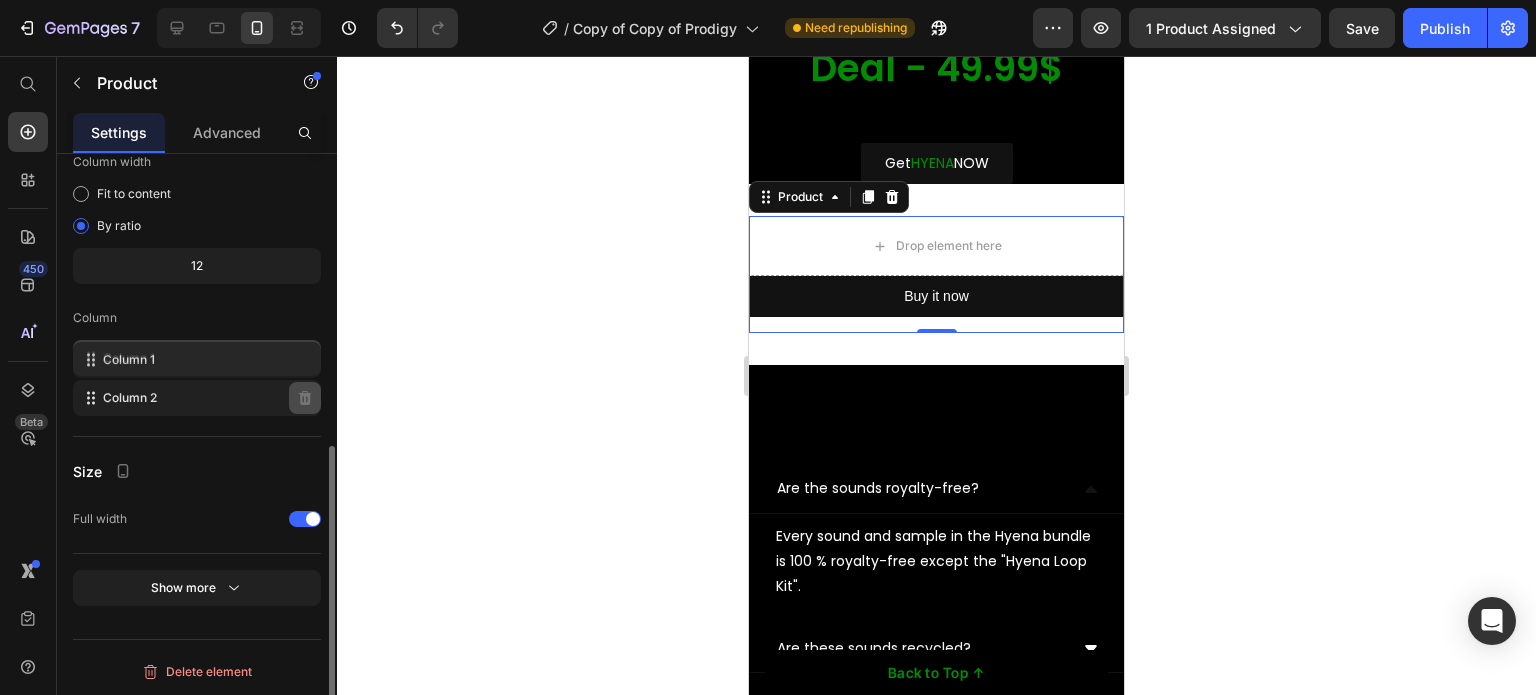 type 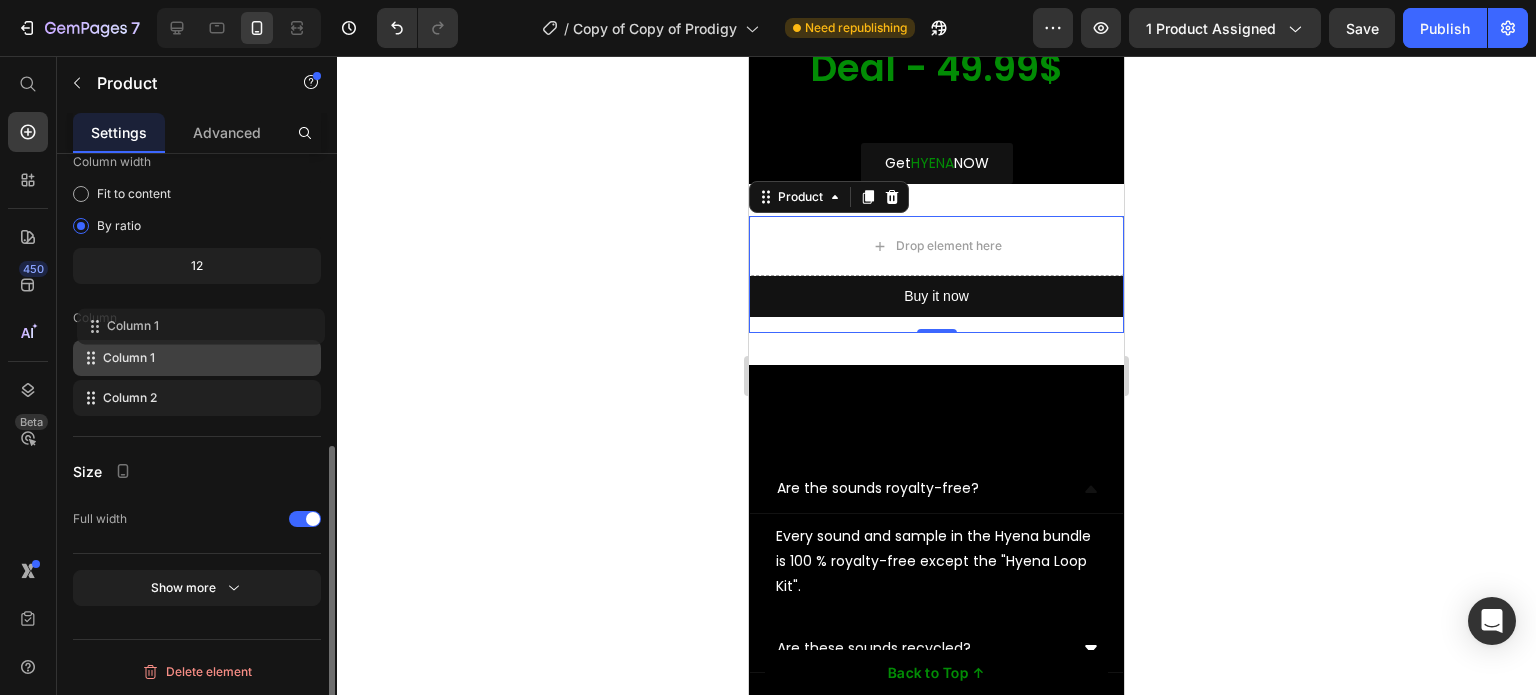click on "Column" at bounding box center (197, 318) 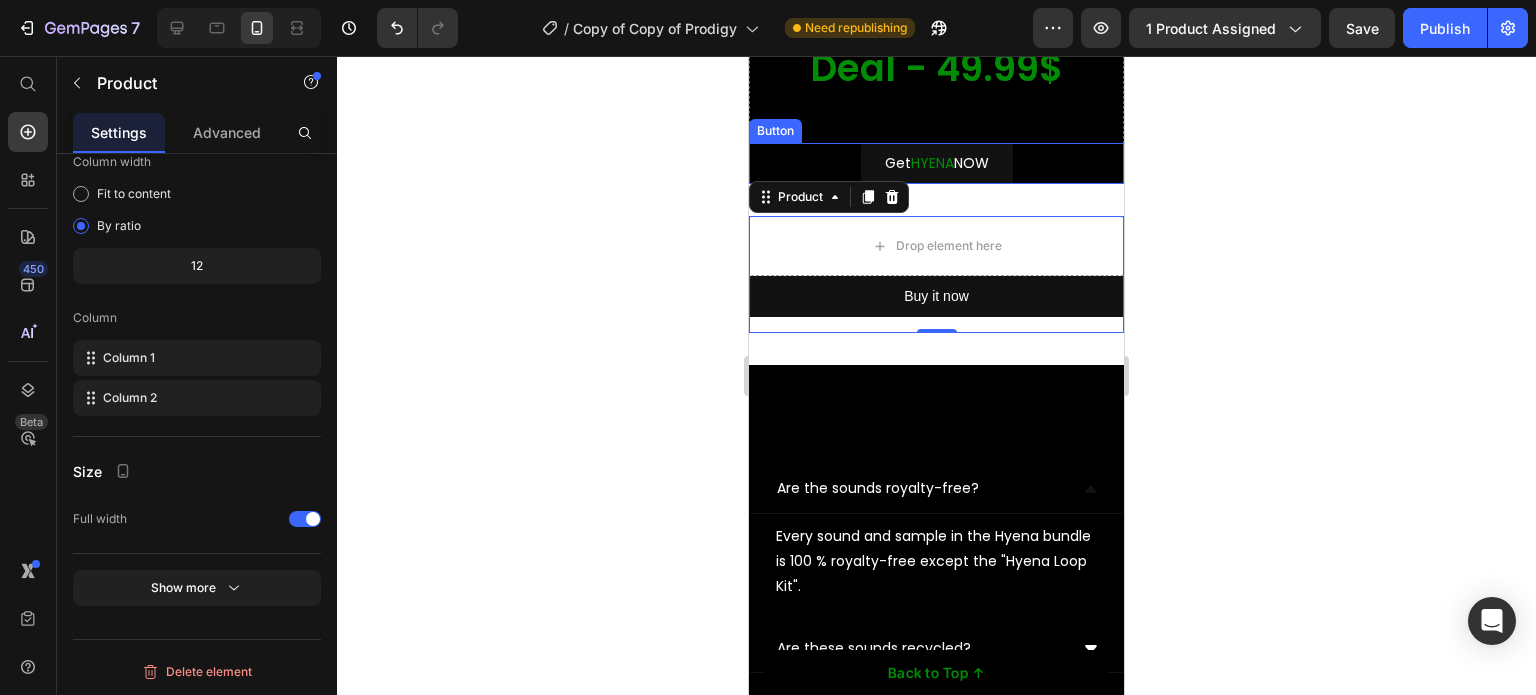 click on "Get   HYENA   NOW Button" at bounding box center [936, 163] 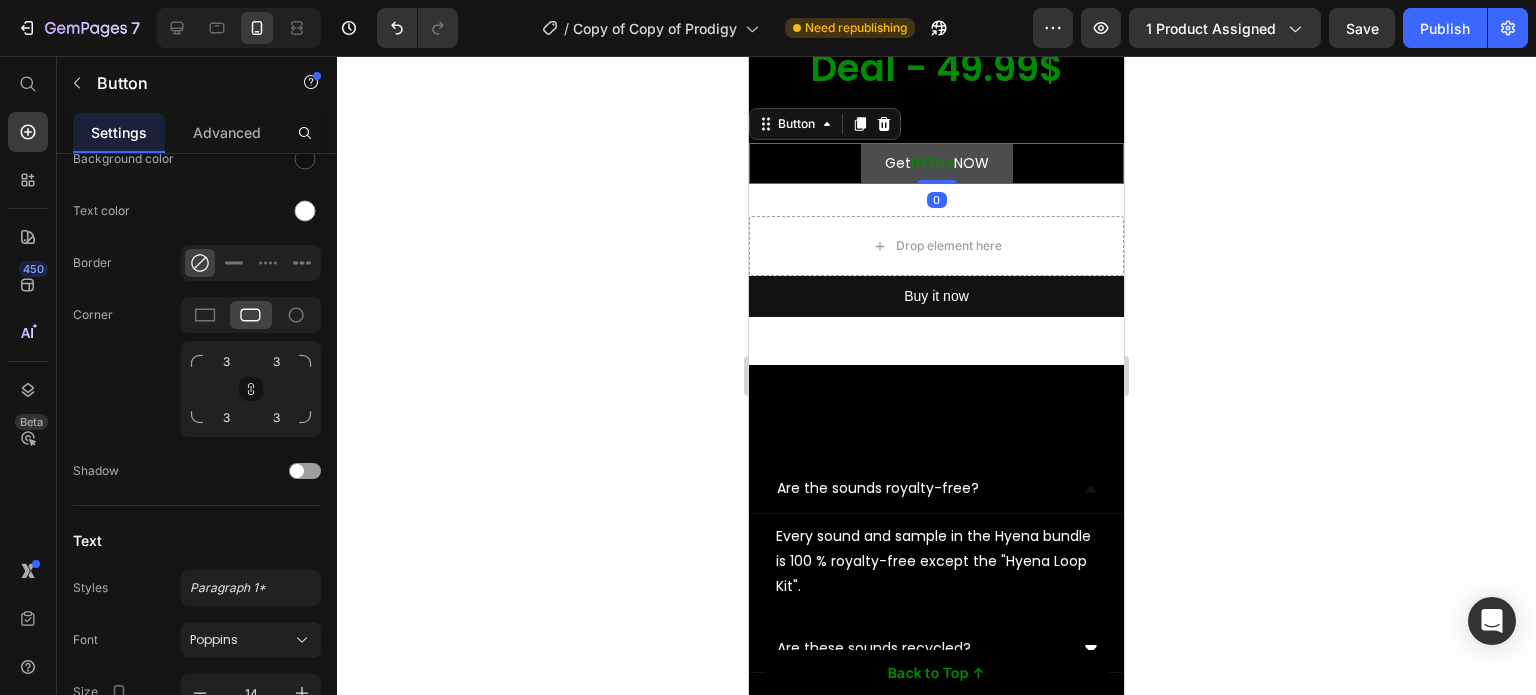 scroll, scrollTop: 0, scrollLeft: 0, axis: both 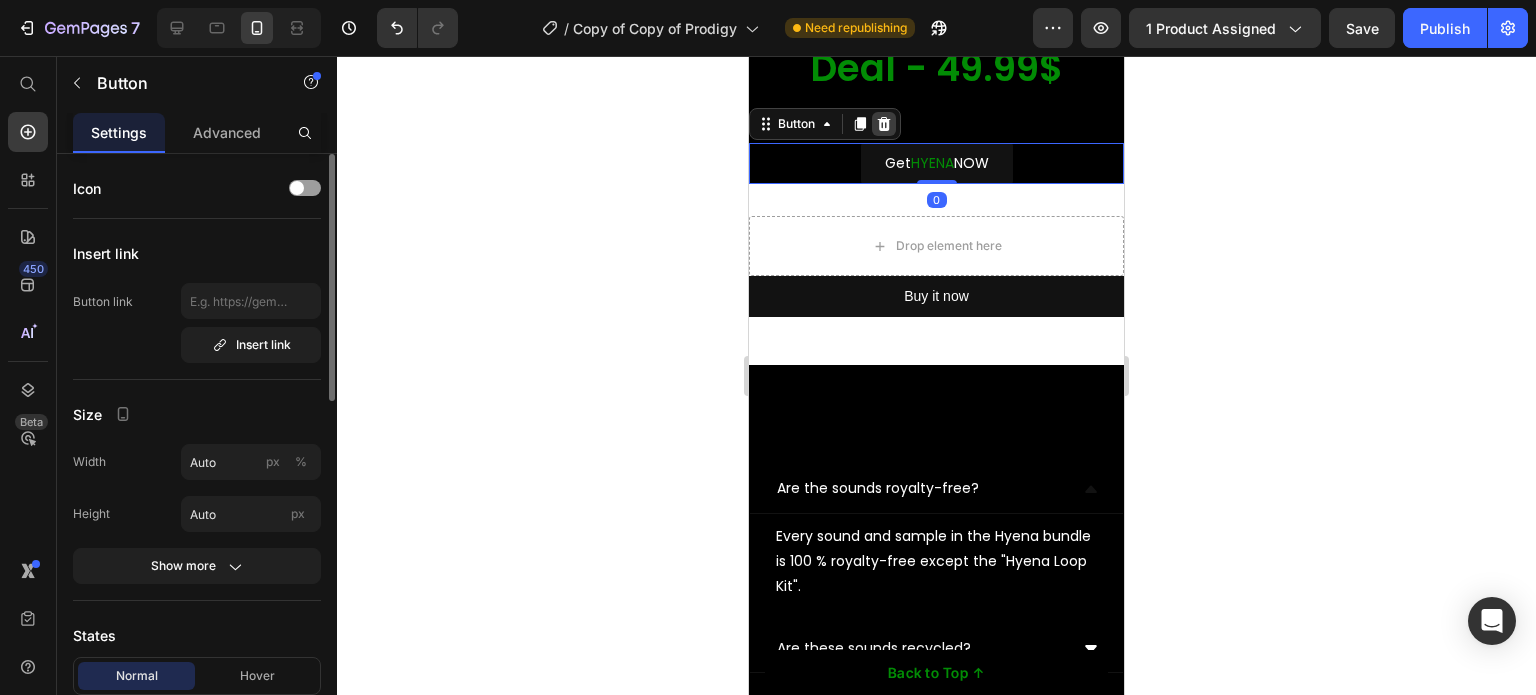click 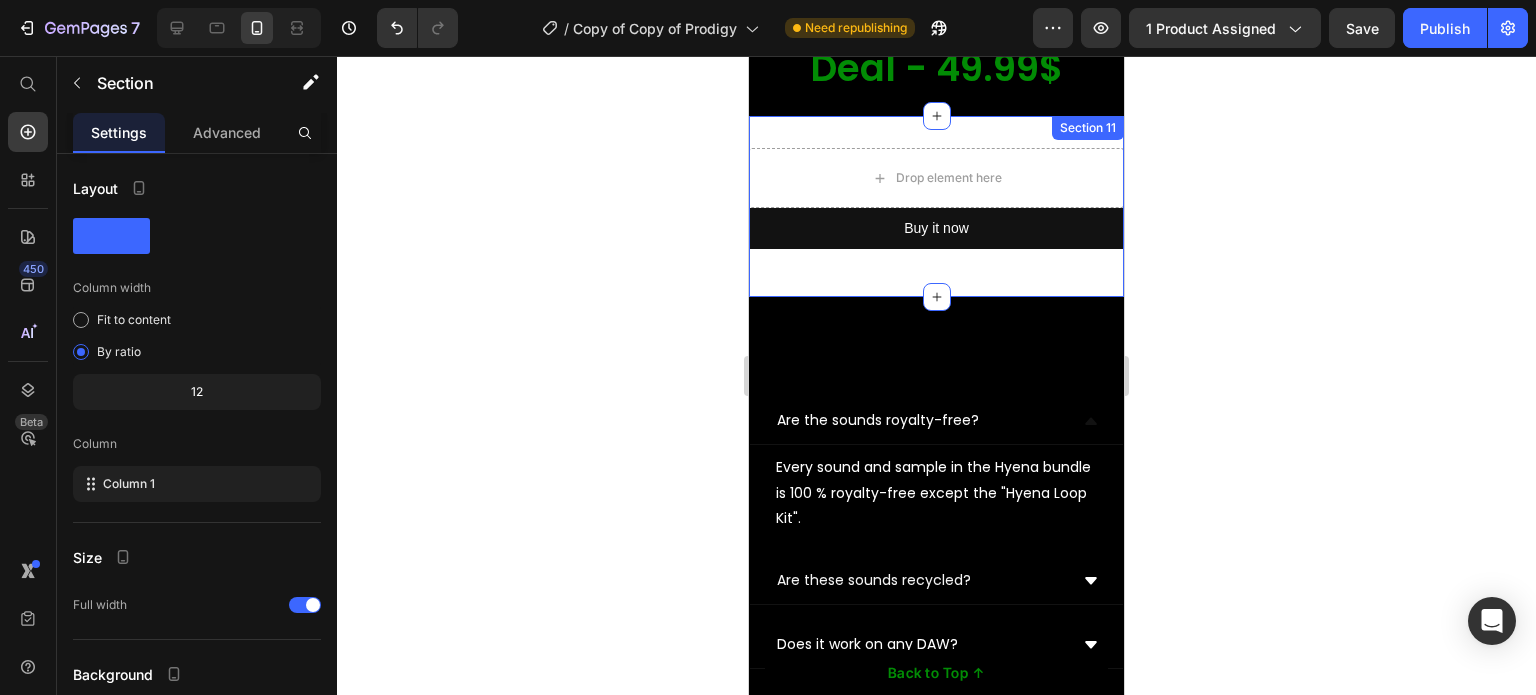 click on "Drop element here Buy it now Dynamic Checkout Product Section [NUMBER]" at bounding box center [936, 206] 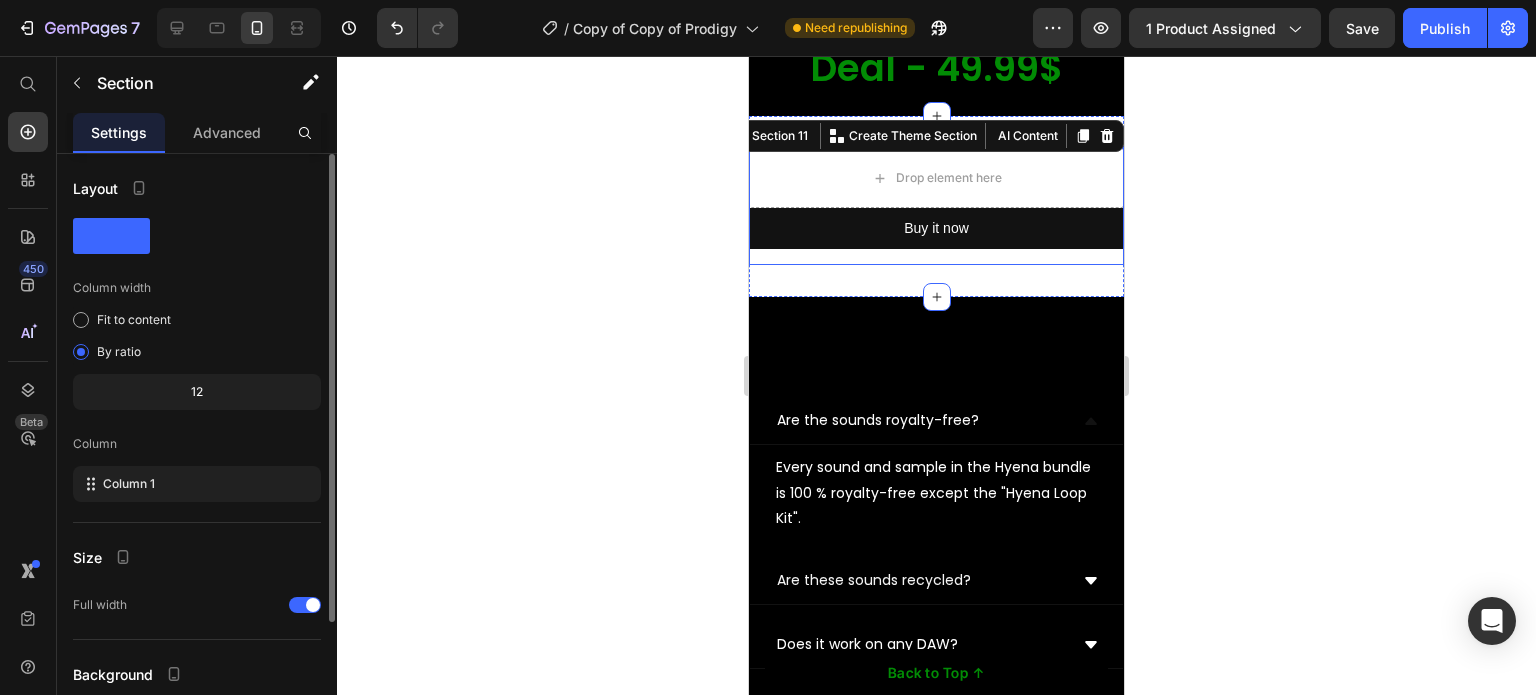 scroll, scrollTop: 164, scrollLeft: 0, axis: vertical 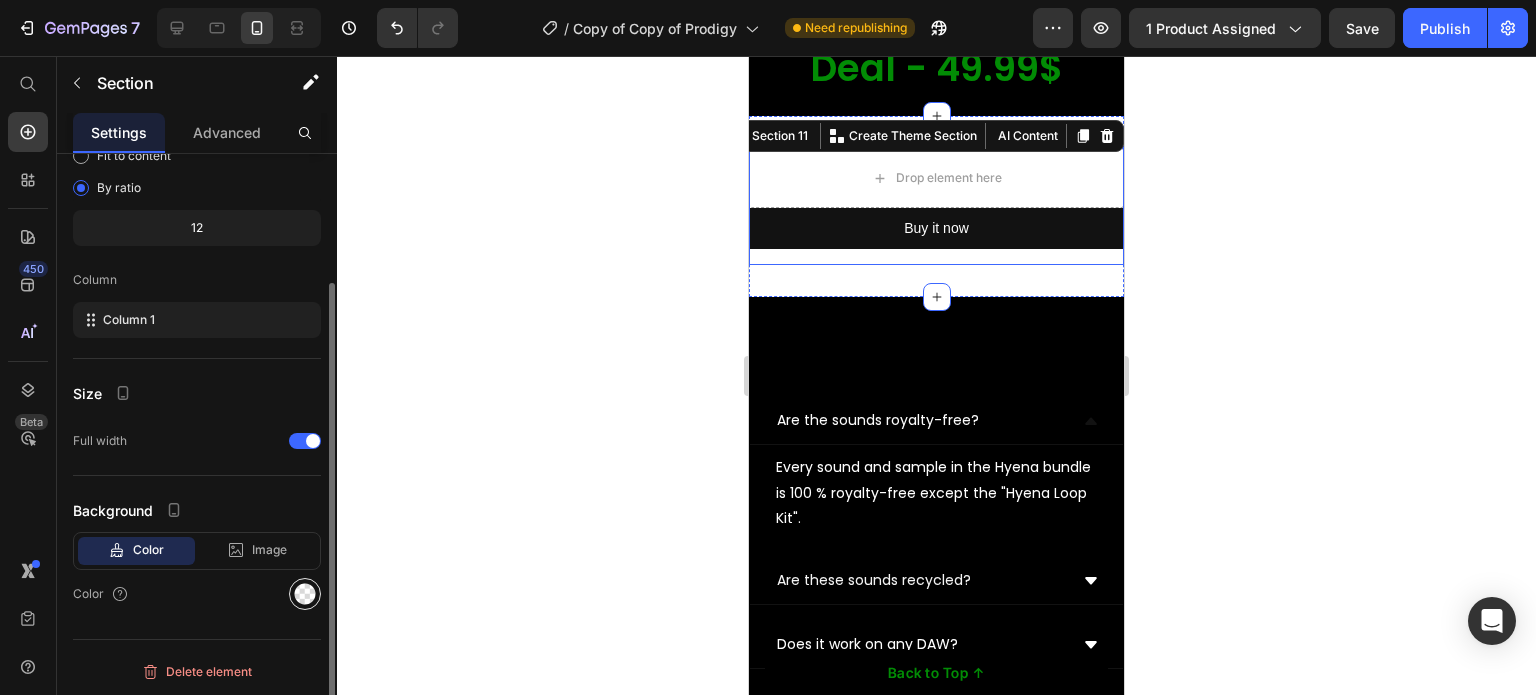 click at bounding box center (305, 594) 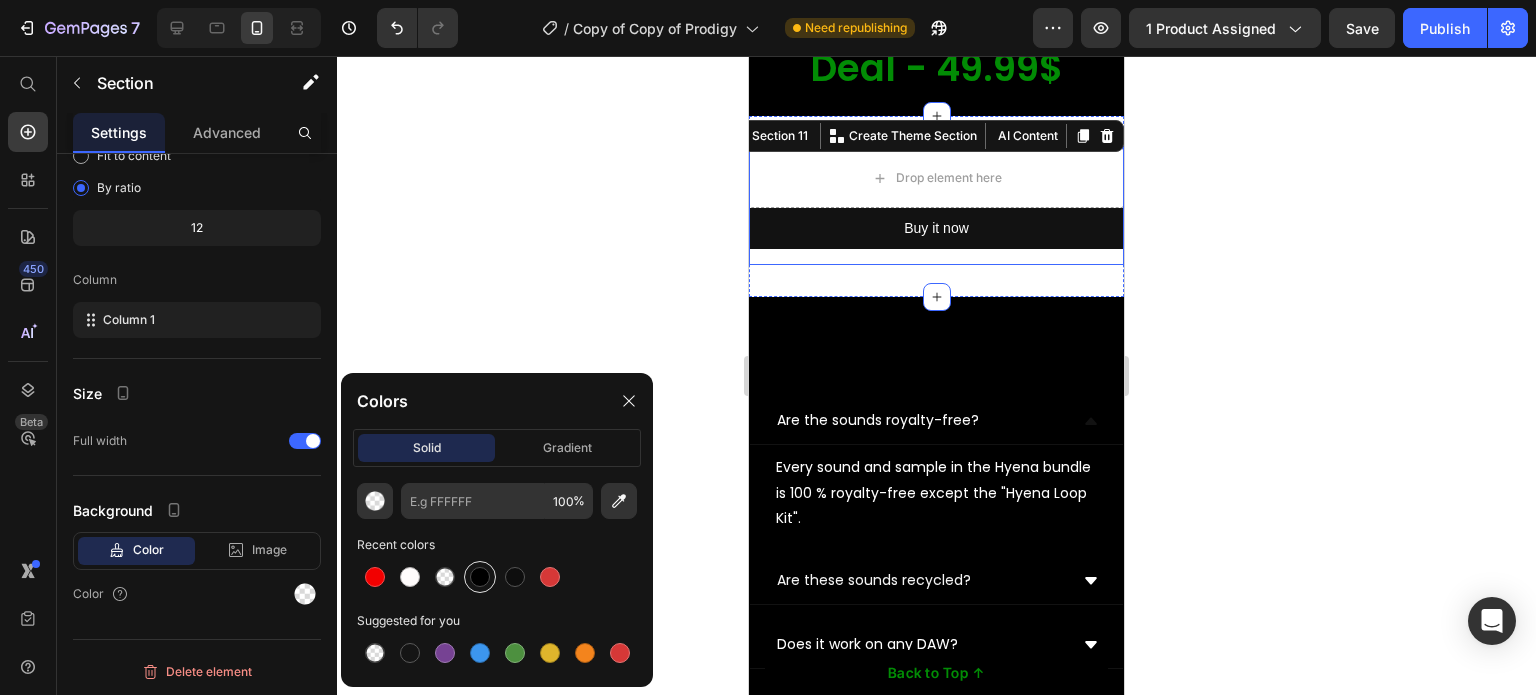 click at bounding box center [480, 577] 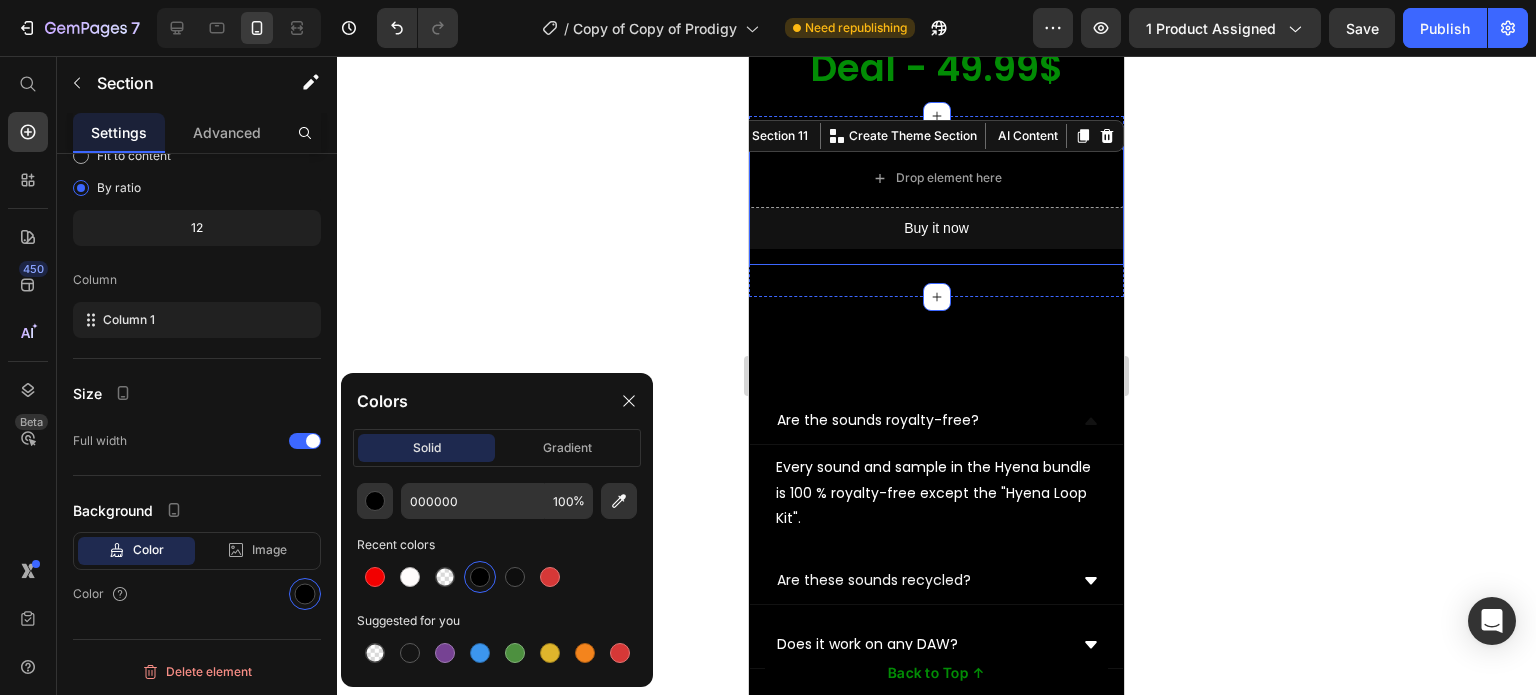 click 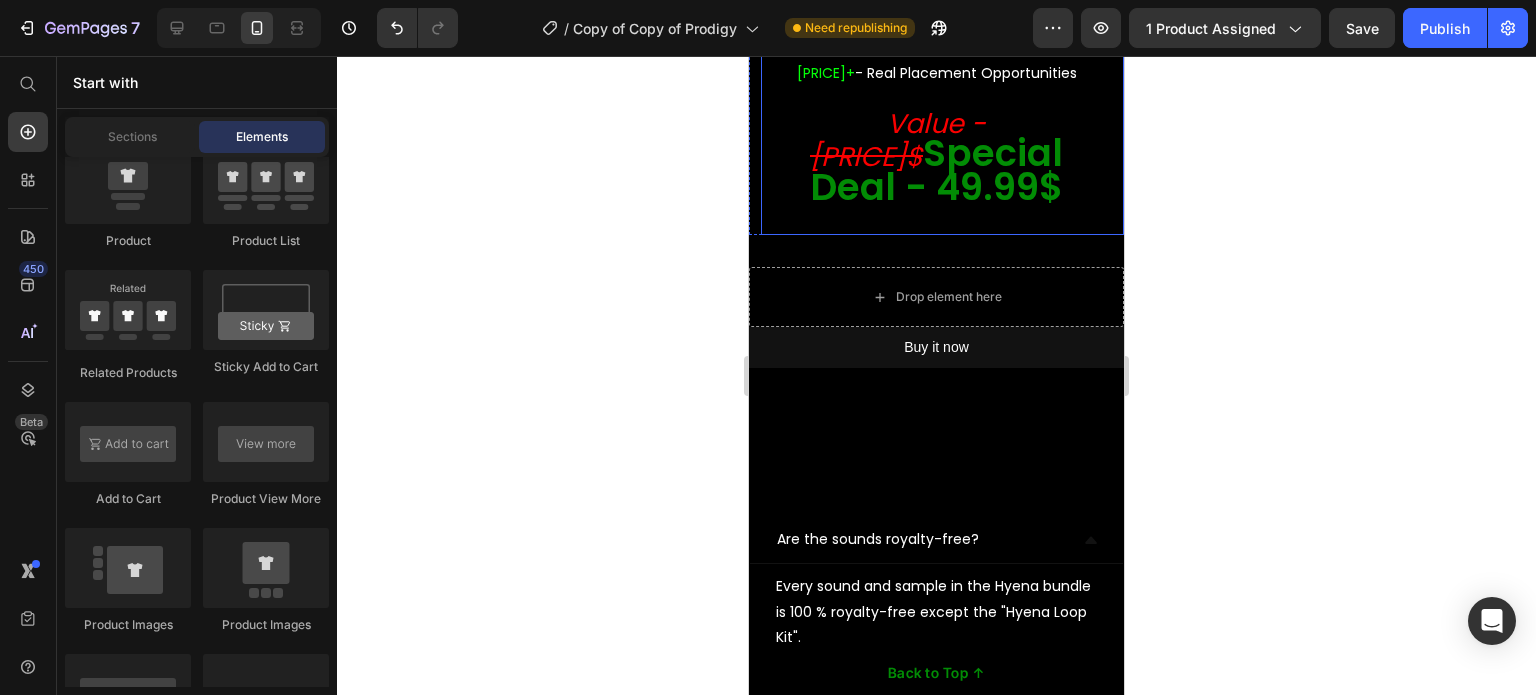 scroll, scrollTop: 9303, scrollLeft: 0, axis: vertical 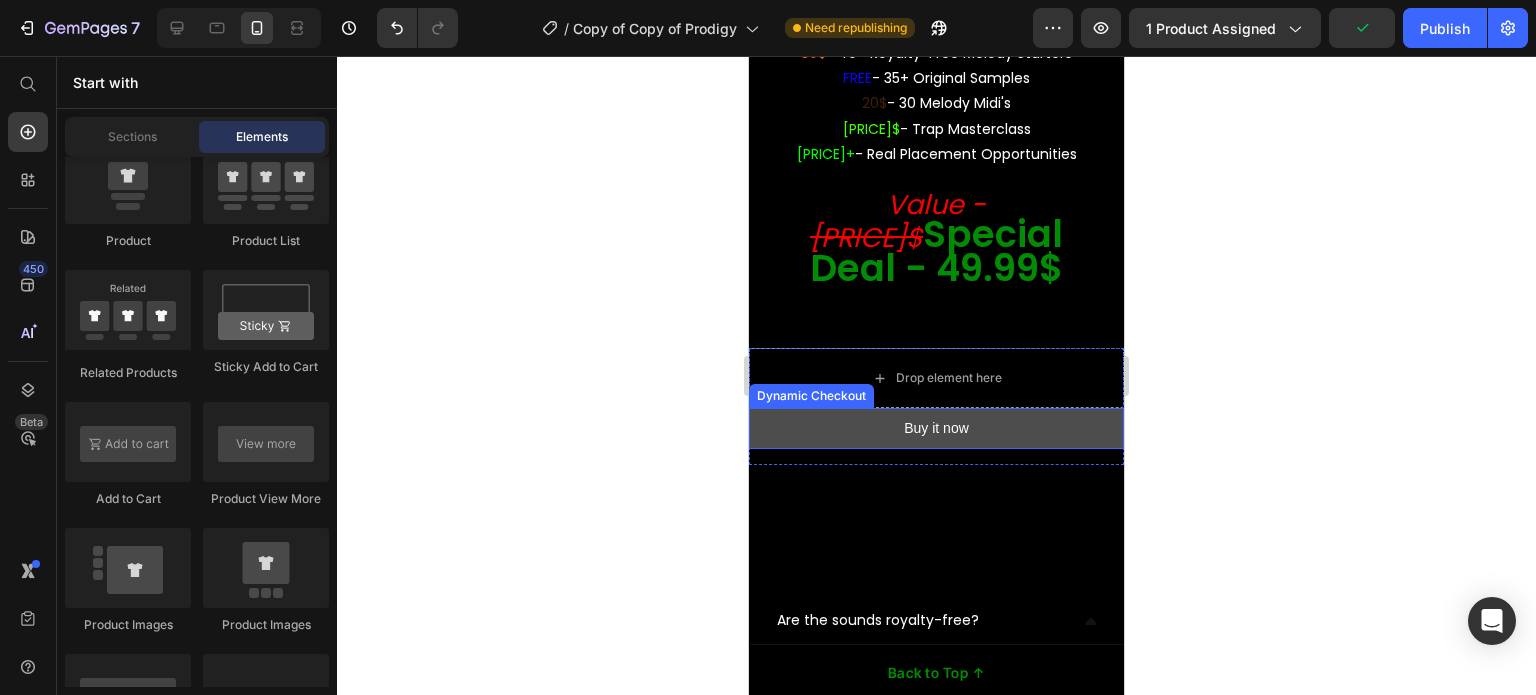 click on "Buy it now" at bounding box center [936, 428] 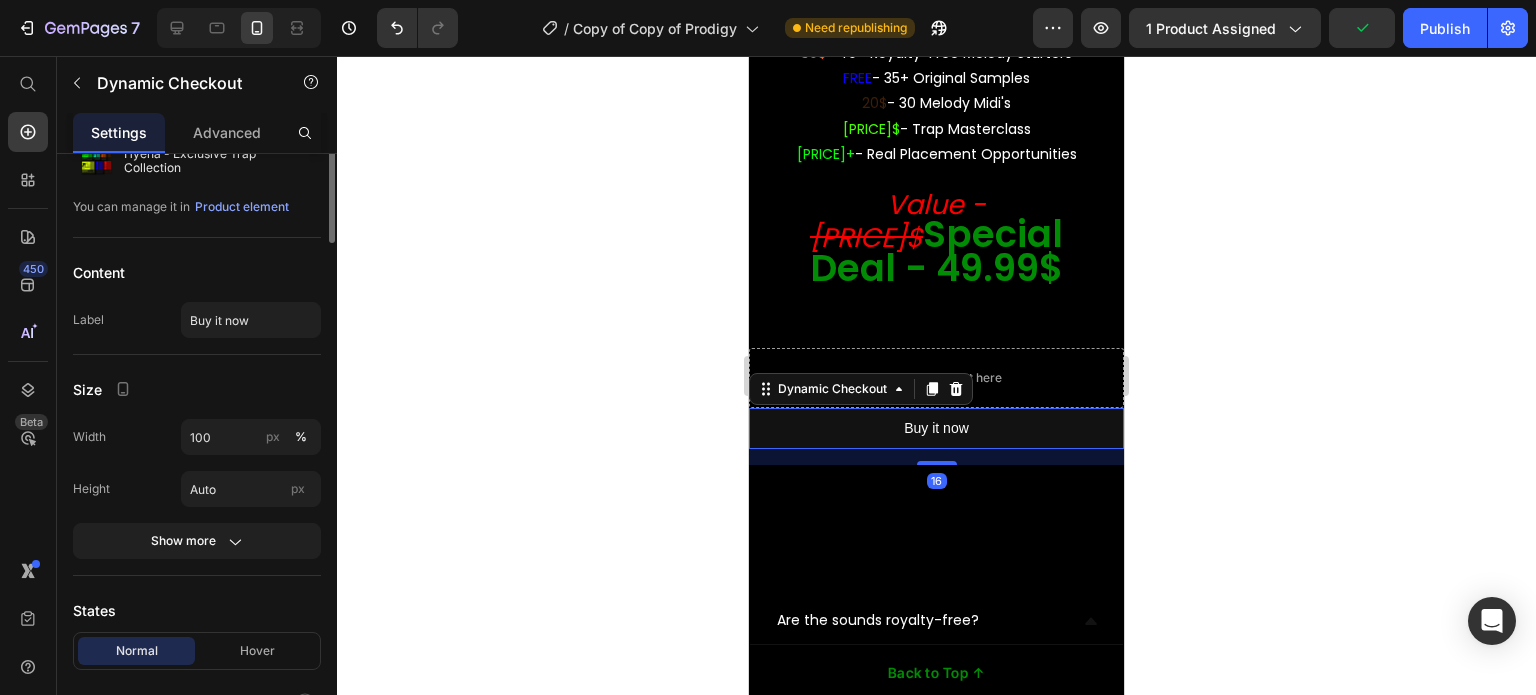 scroll, scrollTop: 0, scrollLeft: 0, axis: both 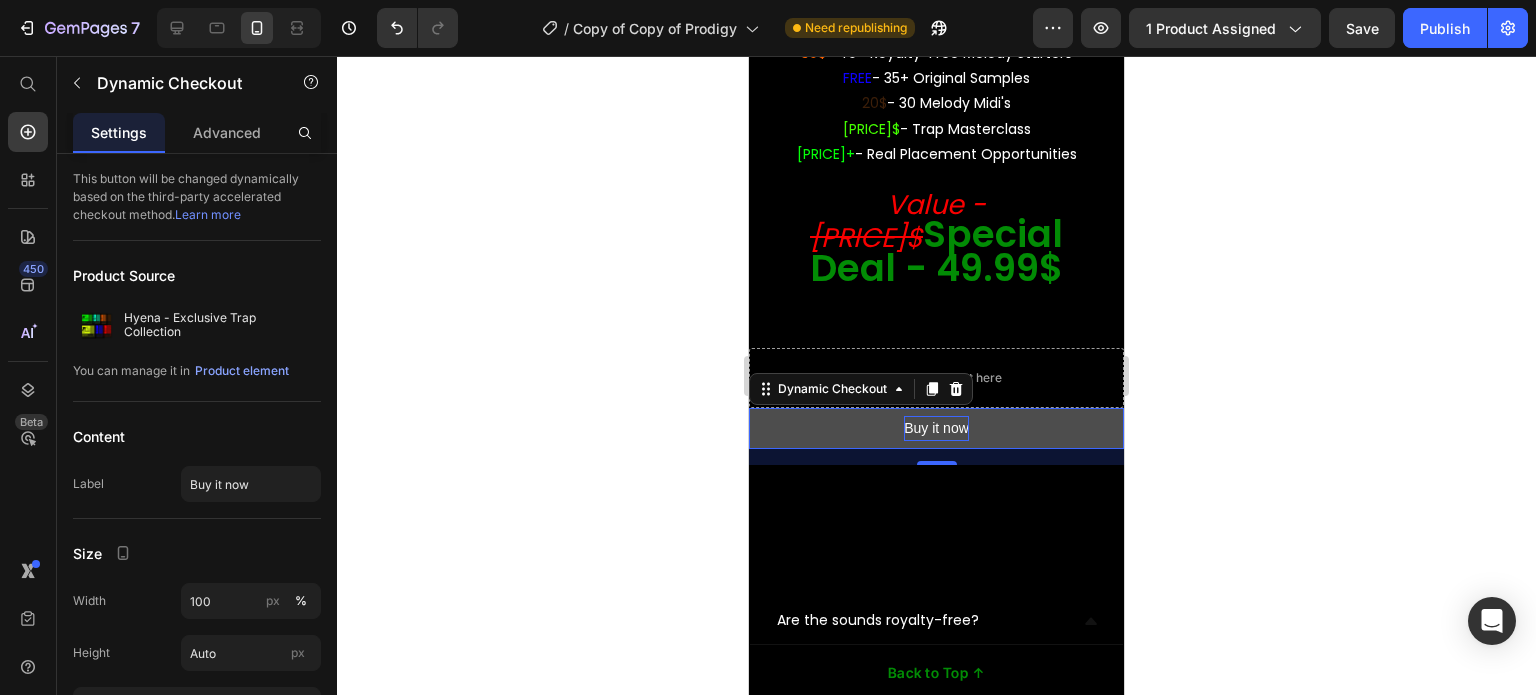click on "Buy it now" at bounding box center [936, 428] 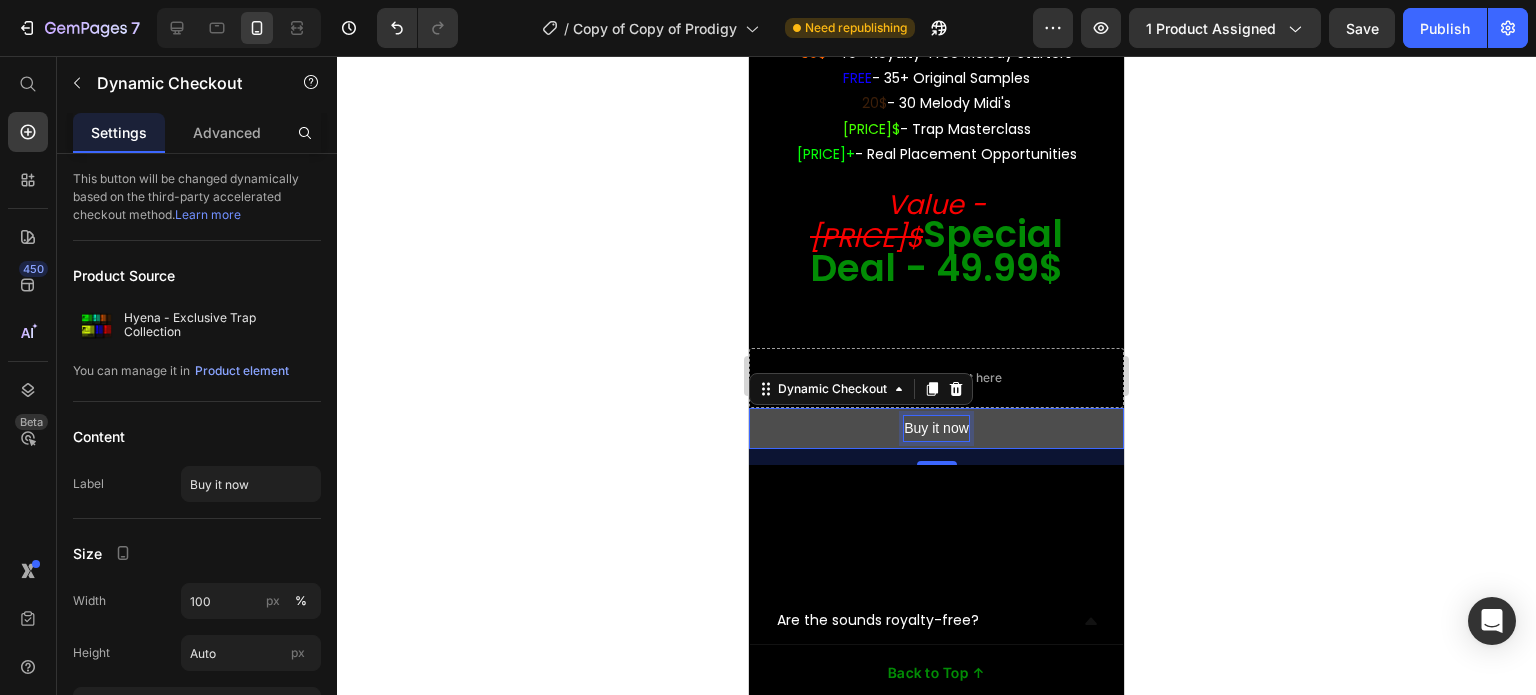 click on "Buy it now" at bounding box center (936, 428) 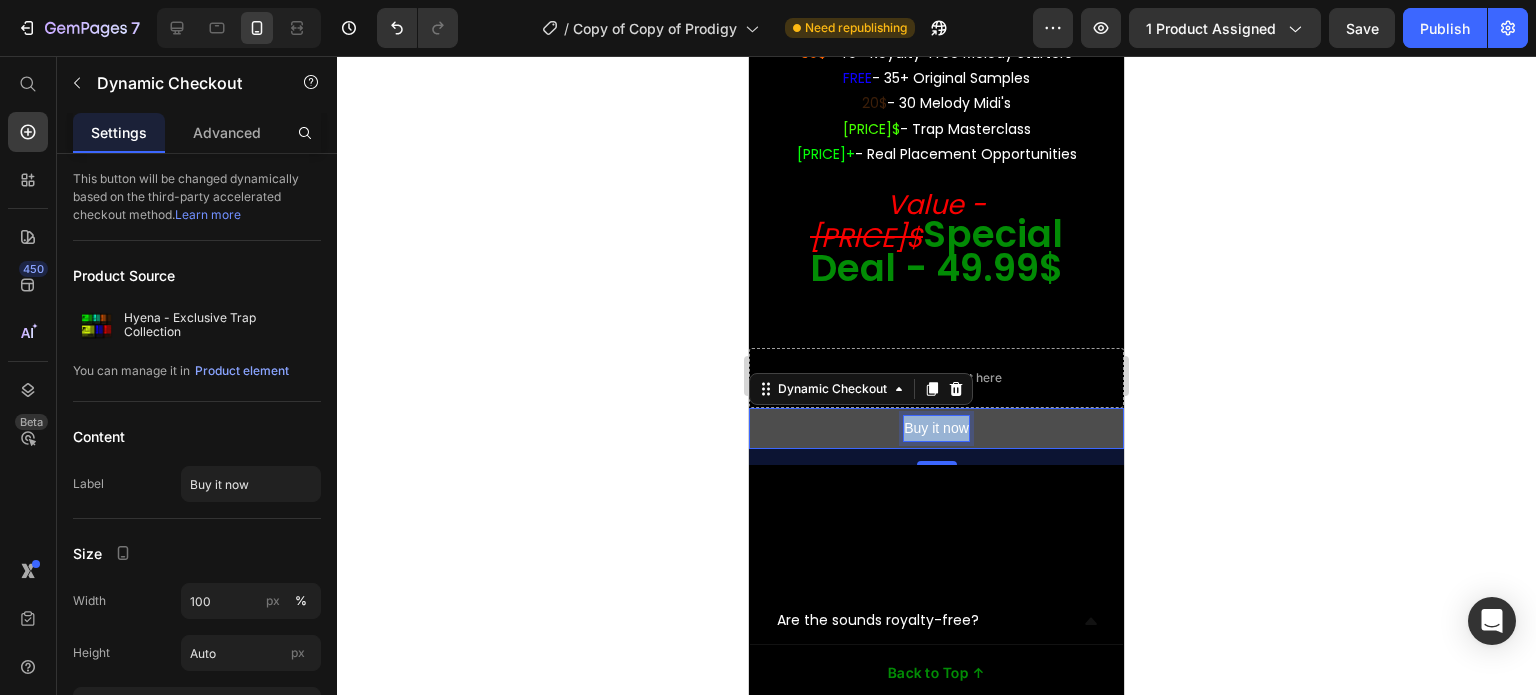 click on "Buy it now" at bounding box center (936, 428) 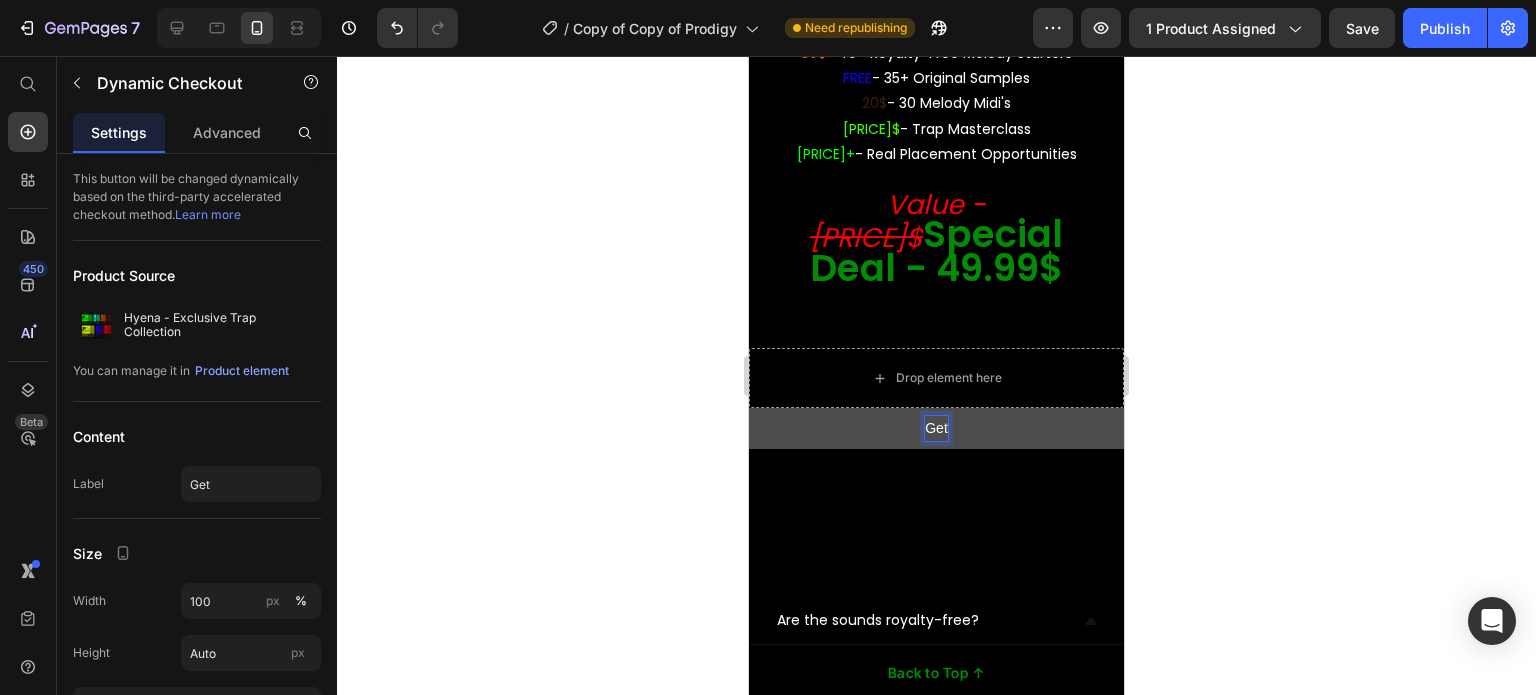 click on "Get" at bounding box center (936, 428) 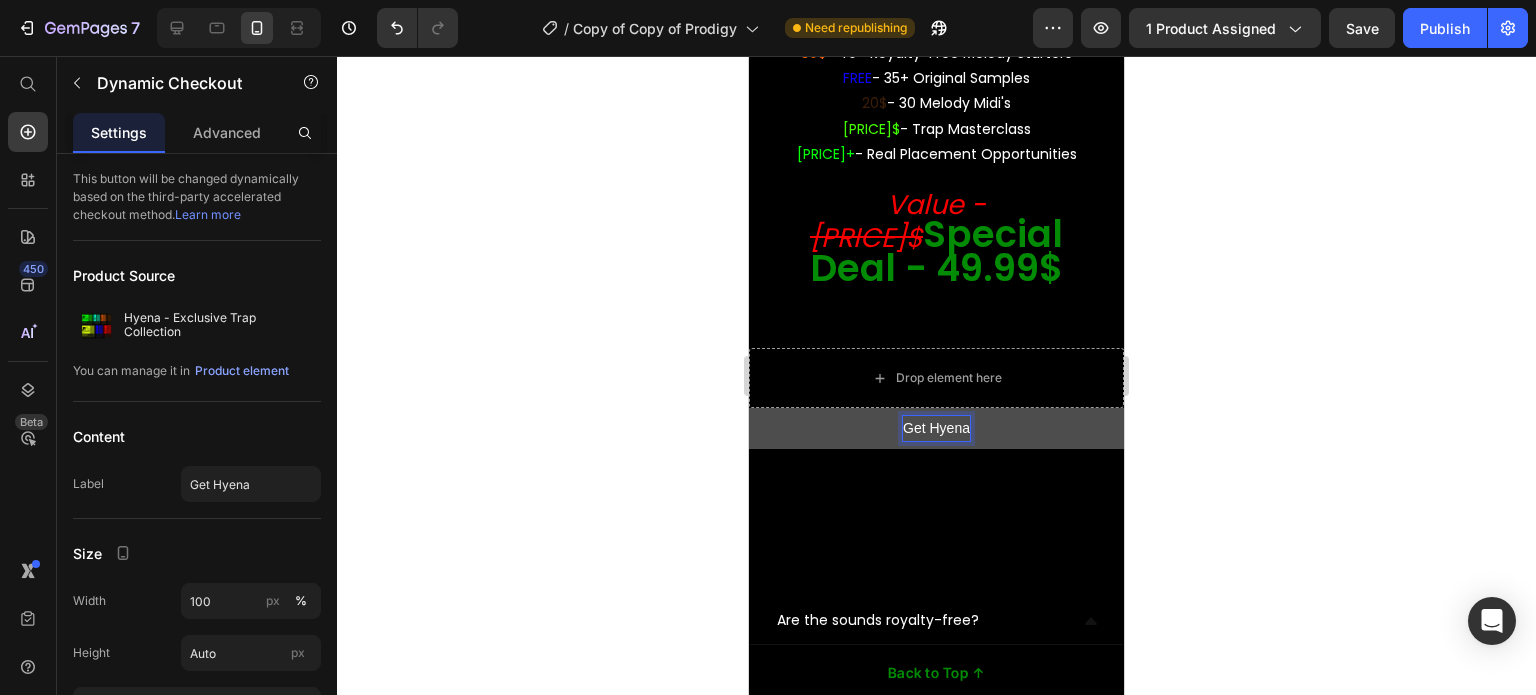 click on "Get Hyena" at bounding box center [936, 428] 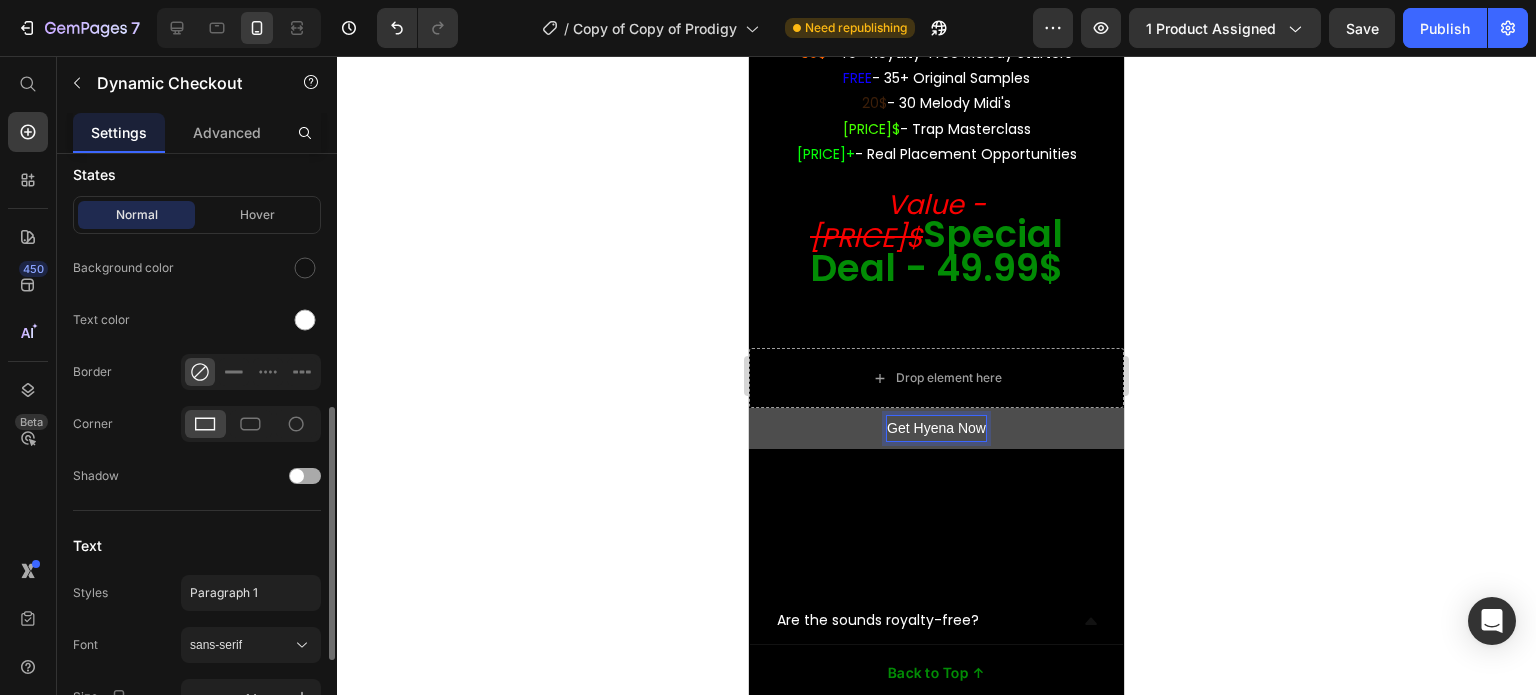 scroll, scrollTop: 814, scrollLeft: 0, axis: vertical 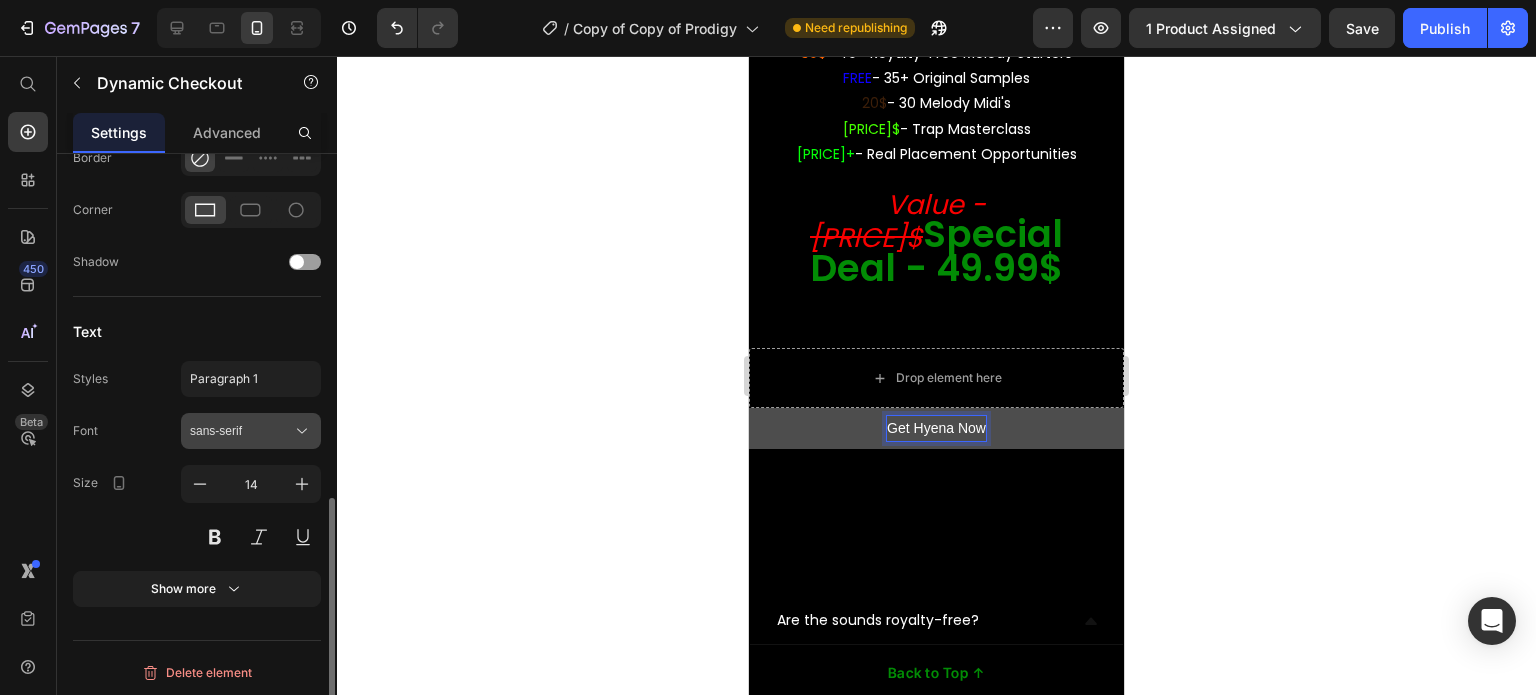 click on "sans-serif" at bounding box center [251, 431] 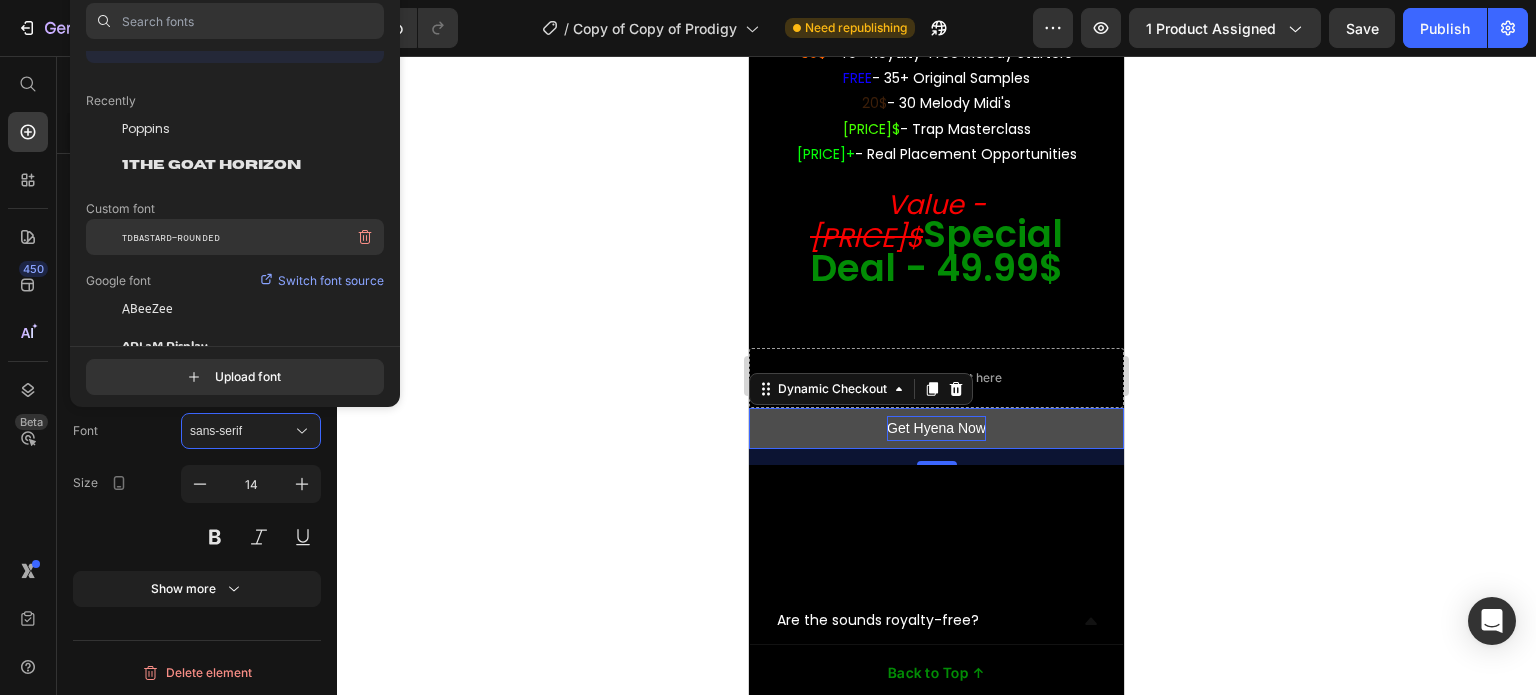 scroll, scrollTop: 0, scrollLeft: 0, axis: both 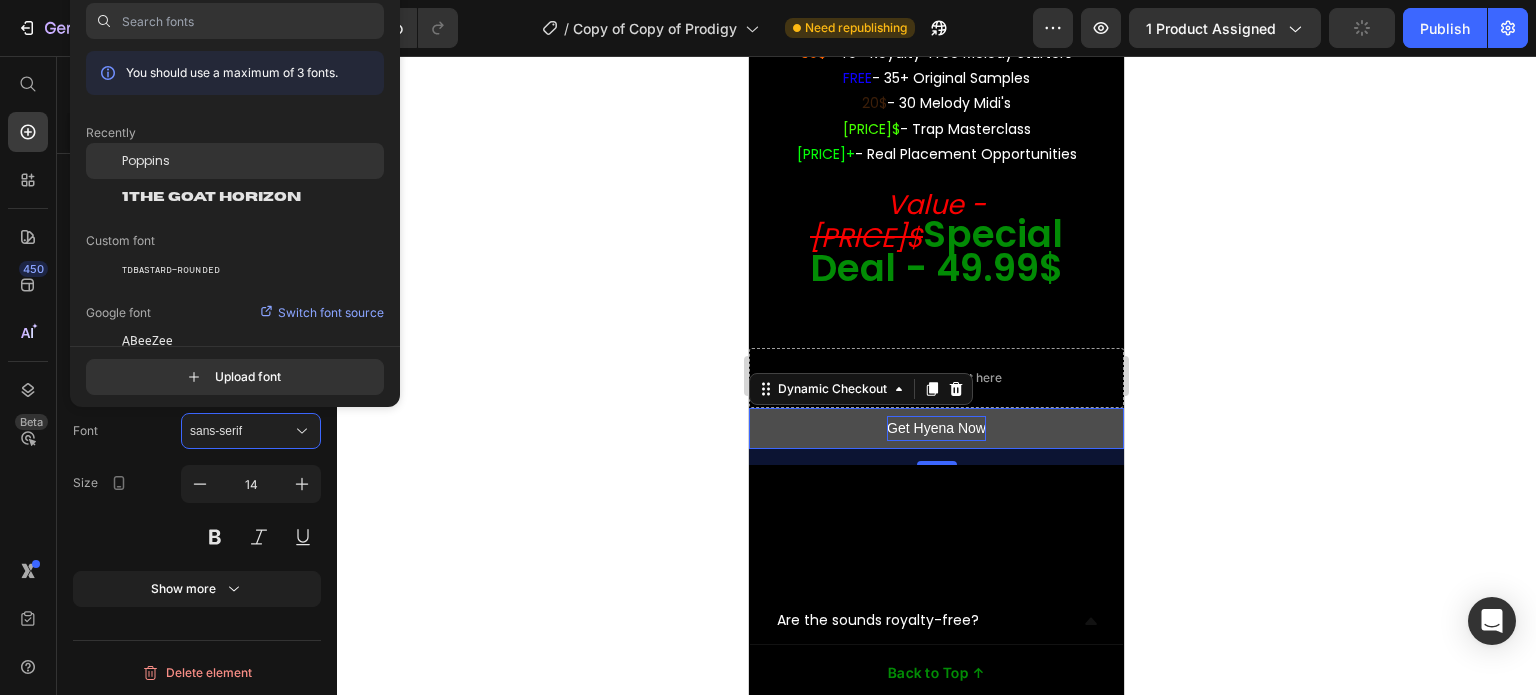 click on "Poppins" at bounding box center (146, 161) 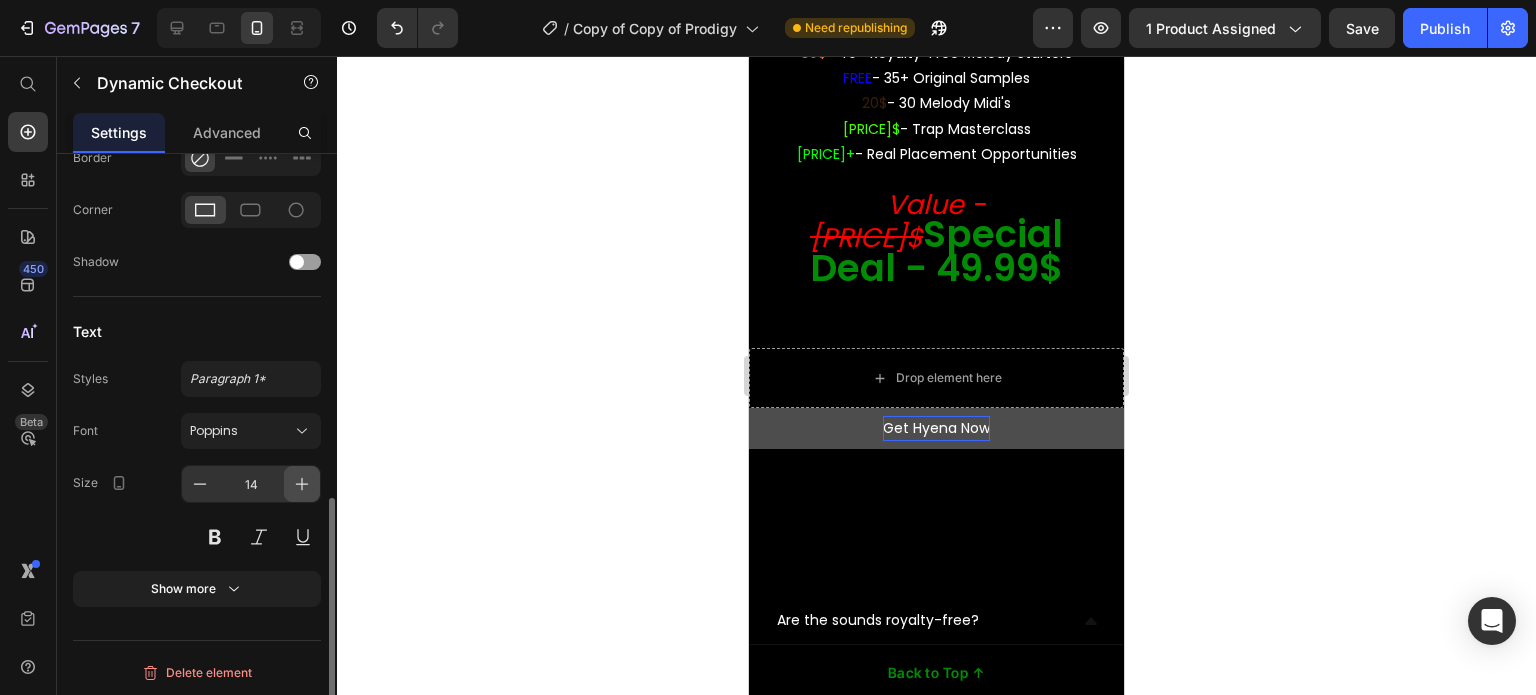 click 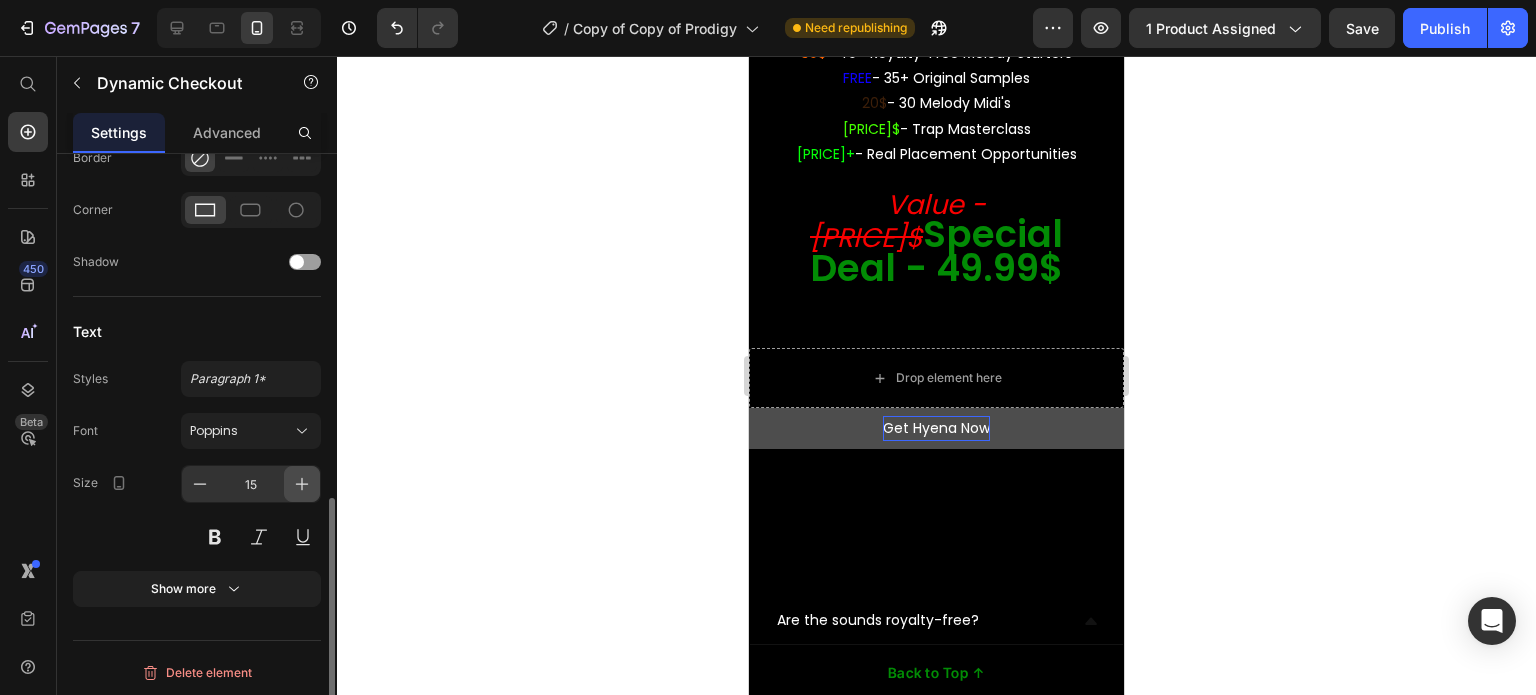 click 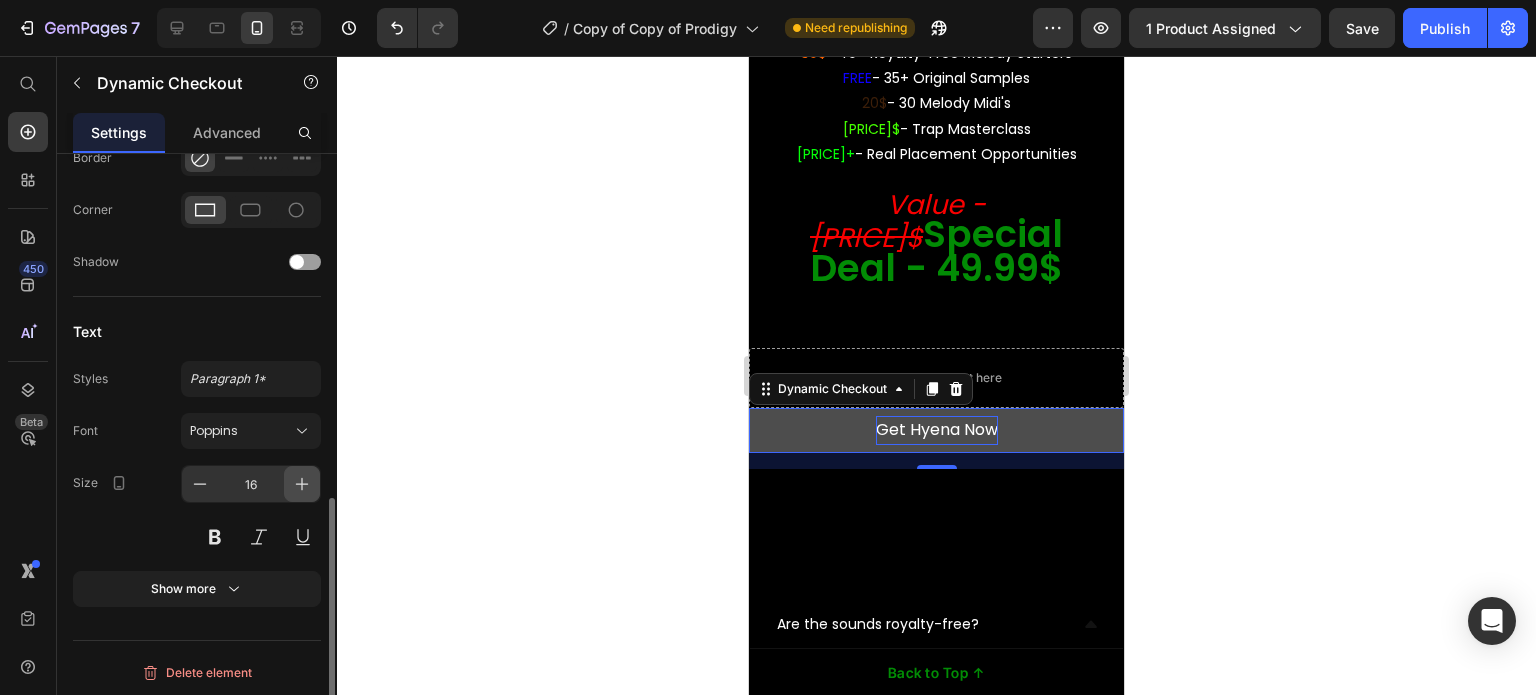 click 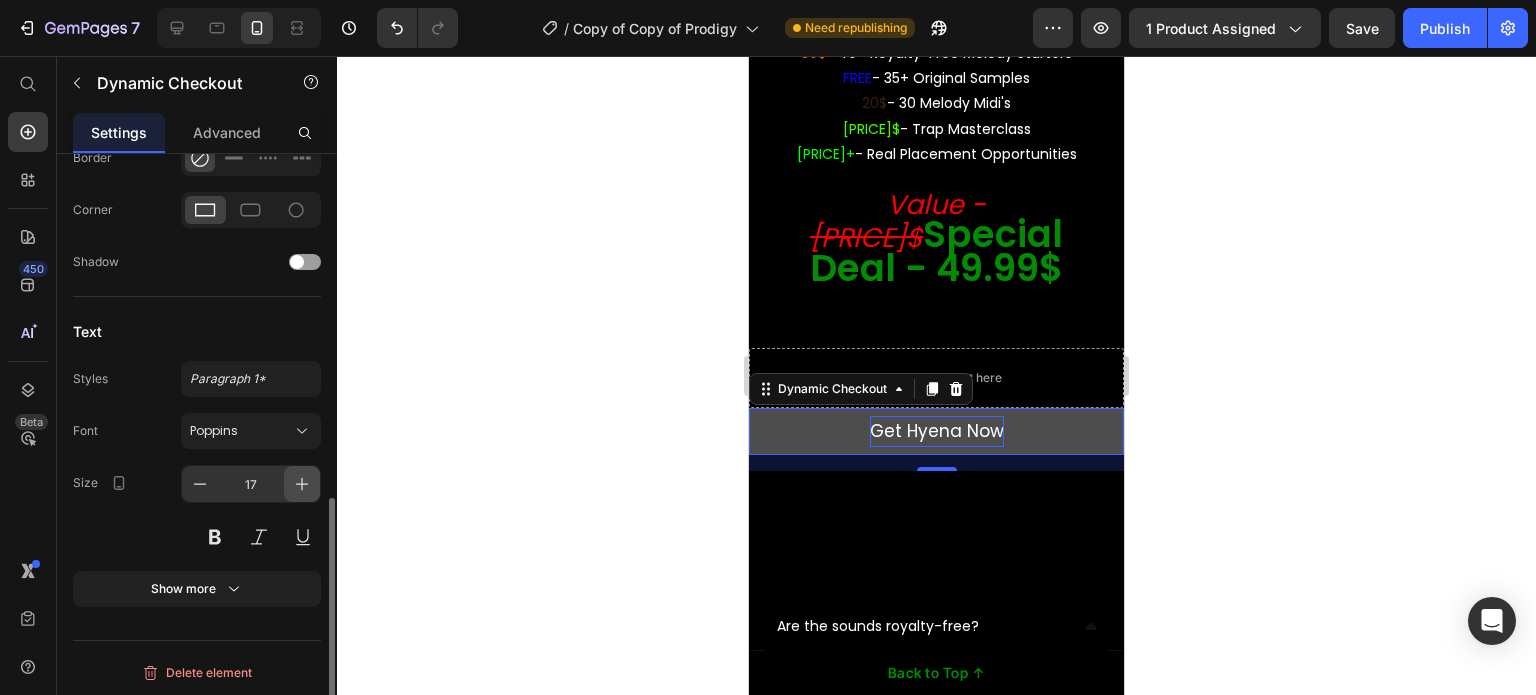 click 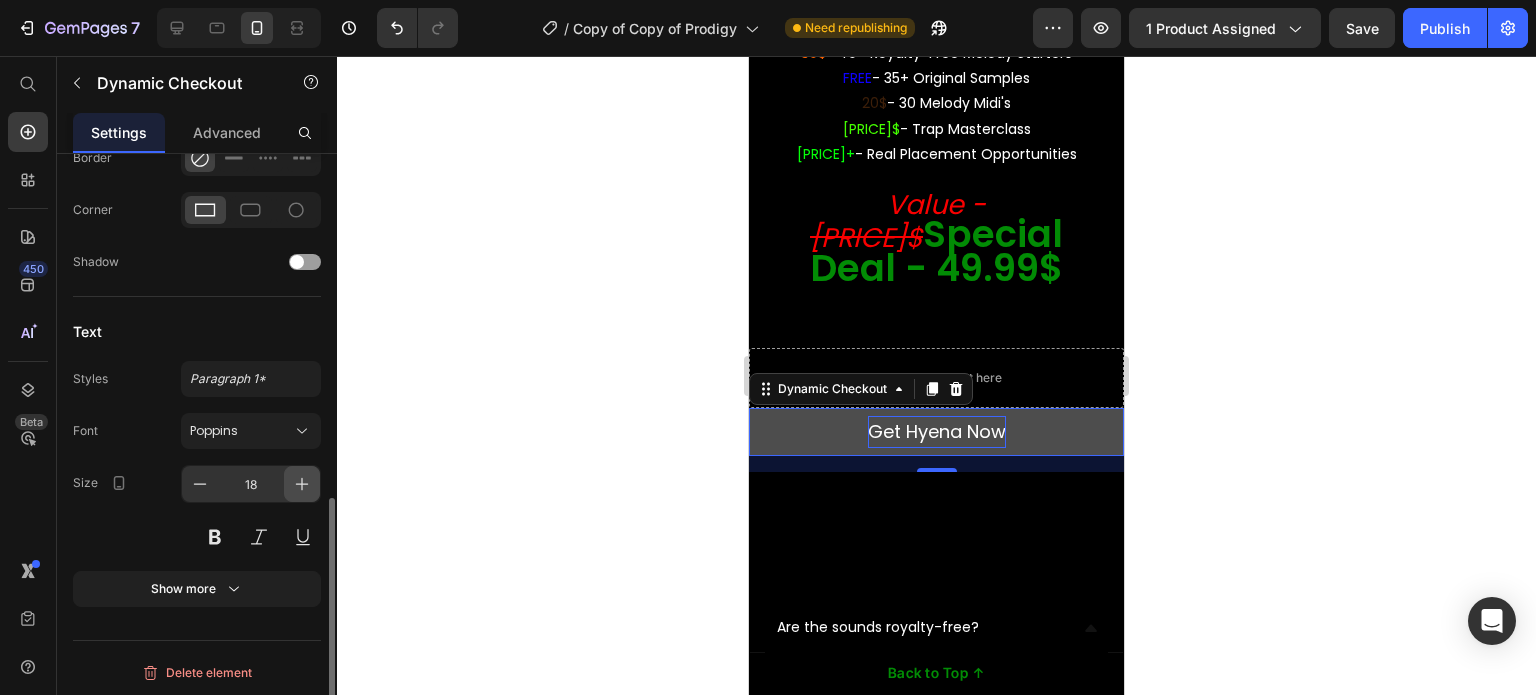 click 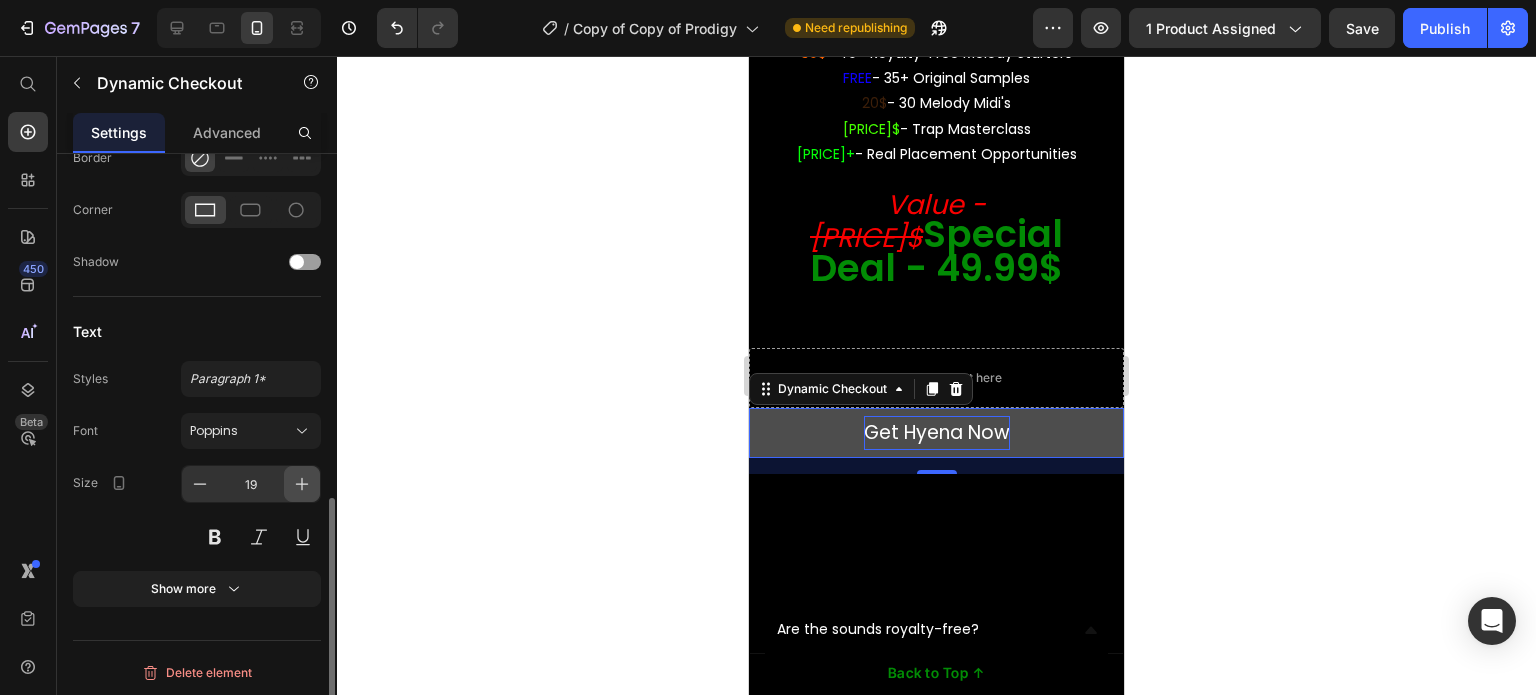 click 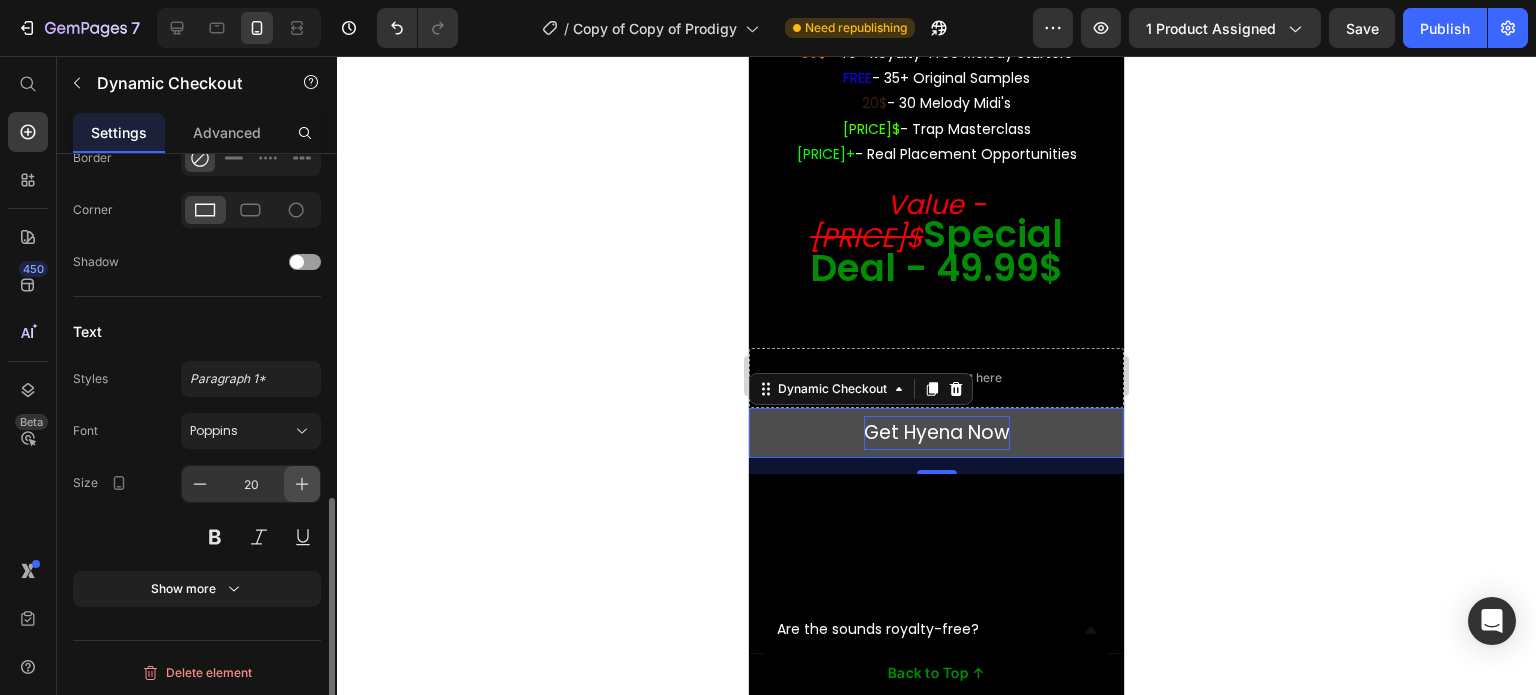 click 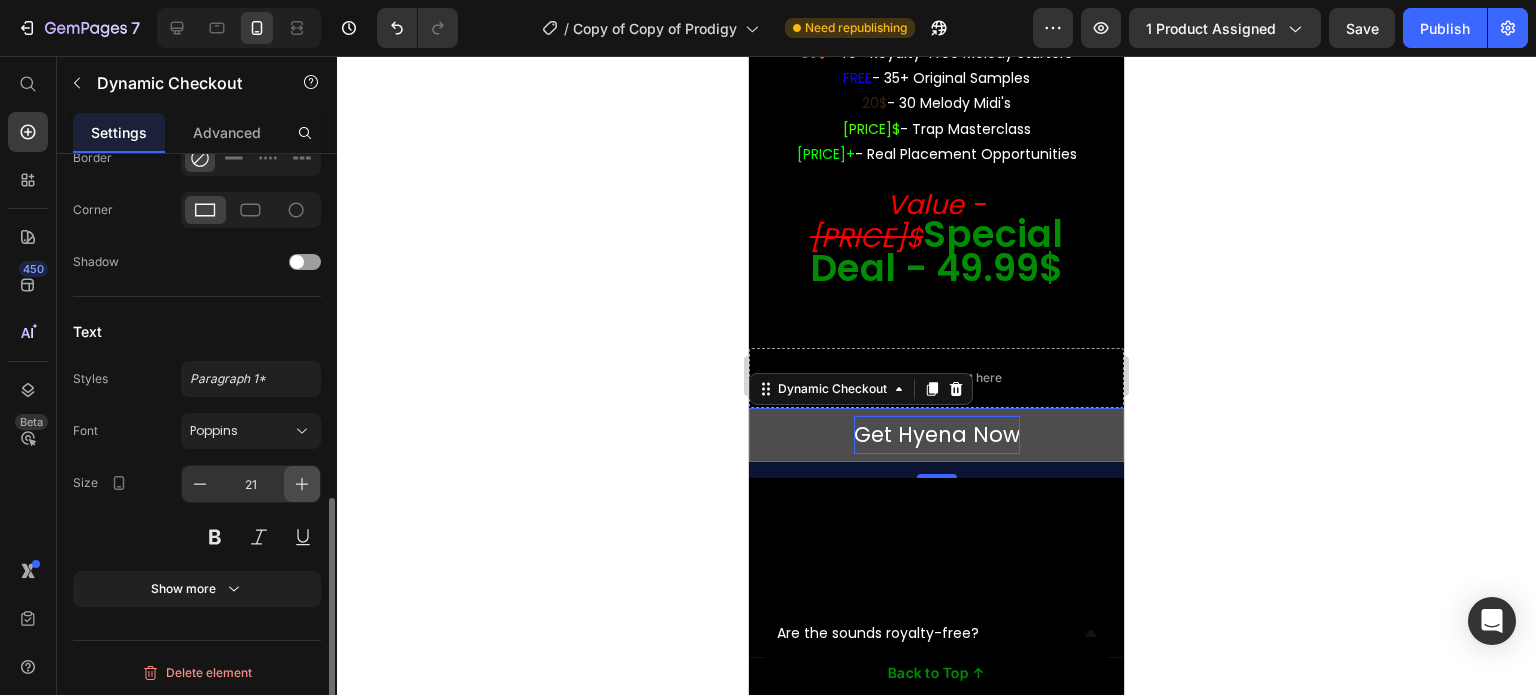 click 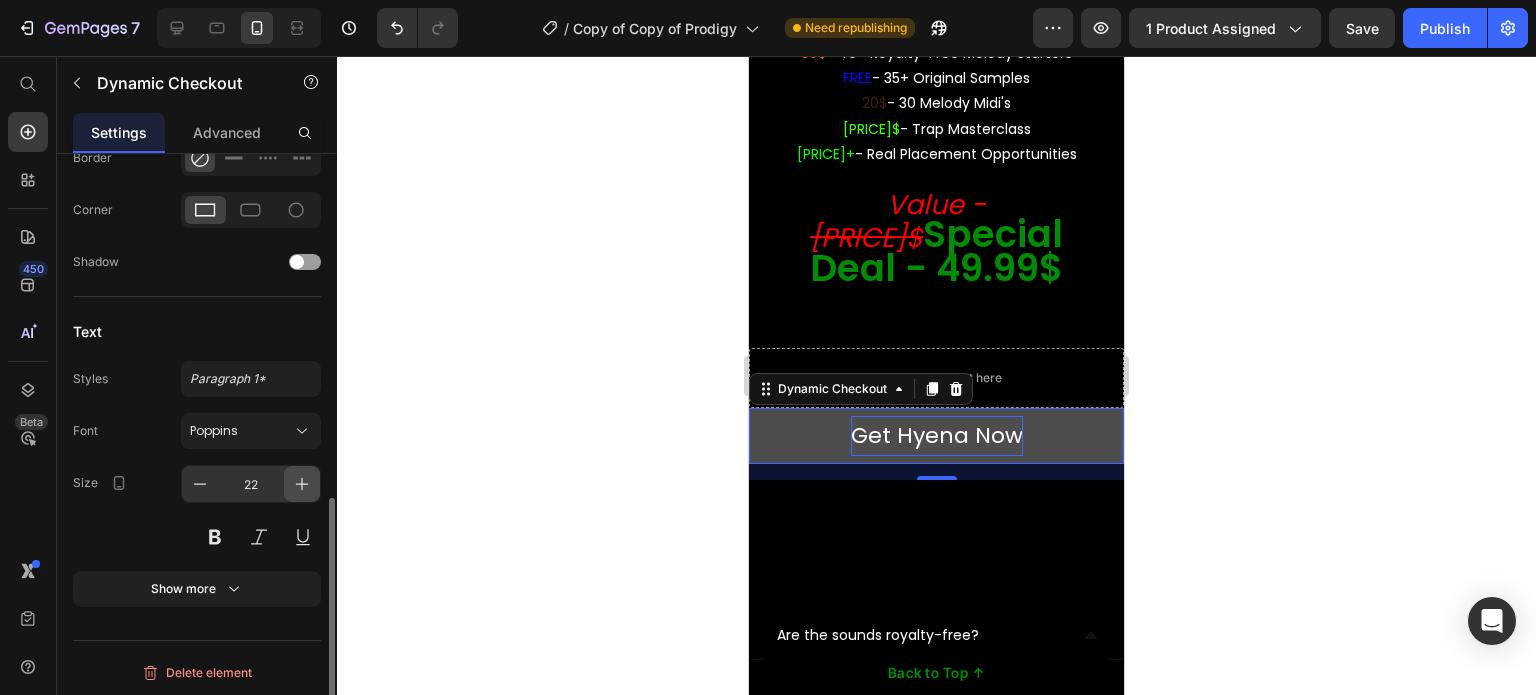 click 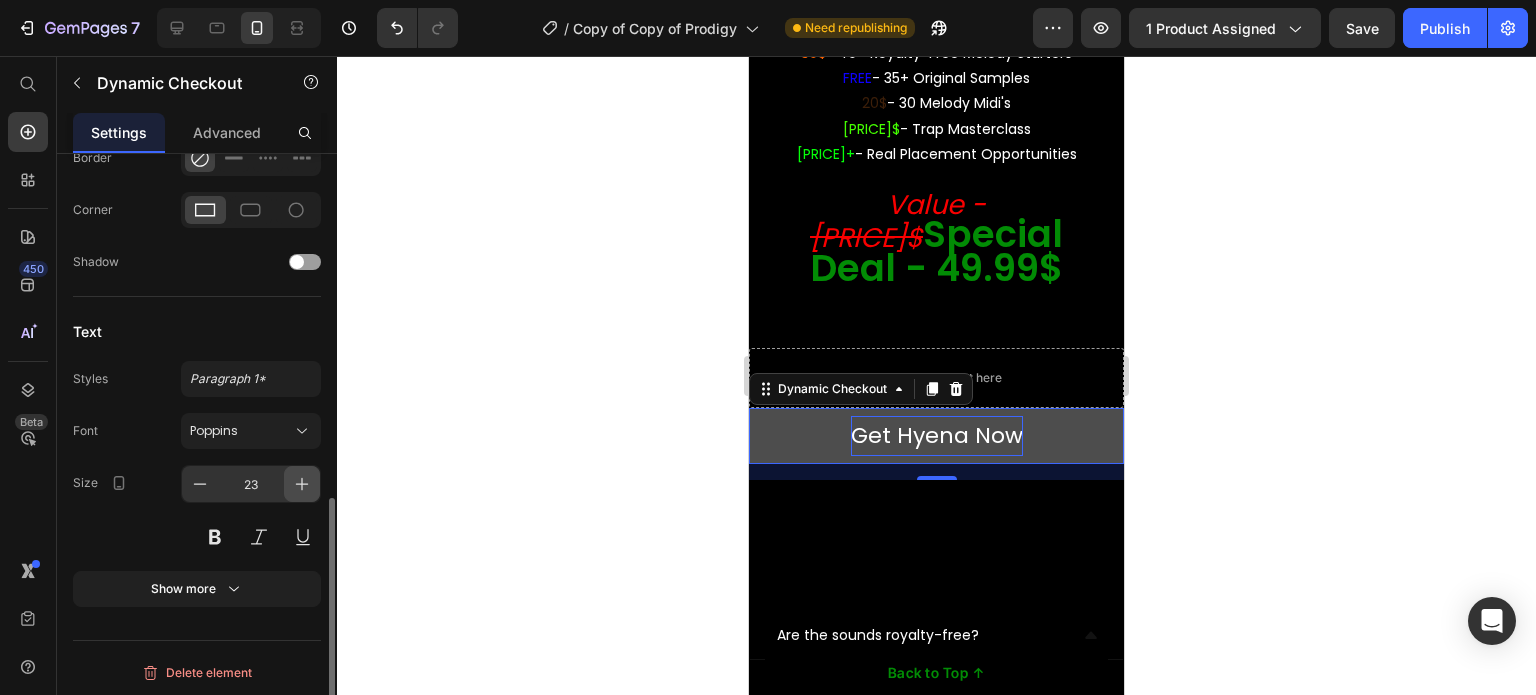 click 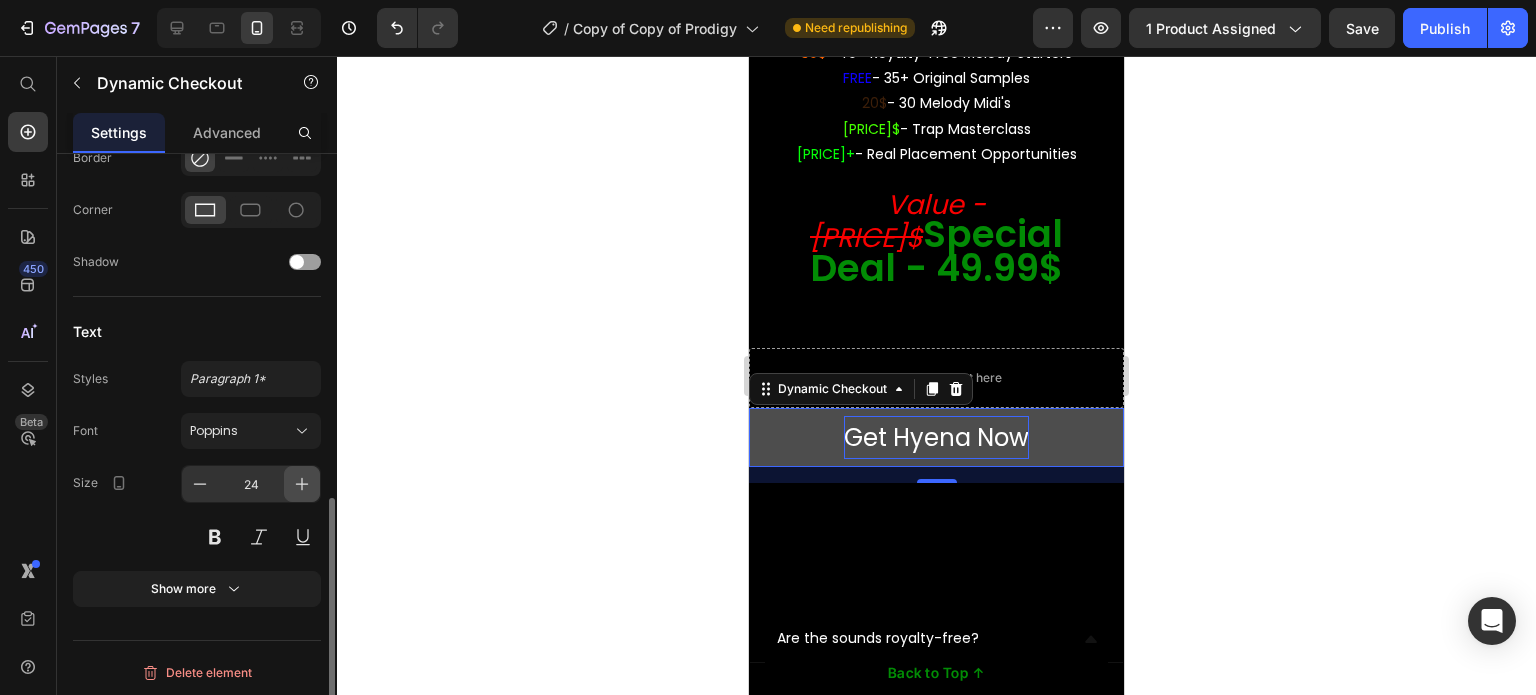 click 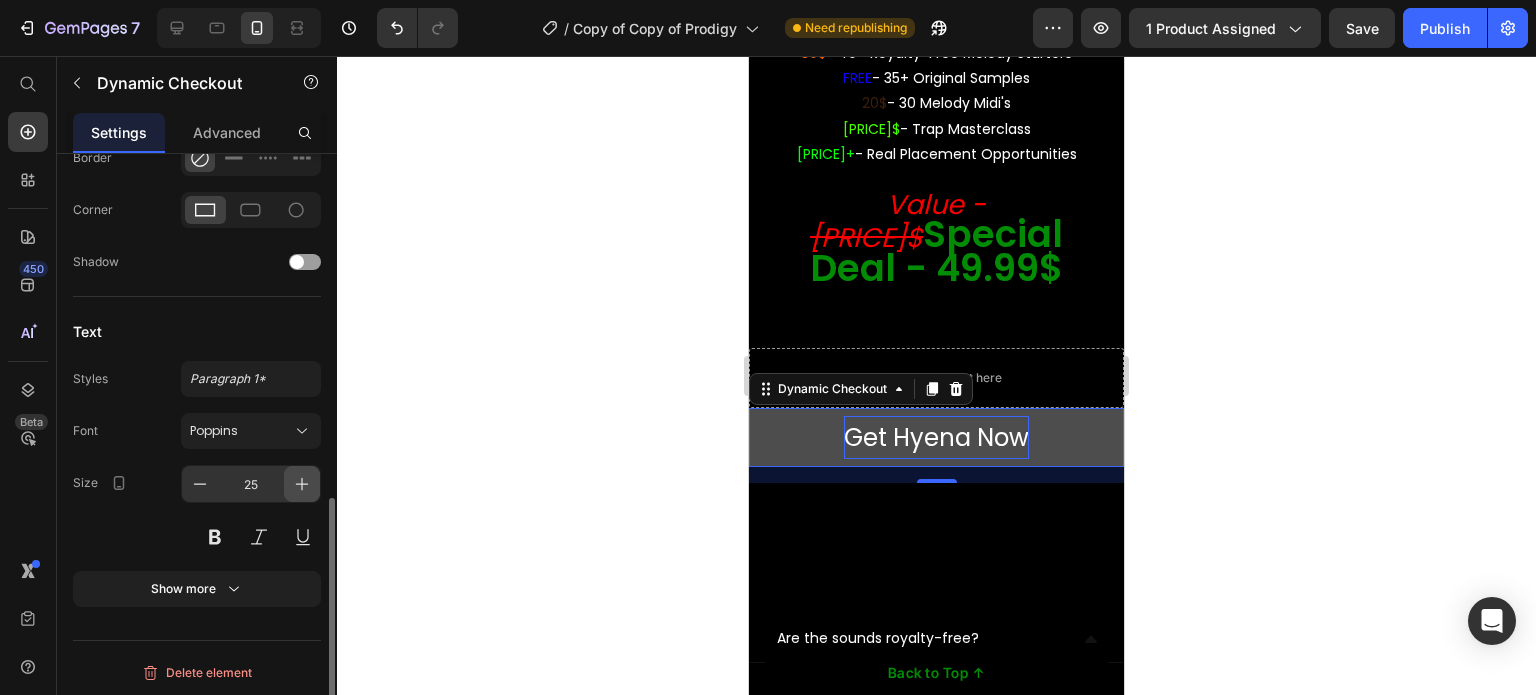click 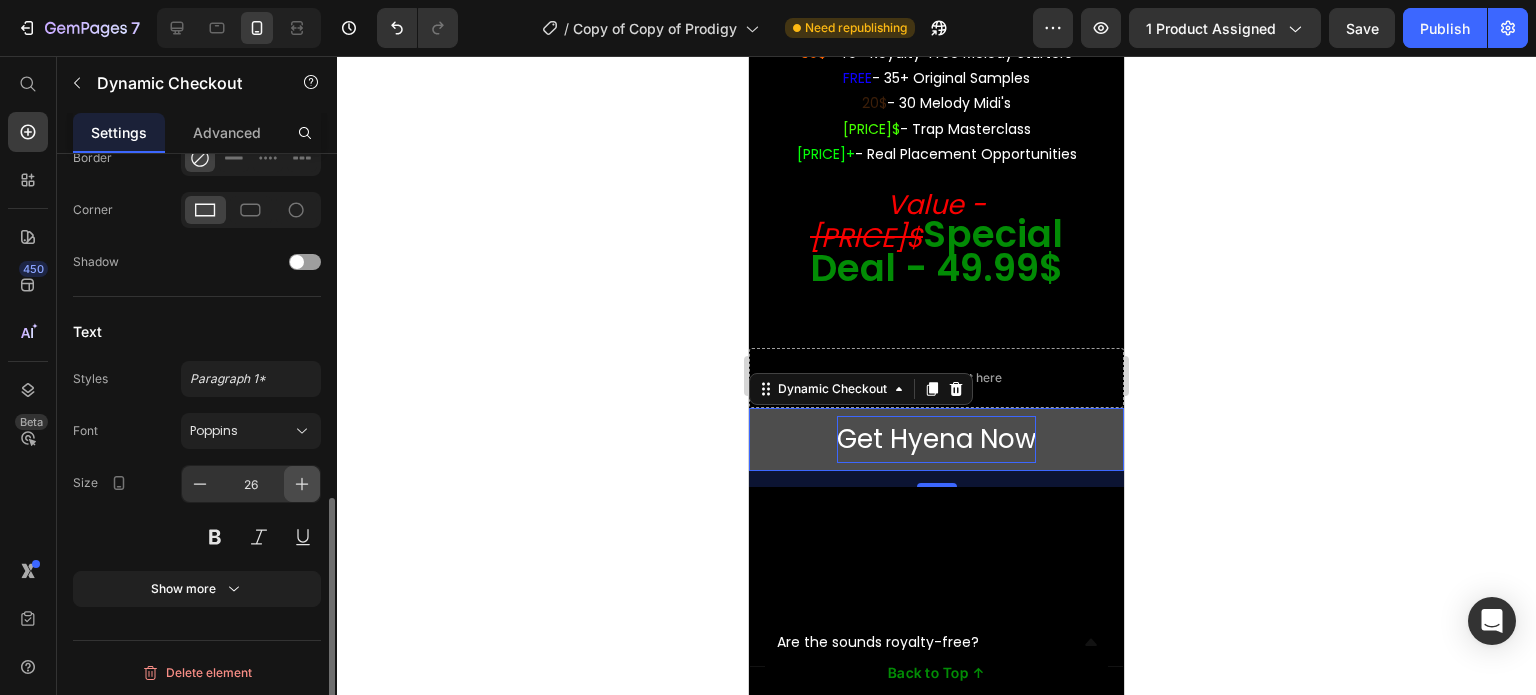 click 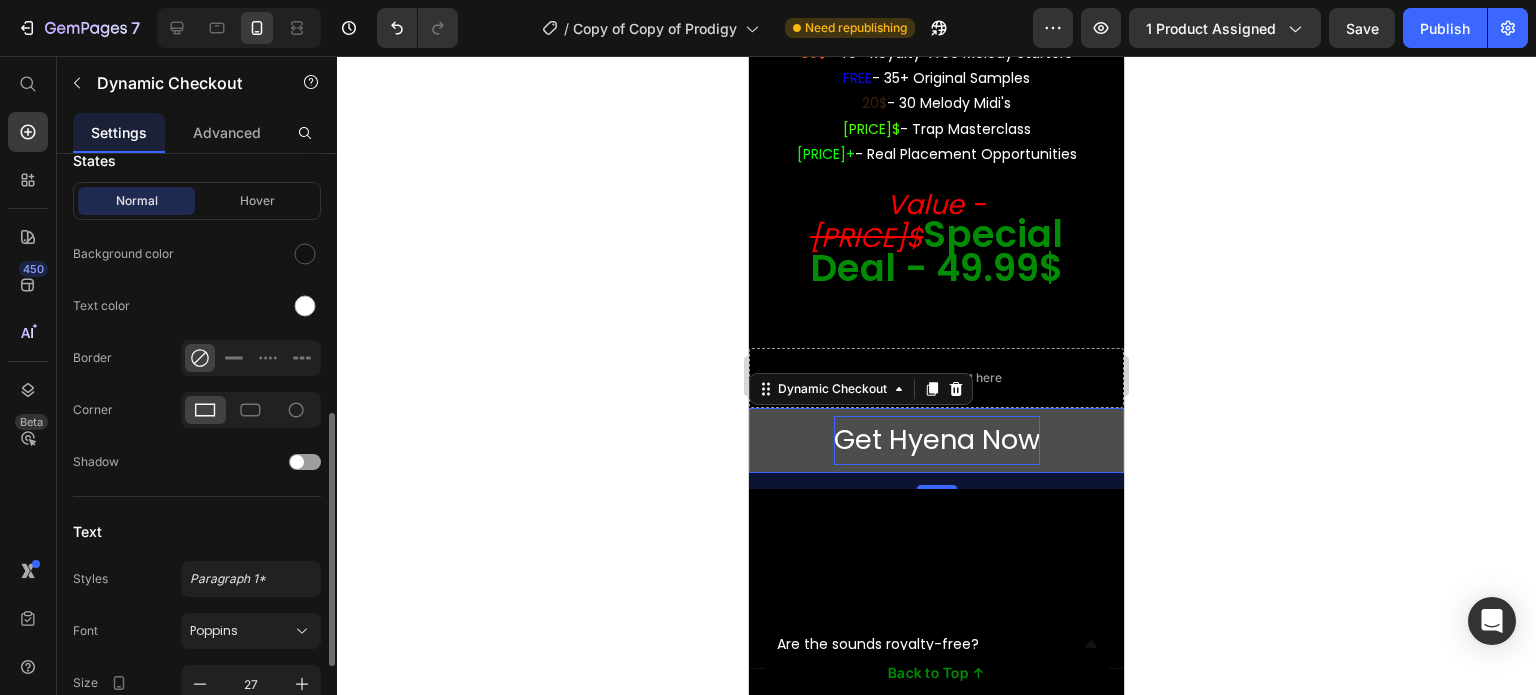 scroll, scrollTop: 314, scrollLeft: 0, axis: vertical 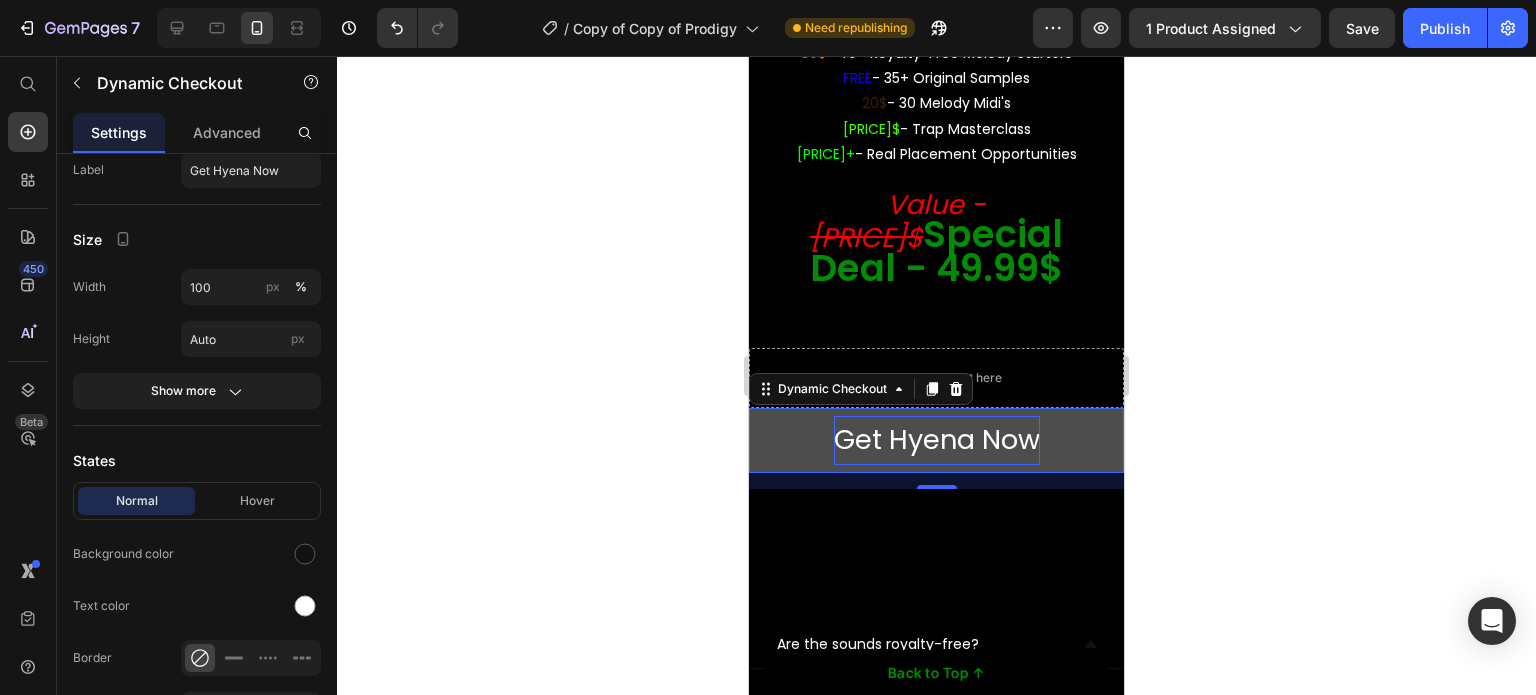click 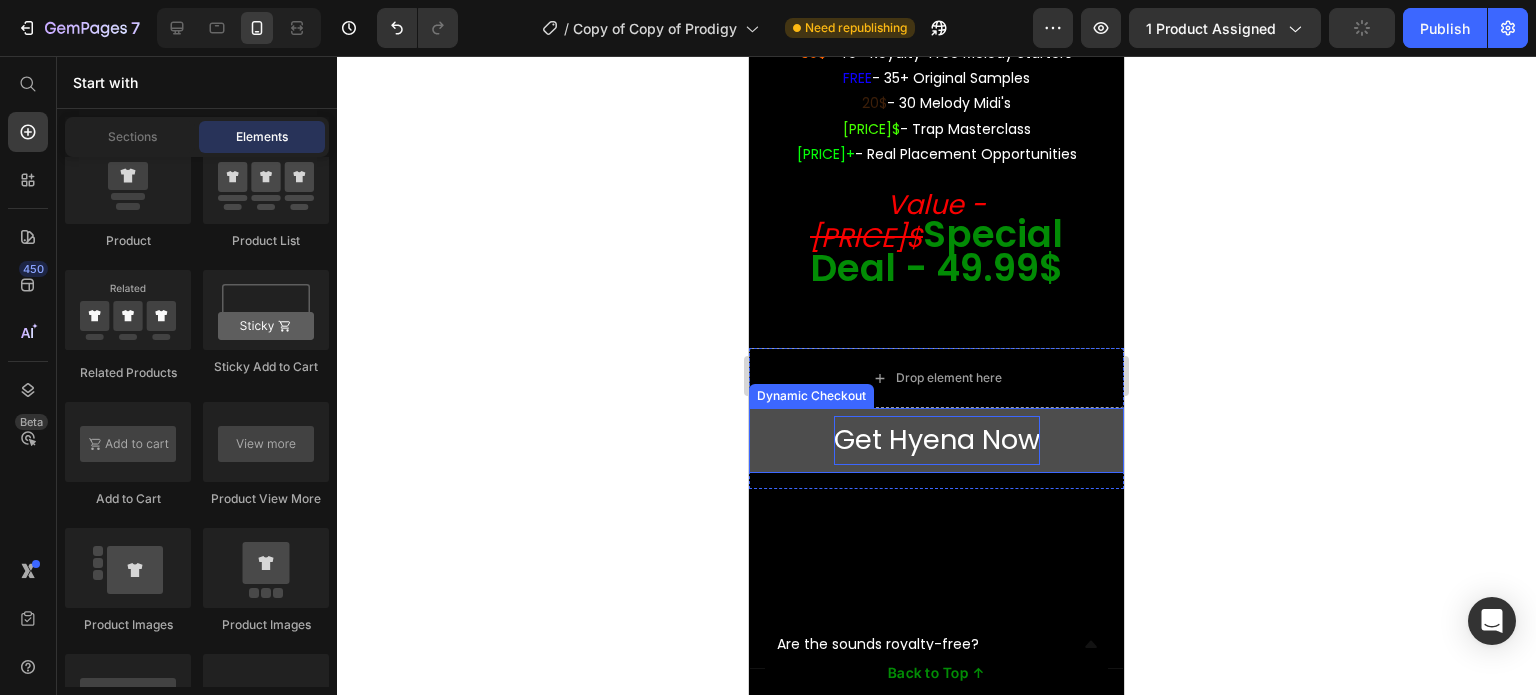 click on "Get Hyena Now" at bounding box center (936, 440) 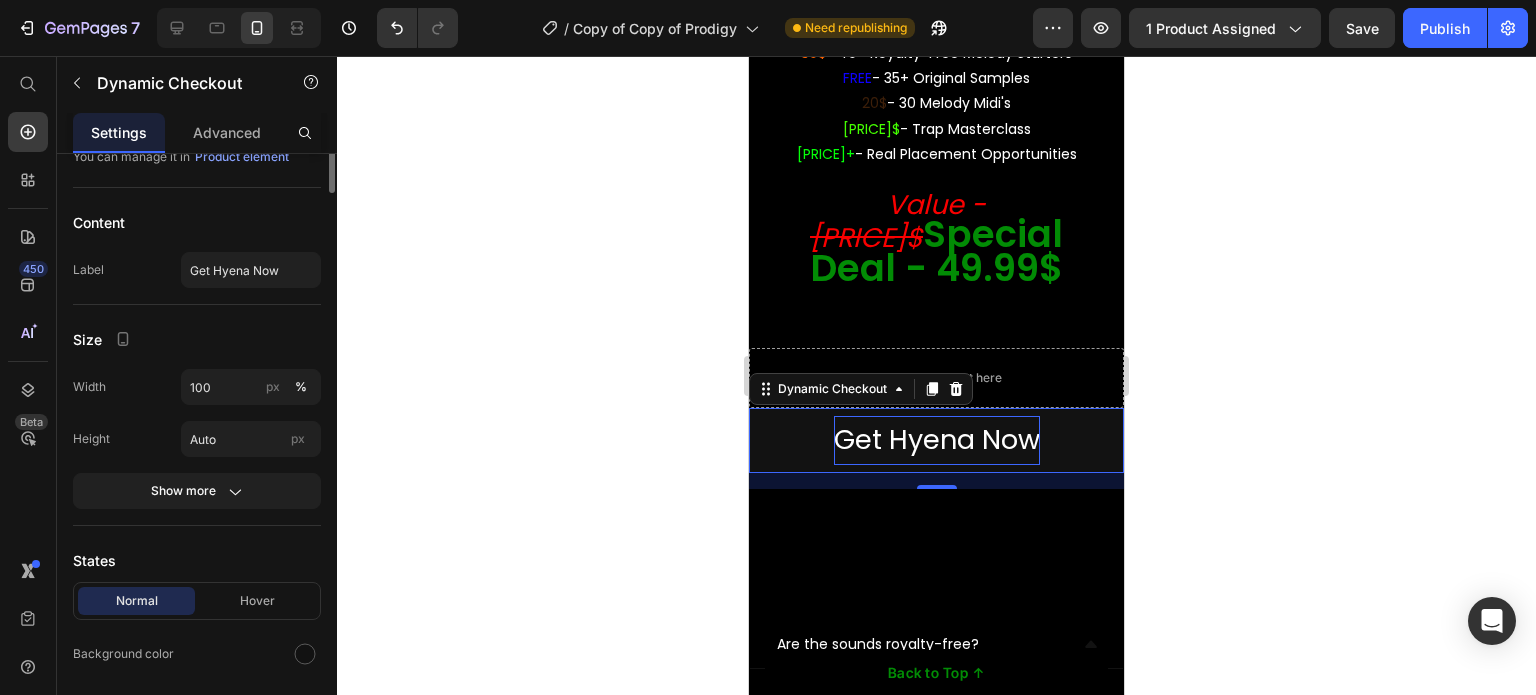 scroll, scrollTop: 0, scrollLeft: 0, axis: both 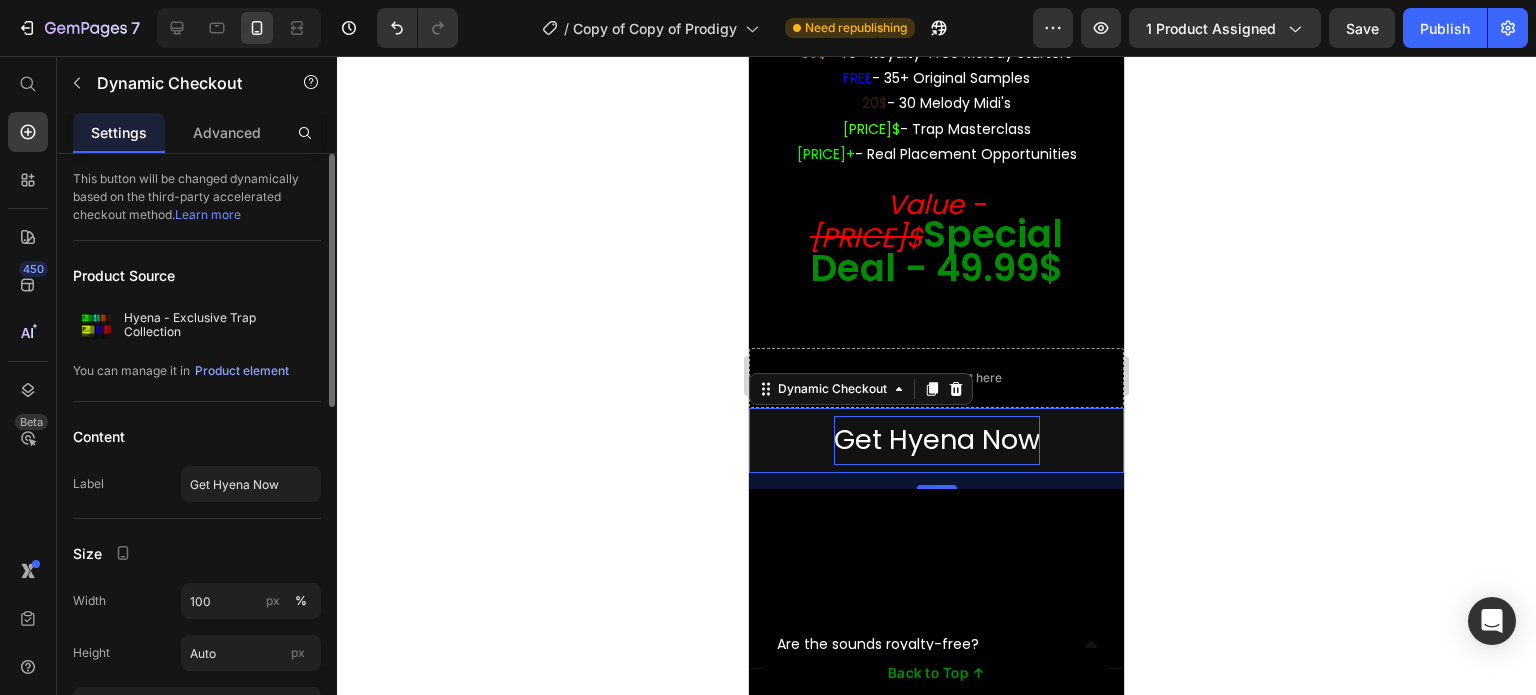 click on "This button will be changed dynamically based on the third-party accelerated checkout method.  Learn more Product Source Hyena - Exclusive Trap Collection  You can manage it in   Product element  Content Label Get Hyena Now Size Width 100 px % Height Auto px Show more States Normal Hover Background color Text color Border Corner Shadow Text Styles Paragraph 1* Font Poppins Size 27 Show more  Delete element" at bounding box center (197, 861) 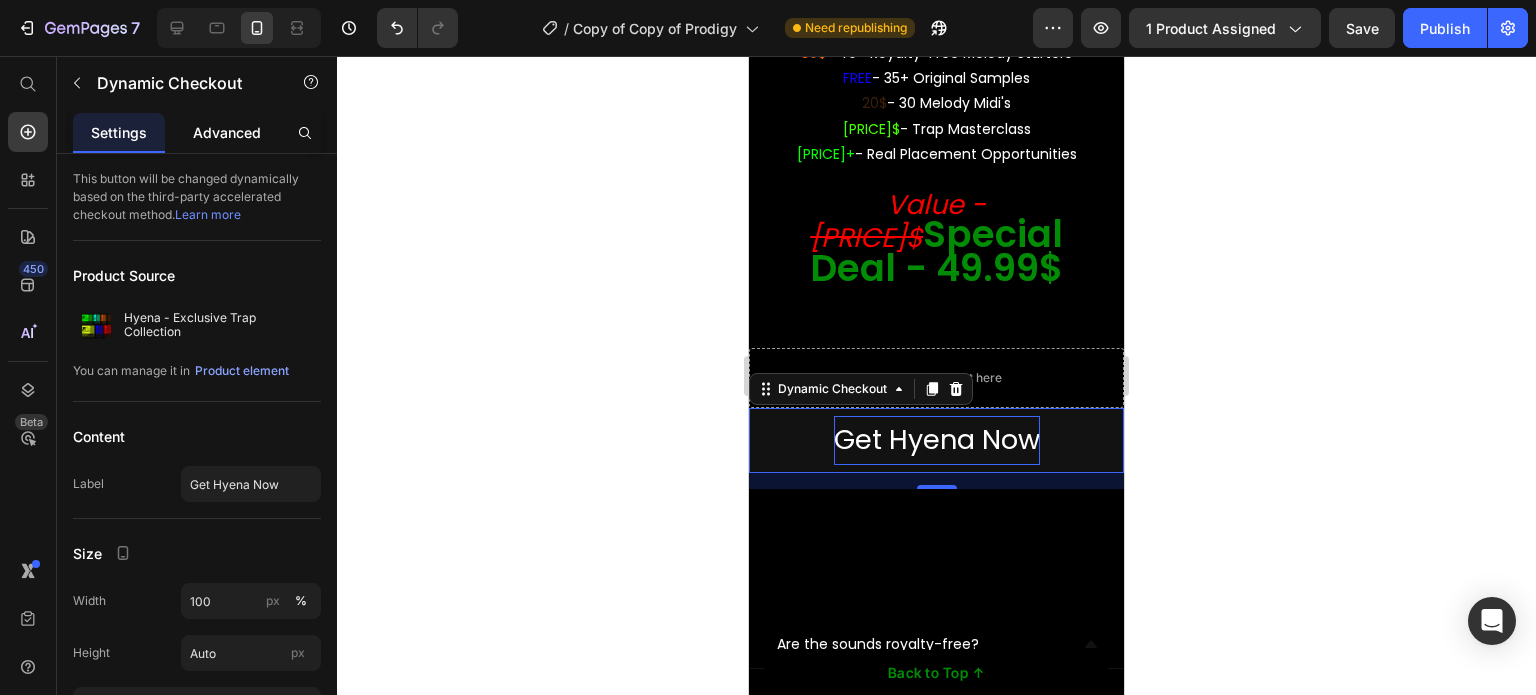 click on "Advanced" 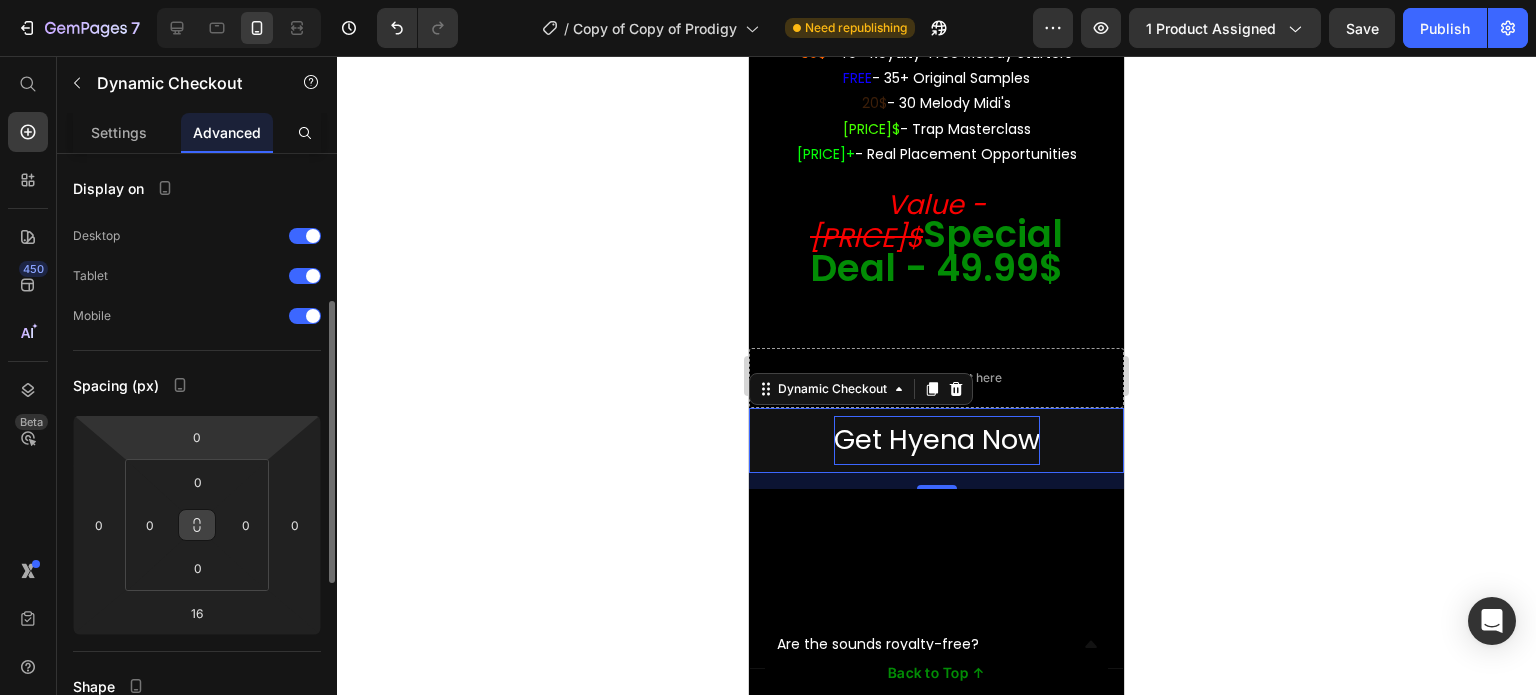 scroll, scrollTop: 200, scrollLeft: 0, axis: vertical 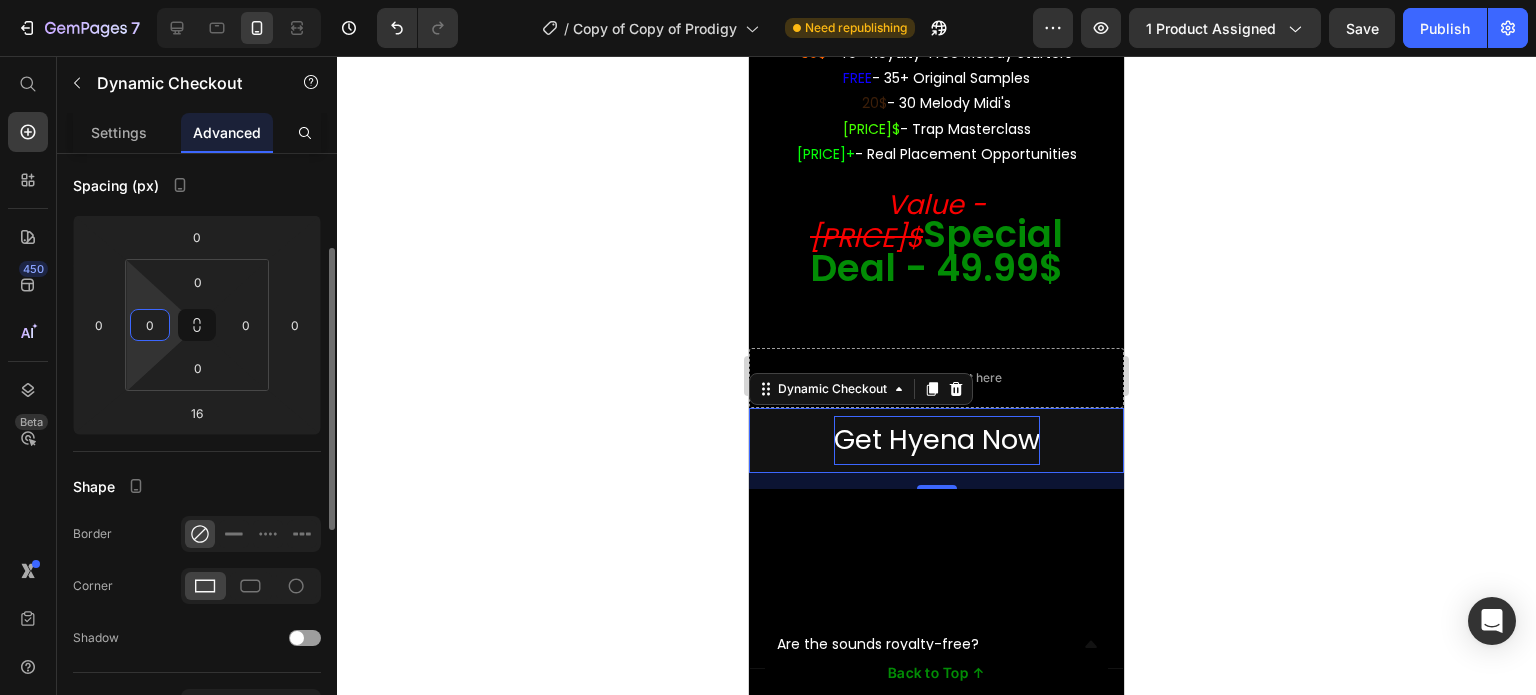 click on "0" at bounding box center (150, 325) 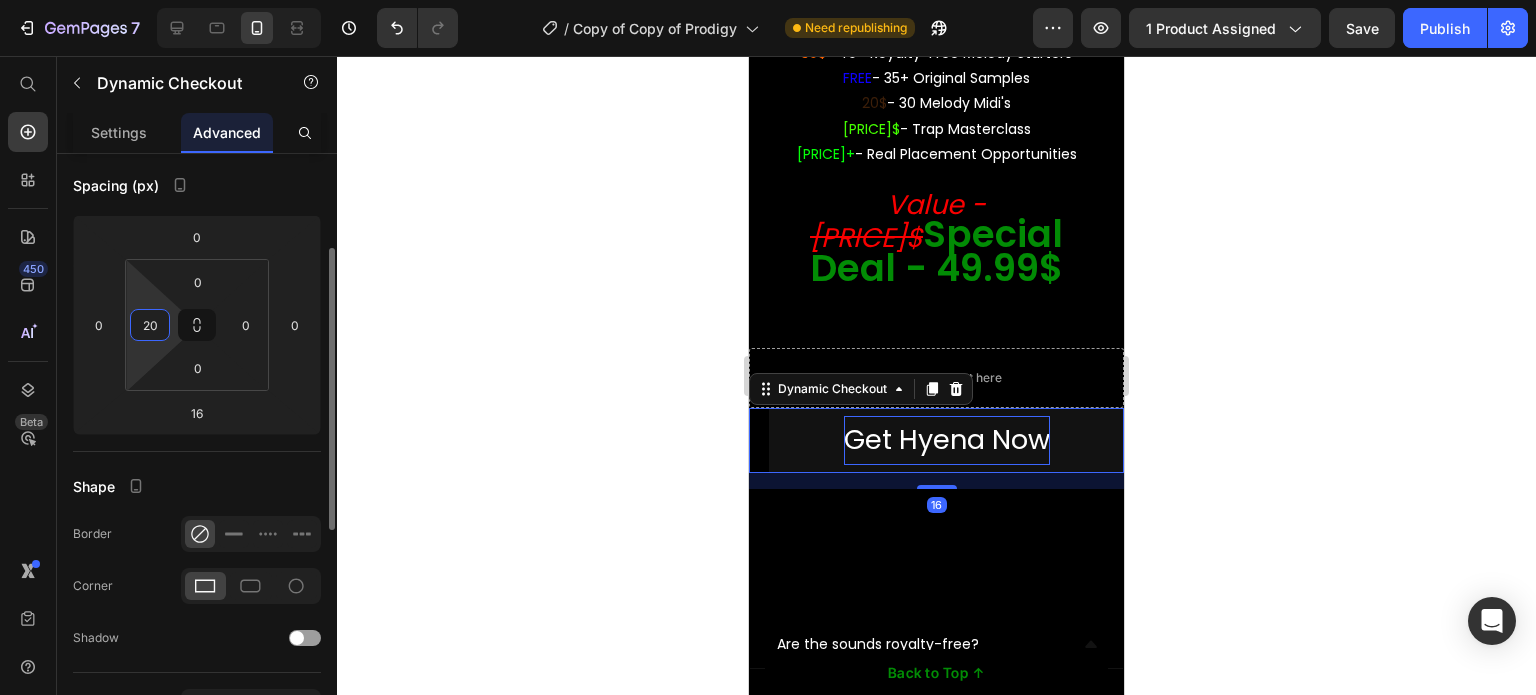 type on "2" 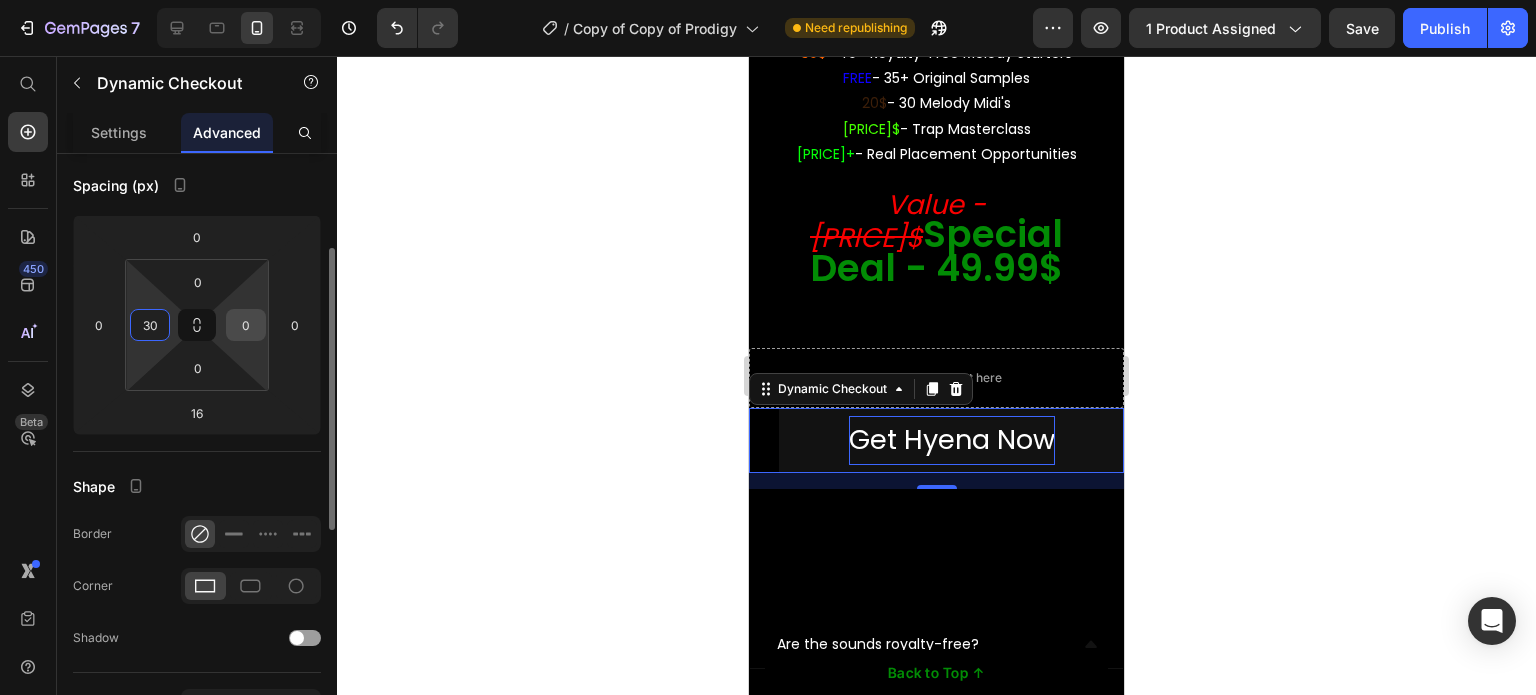 type on "30" 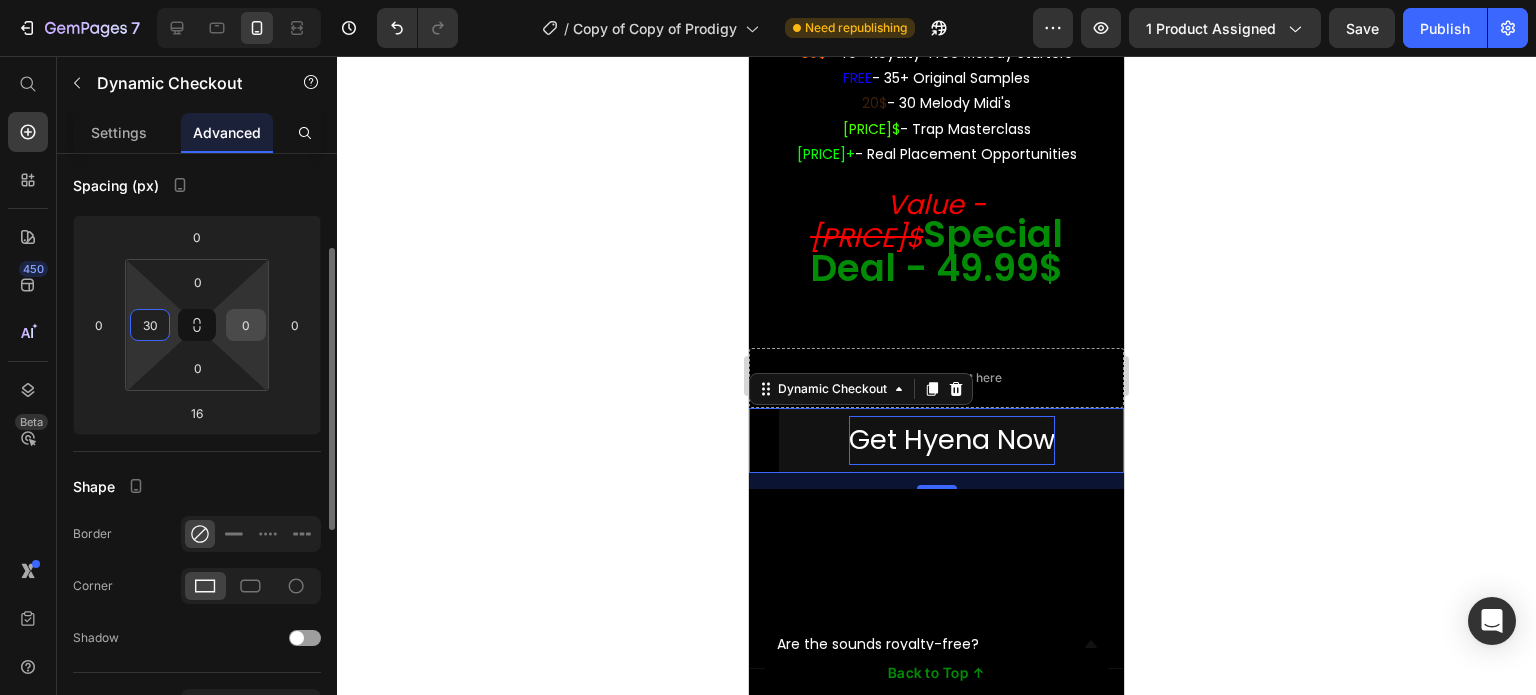 click on "0" at bounding box center (246, 325) 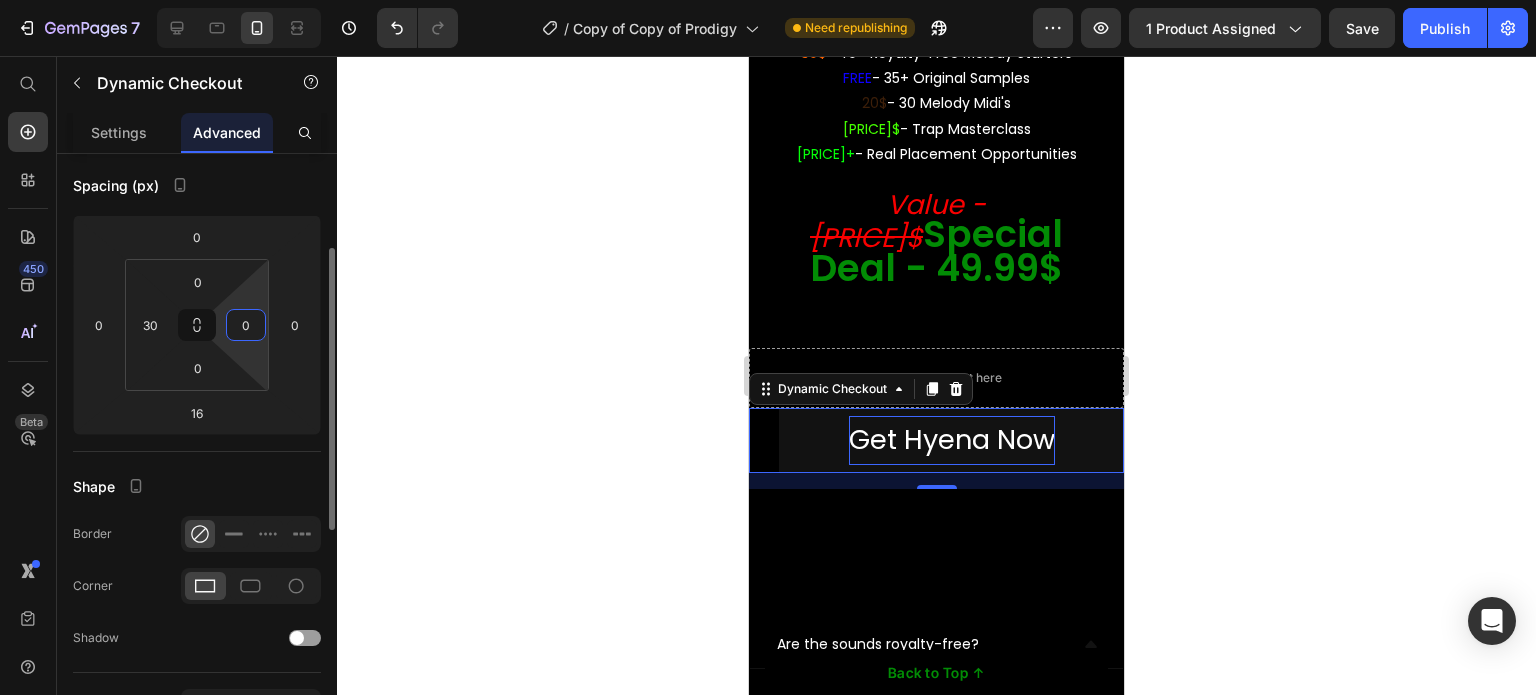 click on "0" at bounding box center (246, 325) 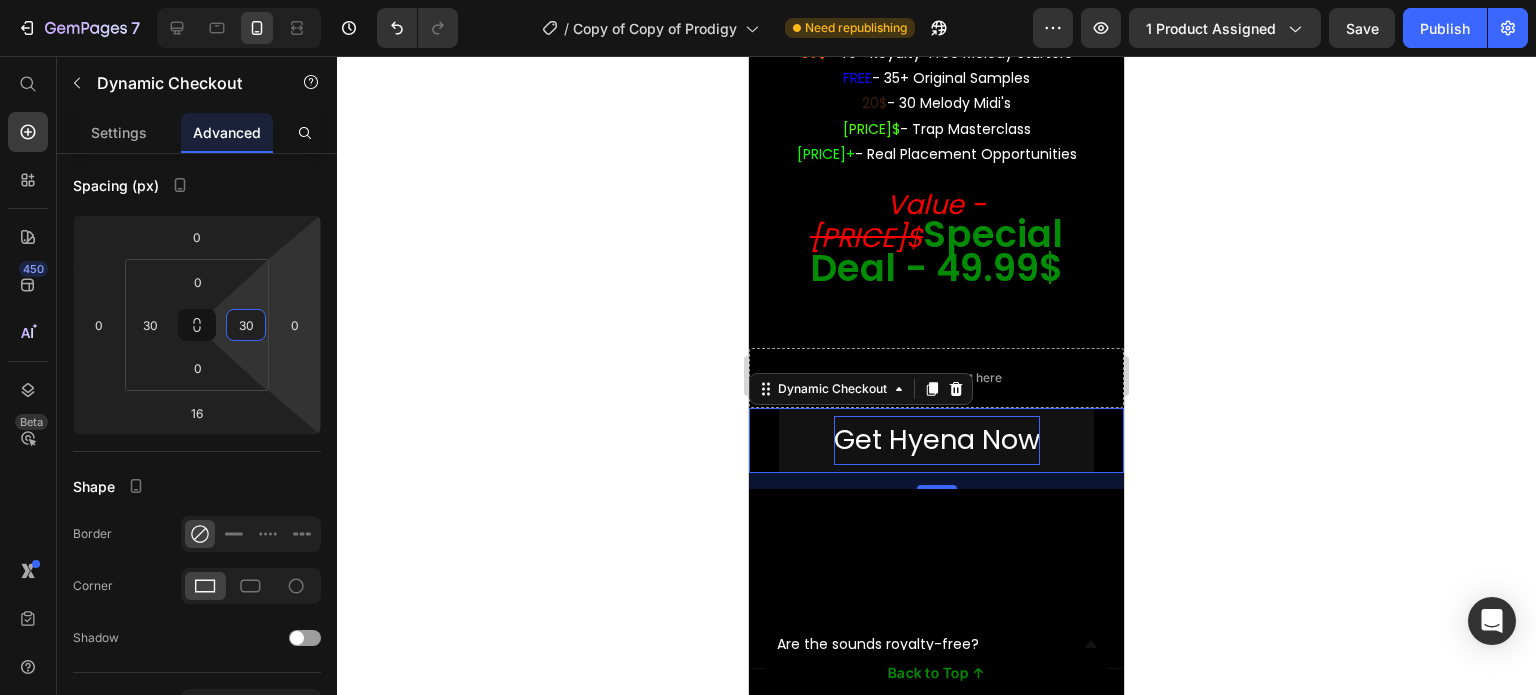 type on "30" 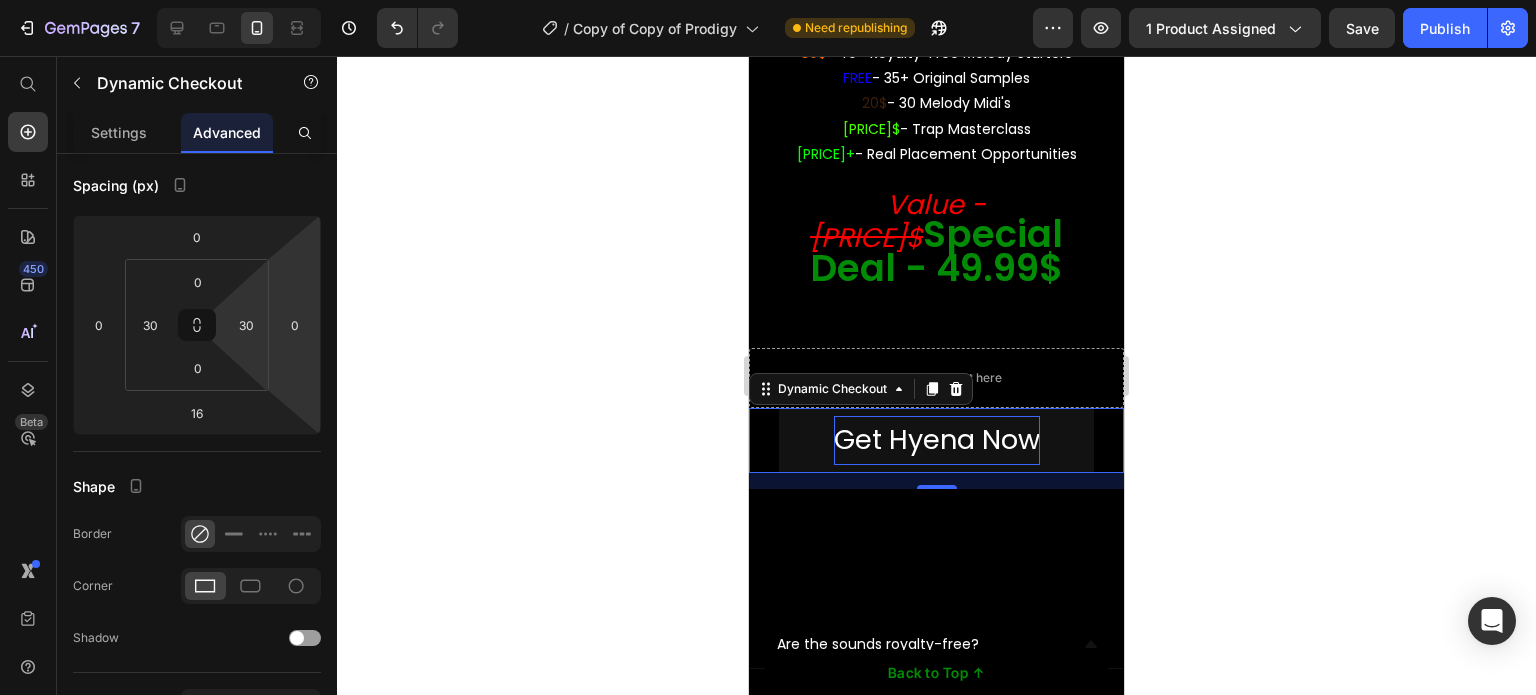 drag, startPoint x: 528, startPoint y: 300, endPoint x: 580, endPoint y: 345, distance: 68.76772 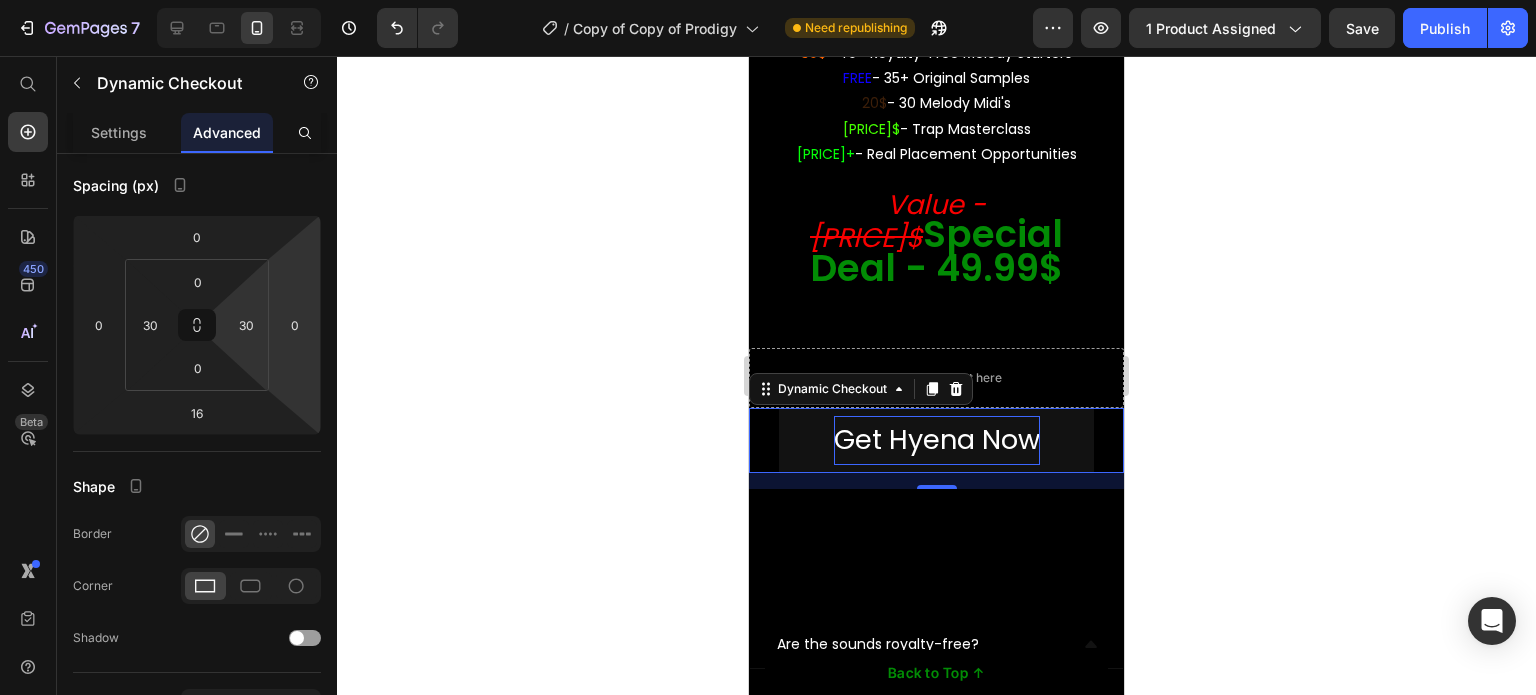 click 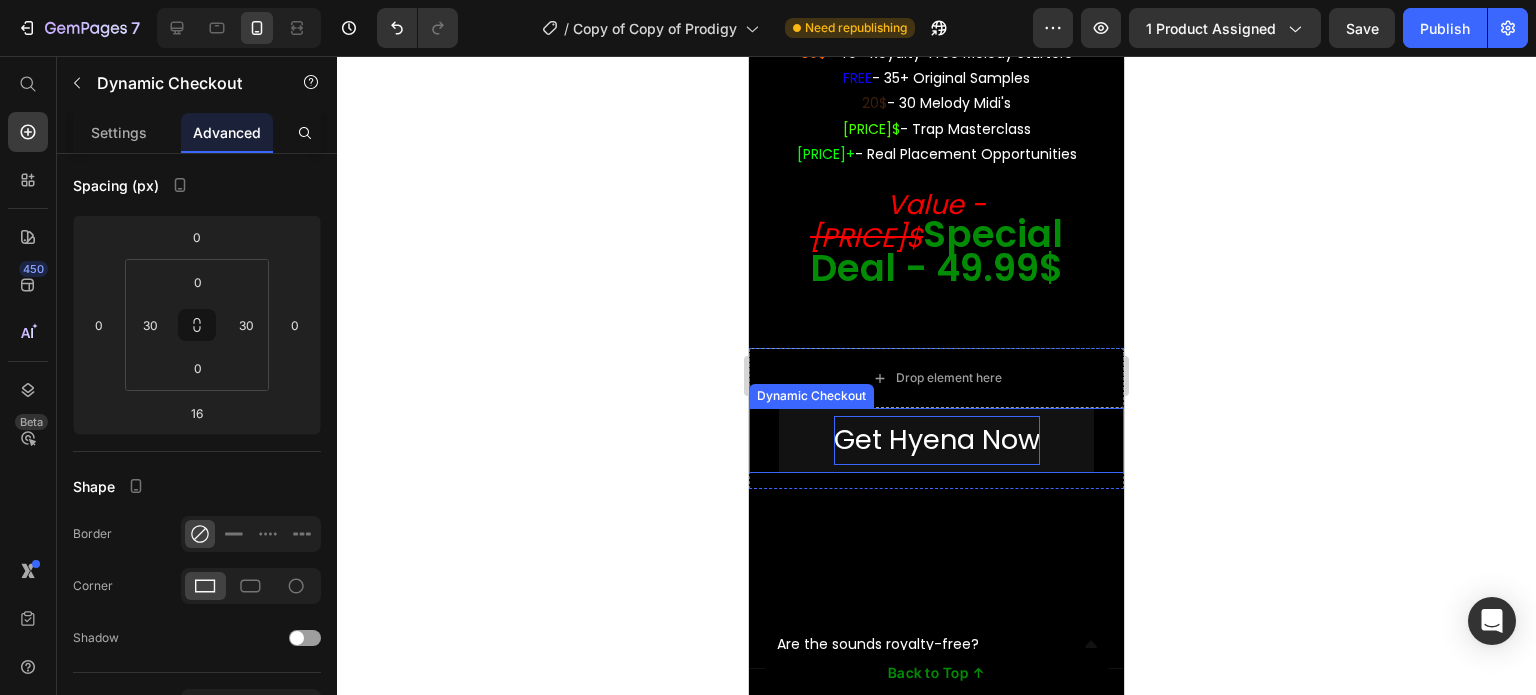 click on "Get Hyena Now" at bounding box center [937, 440] 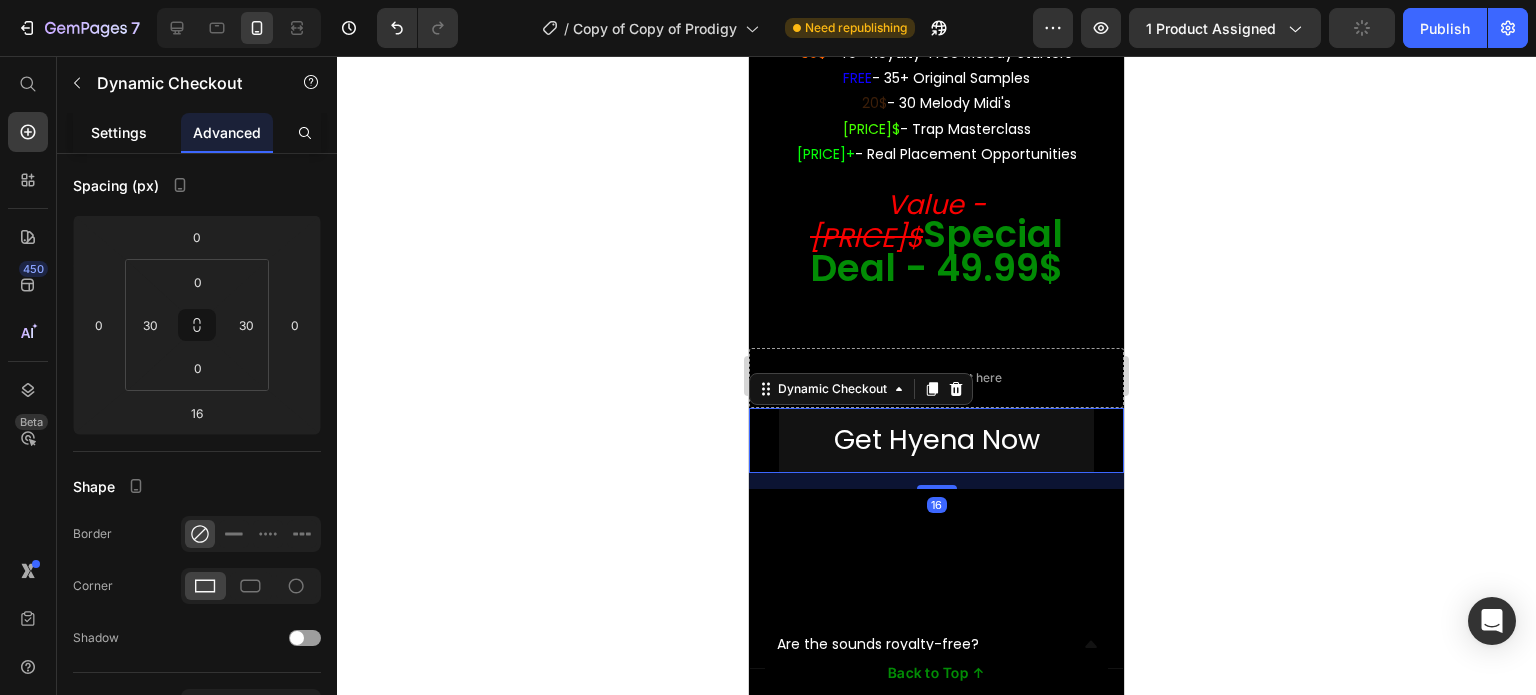 click on "Settings" at bounding box center (119, 132) 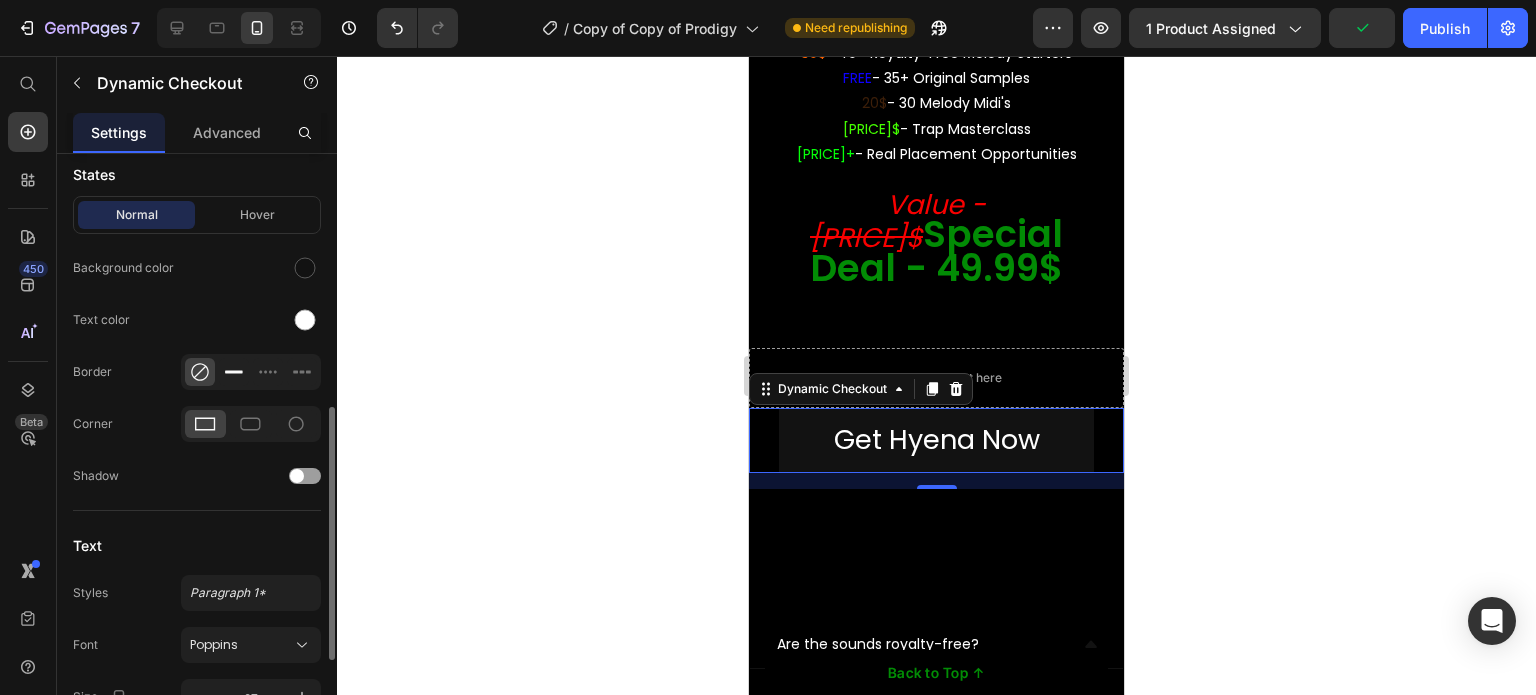 scroll, scrollTop: 814, scrollLeft: 0, axis: vertical 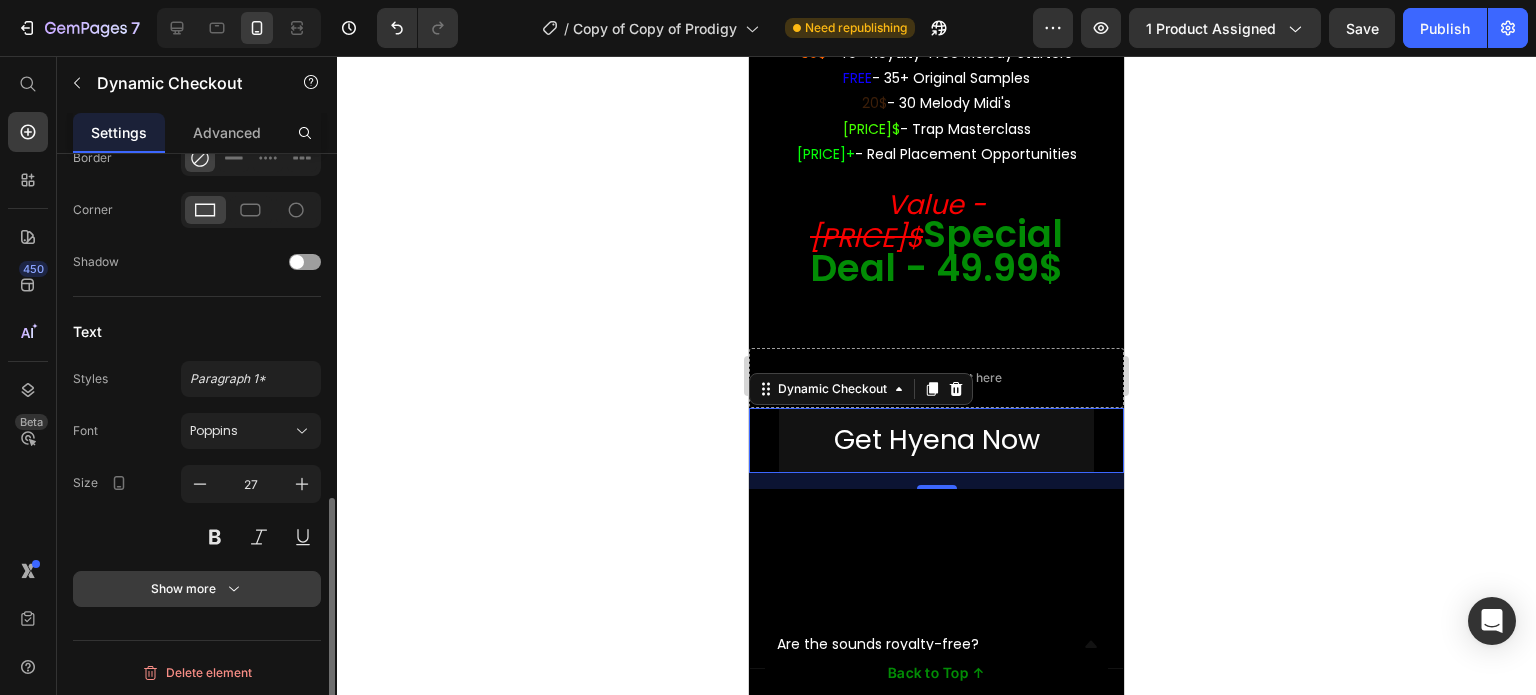 click on "Show more" at bounding box center (197, 589) 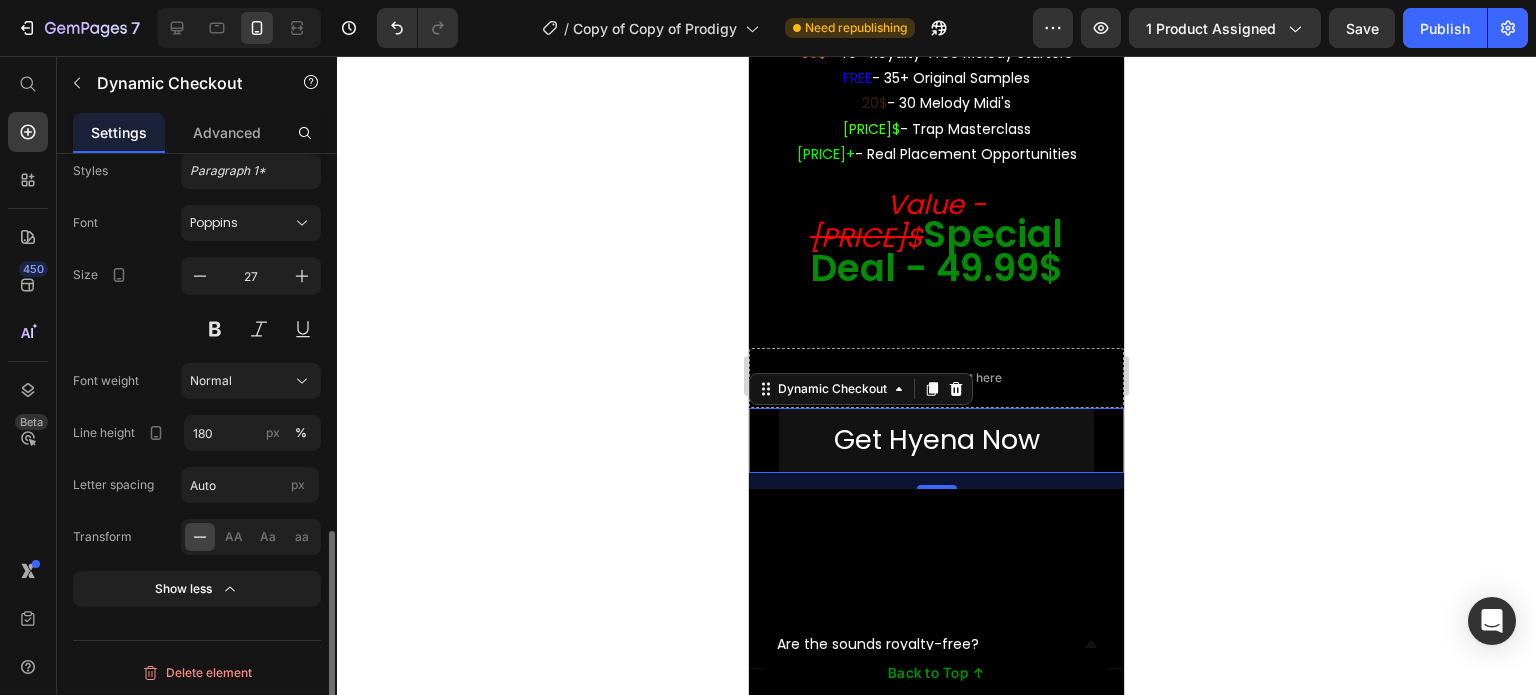 scroll, scrollTop: 422, scrollLeft: 0, axis: vertical 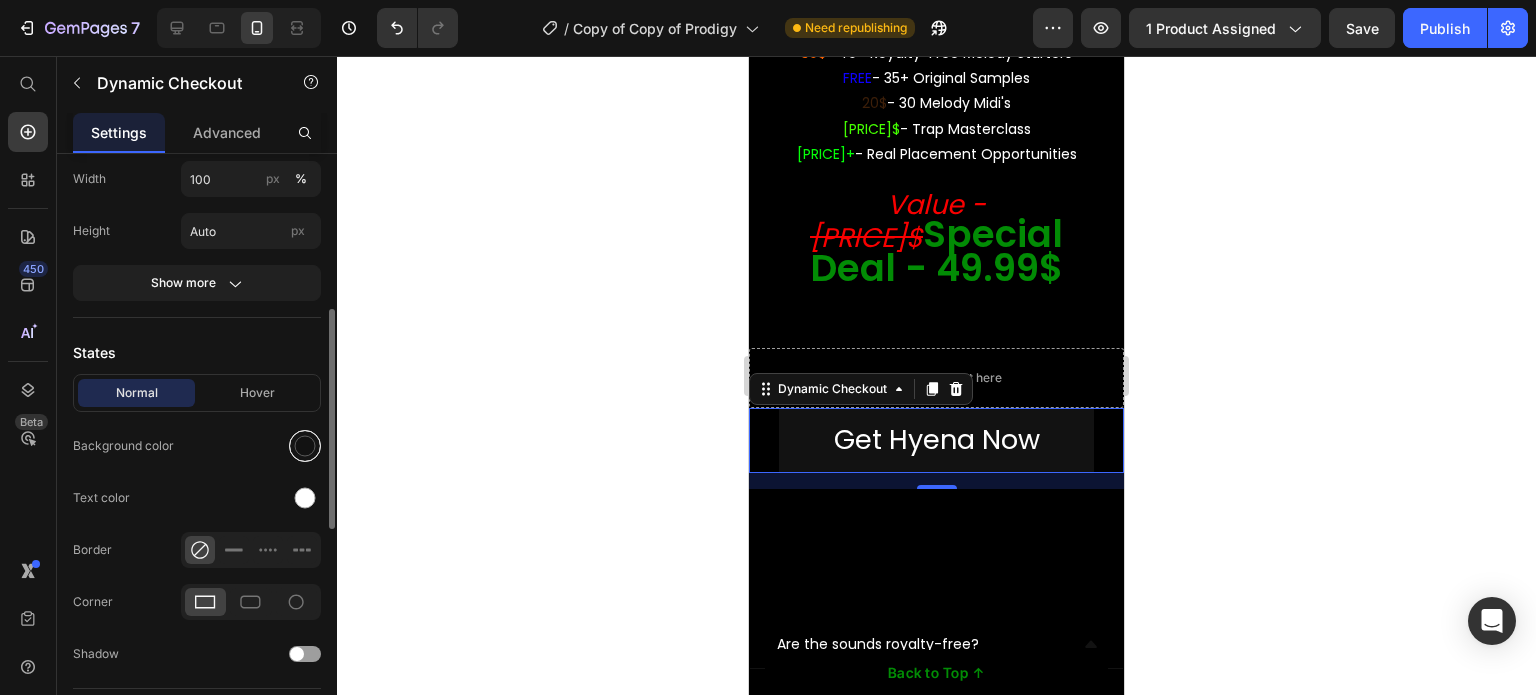click at bounding box center (305, 446) 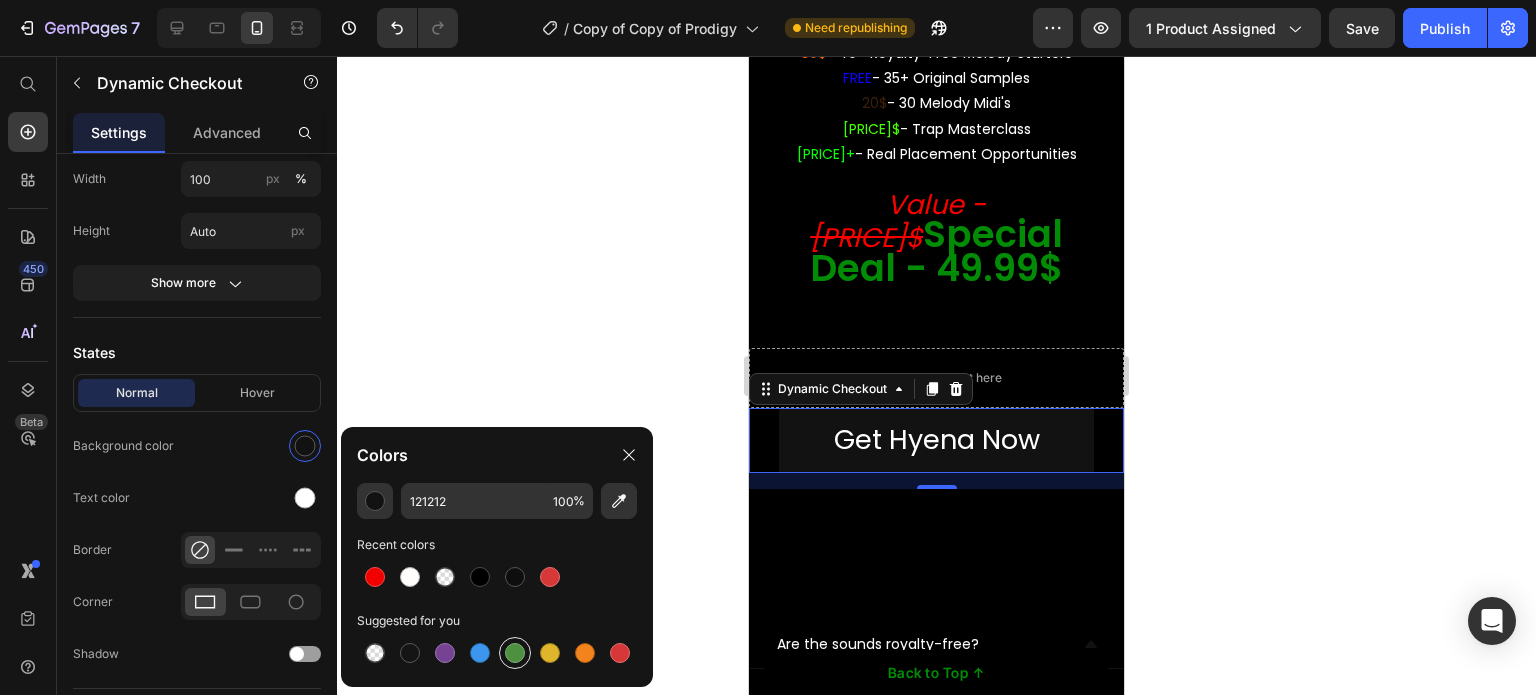 click at bounding box center [515, 653] 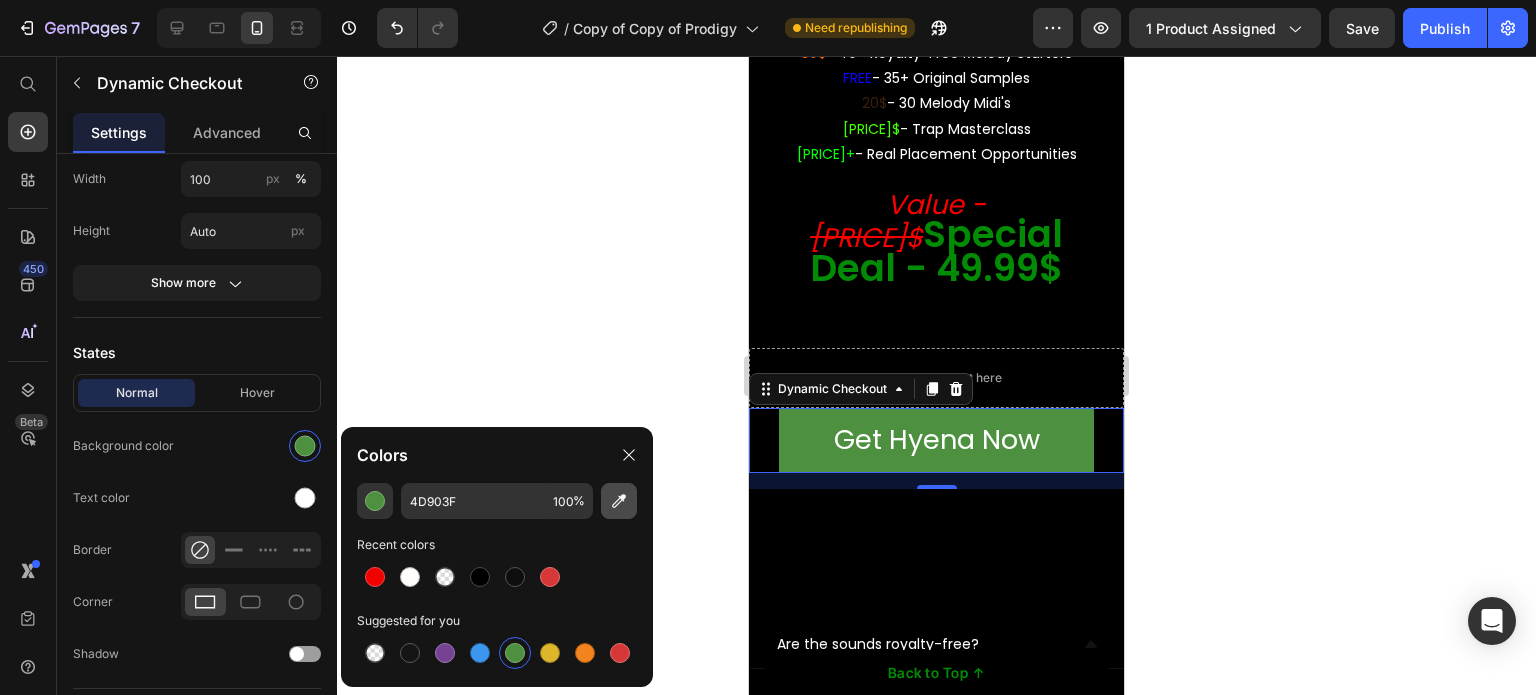 click at bounding box center [619, 501] 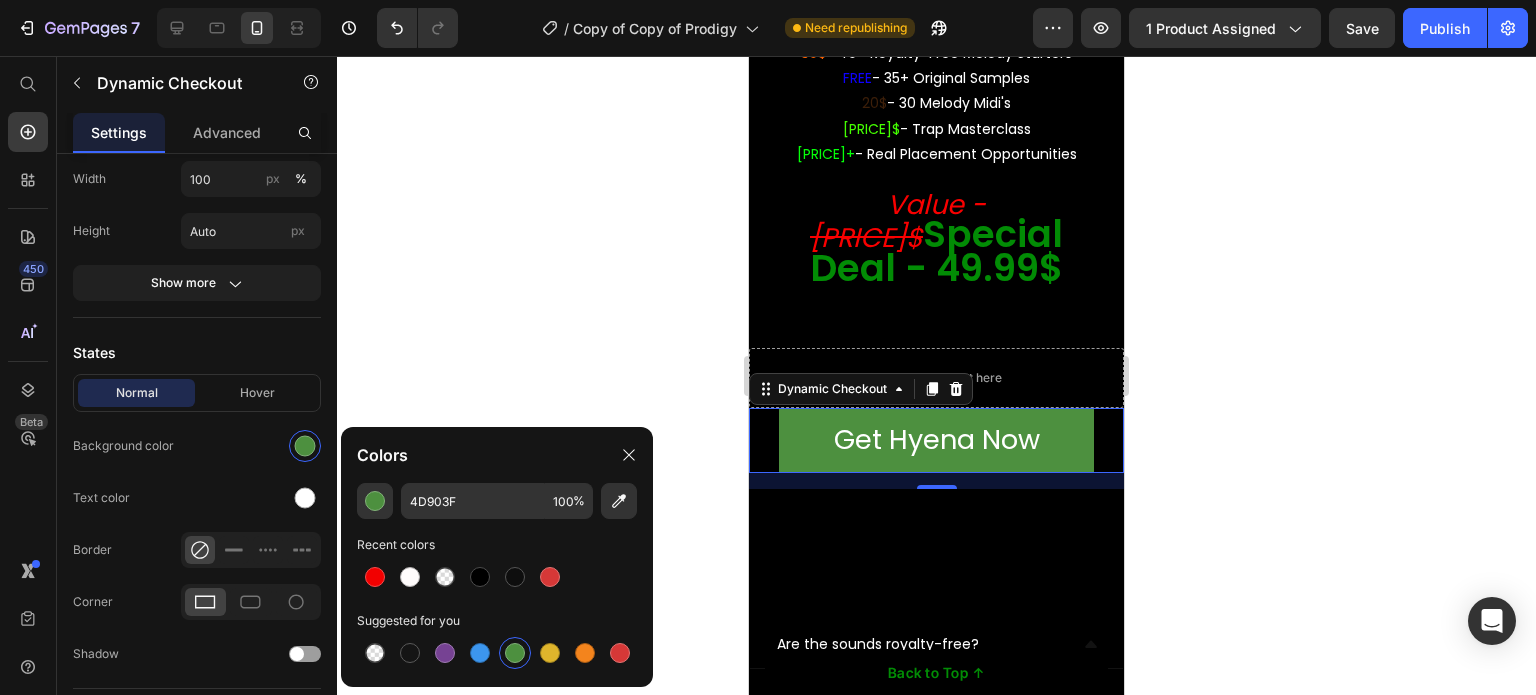 type on "028C05" 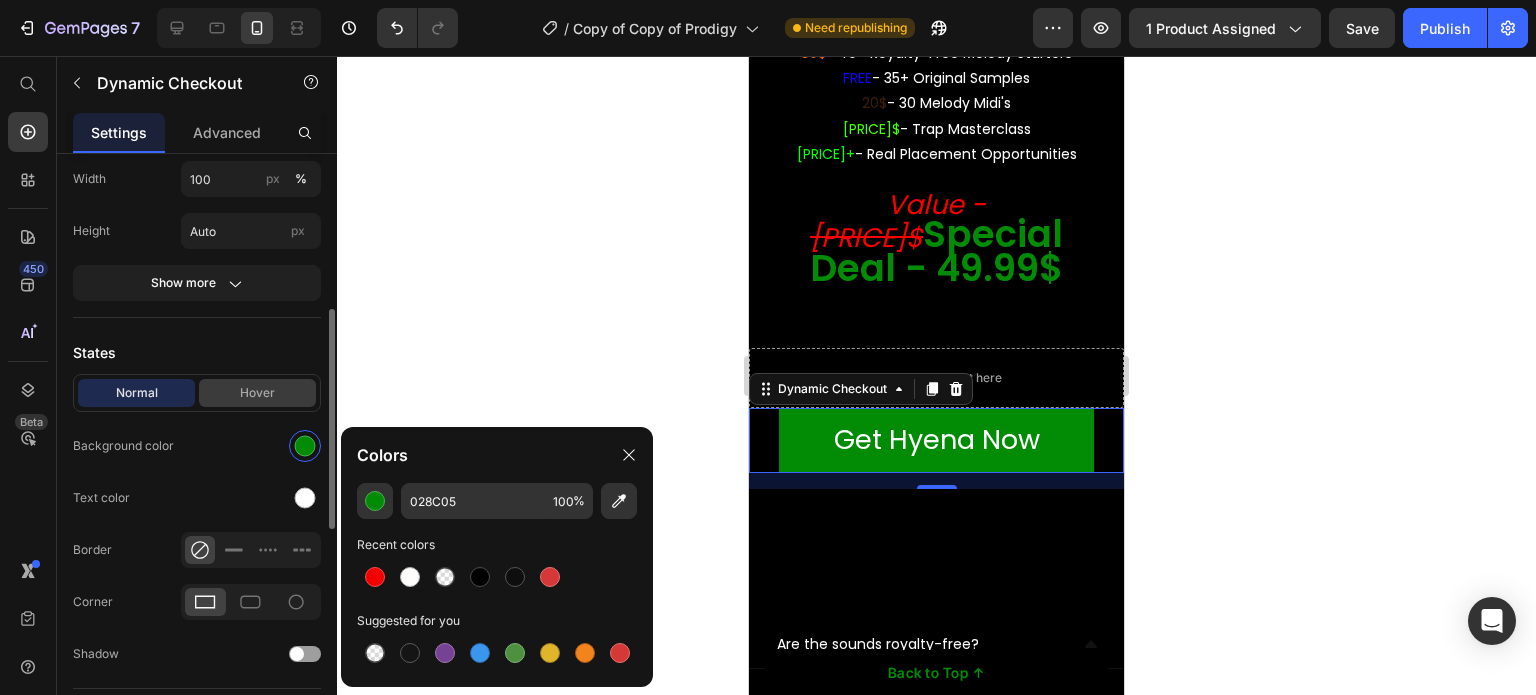 click on "Hover" at bounding box center (257, 393) 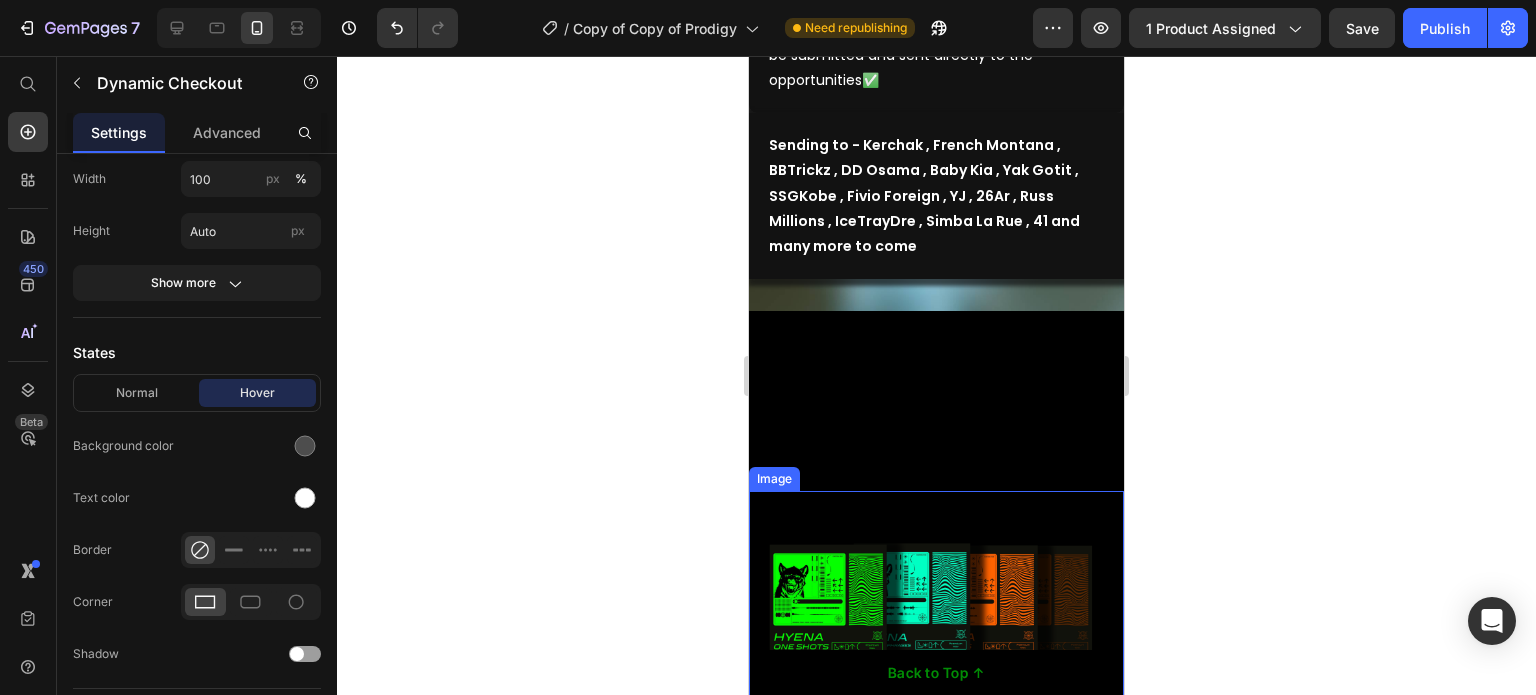 scroll, scrollTop: 8303, scrollLeft: 0, axis: vertical 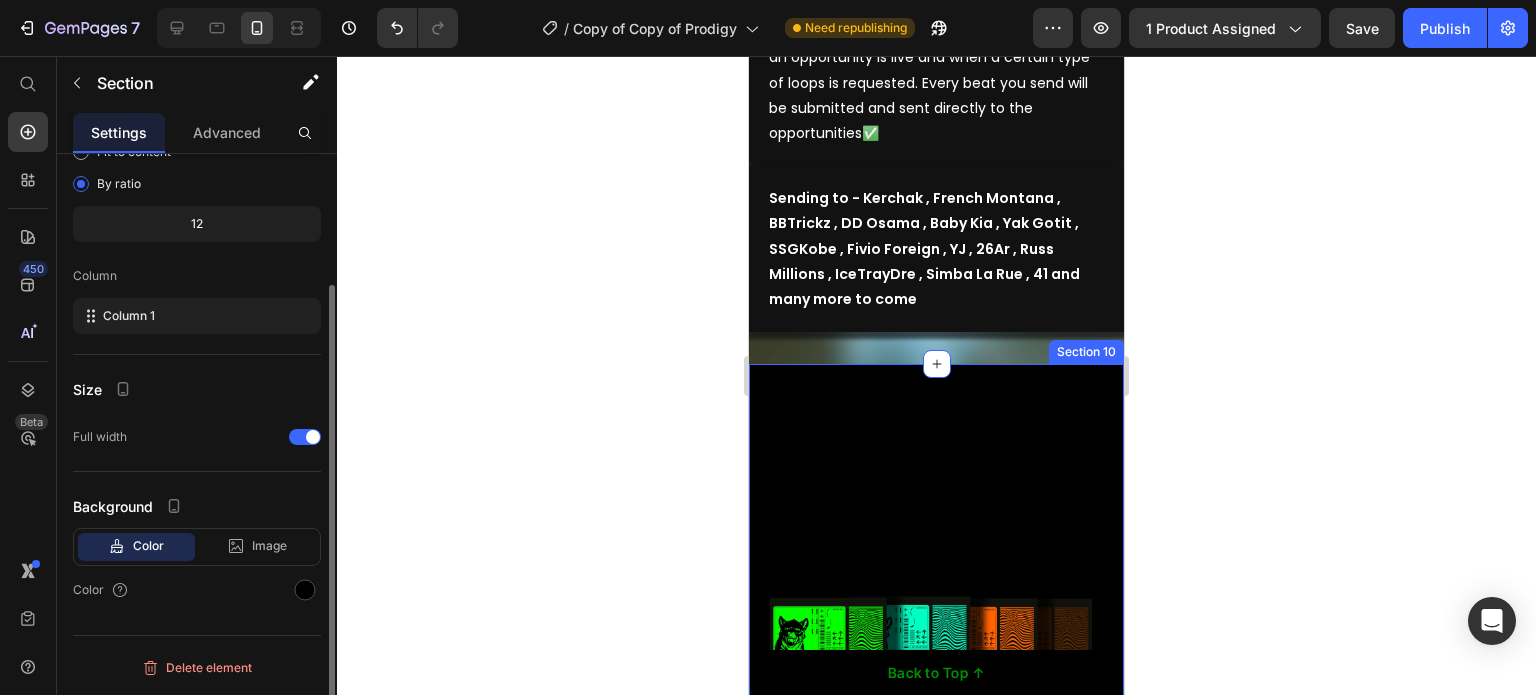 click on "Image Row 30$  - 180+ Custom Drum Sounds 30$  - 20 Drum Loops + Stems 20$   - One Shot Kit 25$  - 60+ Phrases & Accents 30$  - 40+ Royalty-Free Melody Starters FREE  - 35+ Original Samples 20$  - 30 Melody Midi's 120$  - Trap Masterclass 100$+  - Real Placement Opportunities   Value -  375$     Special Deal - 49.99$   Text Block" at bounding box center (936, 840) 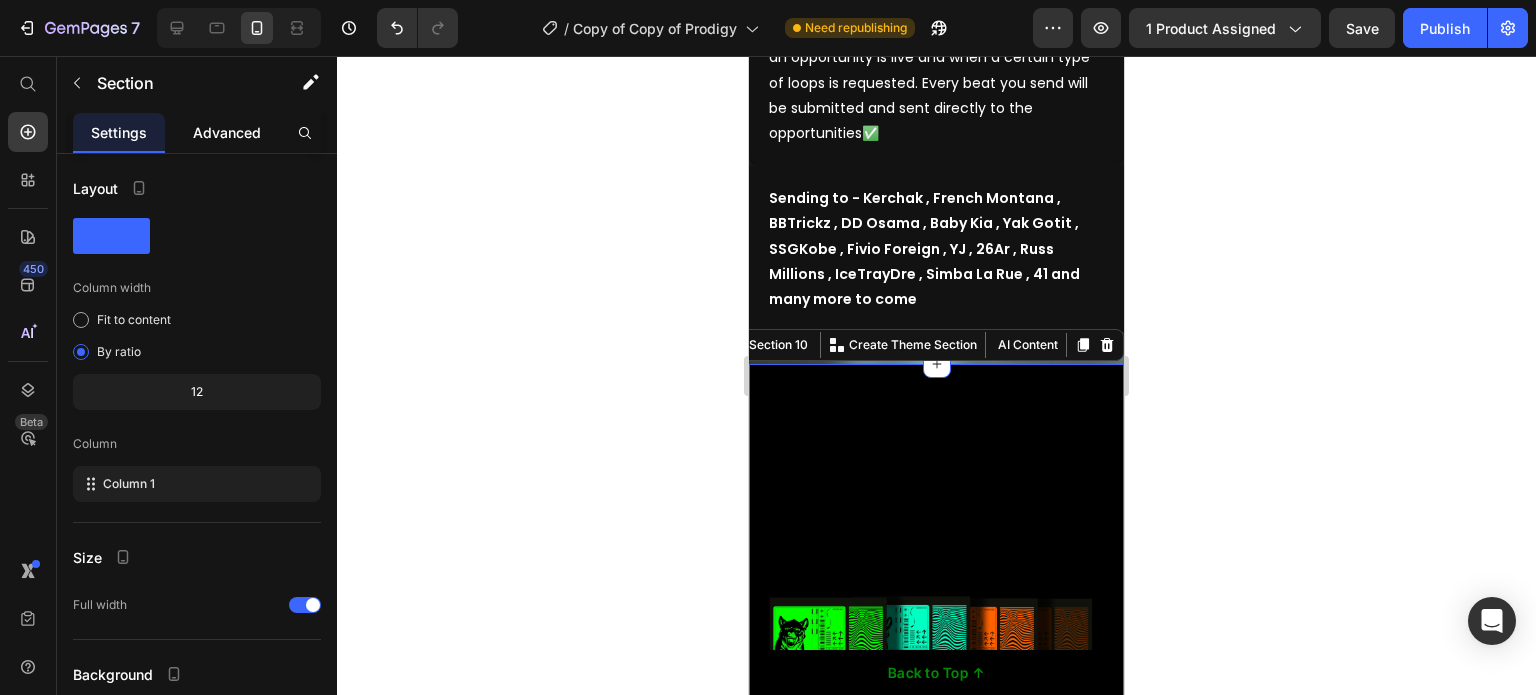 click on "Advanced" 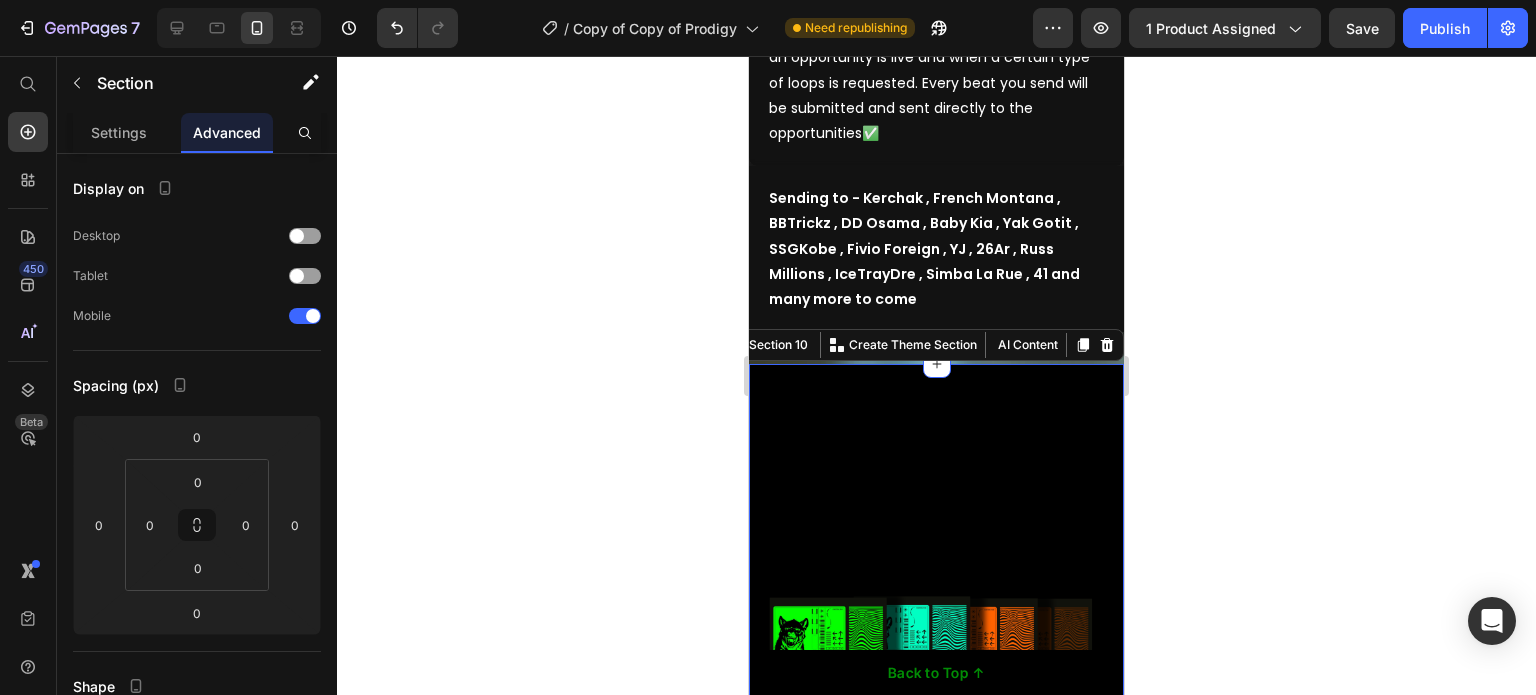 click 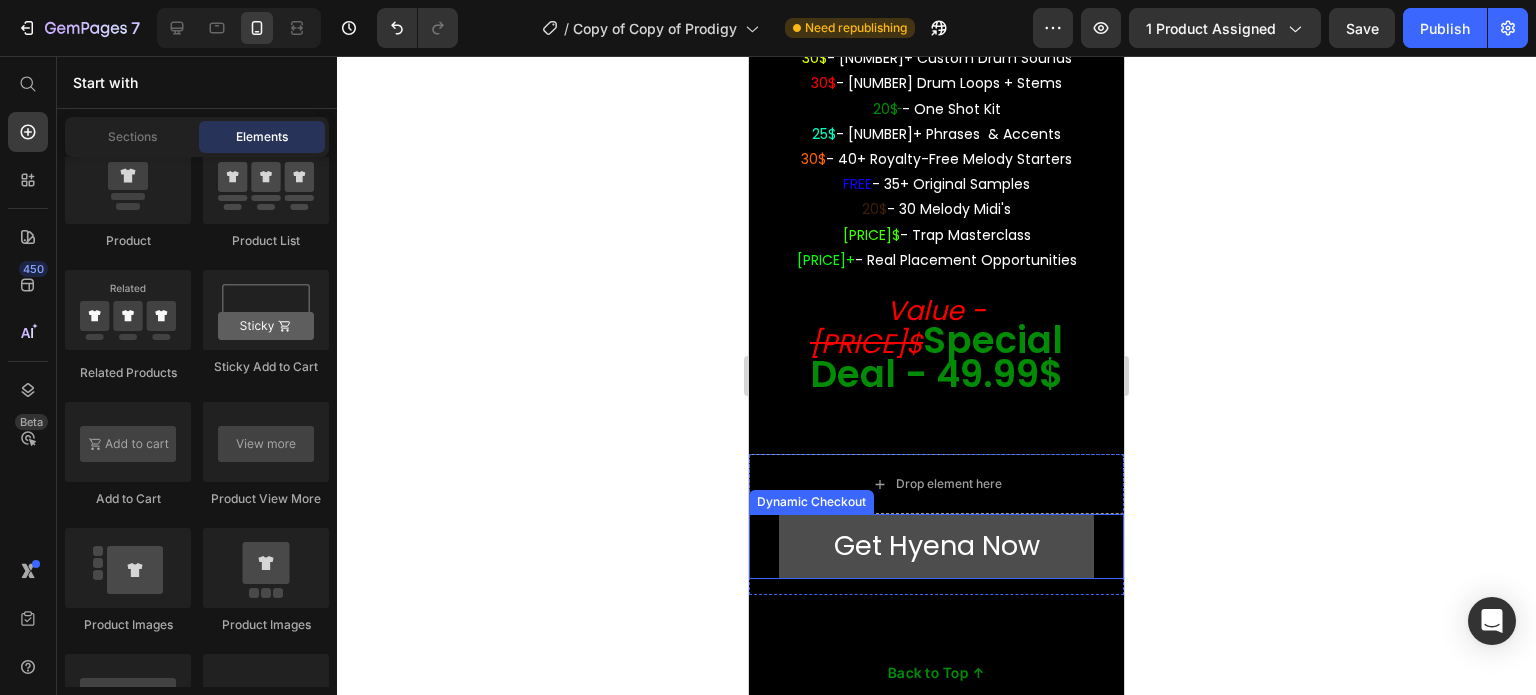 scroll, scrollTop: 8940, scrollLeft: 0, axis: vertical 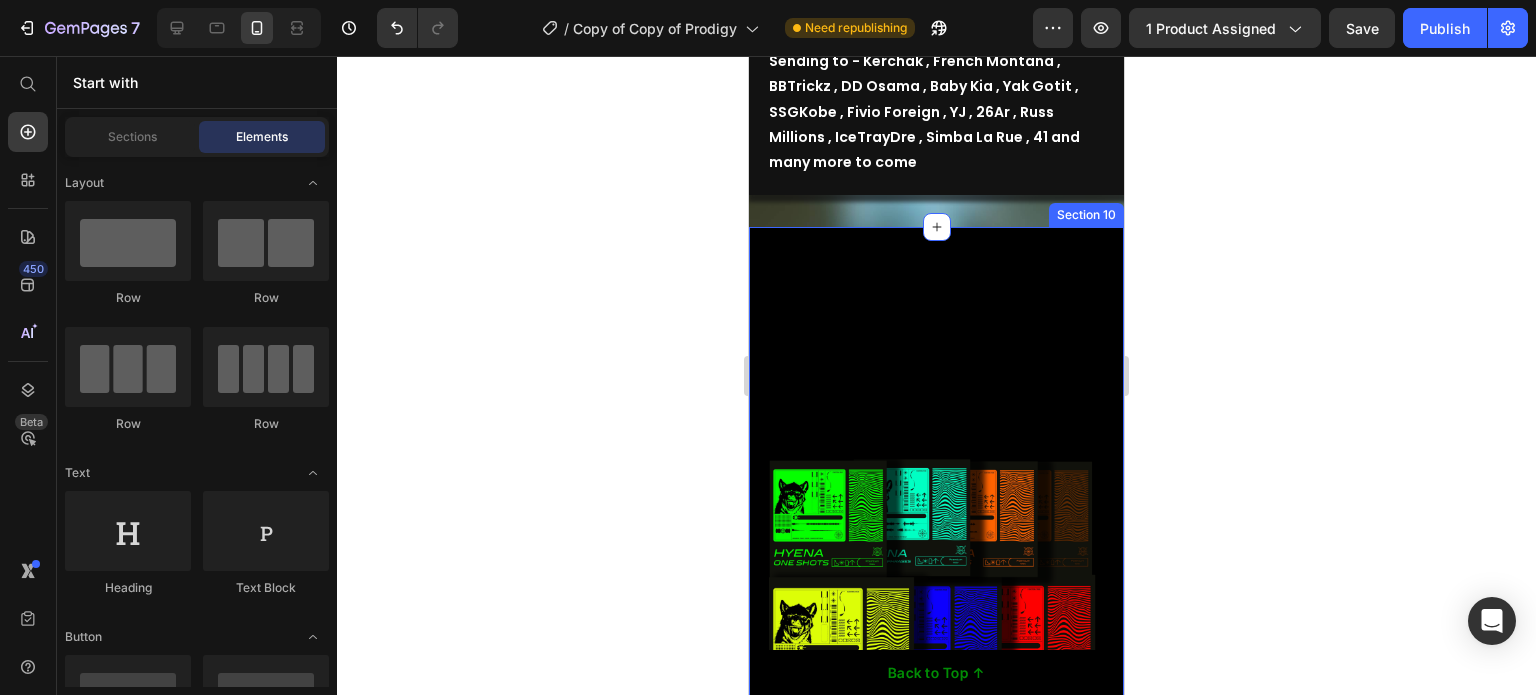click on "Image Row 30$  - 180+ Custom Drum Sounds 30$  - 20 Drum Loops + Stems 20$   - One Shot Kit 25$  - 60+ Phrases & Accents 30$  - 40+ Royalty-Free Melody Starters FREE  - 35+ Original Samples 20$  - 30 Melody Midi's 120$  - Trap Masterclass 100$+  - Real Placement Opportunities   Value -  375$     Special Deal - 49.99$   Text Block" at bounding box center [936, 703] 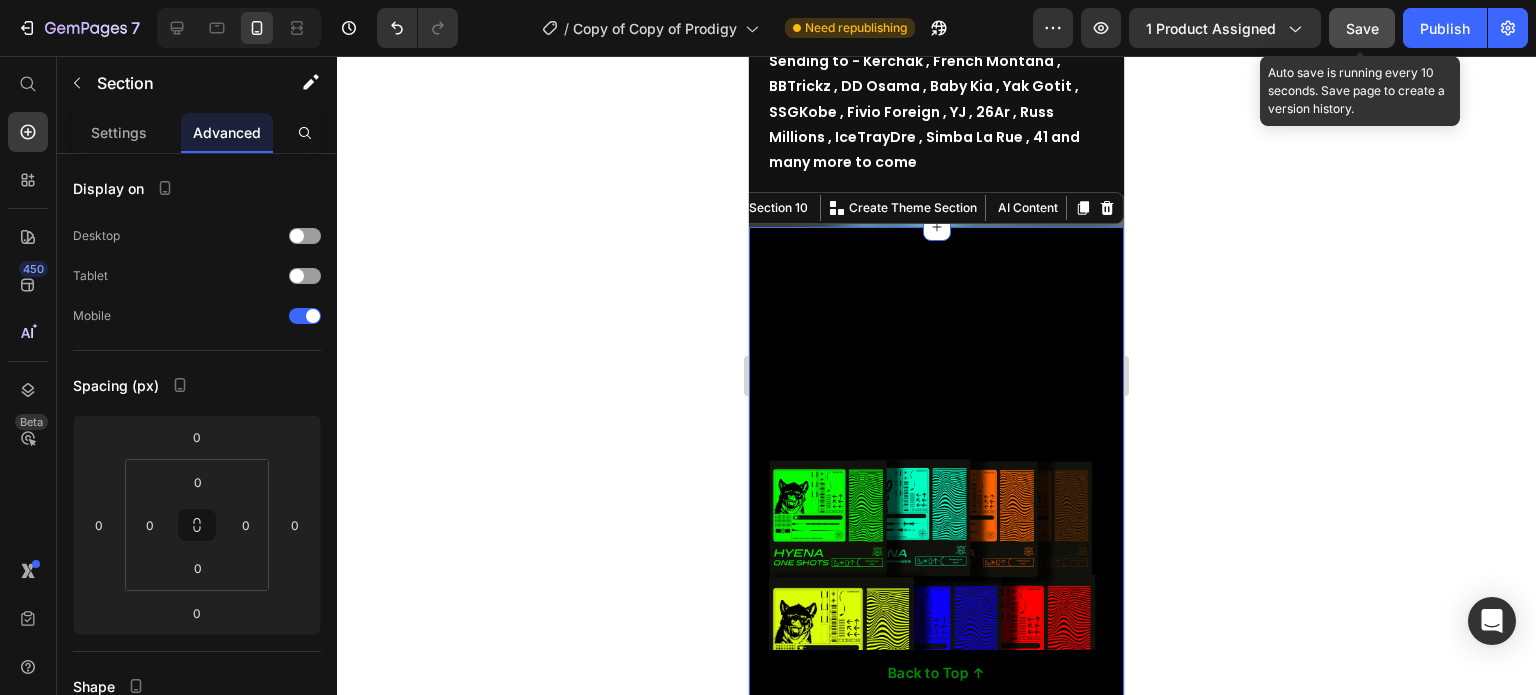 click on "Save" at bounding box center [1362, 28] 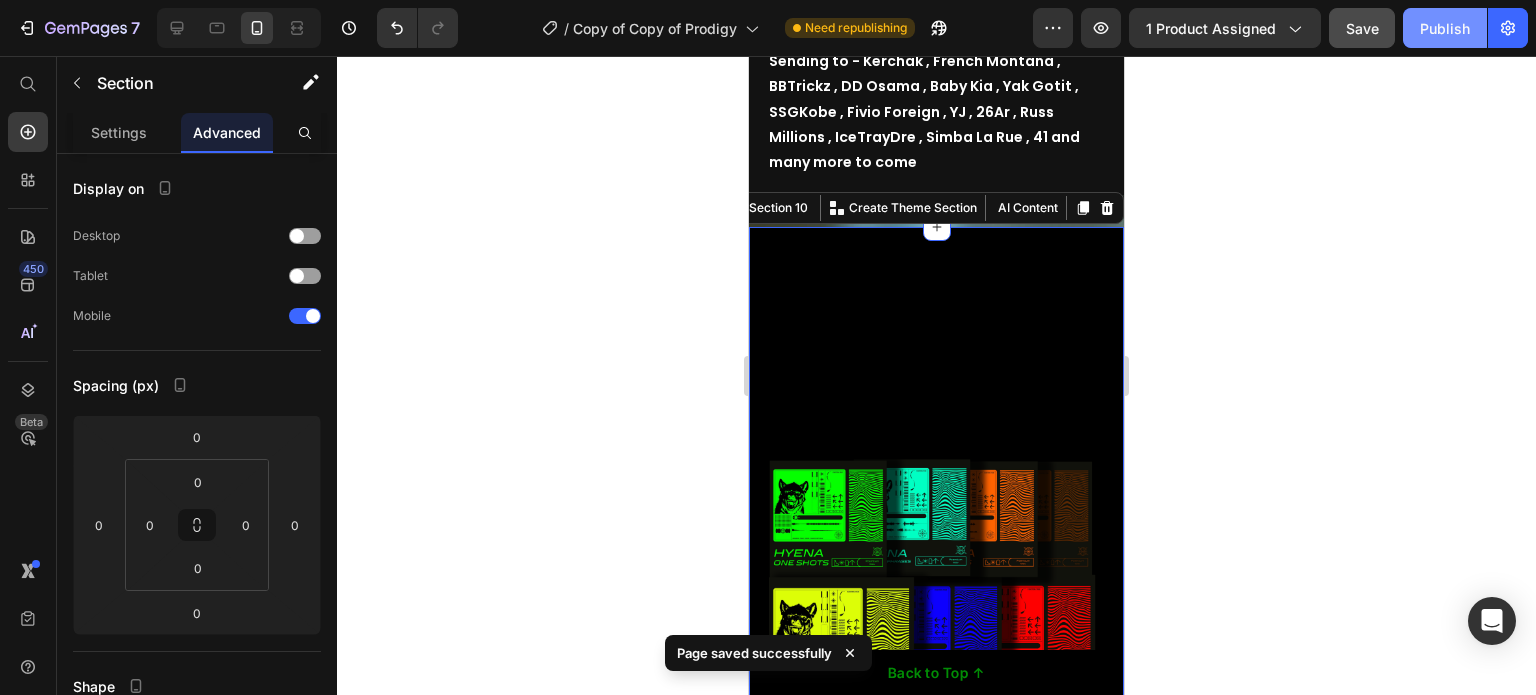 click on "Publish" 